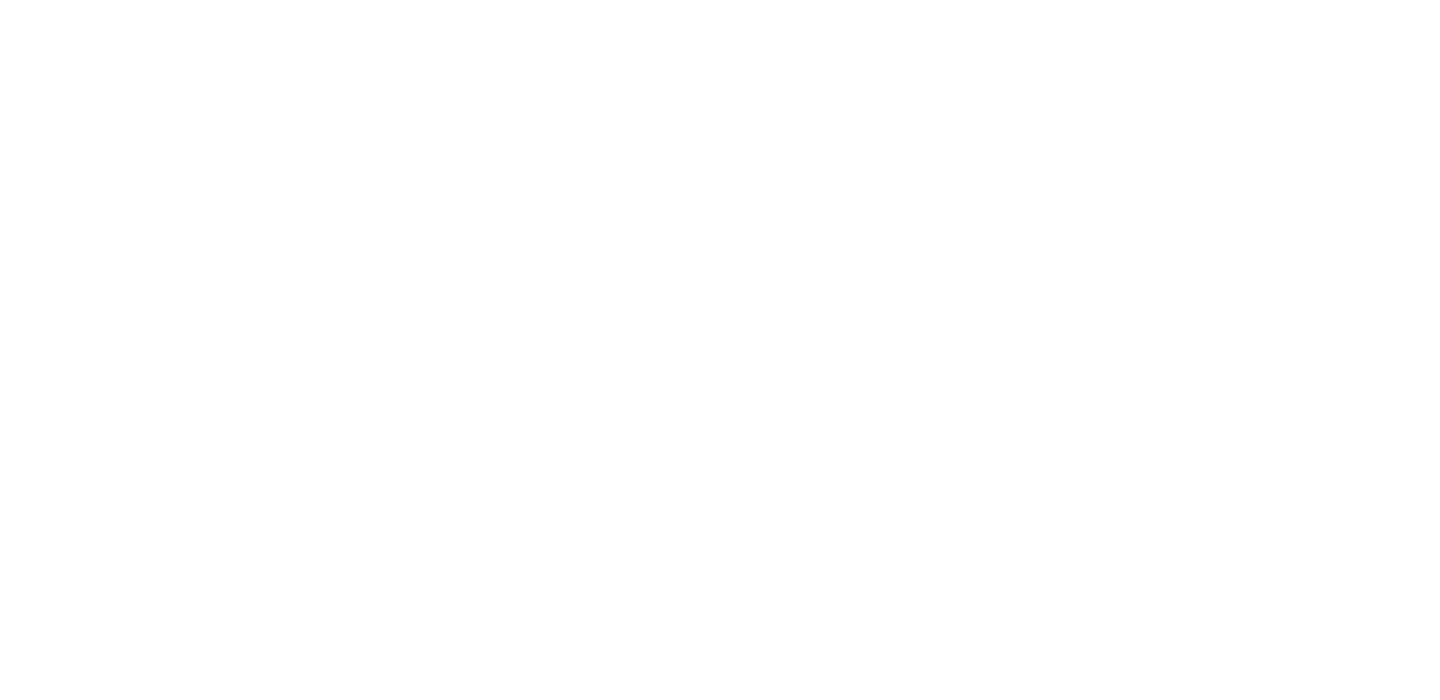 scroll, scrollTop: 0, scrollLeft: 0, axis: both 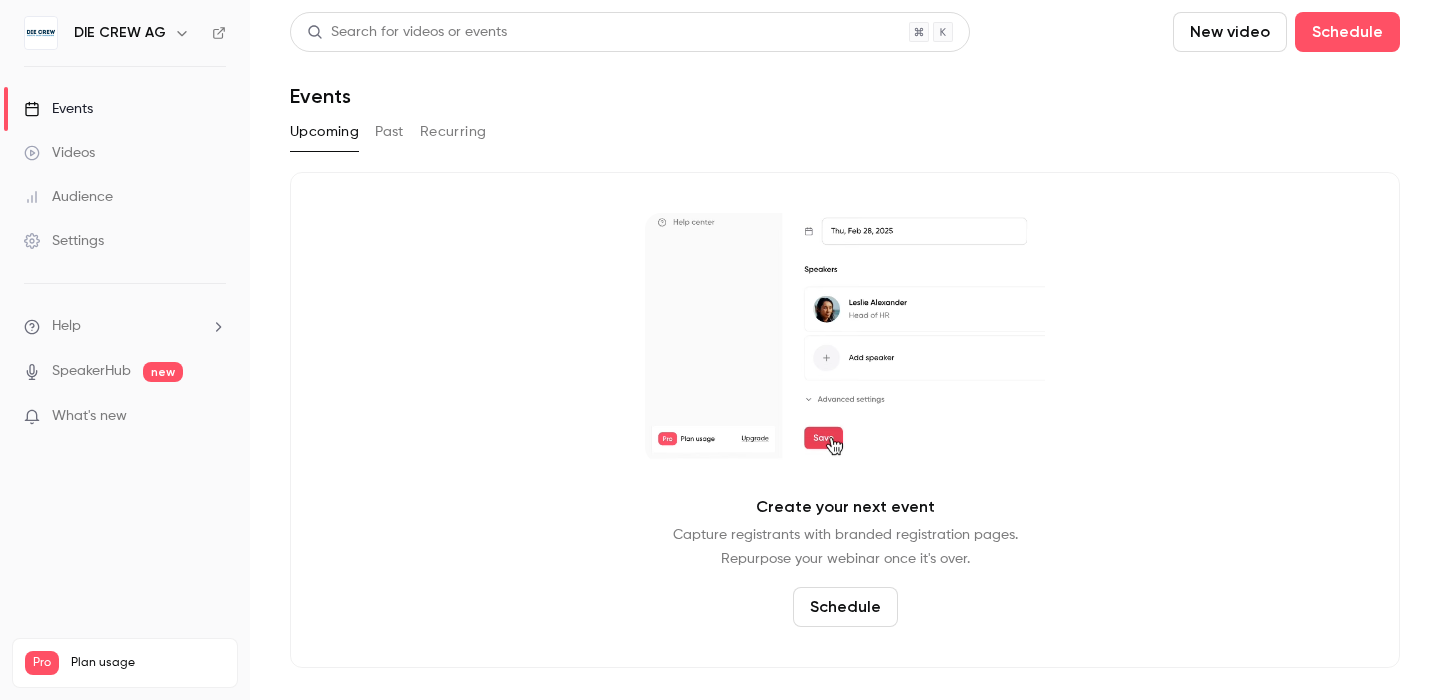 click on "Events" at bounding box center [58, 109] 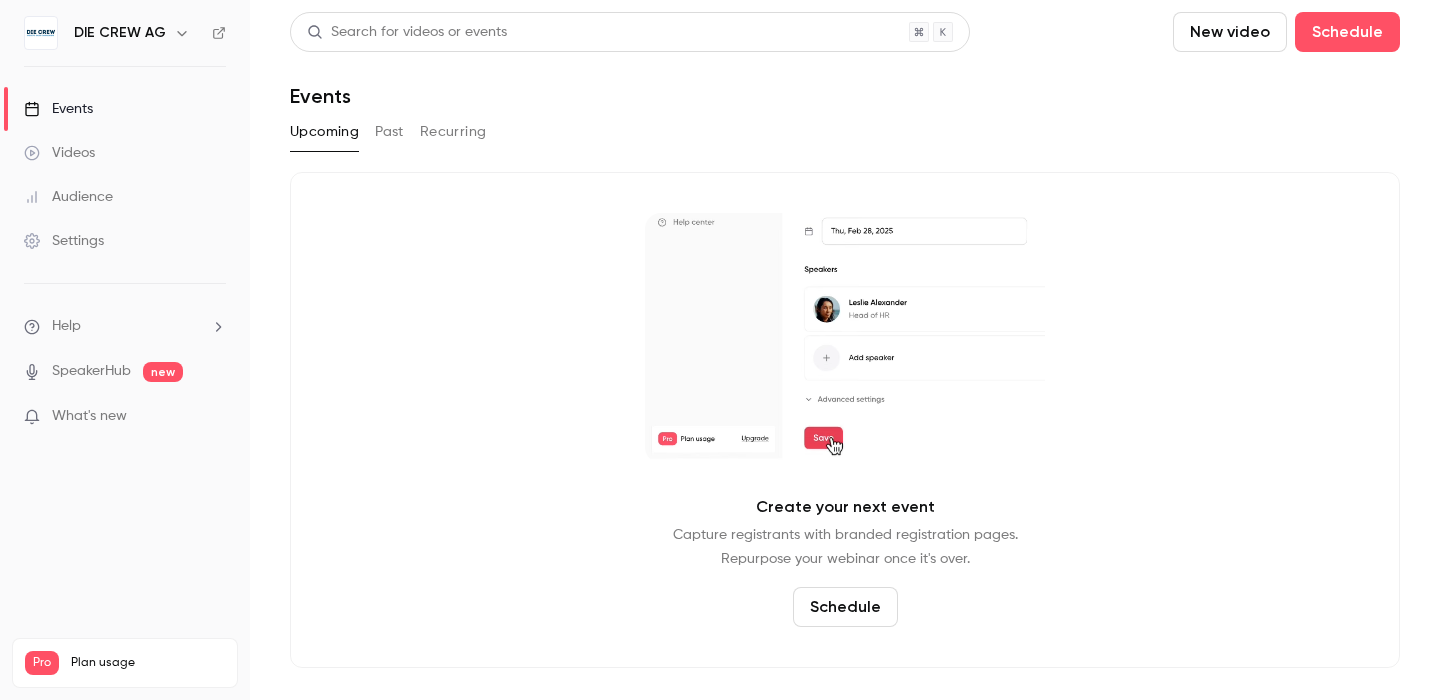 click on "Upcoming" at bounding box center (324, 132) 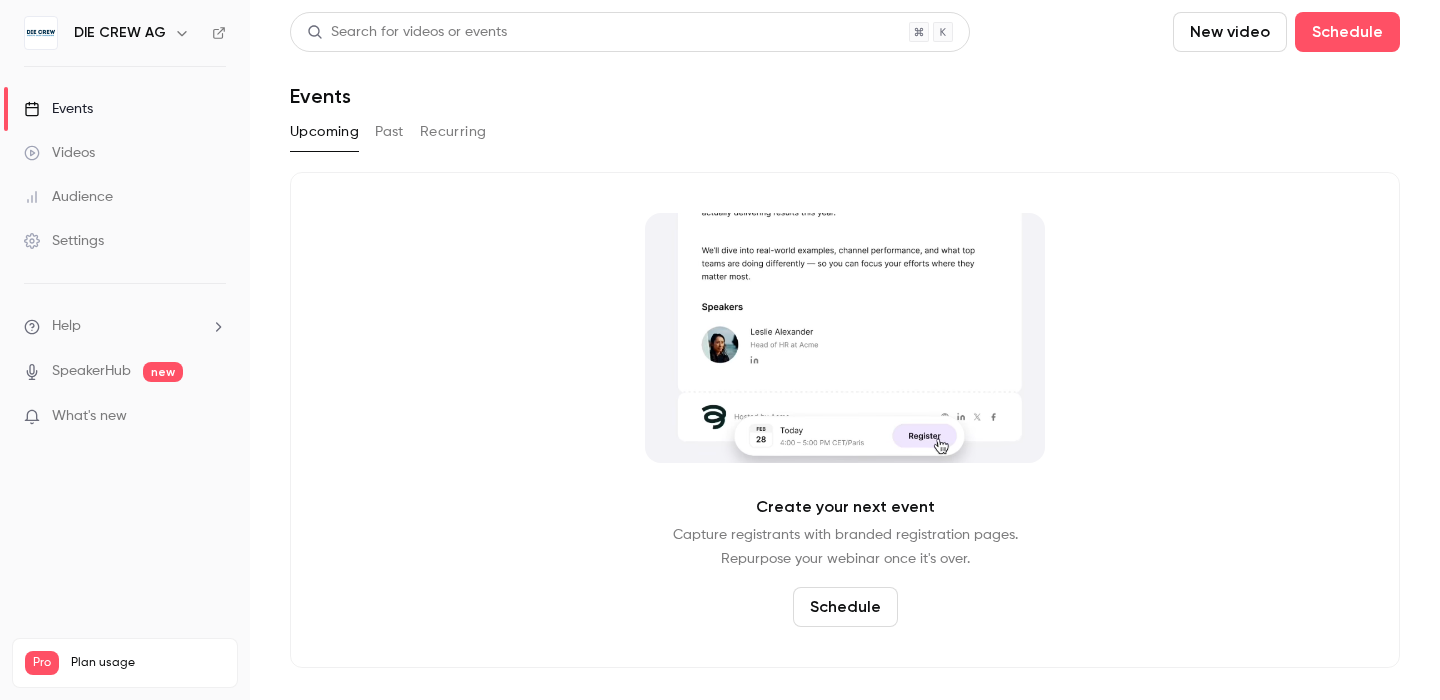 click on "Schedule" at bounding box center [845, 607] 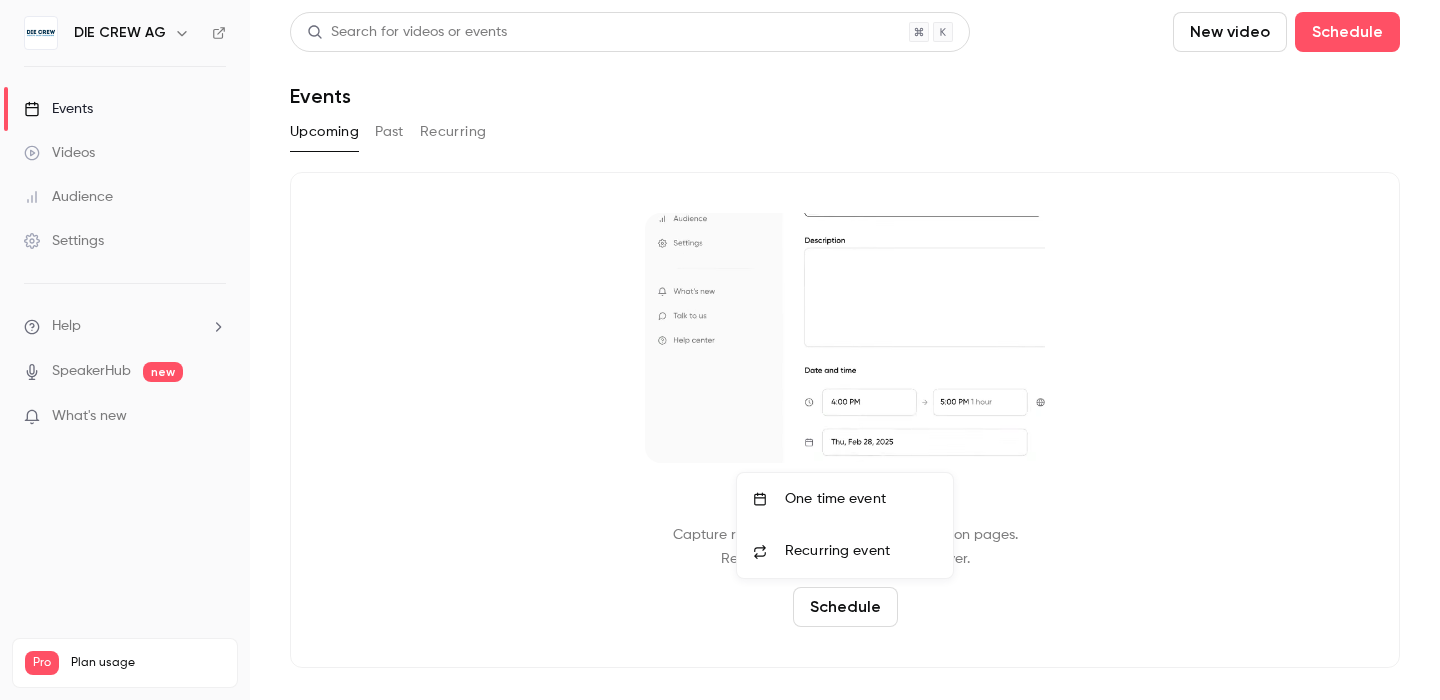click on "Recurring event" at bounding box center [837, 551] 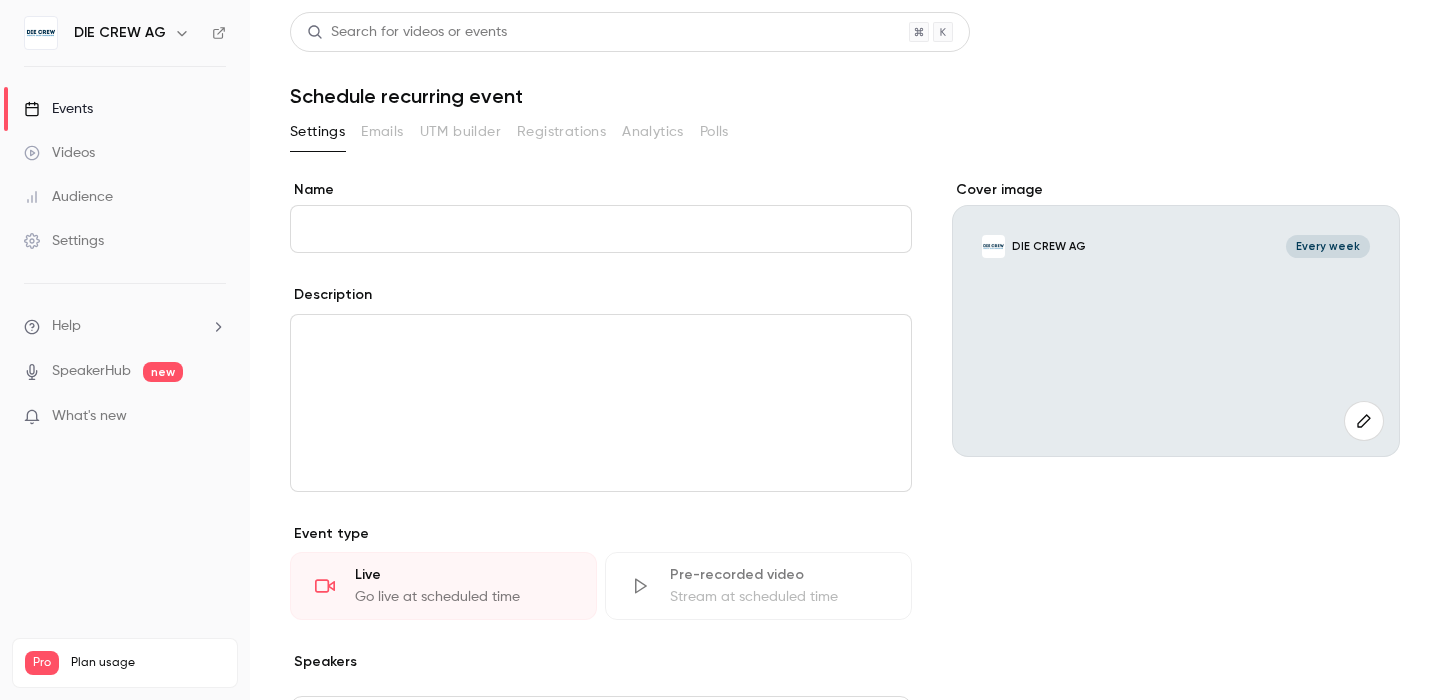 click on "Every week" at bounding box center (1327, 246) 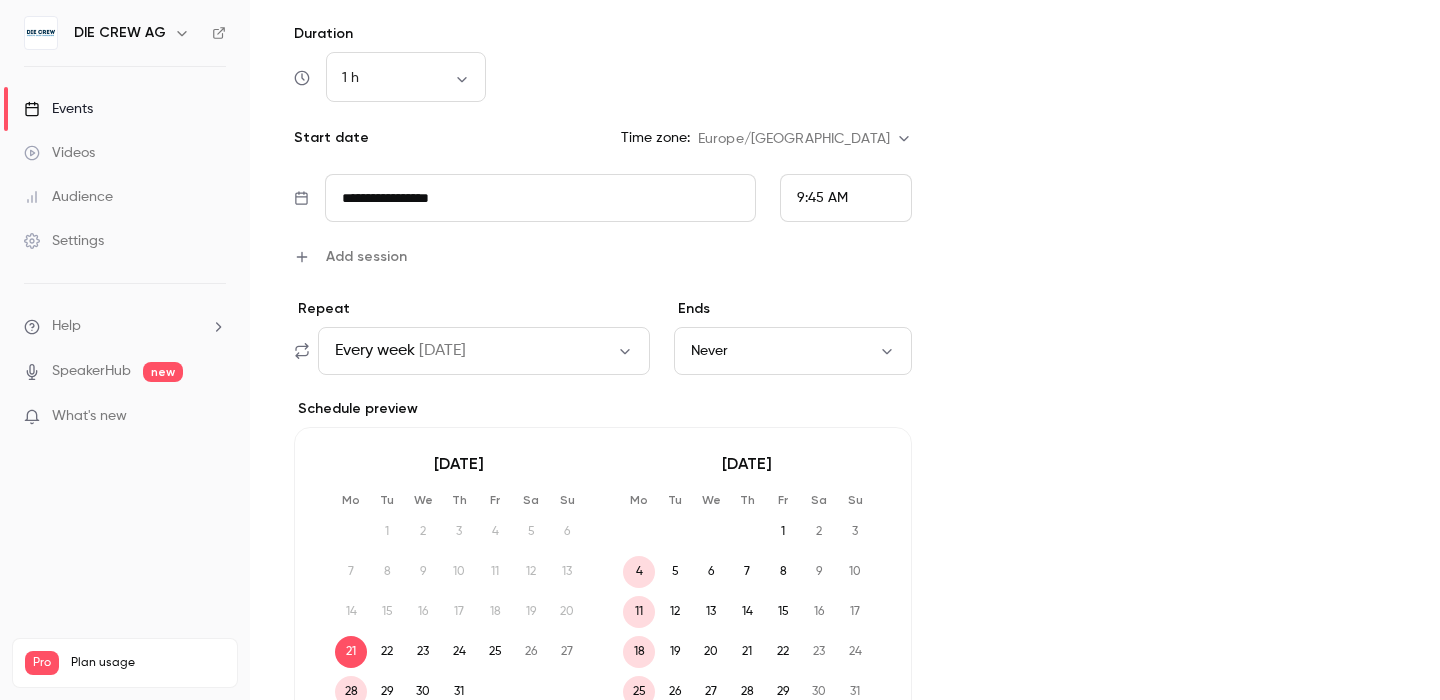 scroll, scrollTop: 787, scrollLeft: 0, axis: vertical 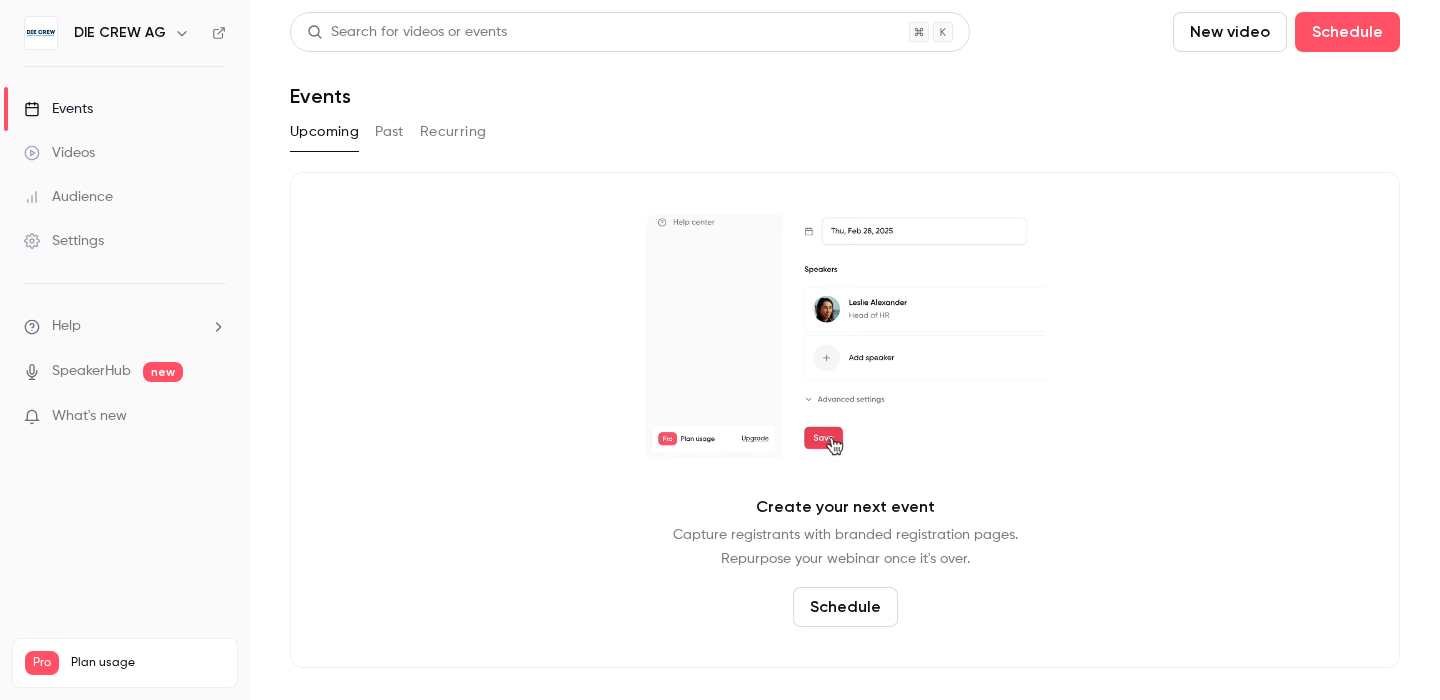 click on "Schedule" at bounding box center [845, 607] 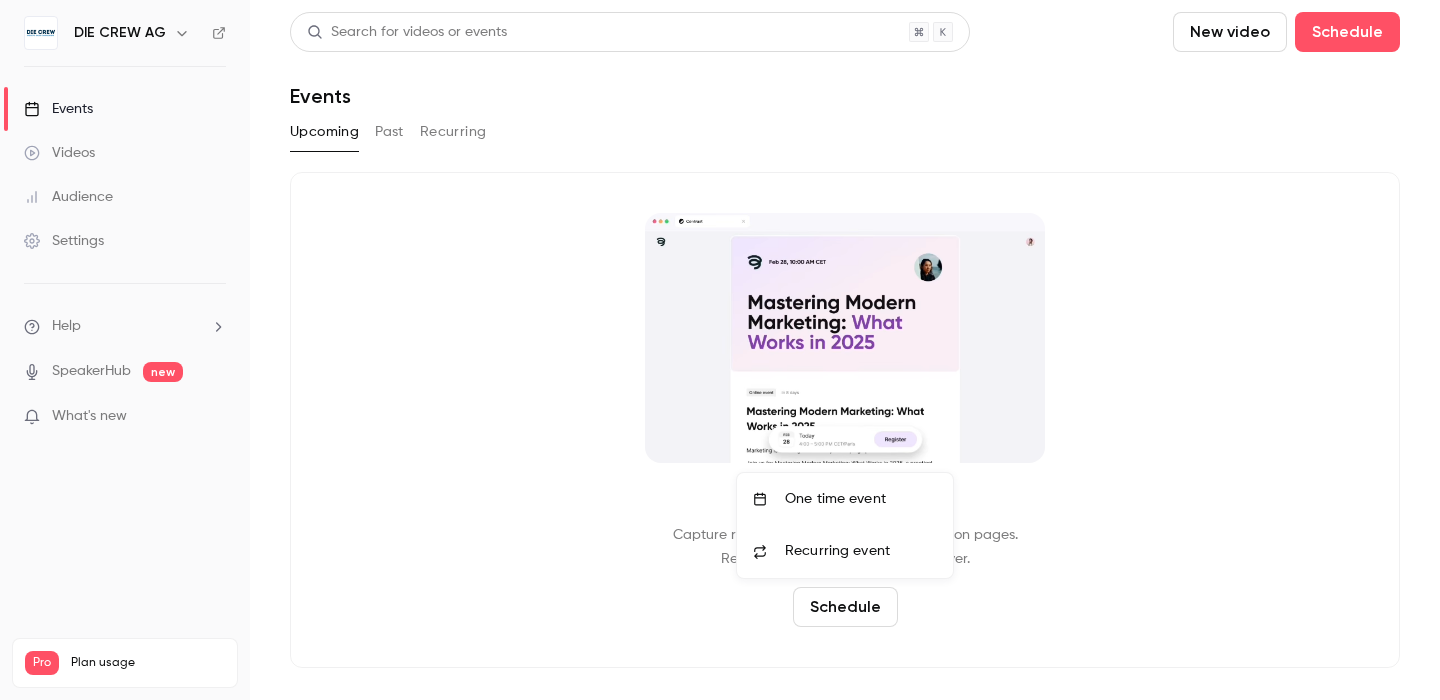 click on "One time event" at bounding box center (861, 499) 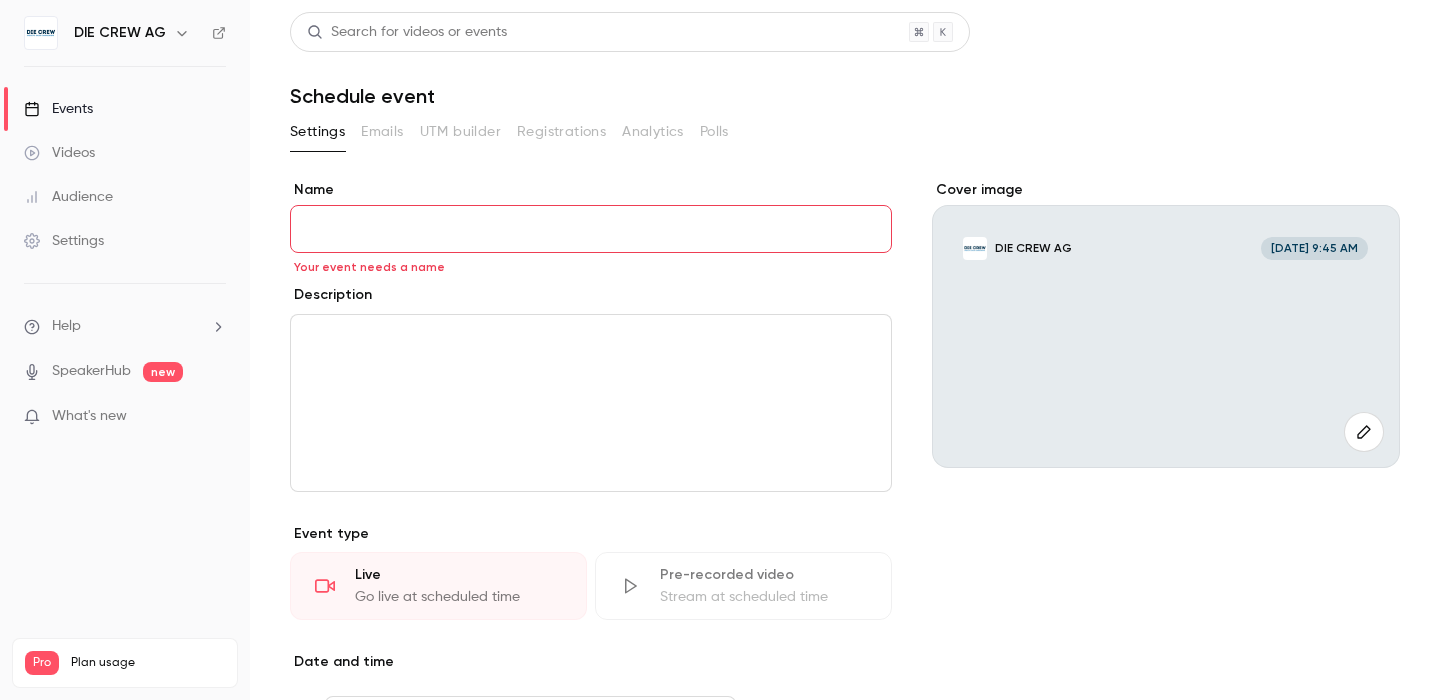 click on "DIE CREW AG [DATE] 9:45 AM" at bounding box center (1166, 336) 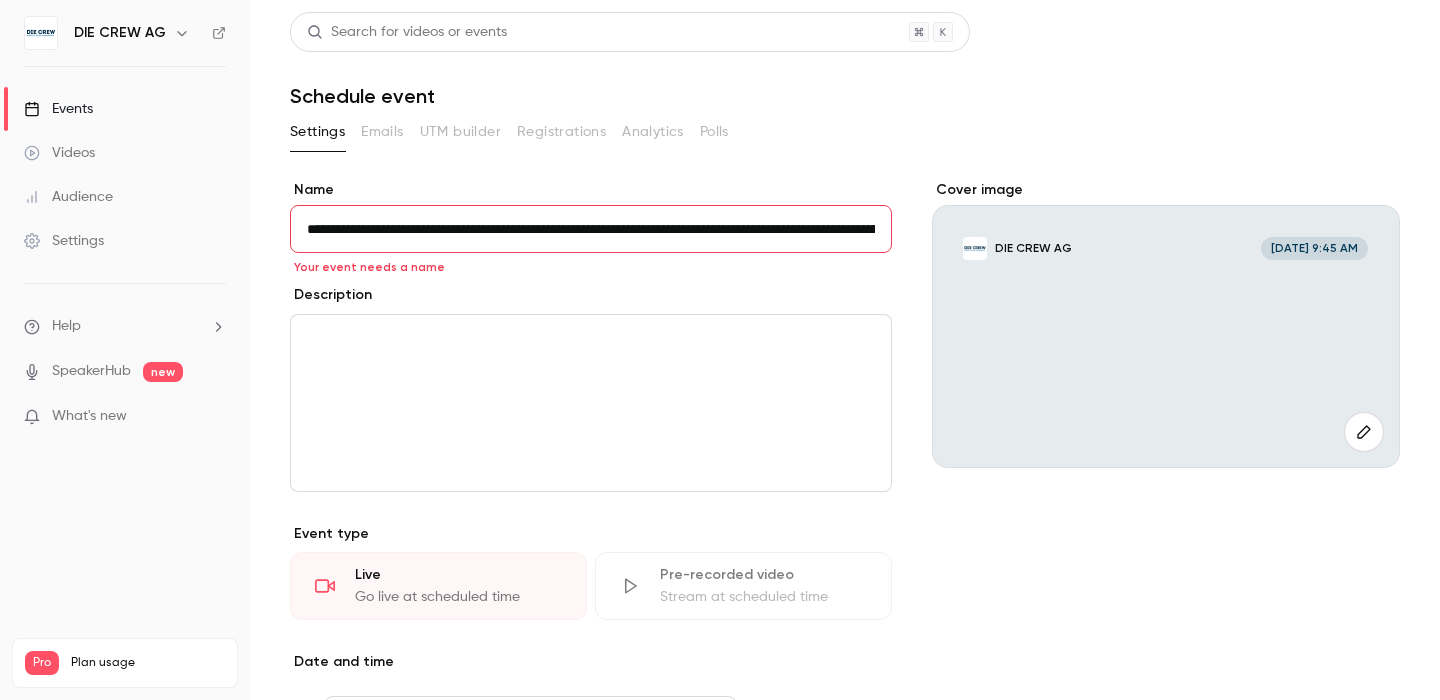 scroll, scrollTop: 0, scrollLeft: 194, axis: horizontal 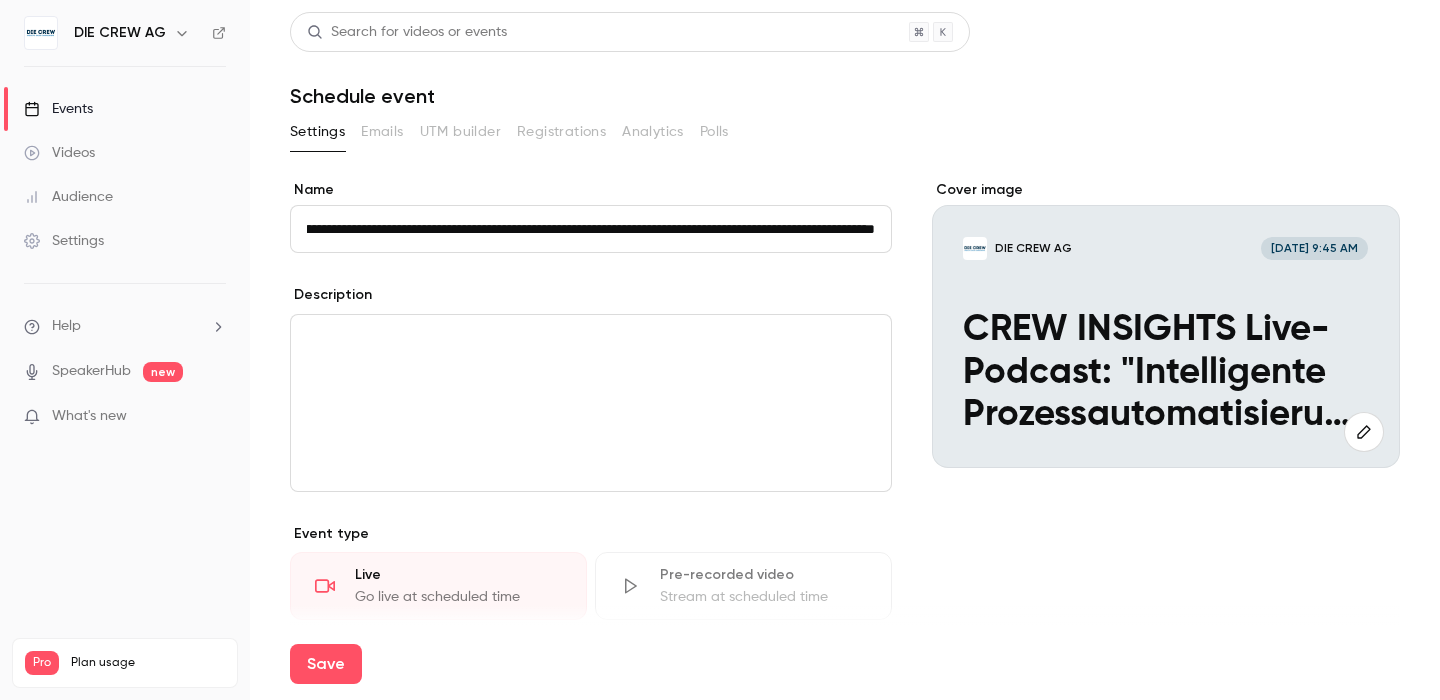 type on "**********" 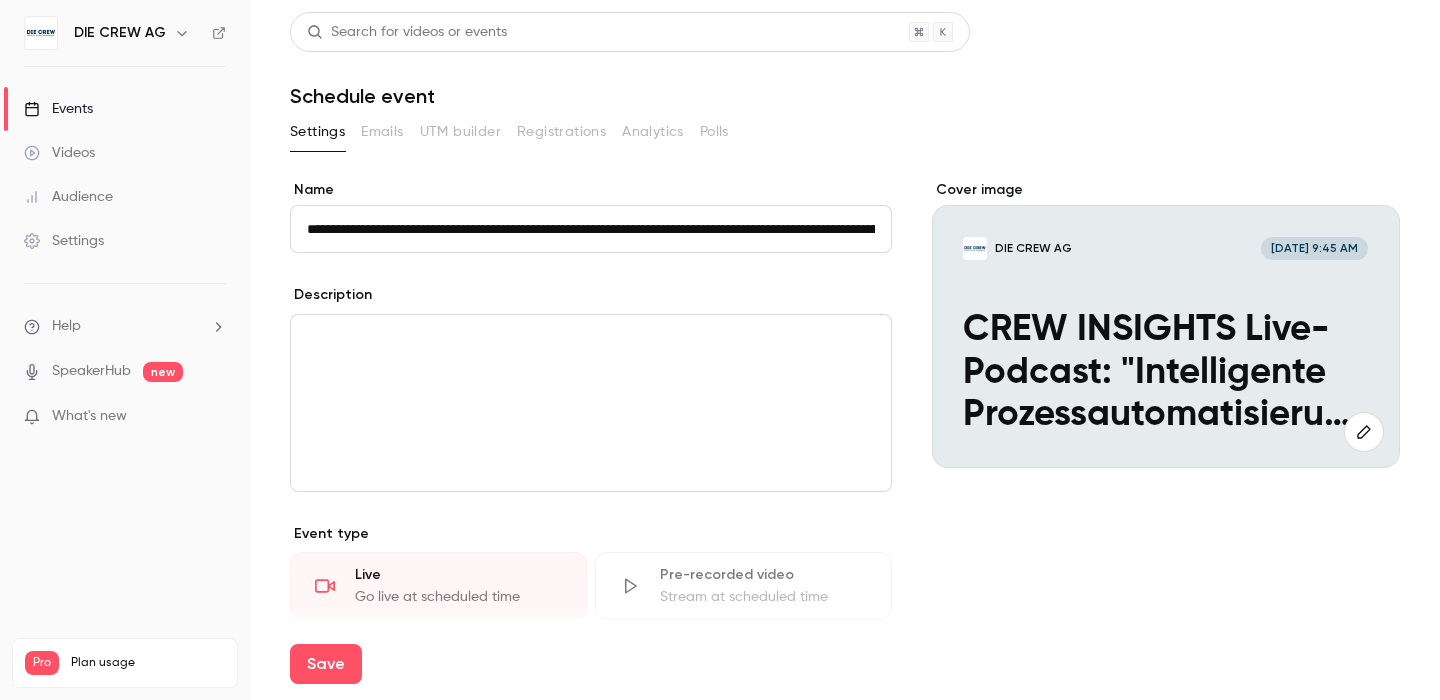 click on "**********" at bounding box center (591, 229) 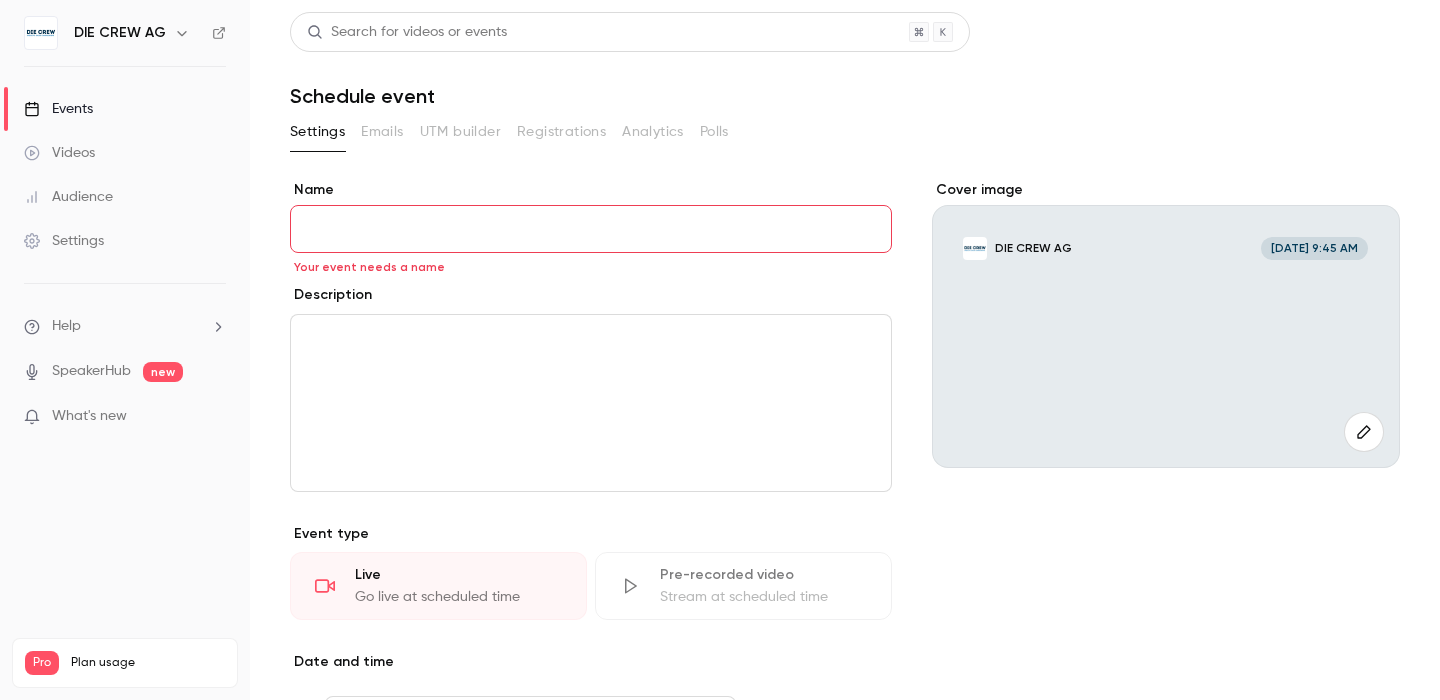 paste on "**********" 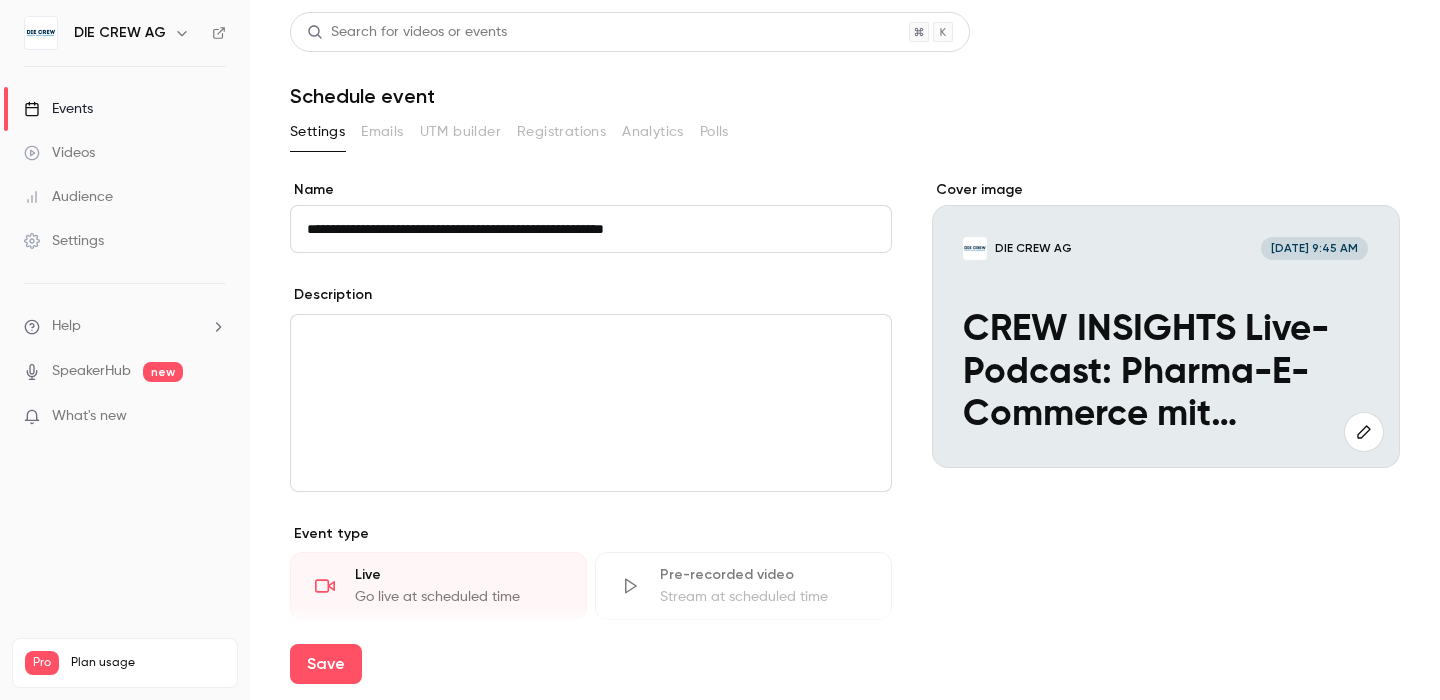 type on "**********" 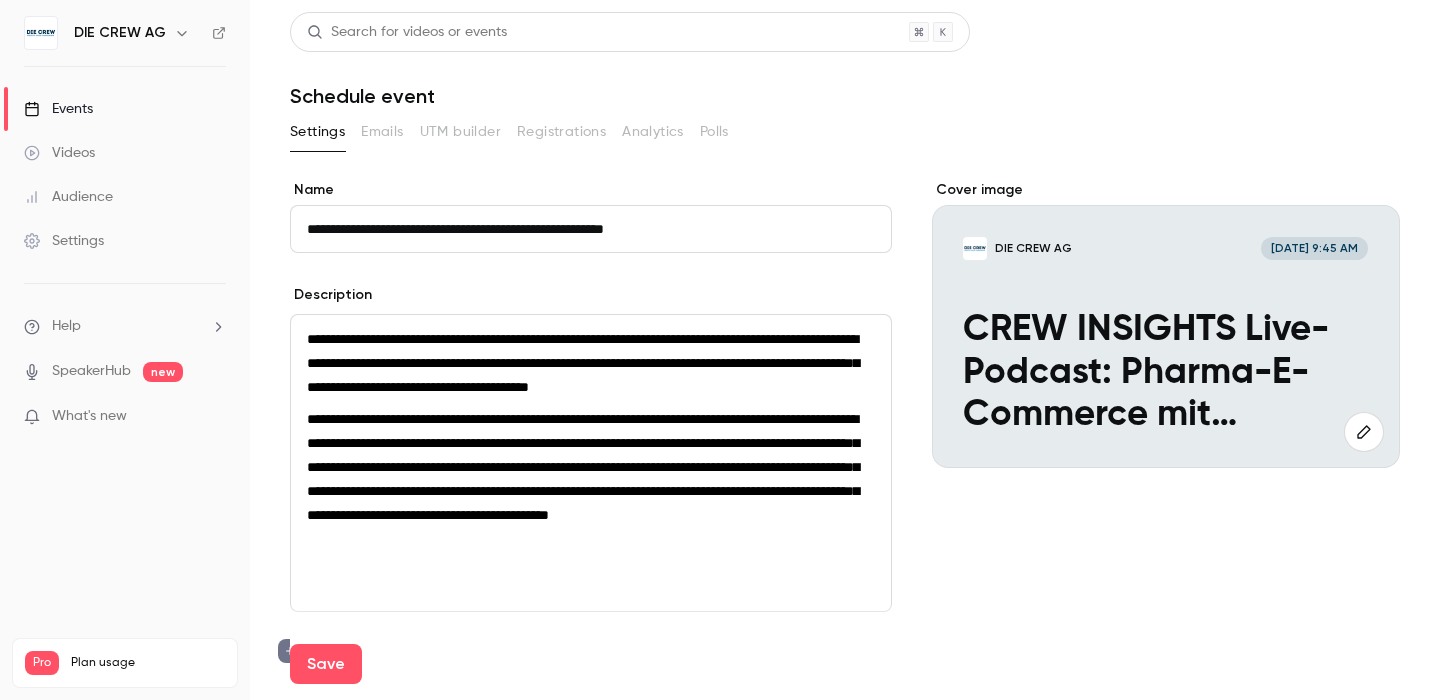 click on "**********" at bounding box center (583, 363) 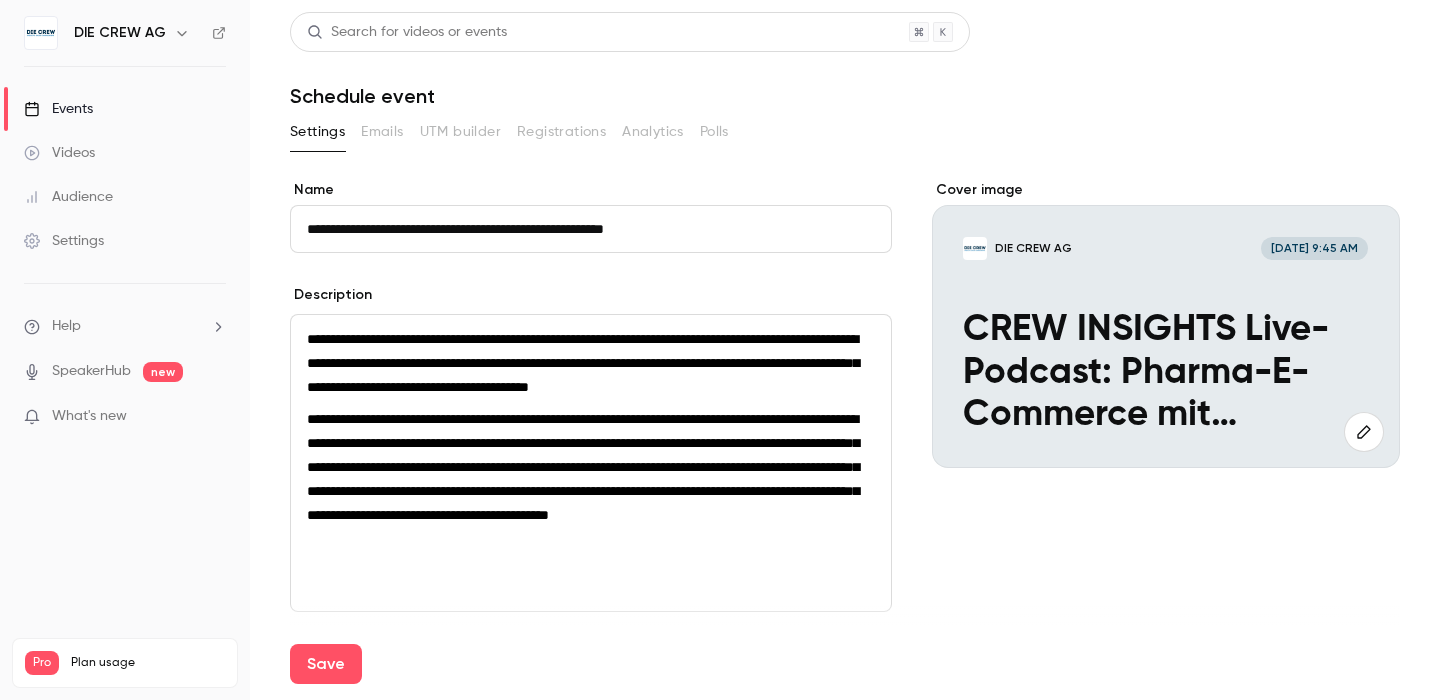 type 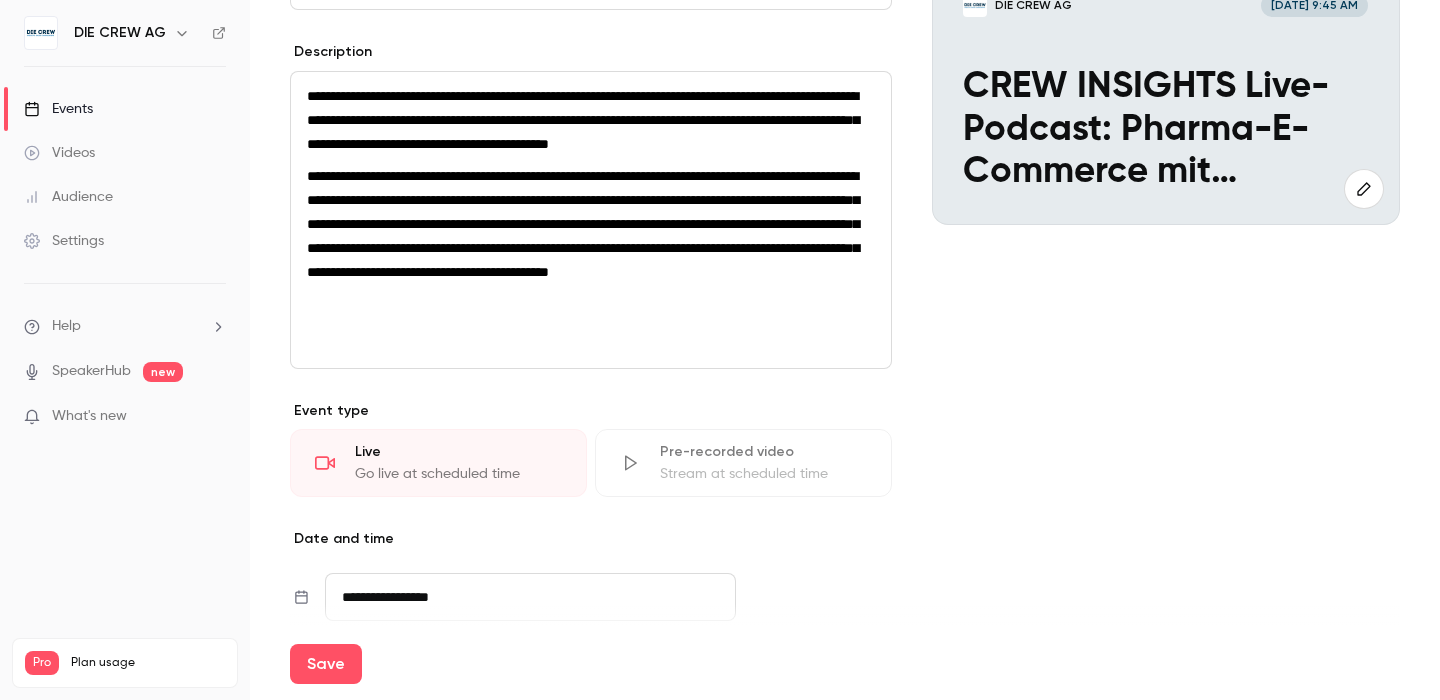 scroll, scrollTop: 245, scrollLeft: 0, axis: vertical 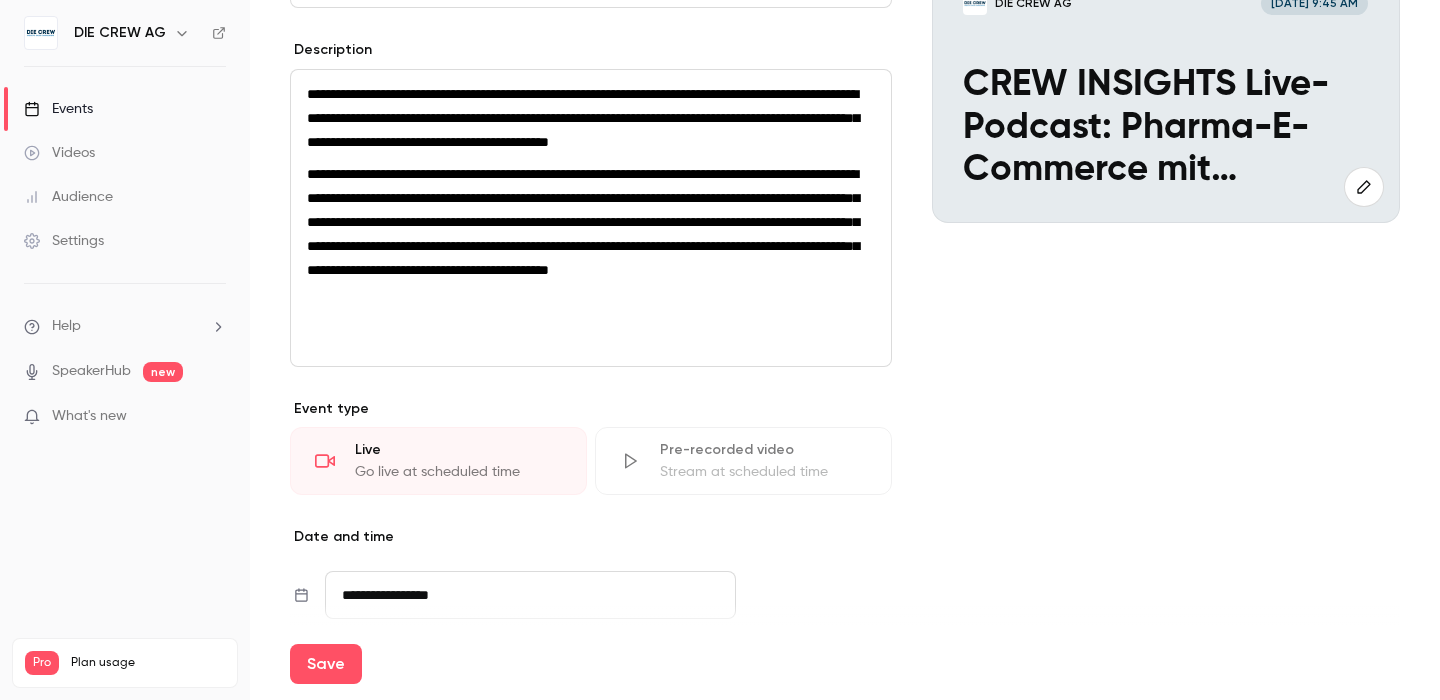 click at bounding box center [591, 334] 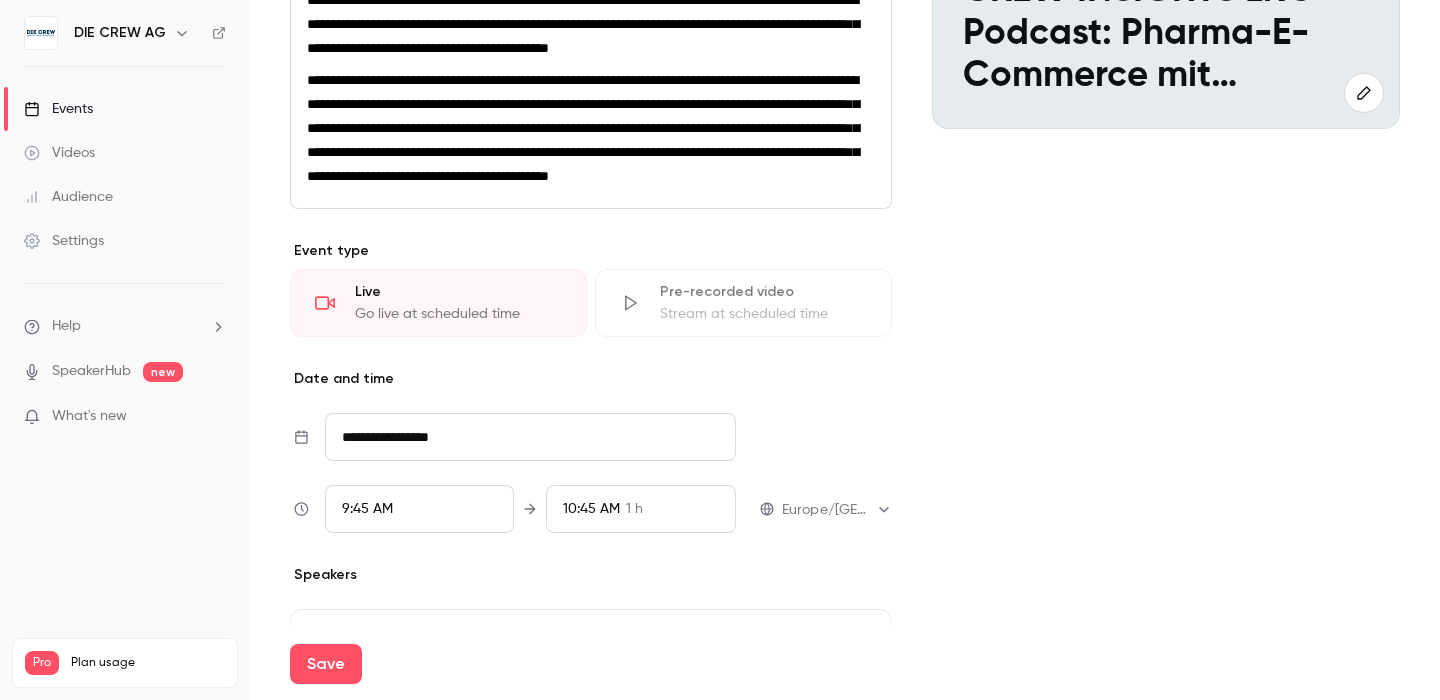 scroll, scrollTop: 423, scrollLeft: 0, axis: vertical 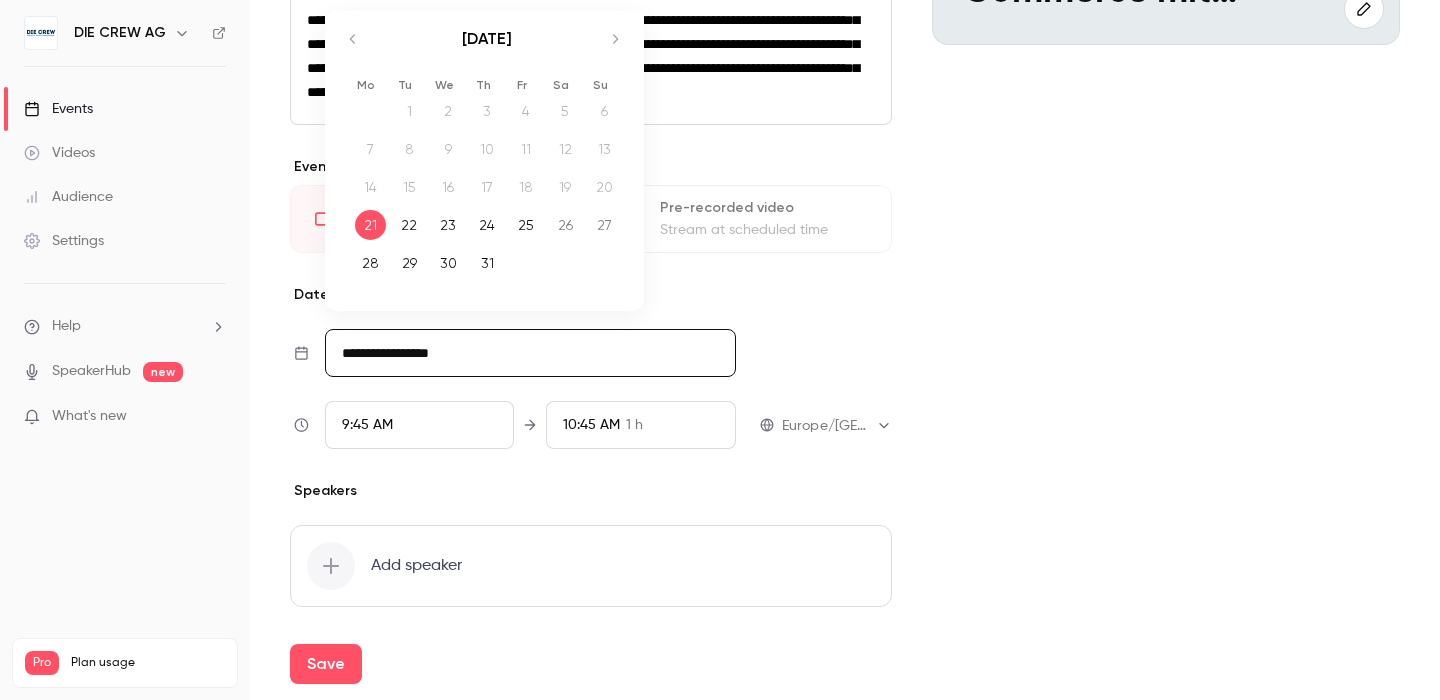 click on "**********" at bounding box center (530, 353) 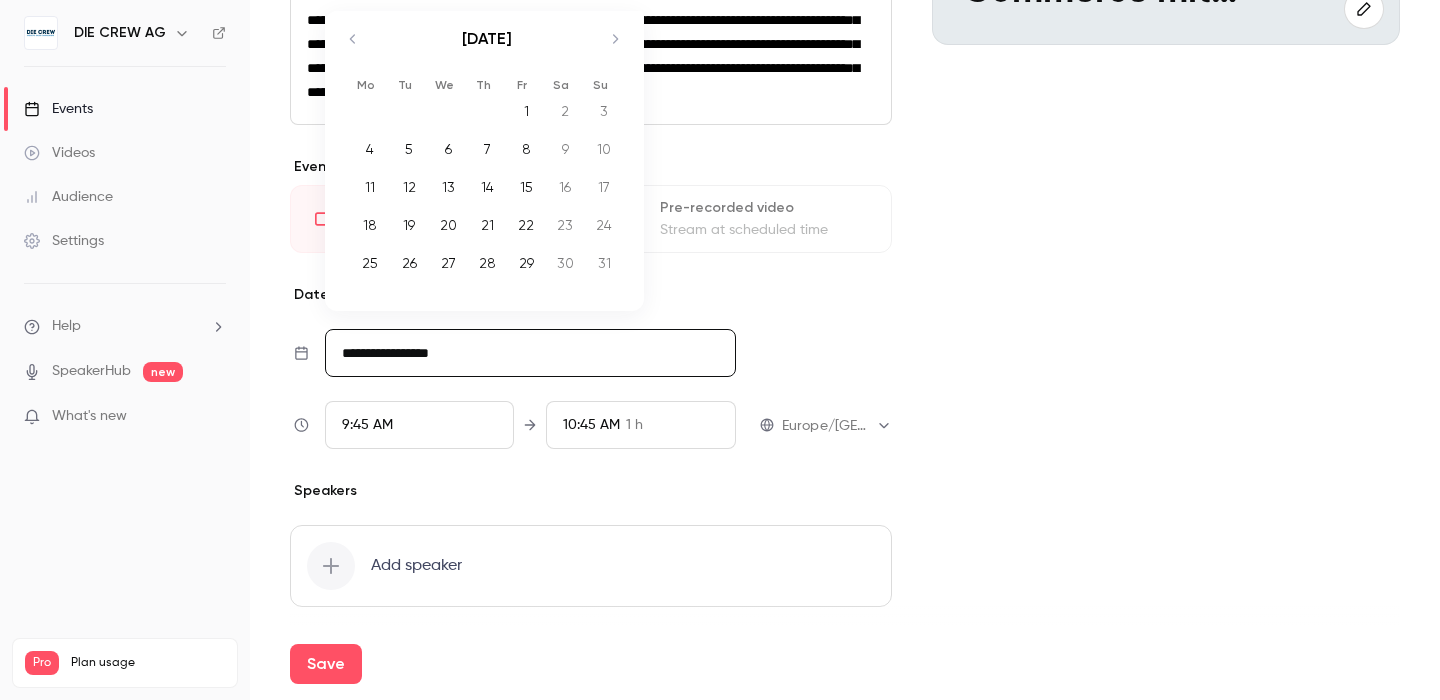 click 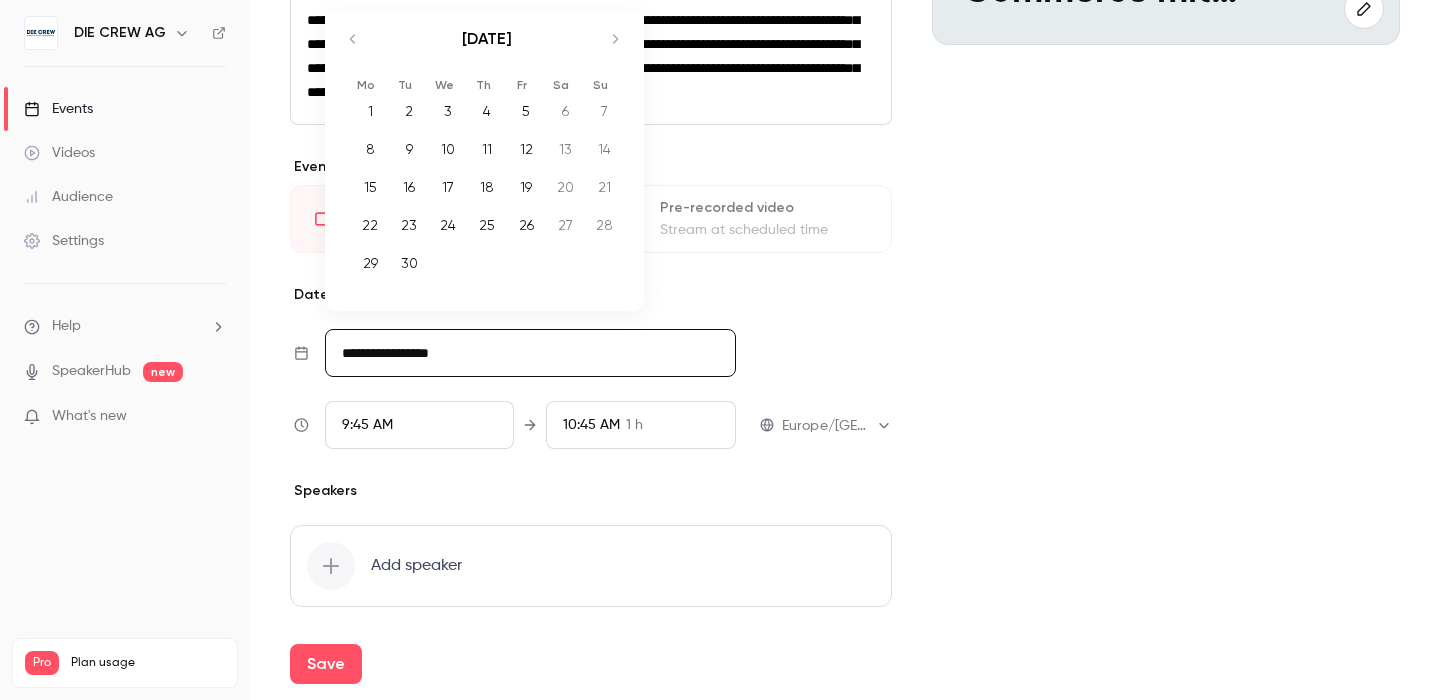 click on "16" at bounding box center (409, 187) 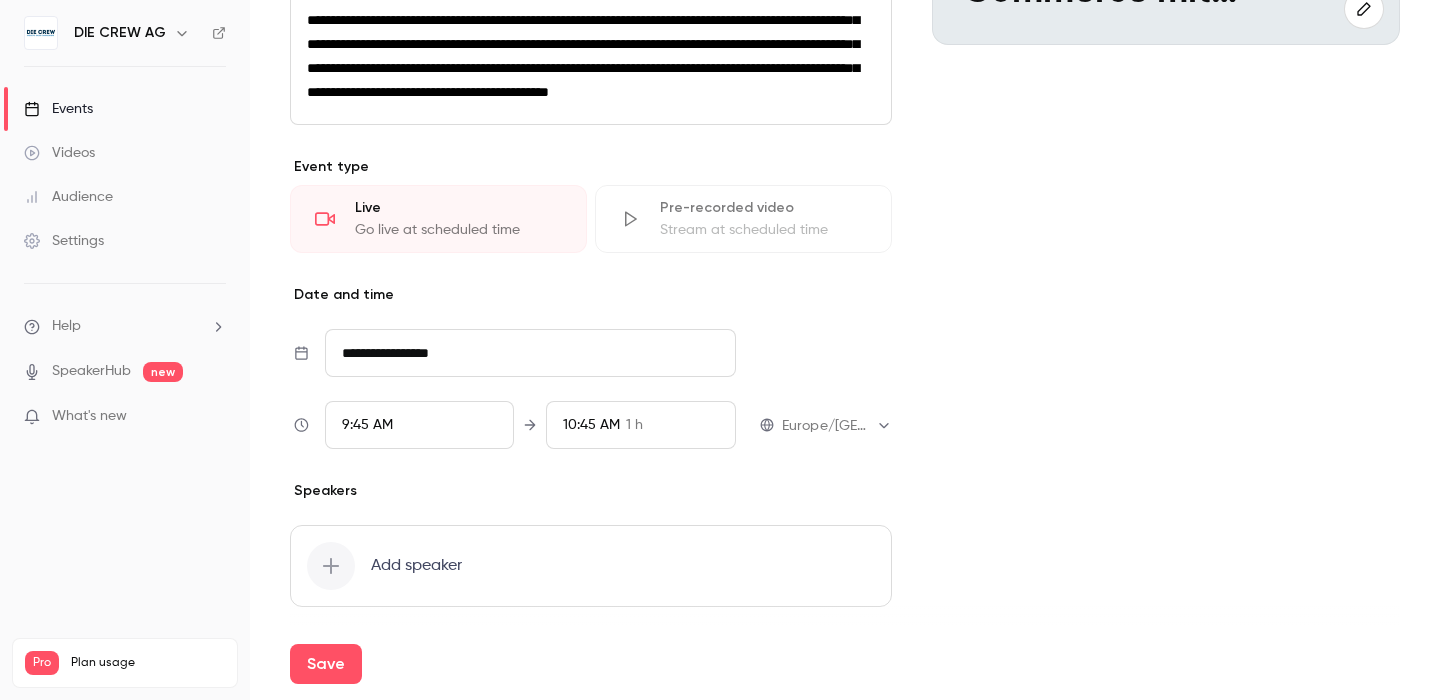 click on "**********" at bounding box center (591, 210) 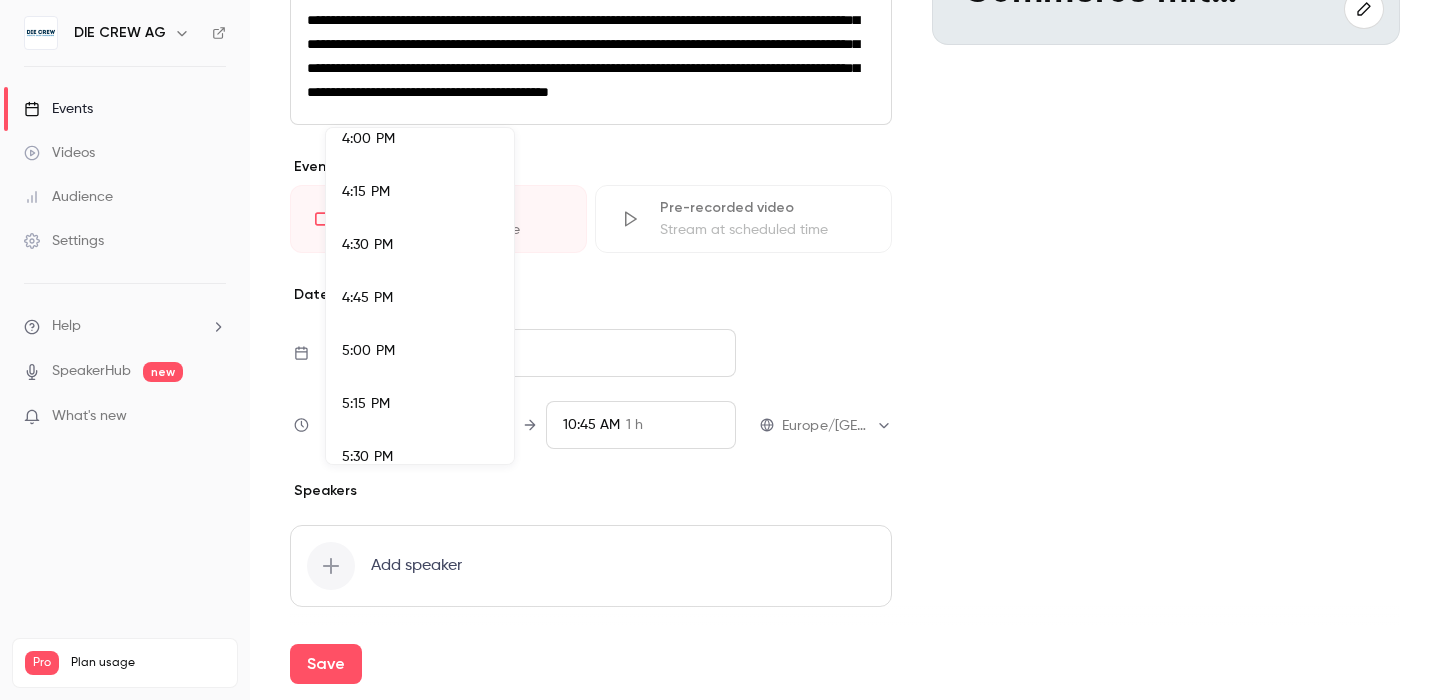 scroll, scrollTop: 3406, scrollLeft: 0, axis: vertical 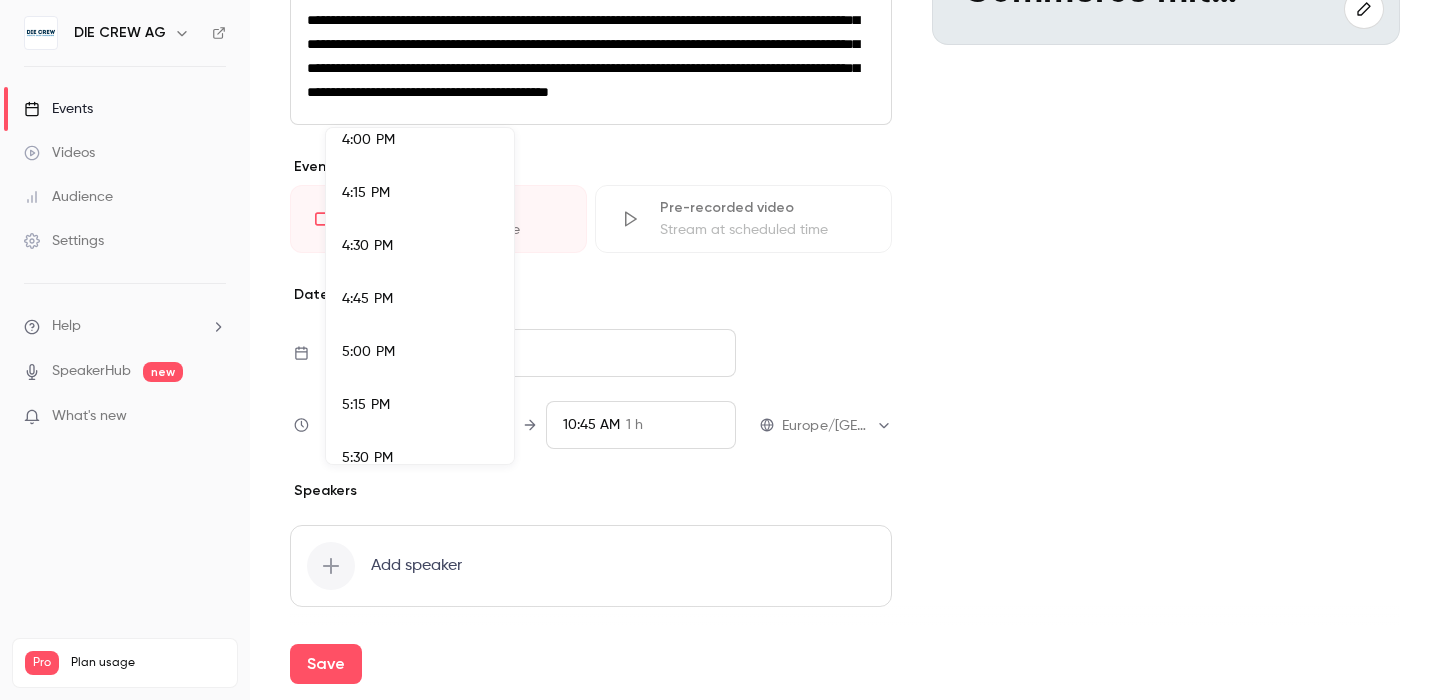 click at bounding box center (720, 350) 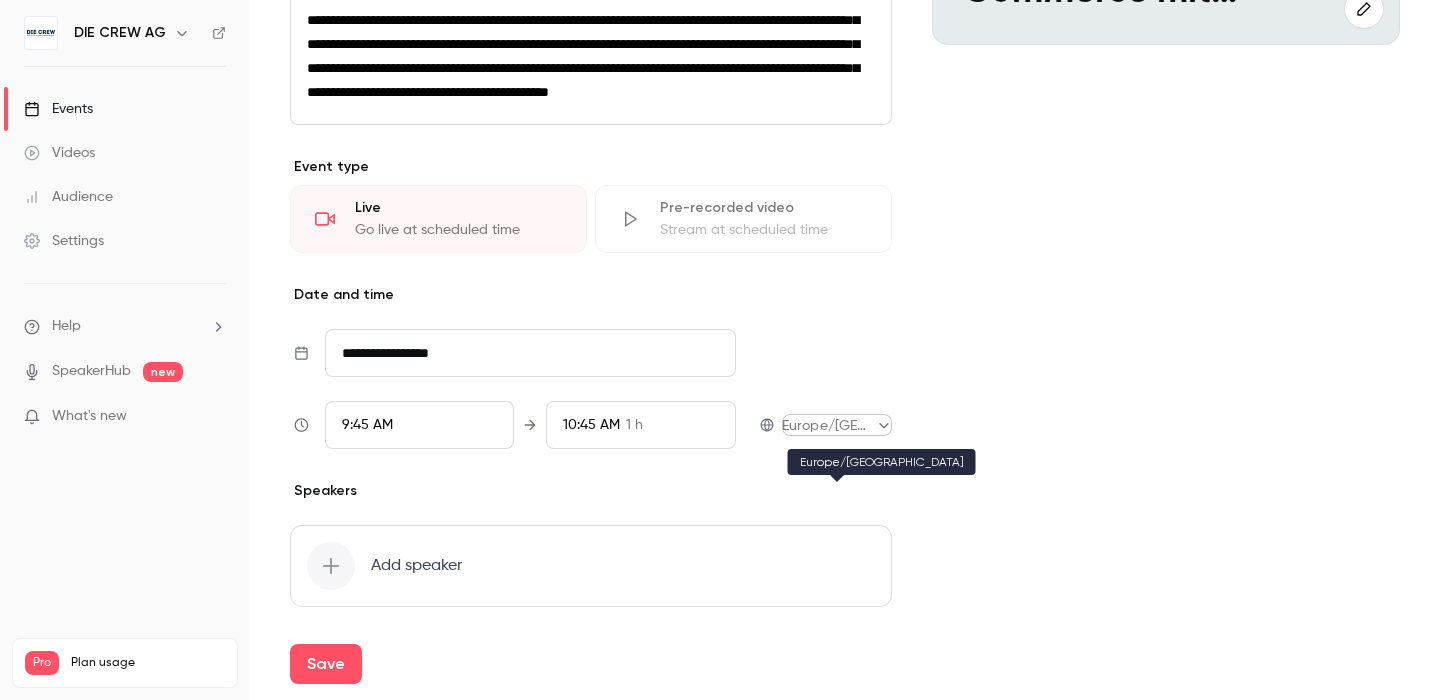 click on "**********" at bounding box center [720, 350] 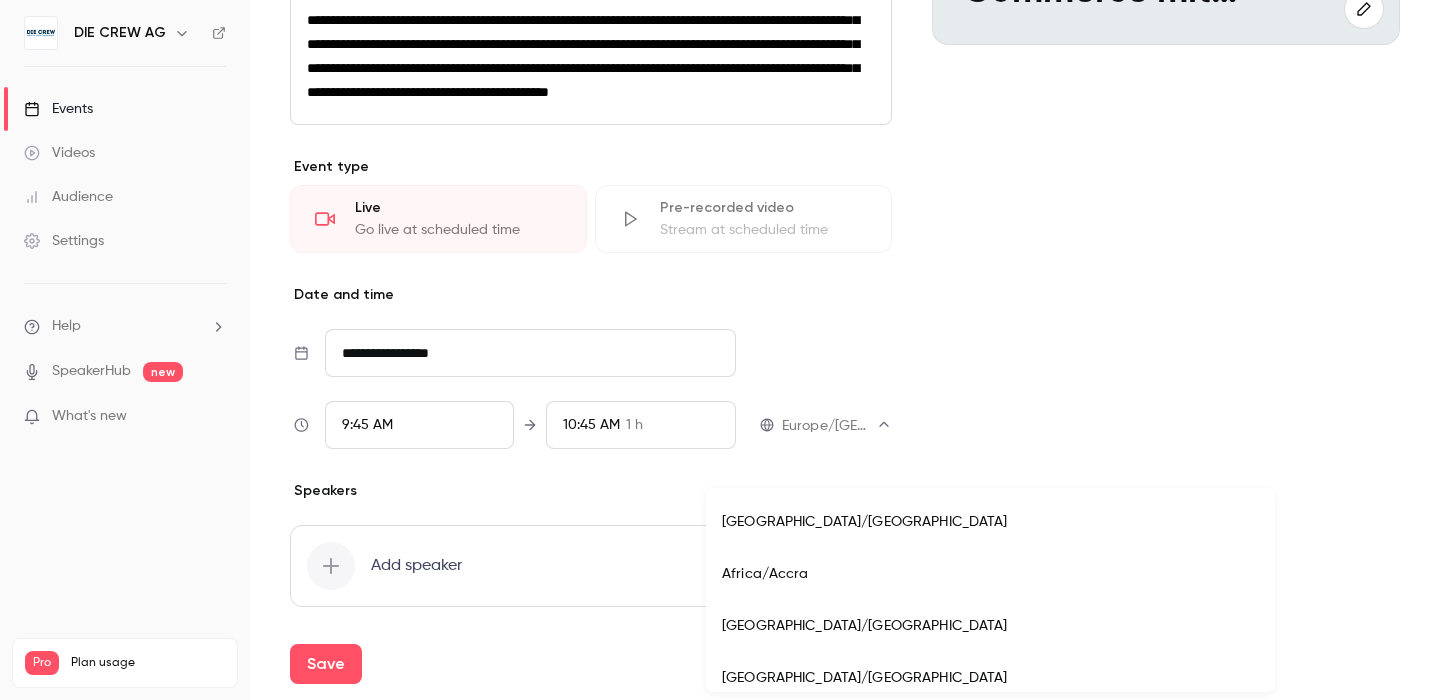 scroll, scrollTop: 16364, scrollLeft: 0, axis: vertical 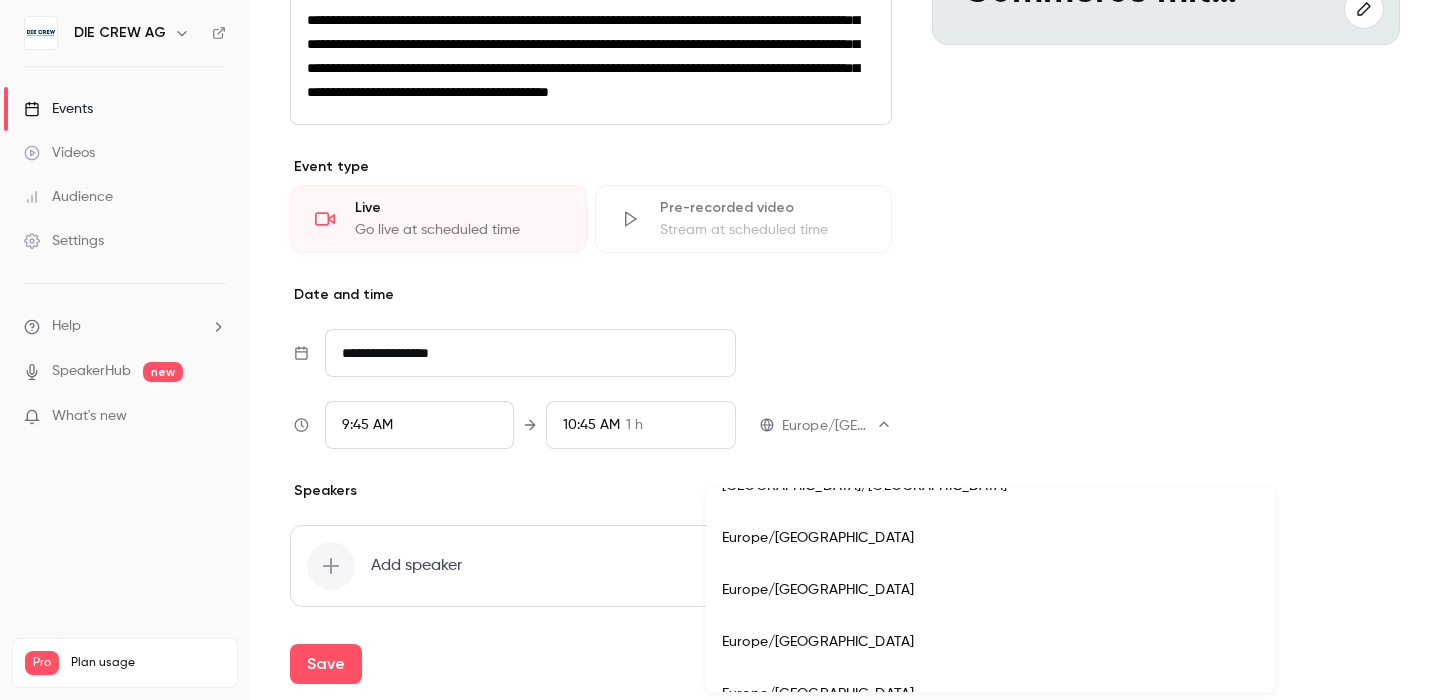 click on "Europe/[GEOGRAPHIC_DATA]" at bounding box center [990, 590] 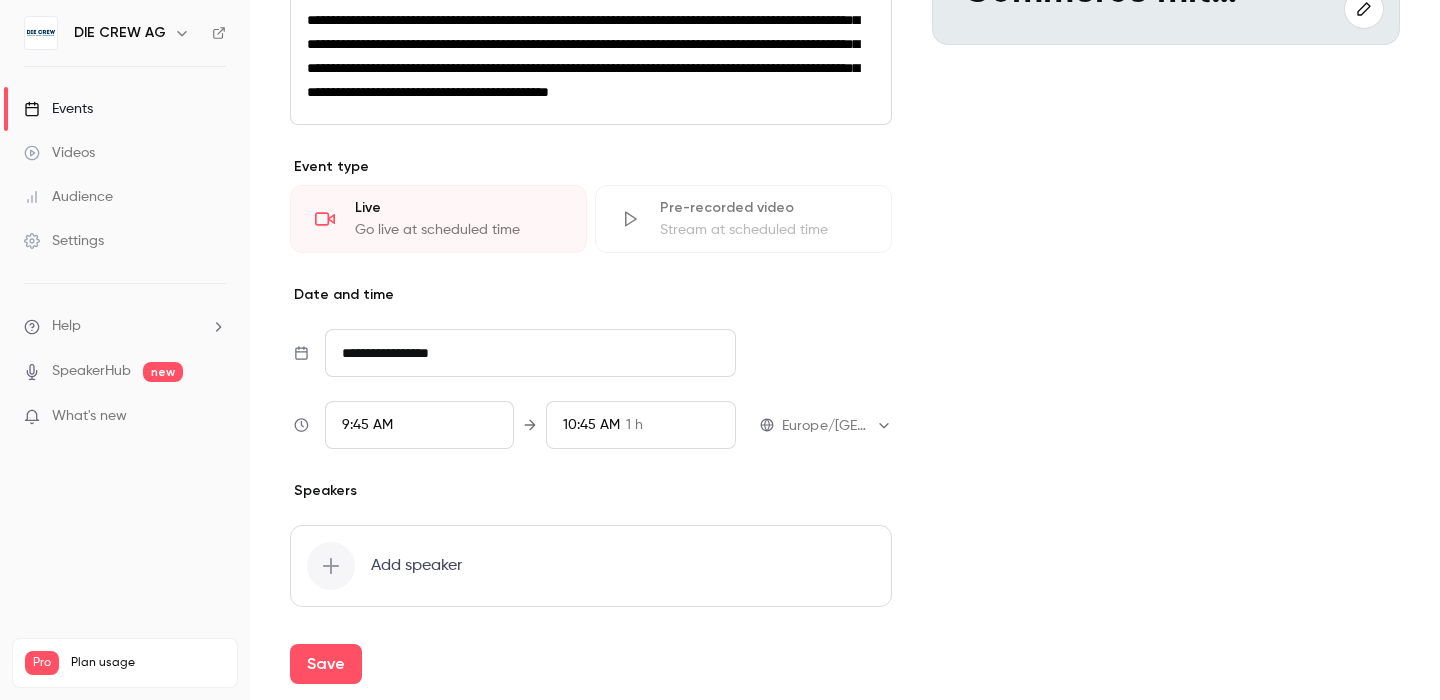 click on "9:45 AM" at bounding box center [367, 425] 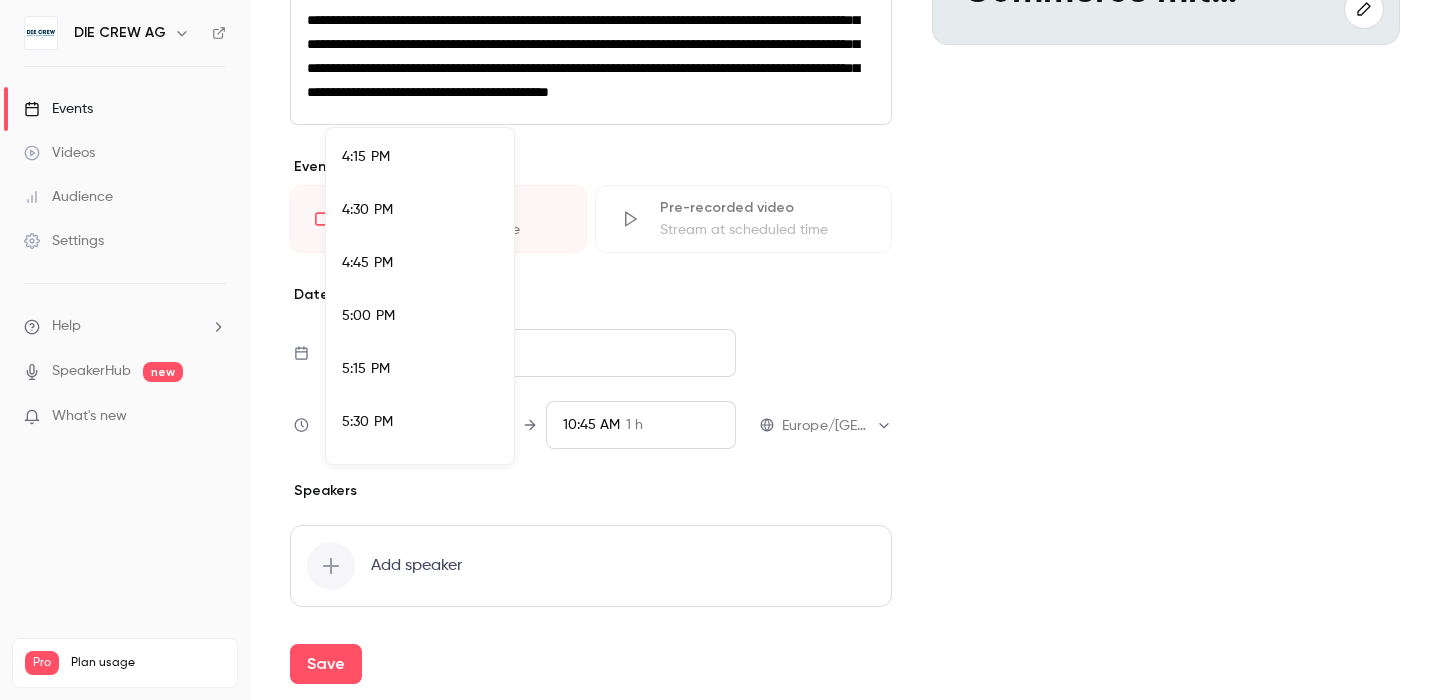 scroll, scrollTop: 3438, scrollLeft: 0, axis: vertical 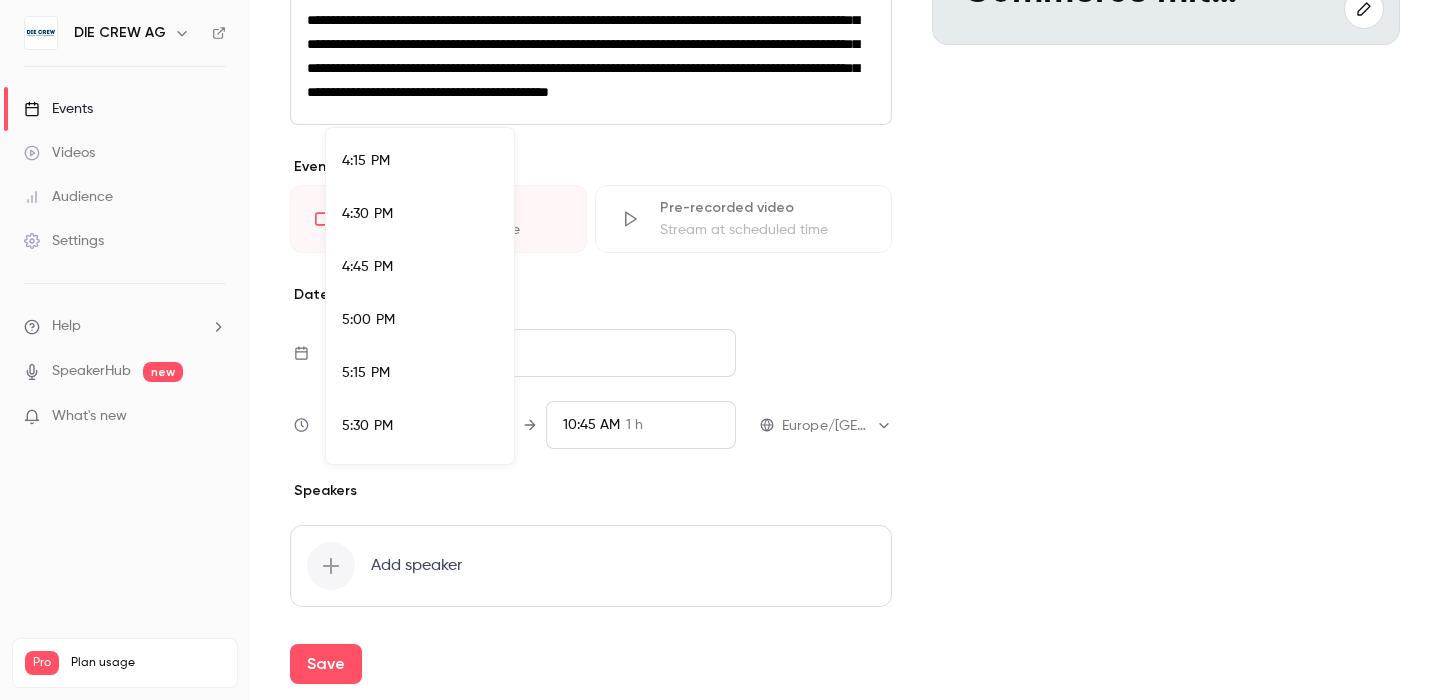 click on "4:30 PM" at bounding box center [420, 214] 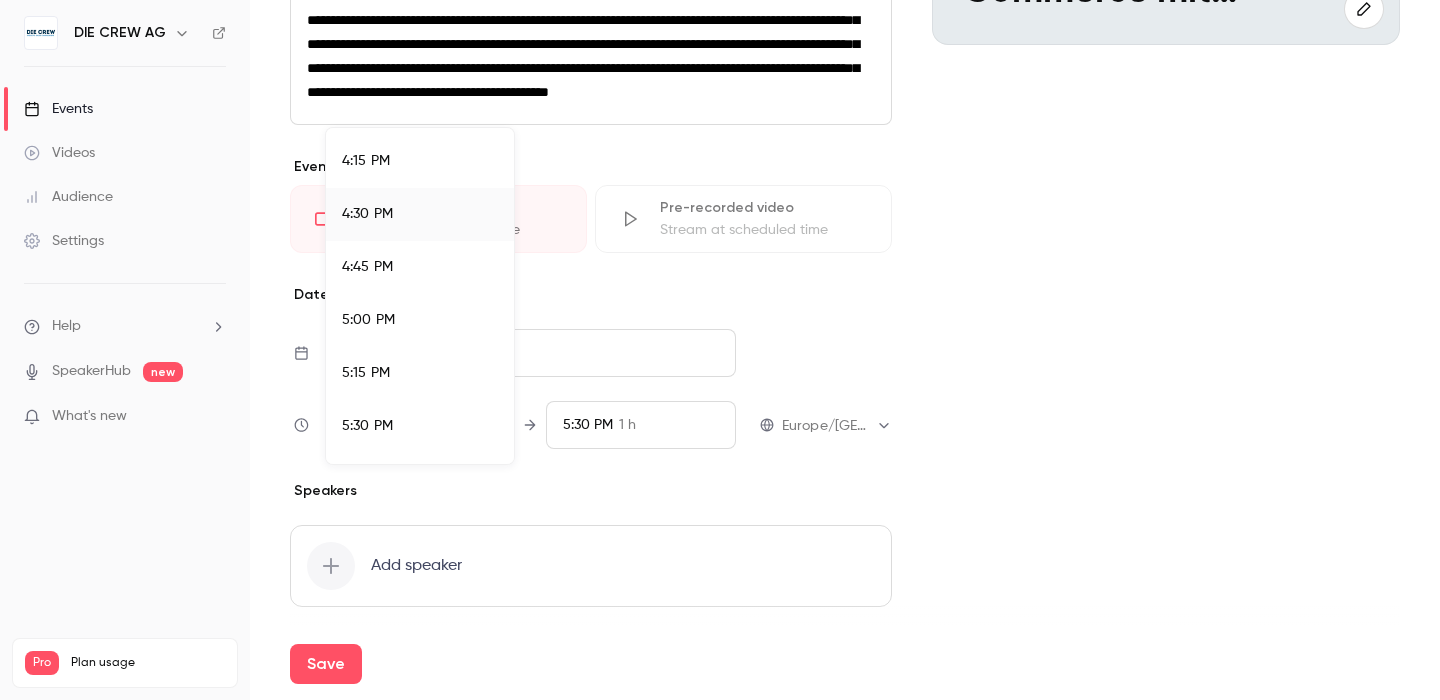 click at bounding box center (720, 350) 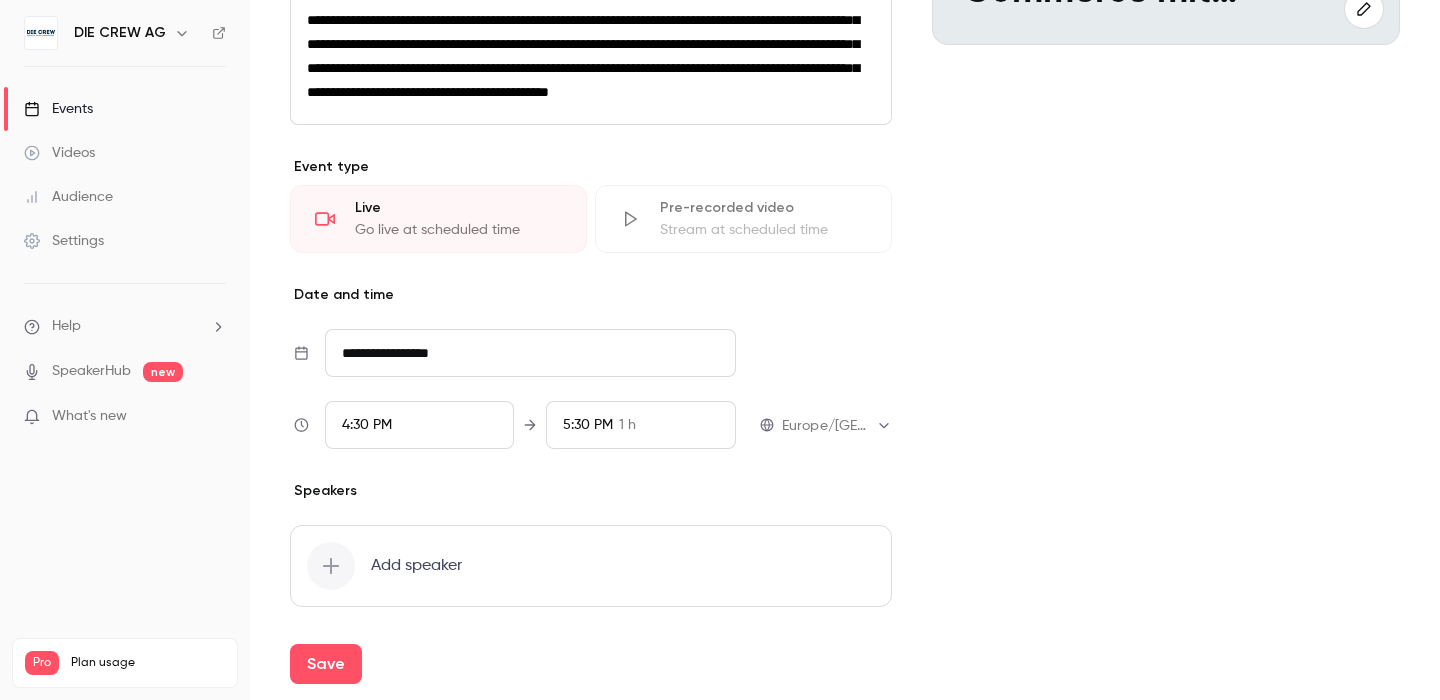 scroll, scrollTop: 1925, scrollLeft: 0, axis: vertical 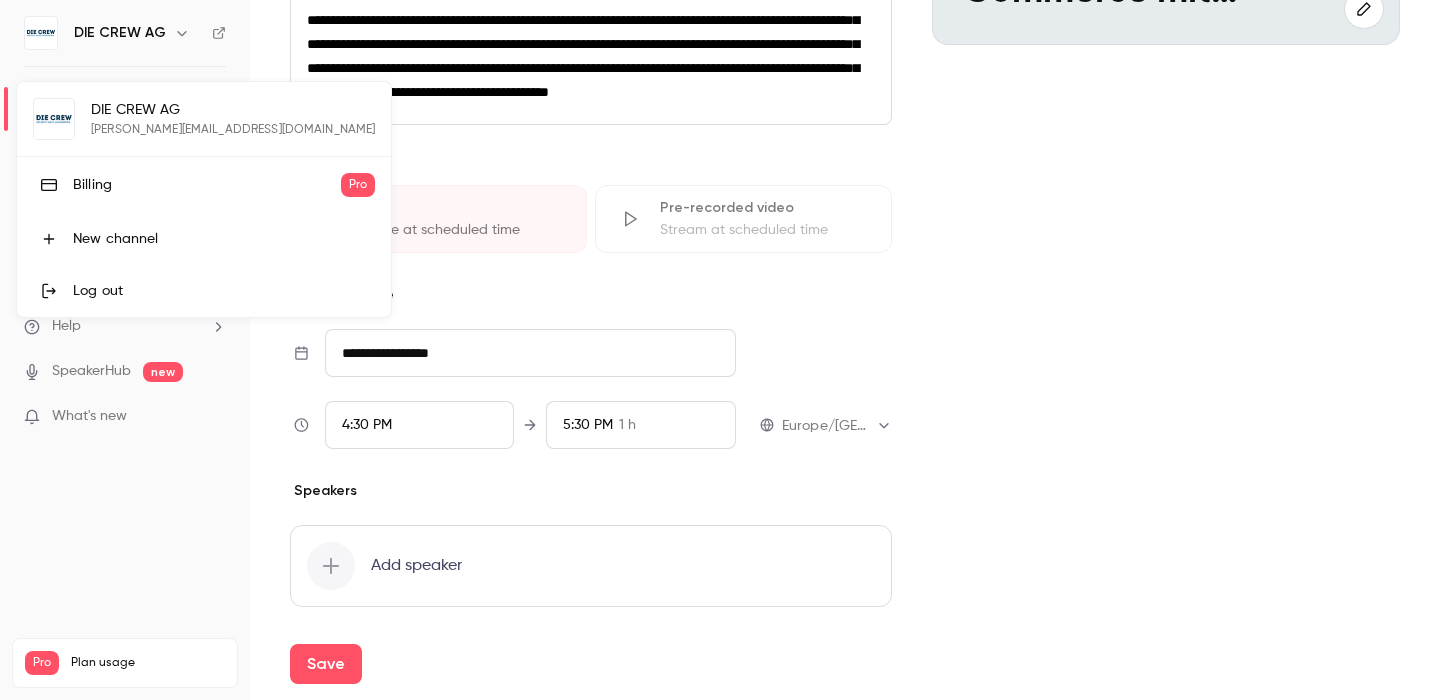 click at bounding box center (720, 350) 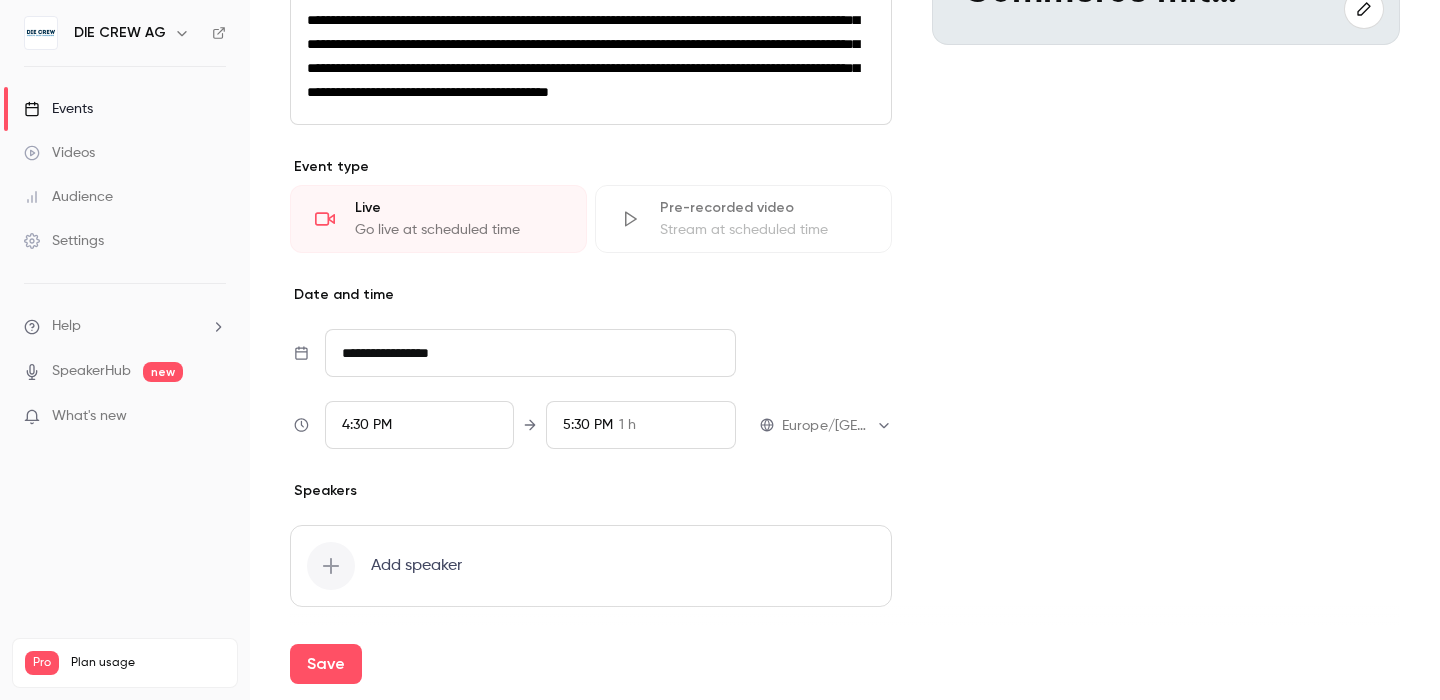click on "Cover image DIE CREW AG [DATE] 4:30 PM CREW INSIGHTS Live-Podcast: Pharma-E-Commerce mit Strategie" at bounding box center (1166, 210) 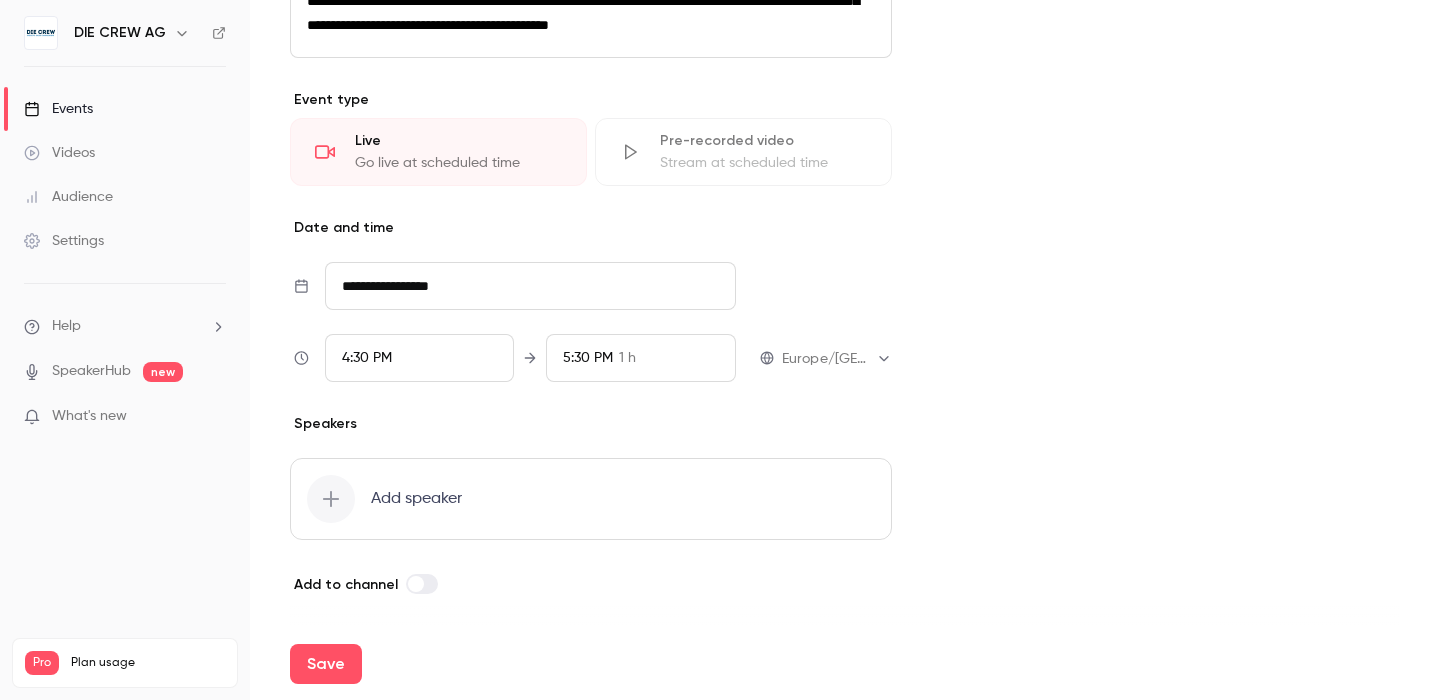 scroll, scrollTop: 562, scrollLeft: 0, axis: vertical 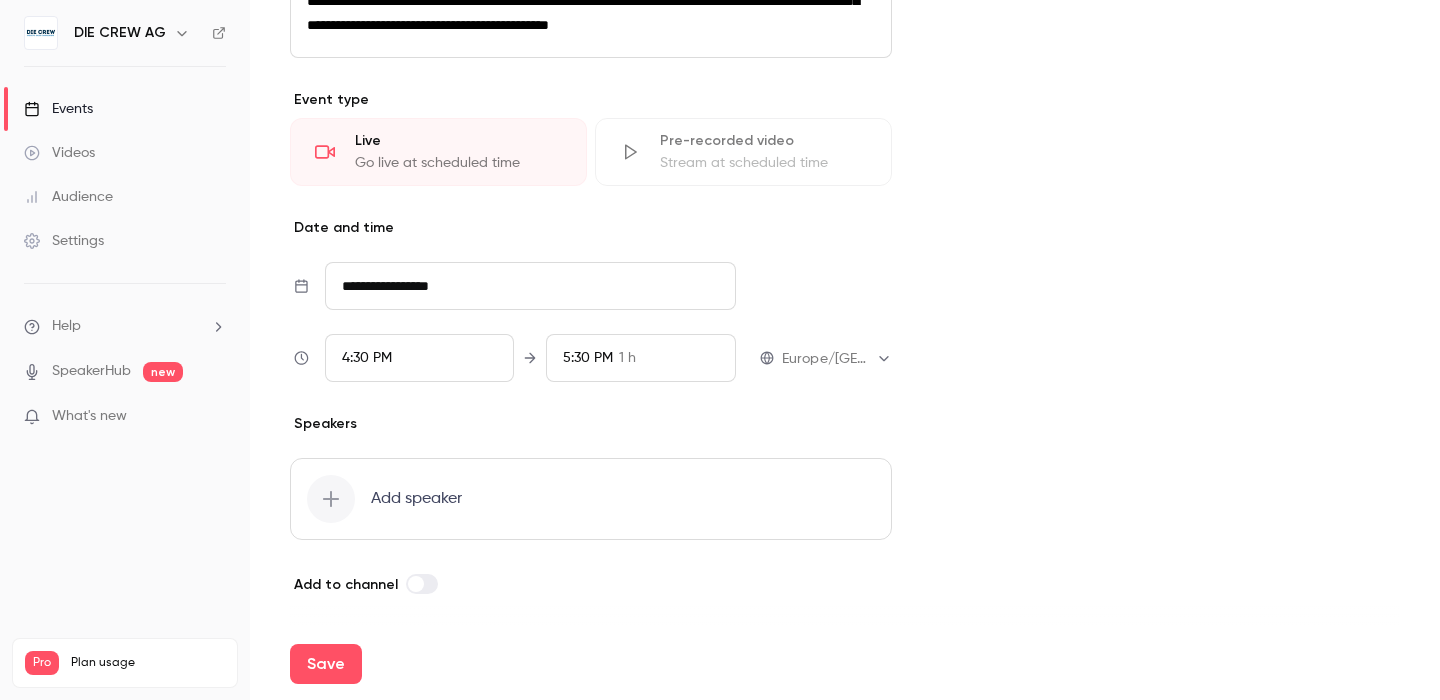 click 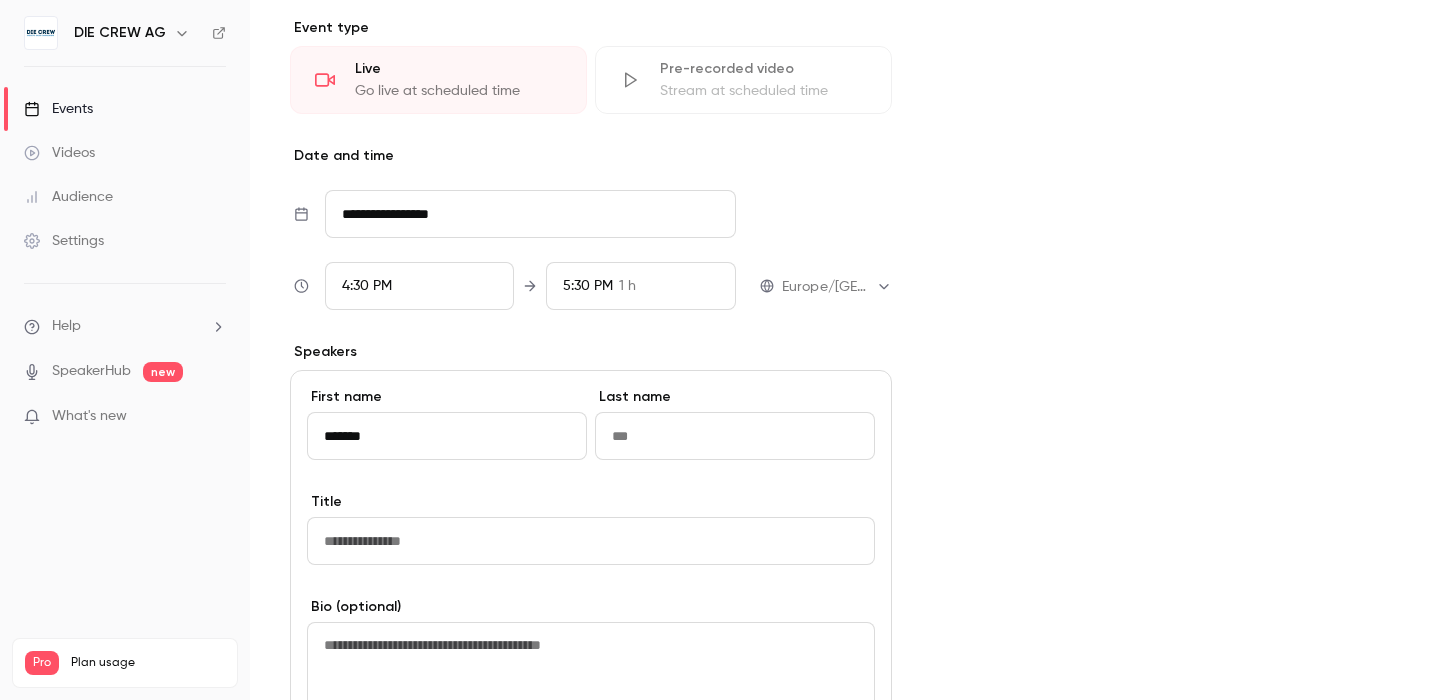 type on "*******" 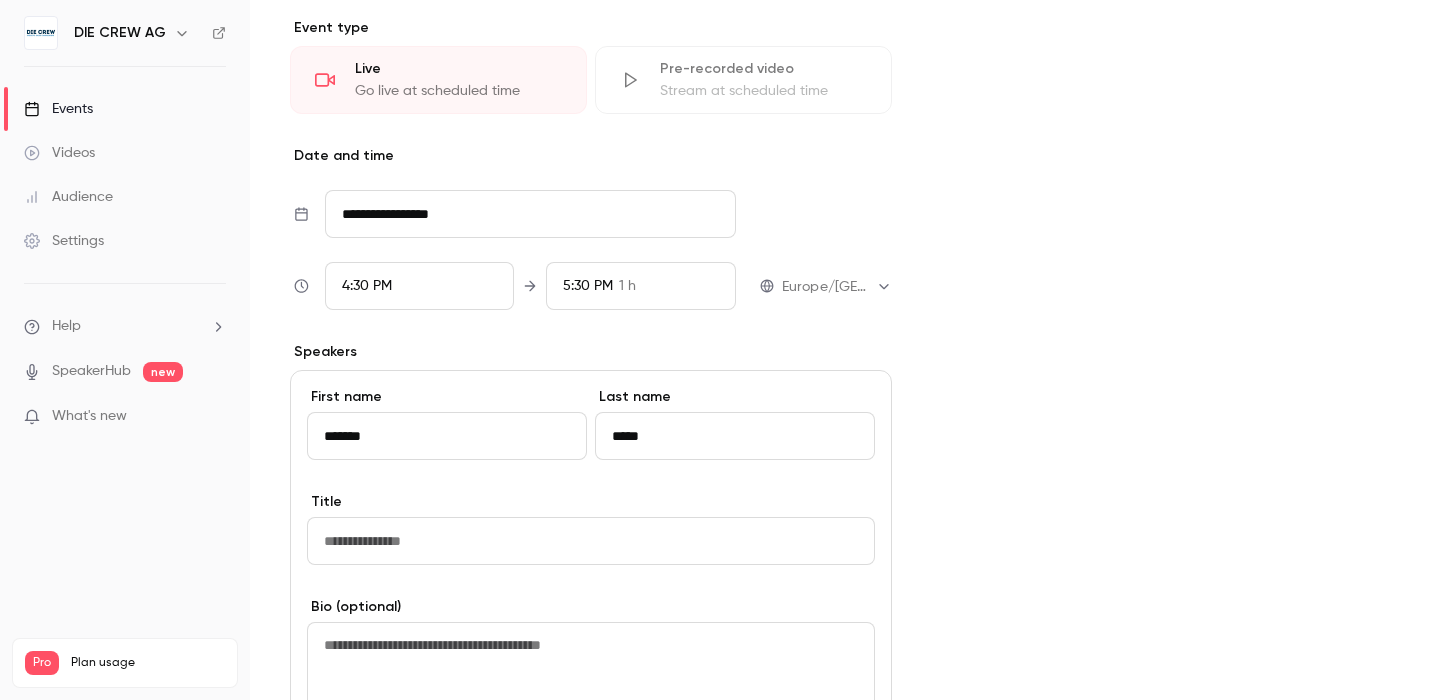 type on "*****" 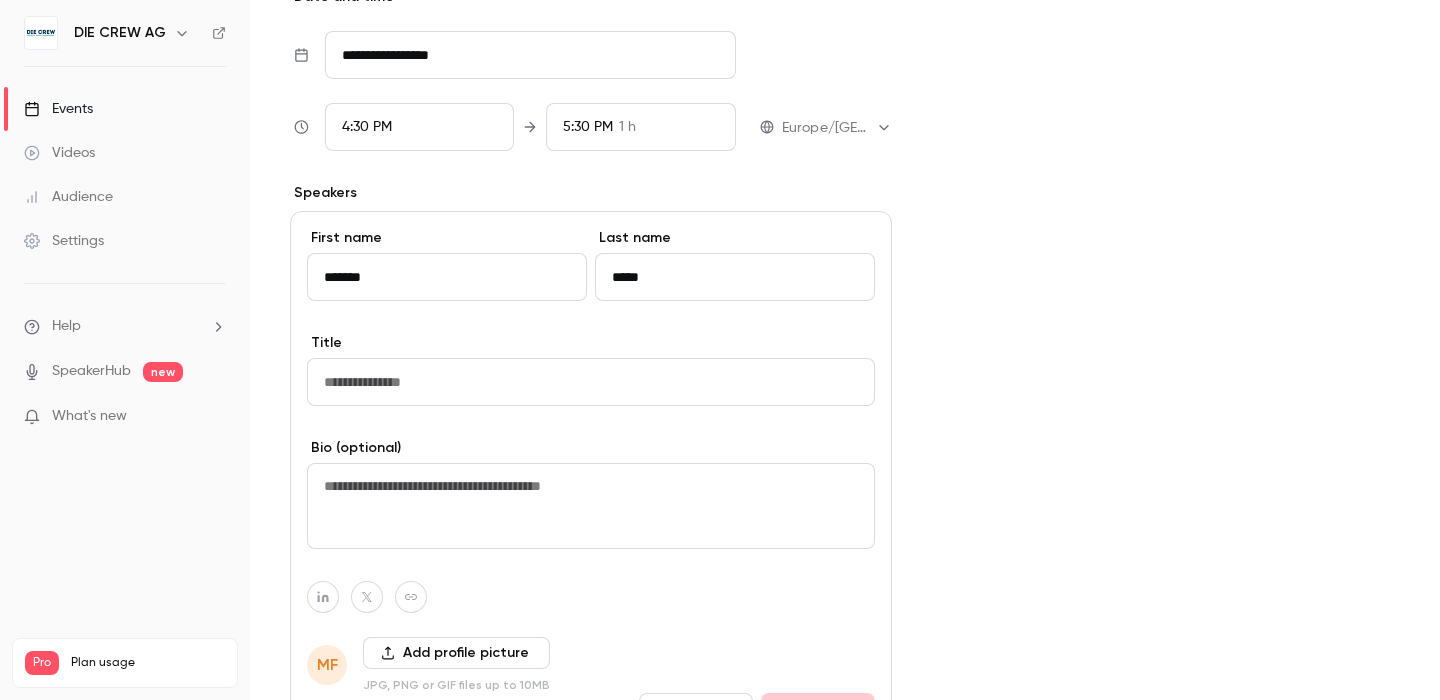 scroll, scrollTop: 720, scrollLeft: 0, axis: vertical 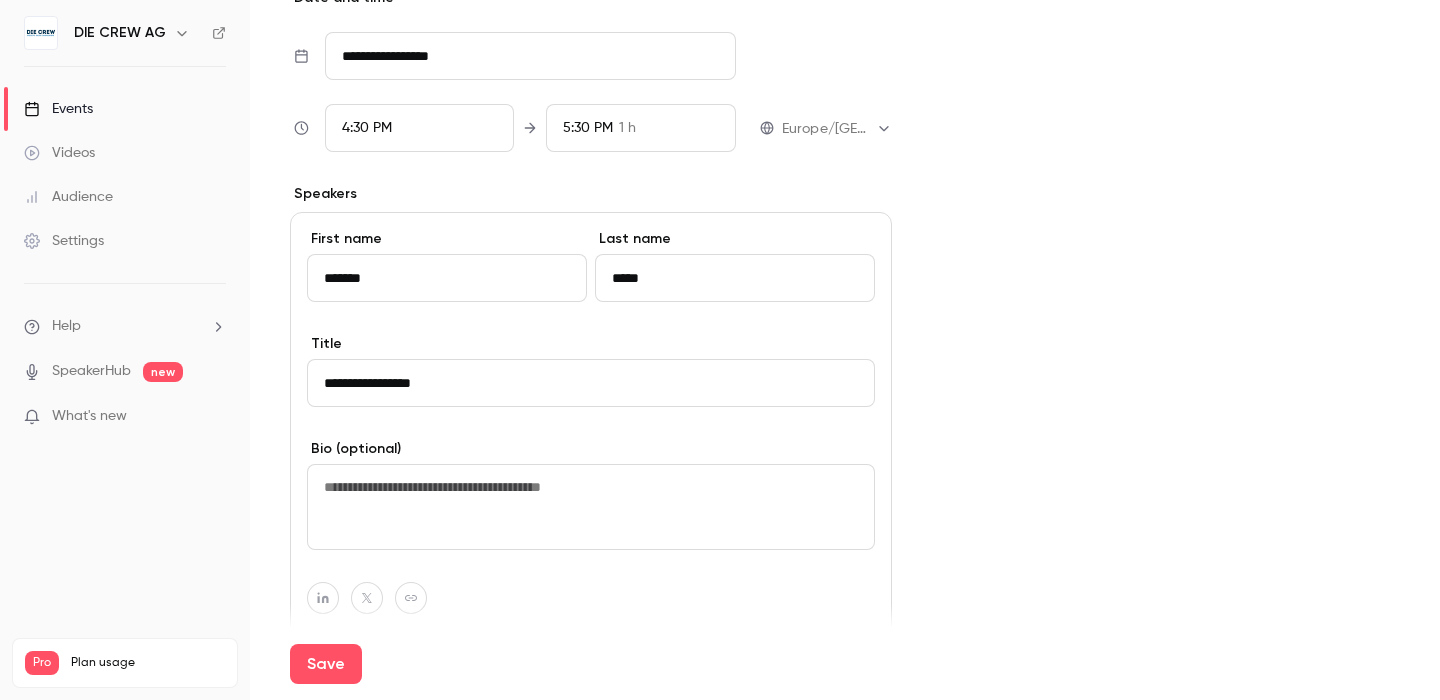 paste on "**********" 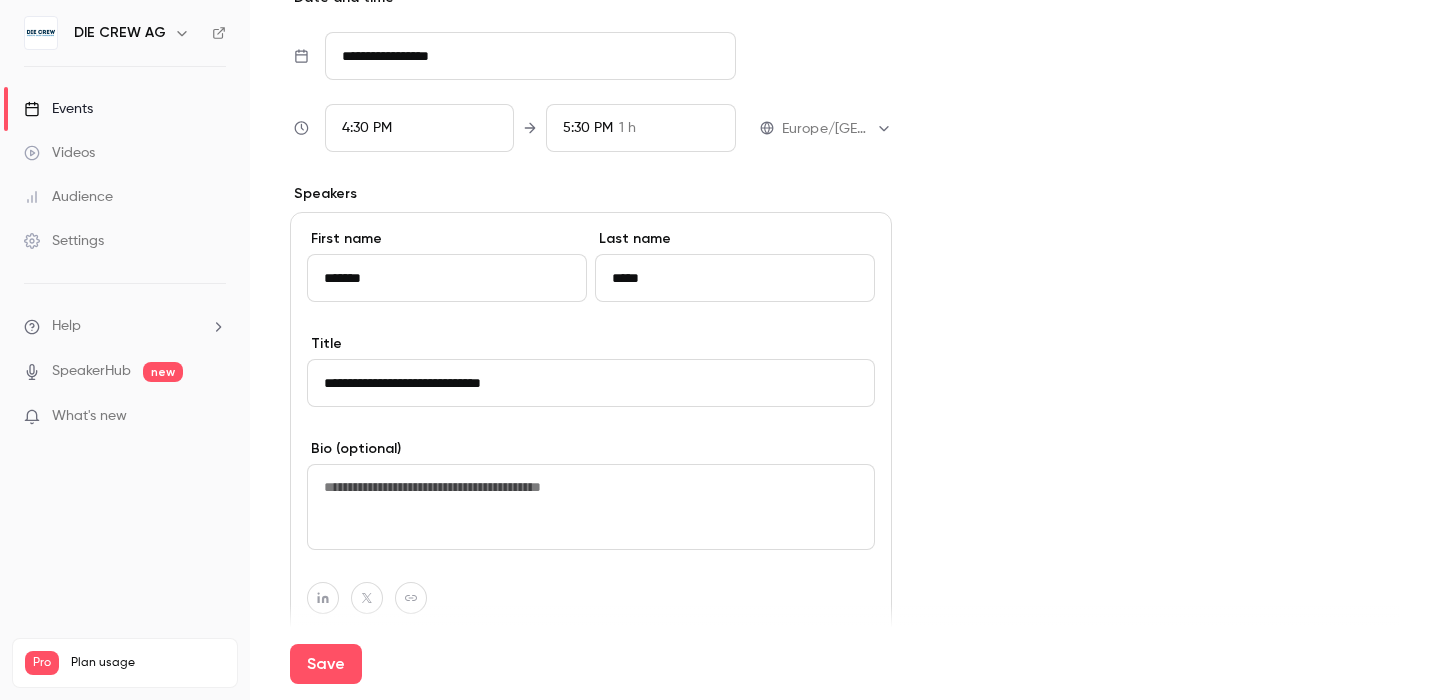 click on "**********" at bounding box center (591, 383) 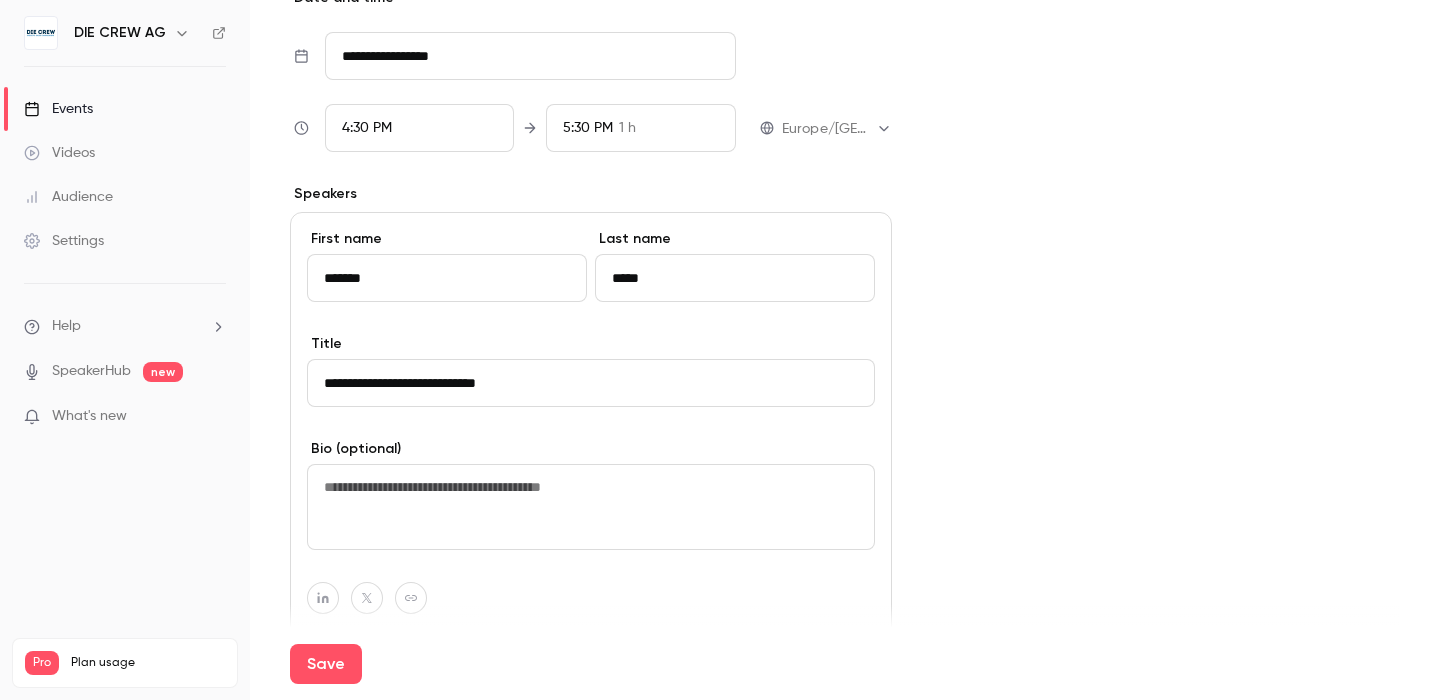 click on "**********" at bounding box center [591, 383] 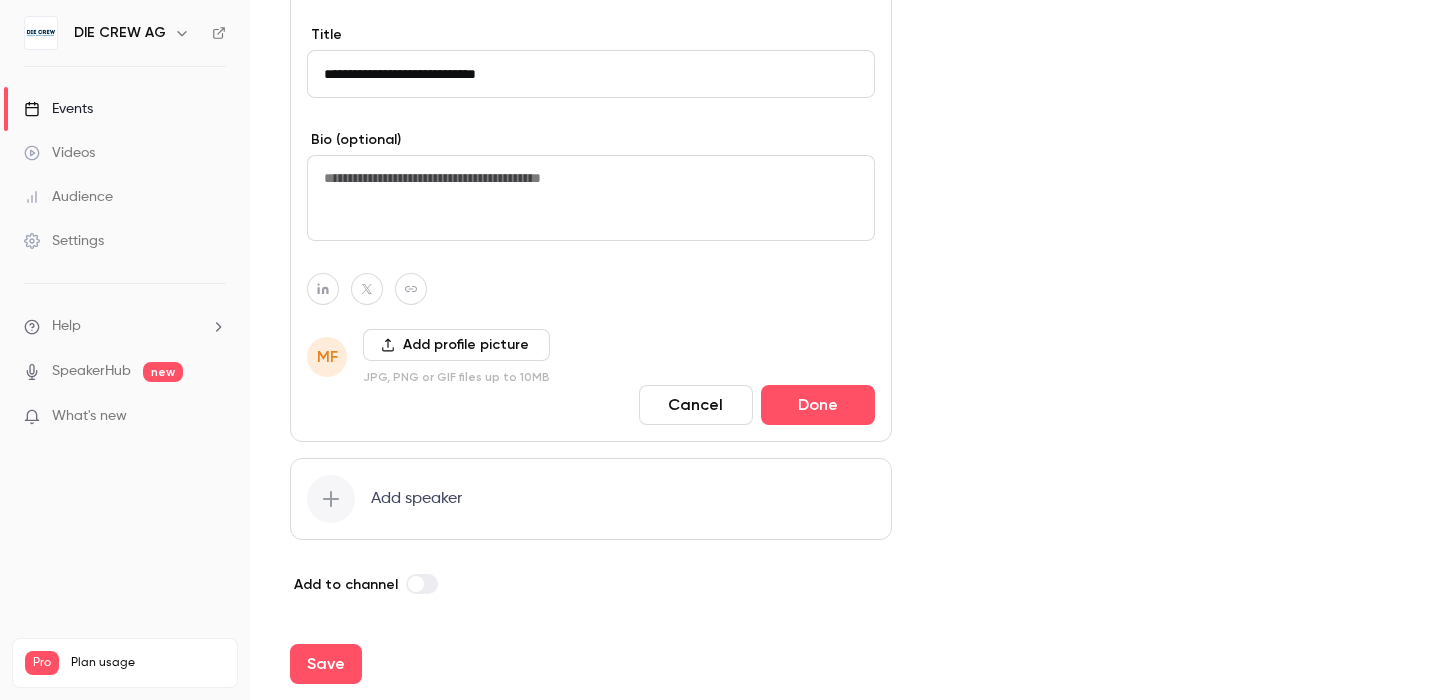 scroll, scrollTop: 1051, scrollLeft: 0, axis: vertical 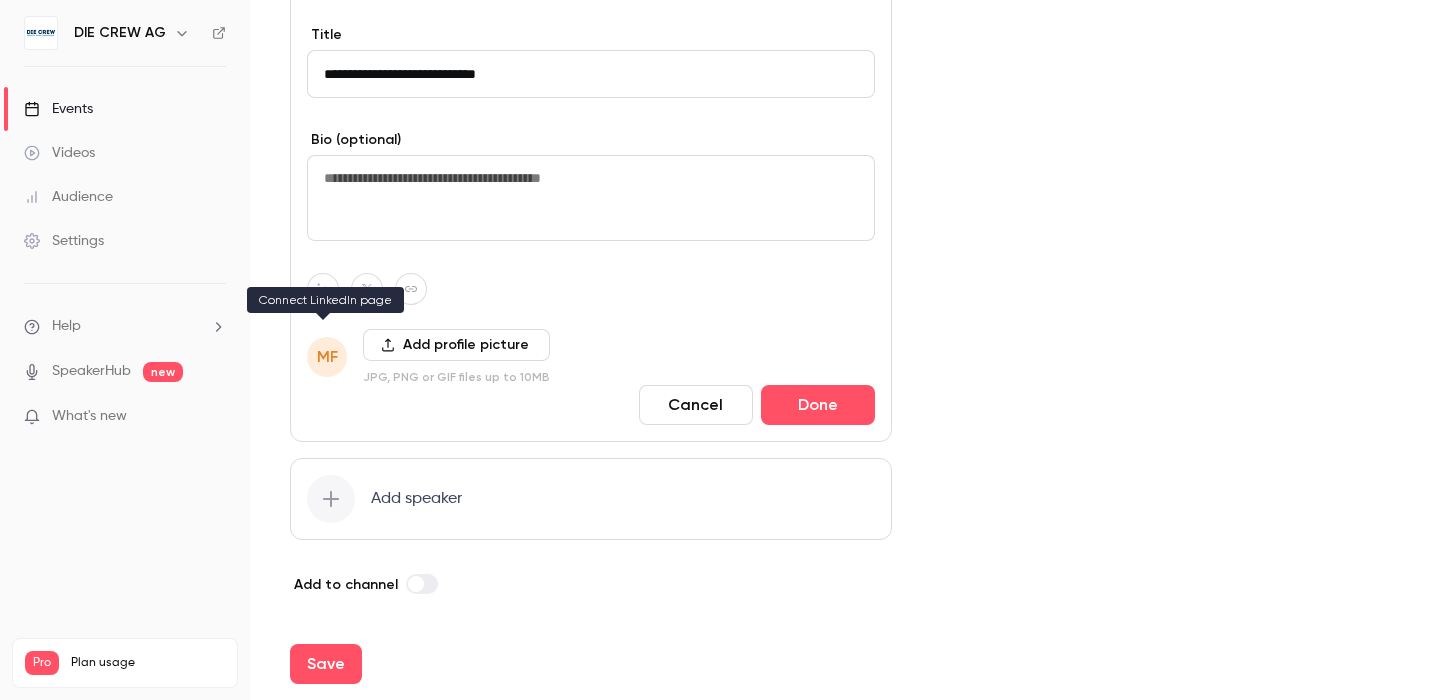 type on "**********" 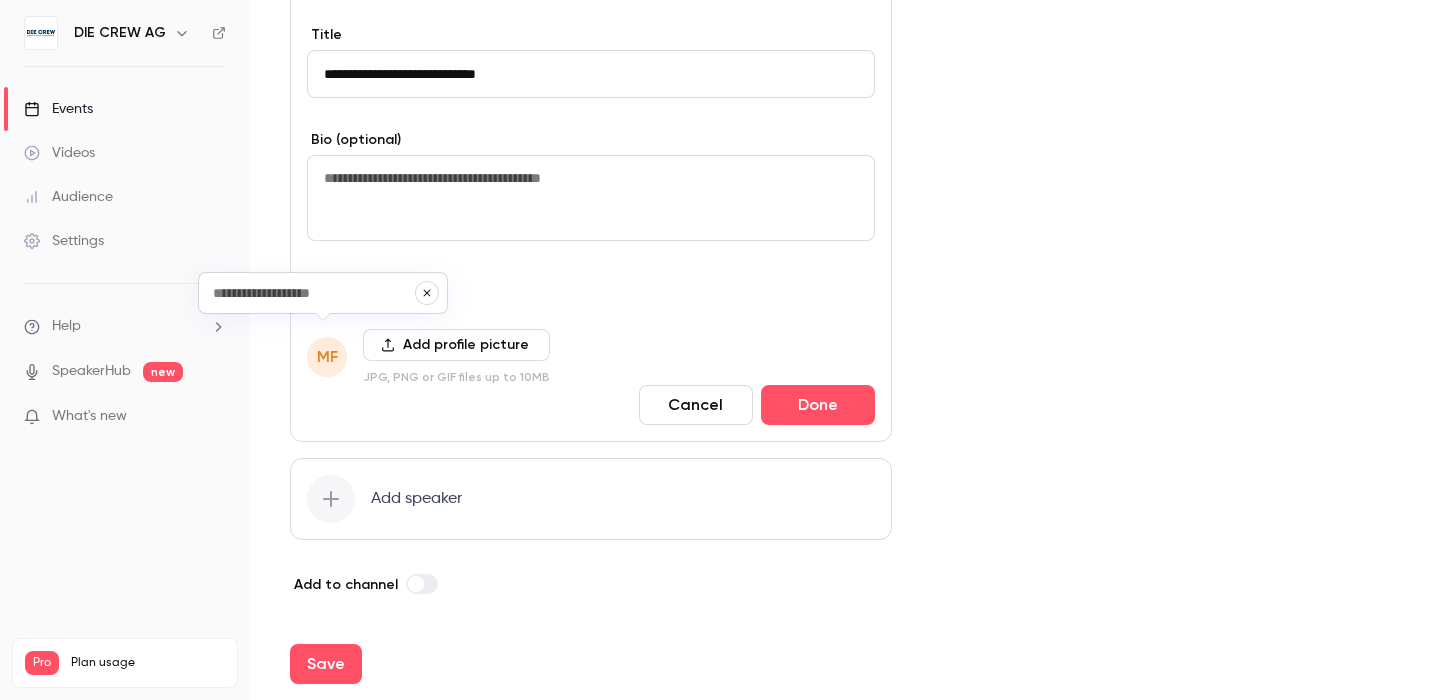 click at bounding box center (313, 293) 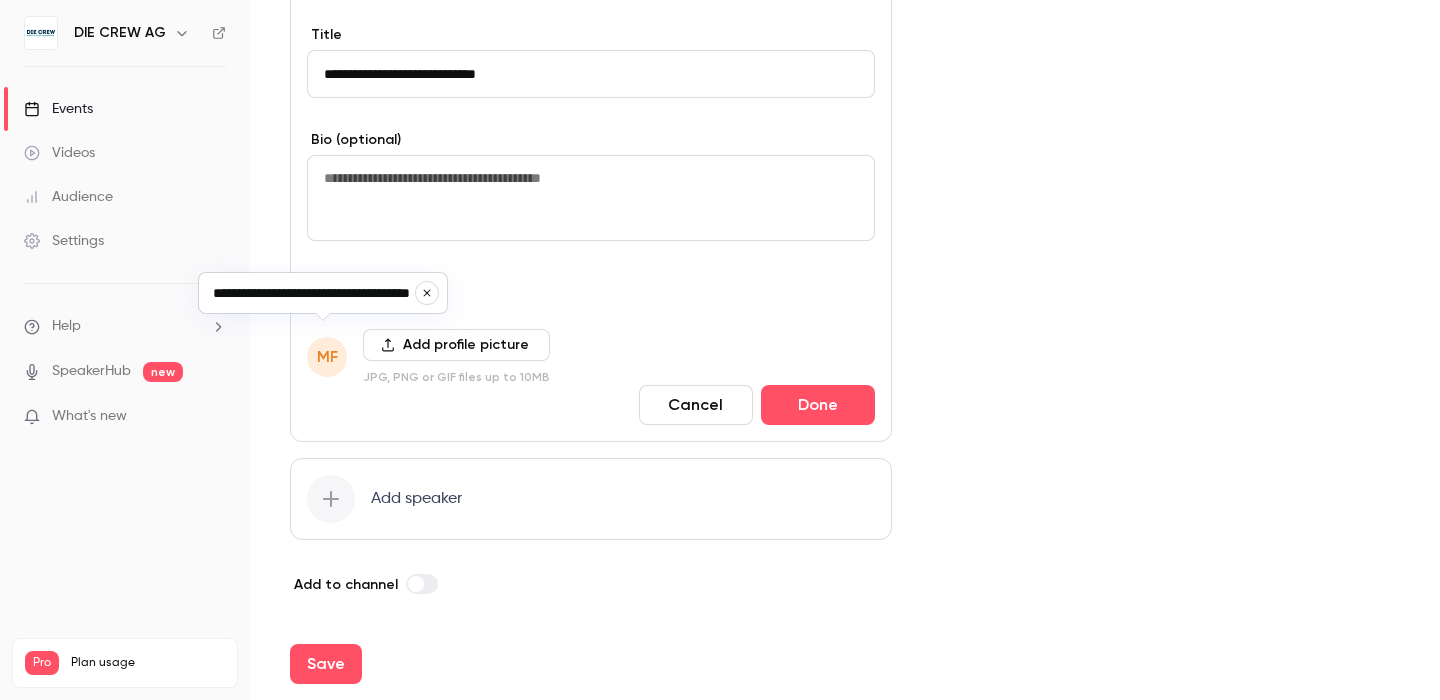 scroll, scrollTop: 0, scrollLeft: 44, axis: horizontal 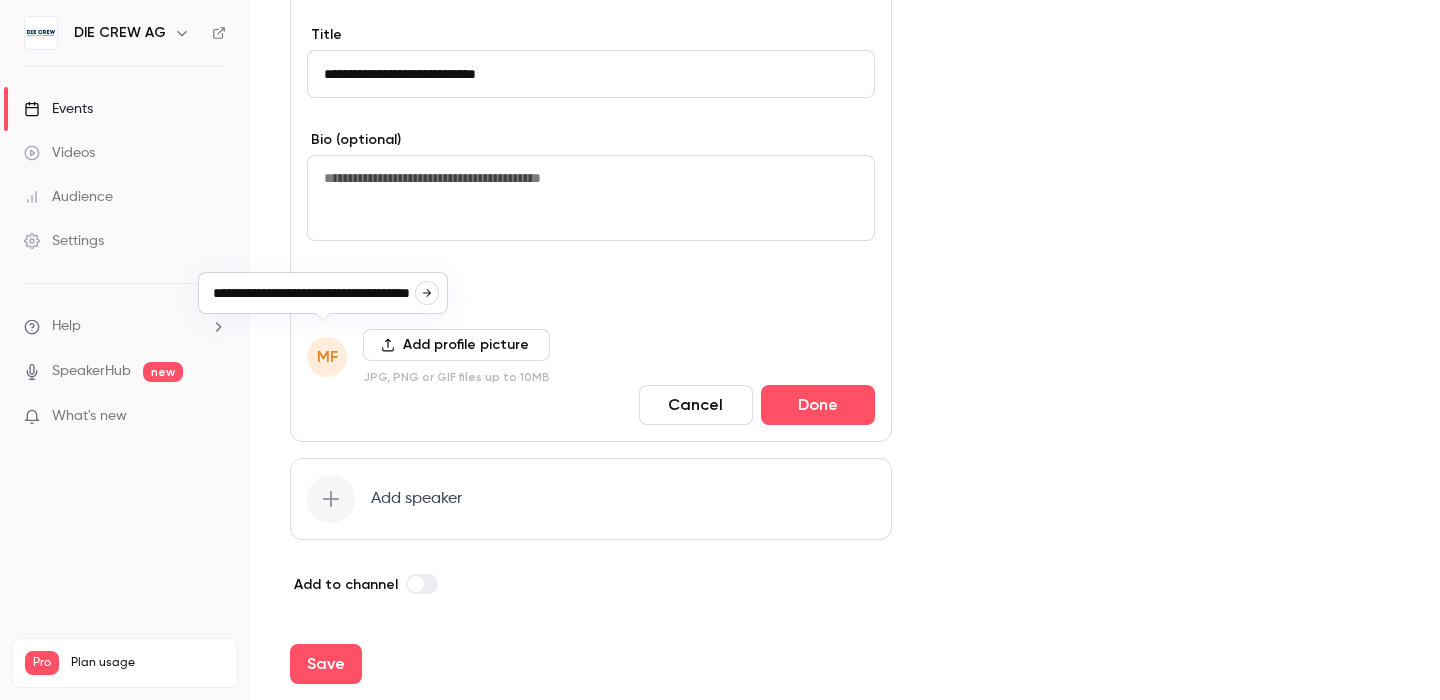 click 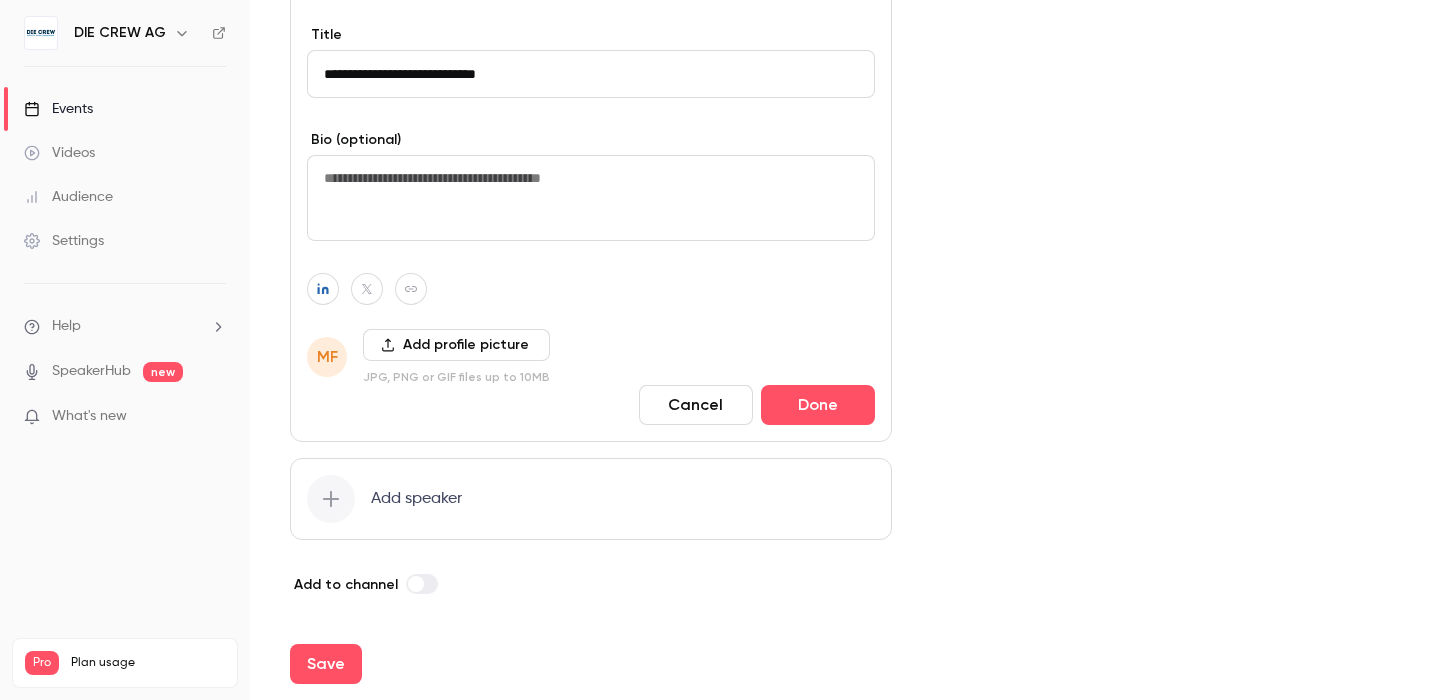 click on "MF" at bounding box center [327, 357] 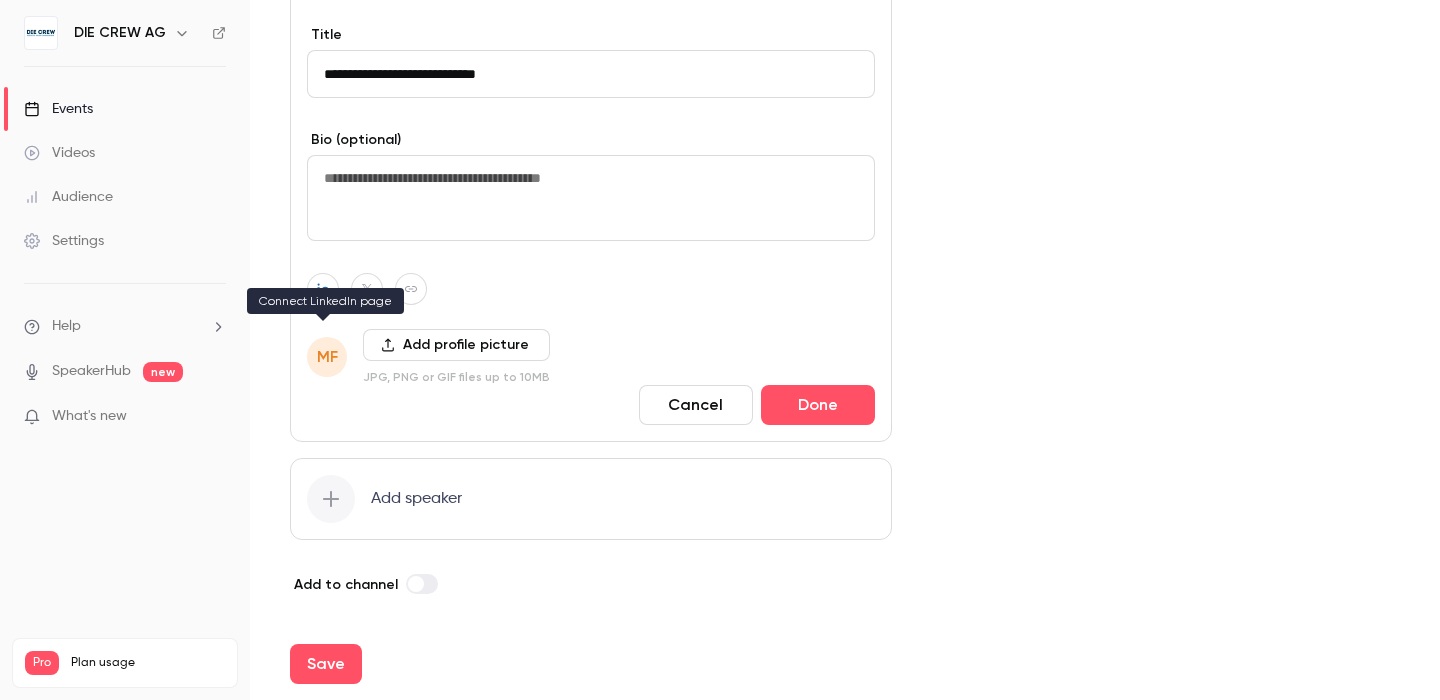 click at bounding box center [323, 289] 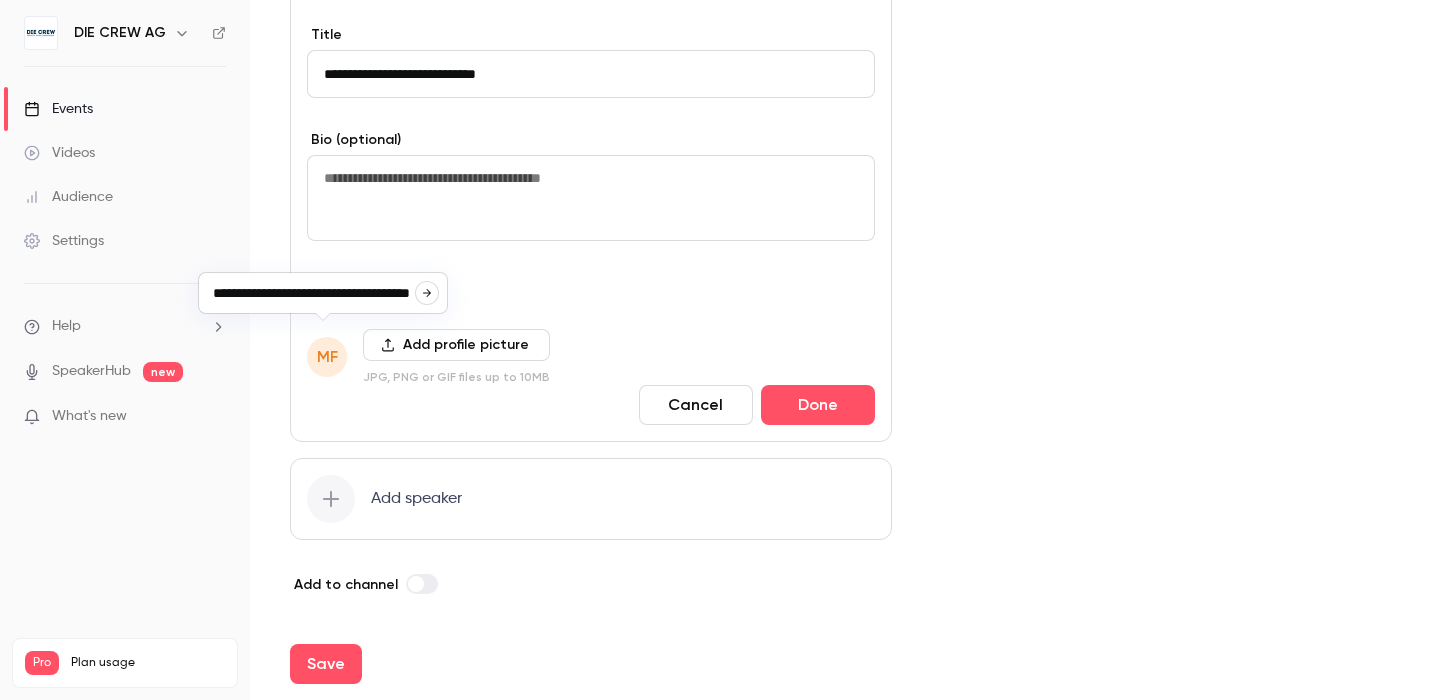 scroll, scrollTop: 0, scrollLeft: 44, axis: horizontal 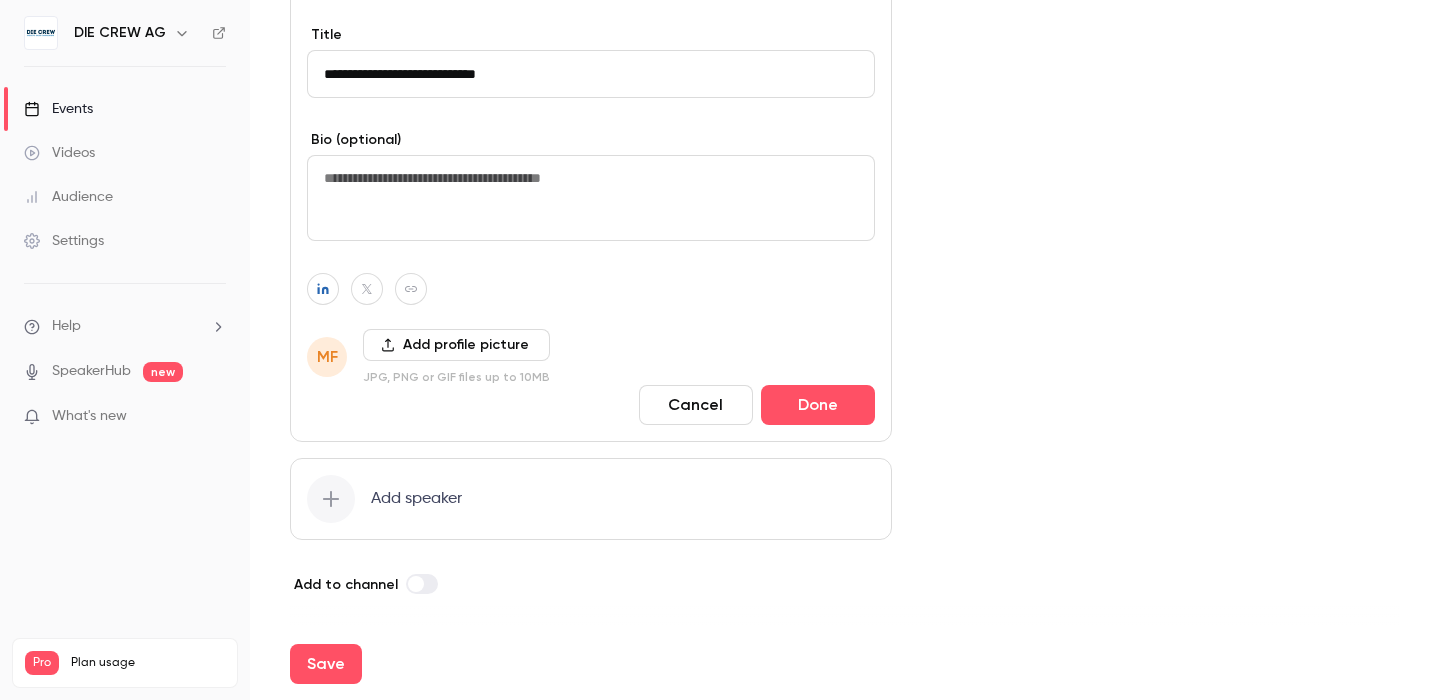 click on "Add profile picture" at bounding box center [456, 345] 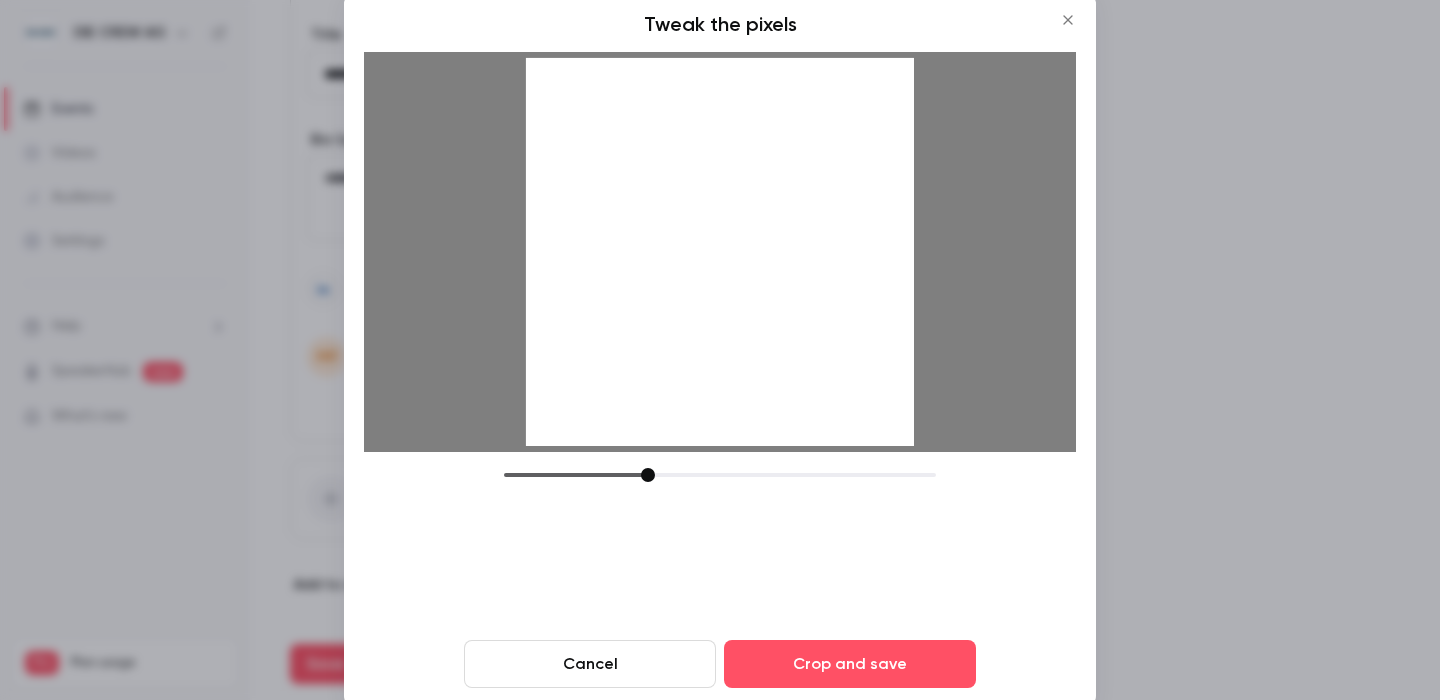 drag, startPoint x: 649, startPoint y: 476, endPoint x: 651, endPoint y: 457, distance: 19.104973 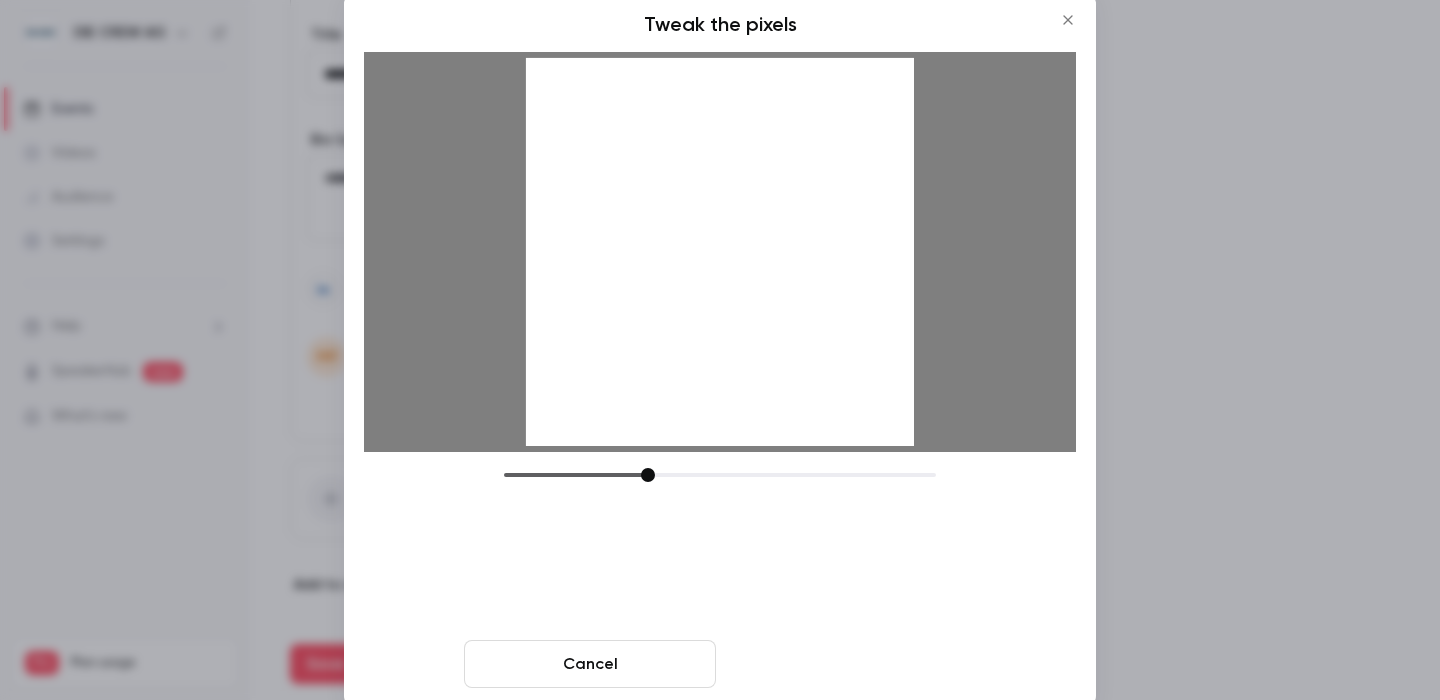 click on "Crop and save" at bounding box center (850, 664) 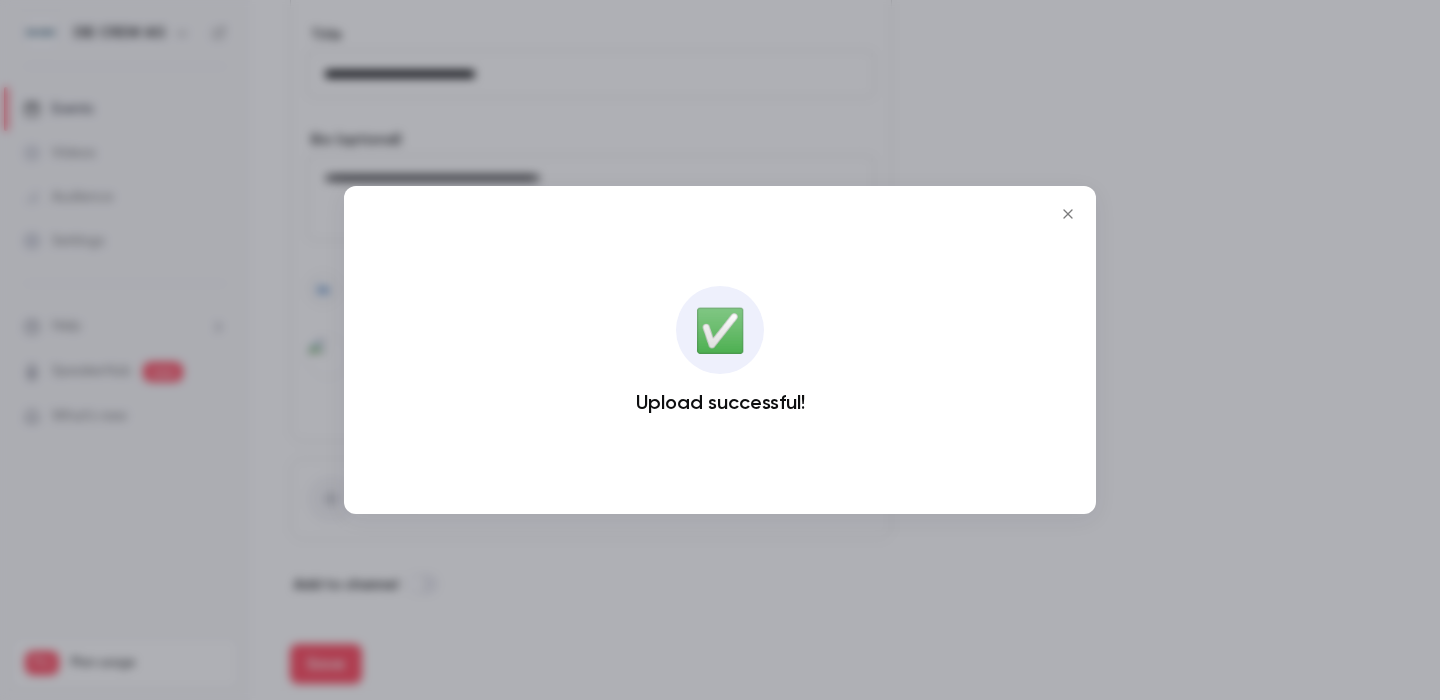 click 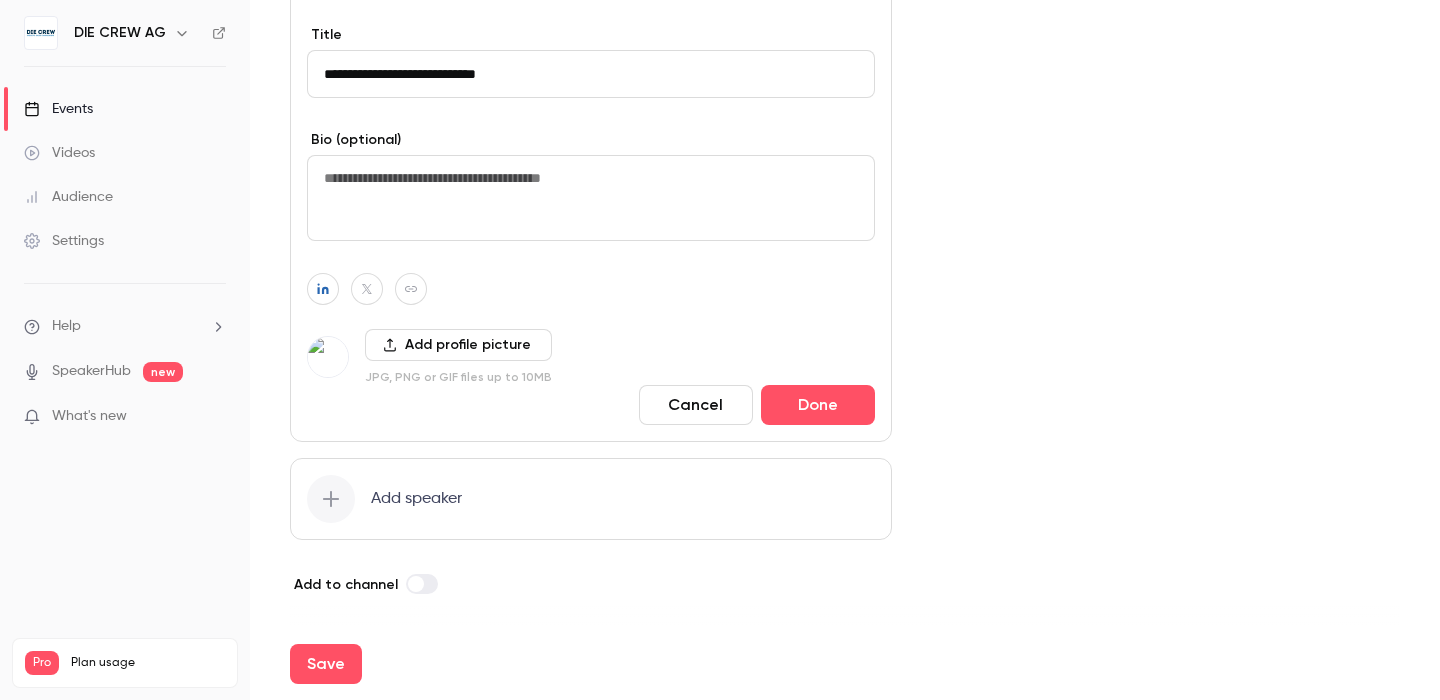 click 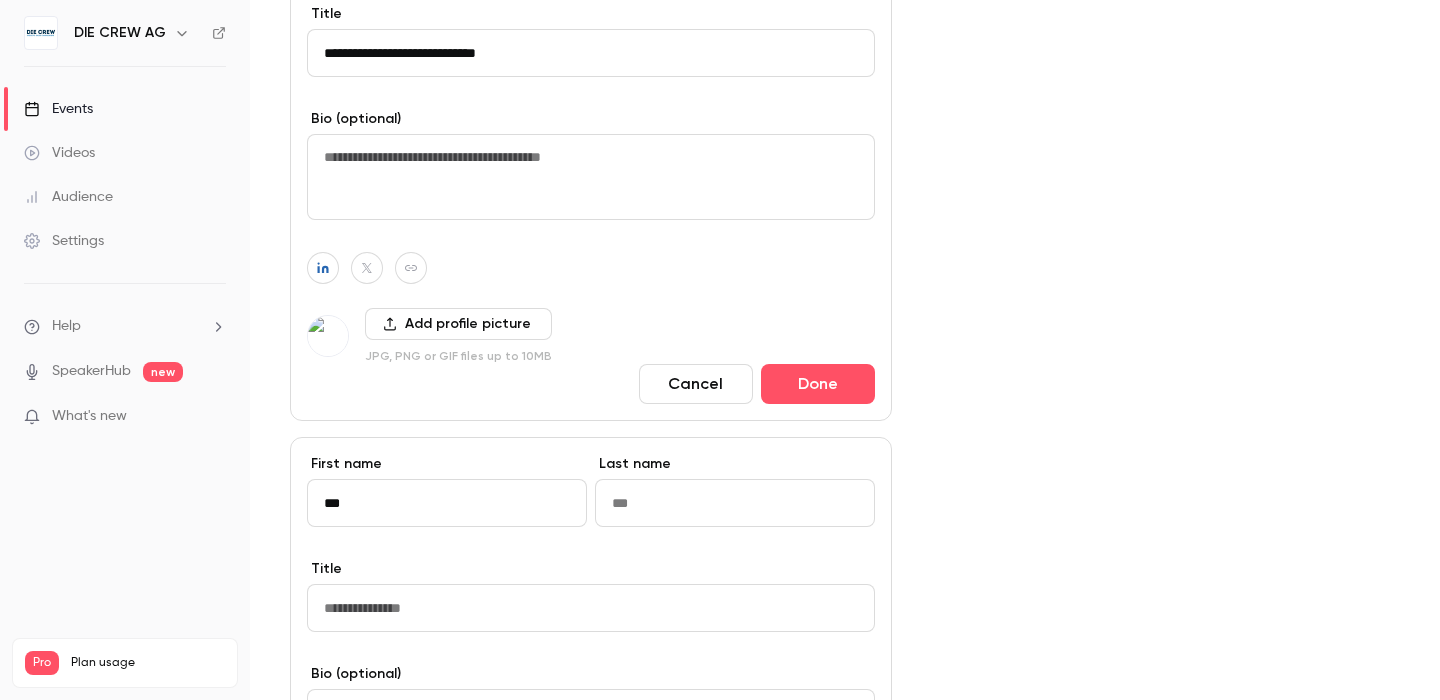 type on "***" 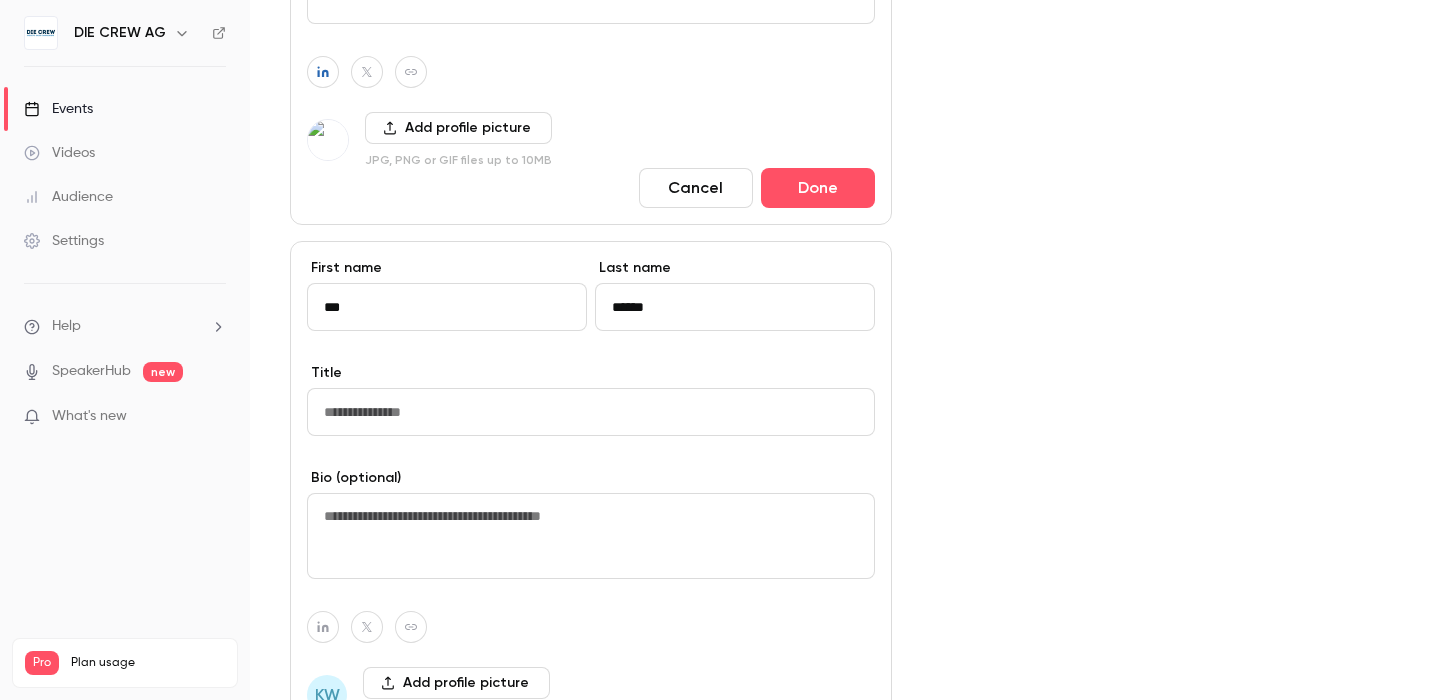 scroll, scrollTop: 1249, scrollLeft: 0, axis: vertical 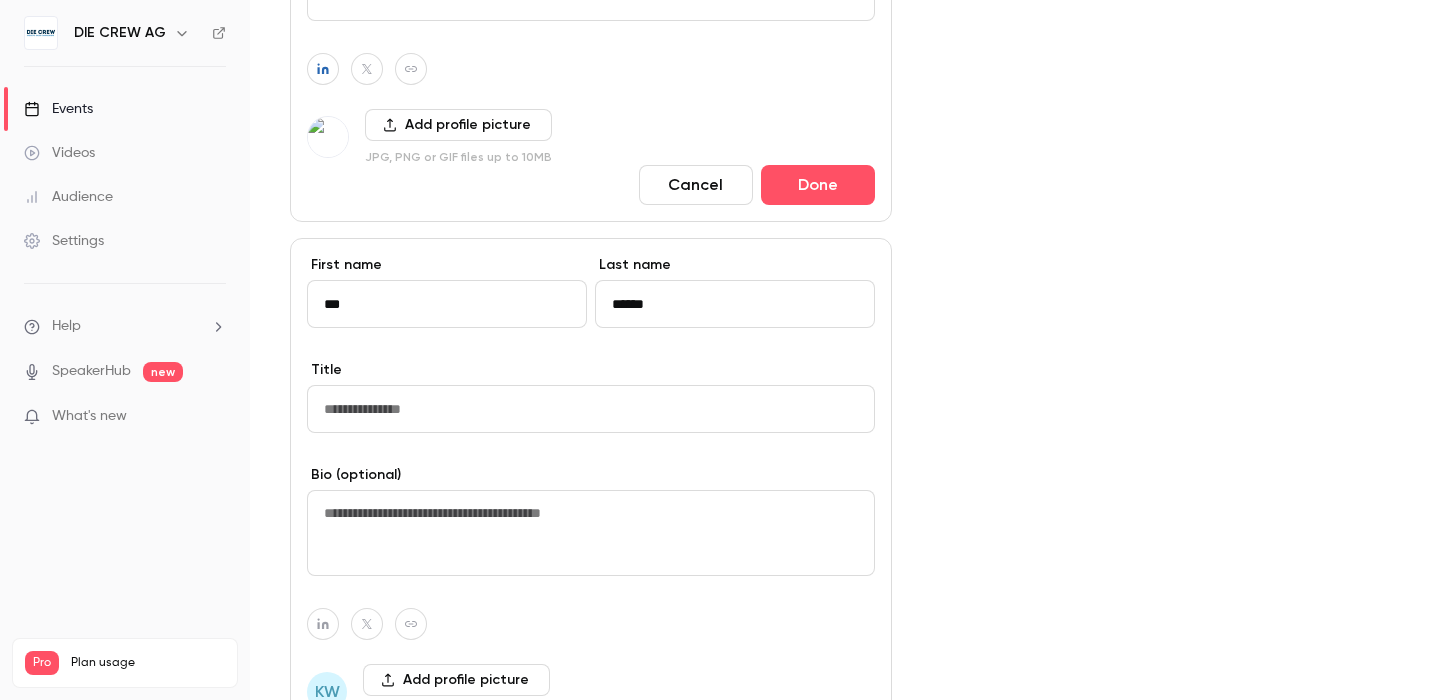type on "******" 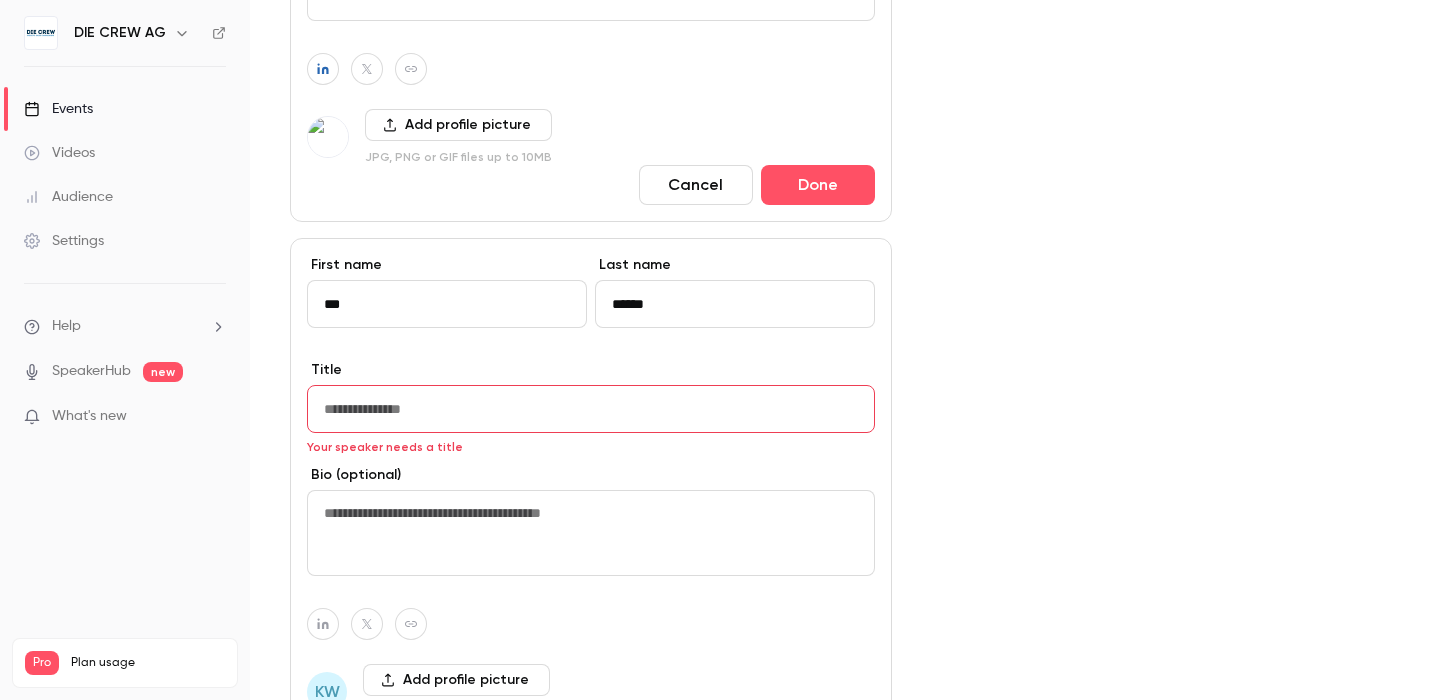 paste on "**********" 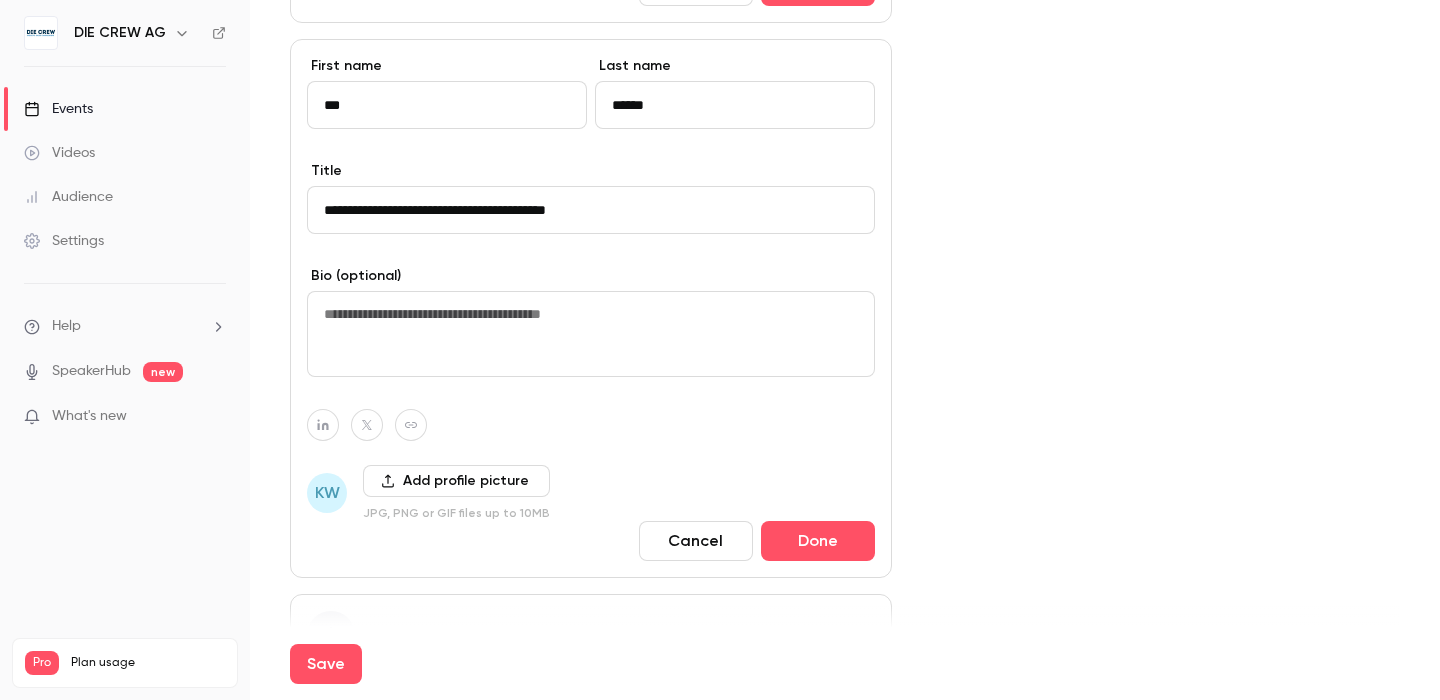 scroll, scrollTop: 1451, scrollLeft: 0, axis: vertical 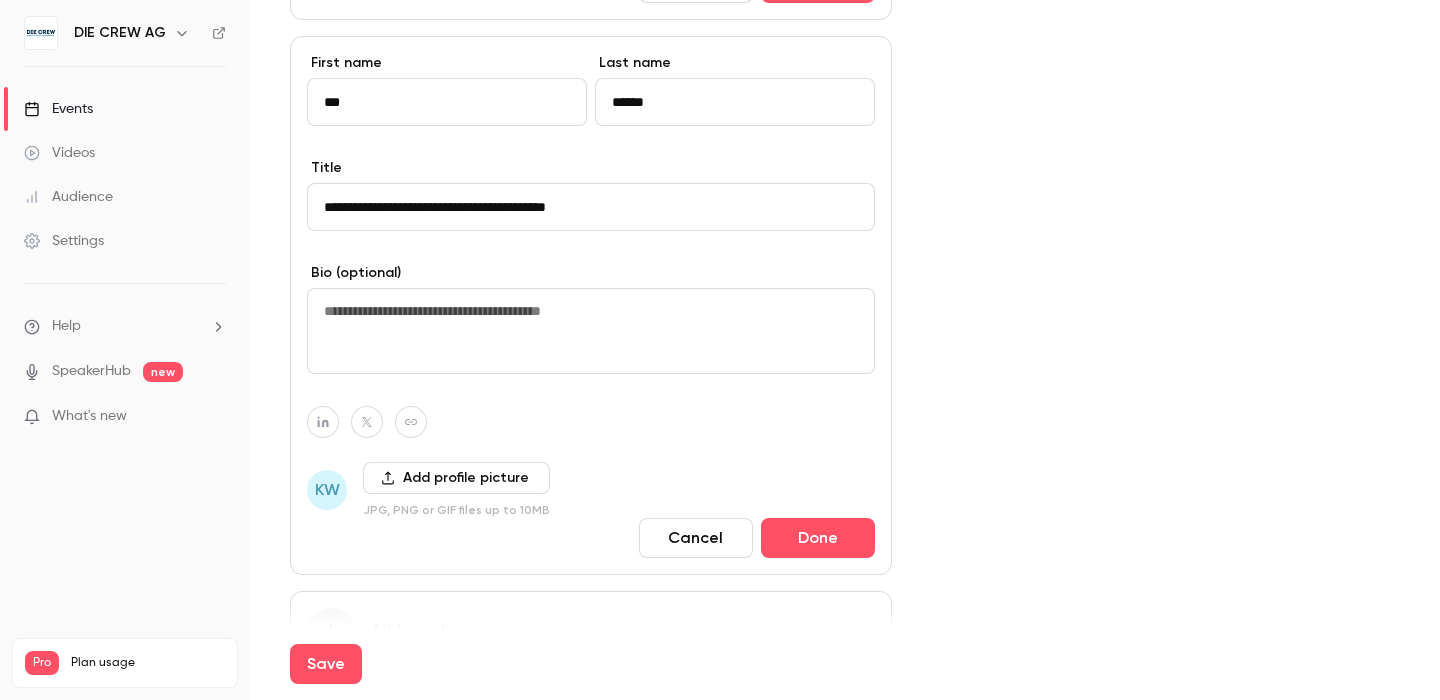 type on "**********" 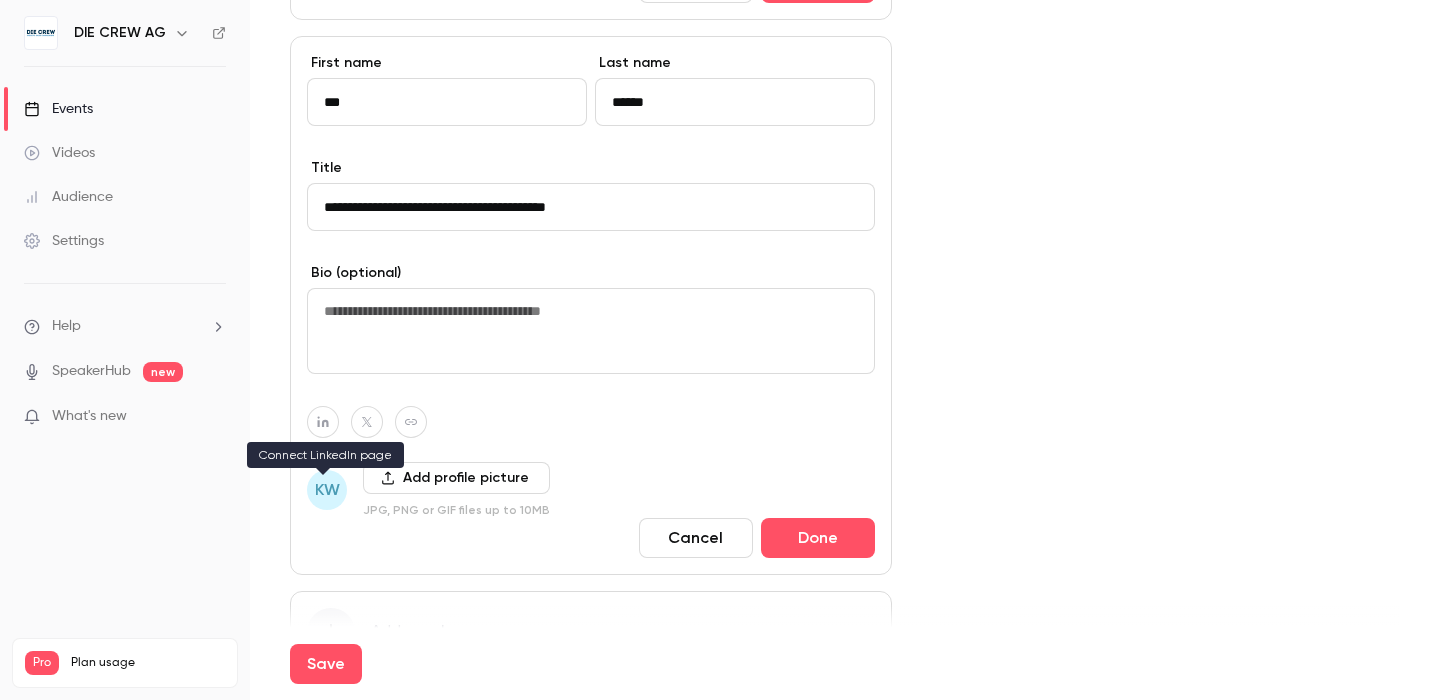 click at bounding box center [323, 422] 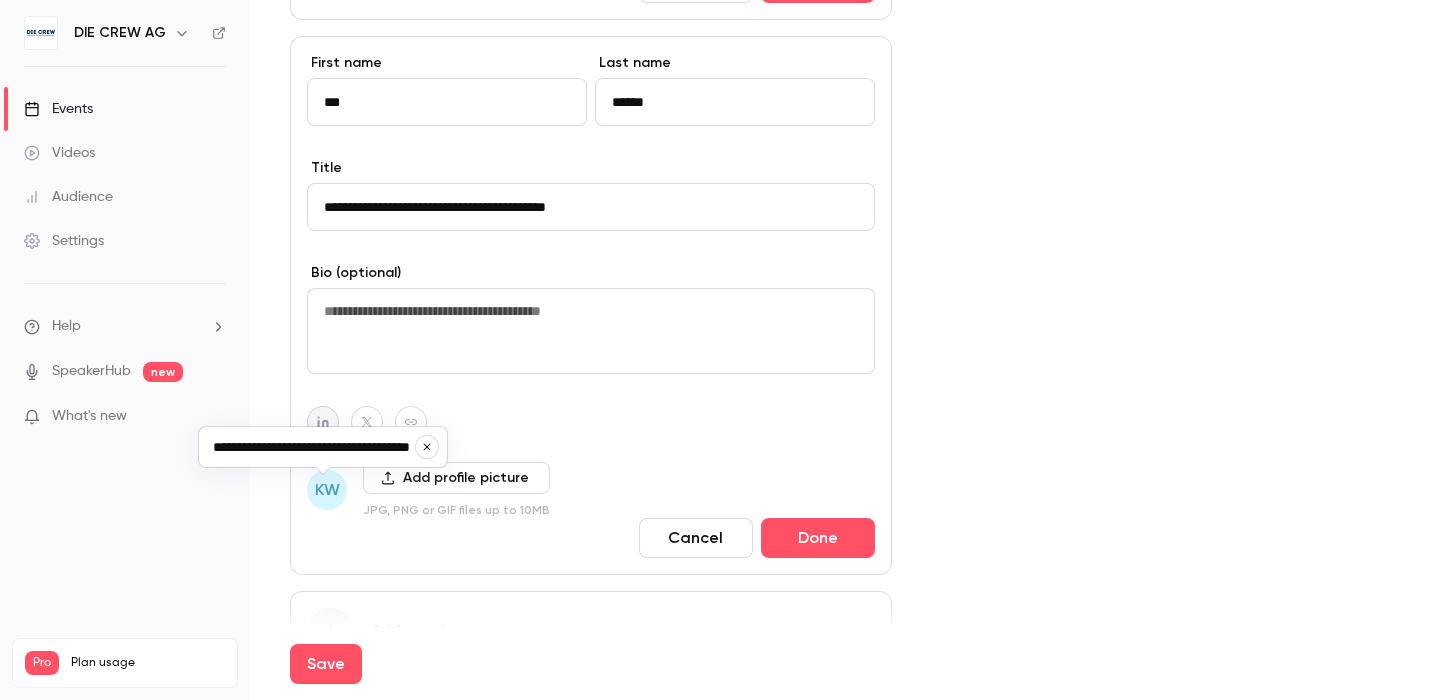 scroll, scrollTop: 0, scrollLeft: 44, axis: horizontal 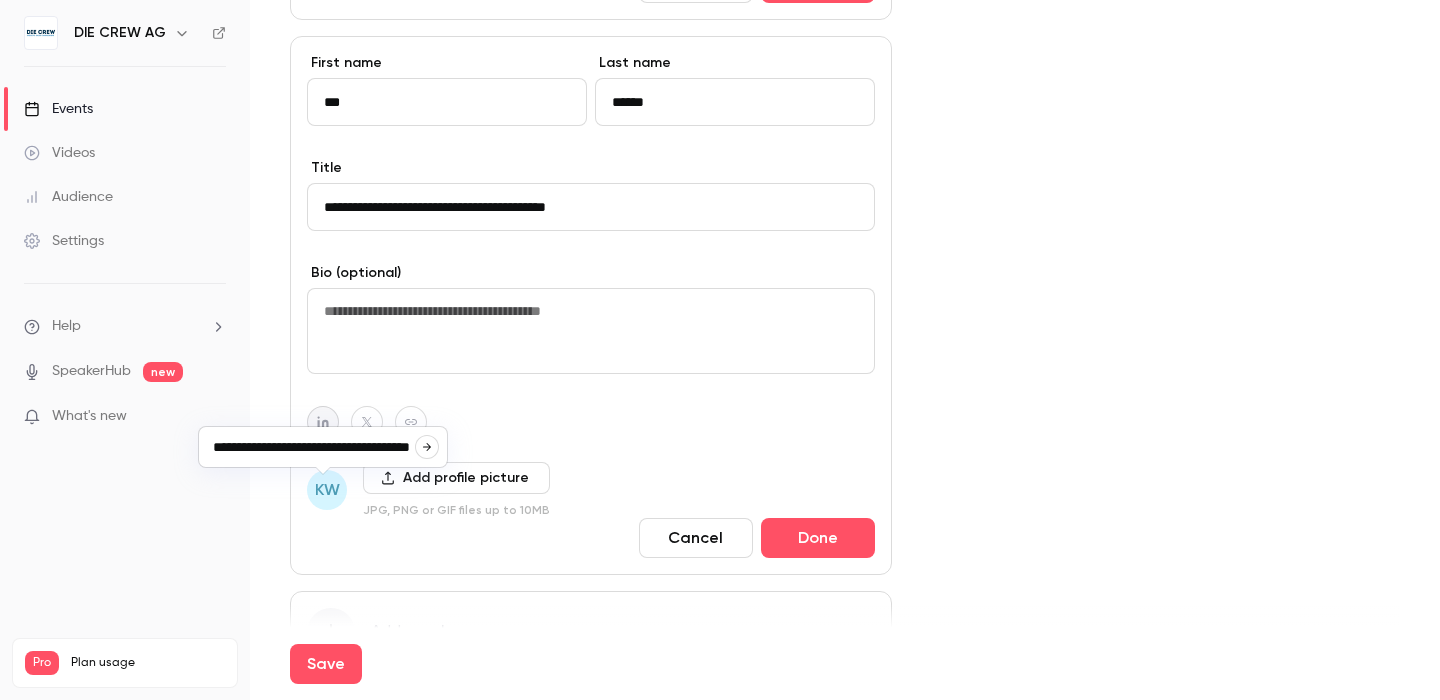 click 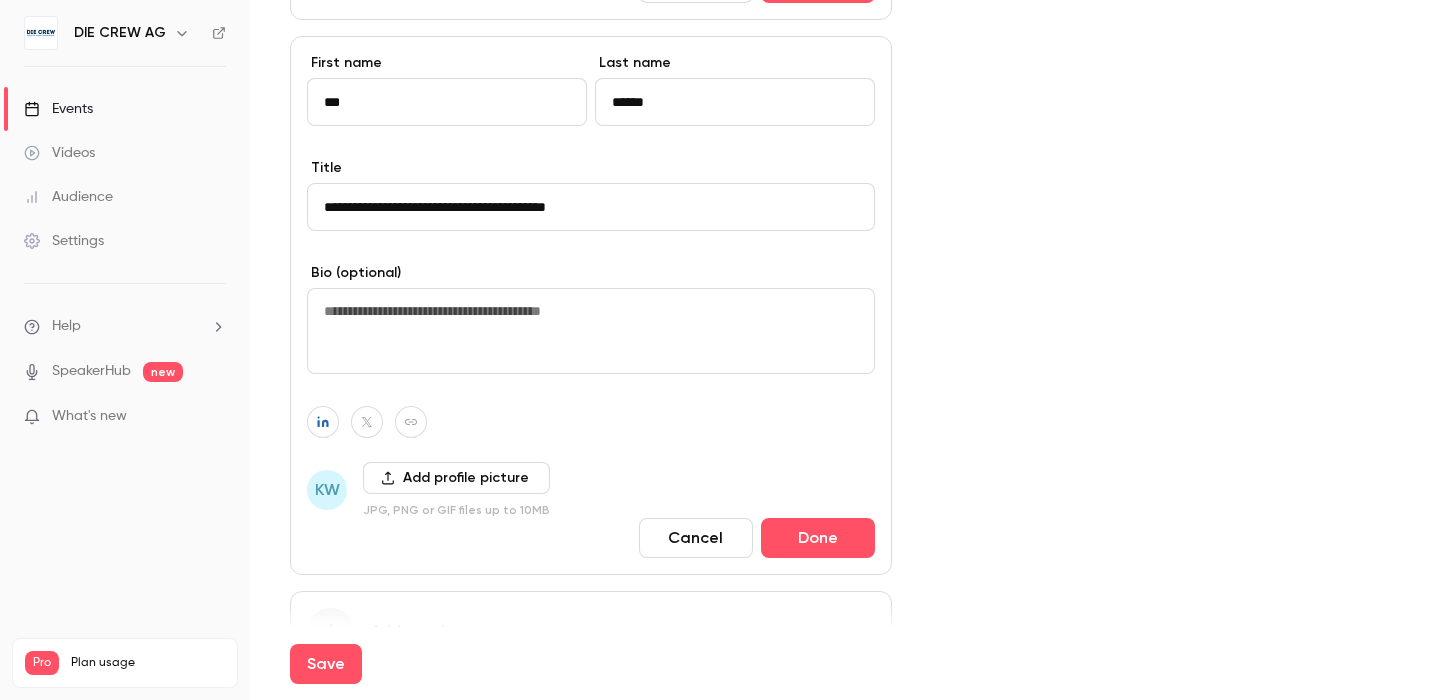 click on "Add profile picture" at bounding box center [456, 478] 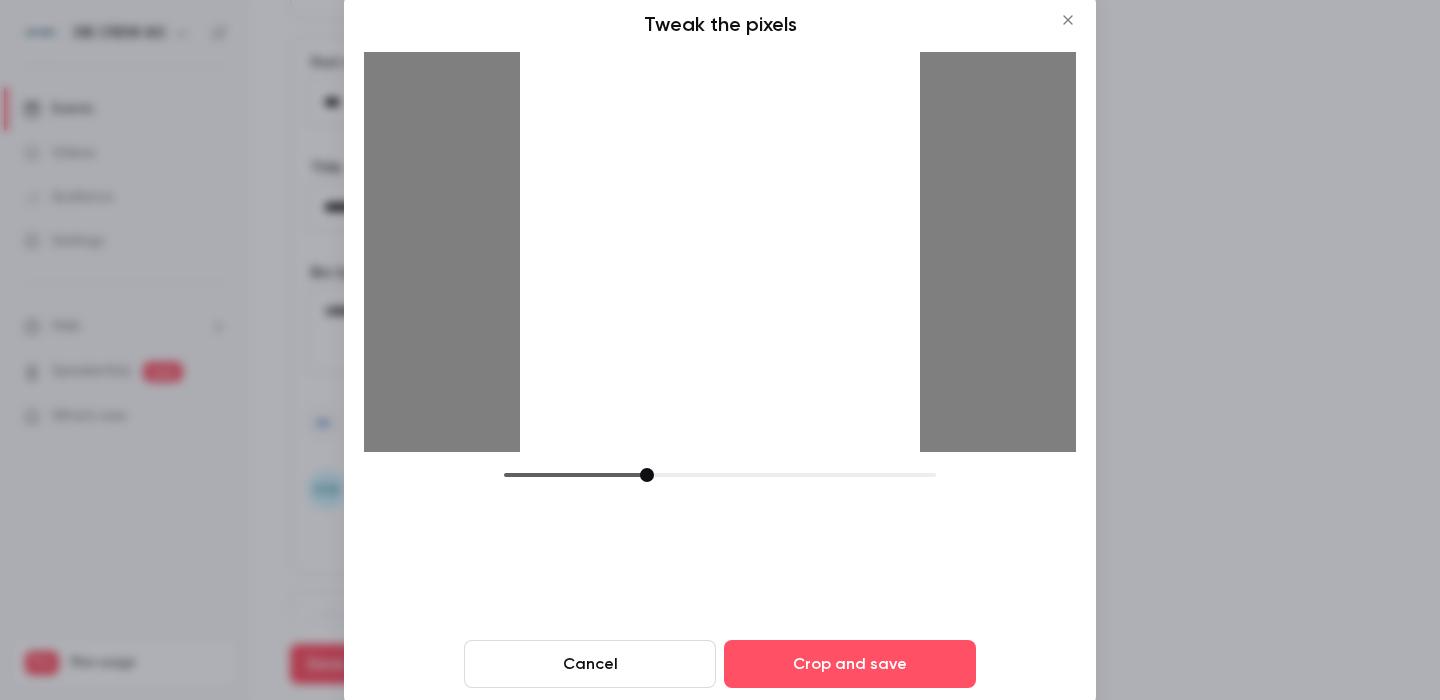 drag, startPoint x: 627, startPoint y: 231, endPoint x: 587, endPoint y: 227, distance: 40.1995 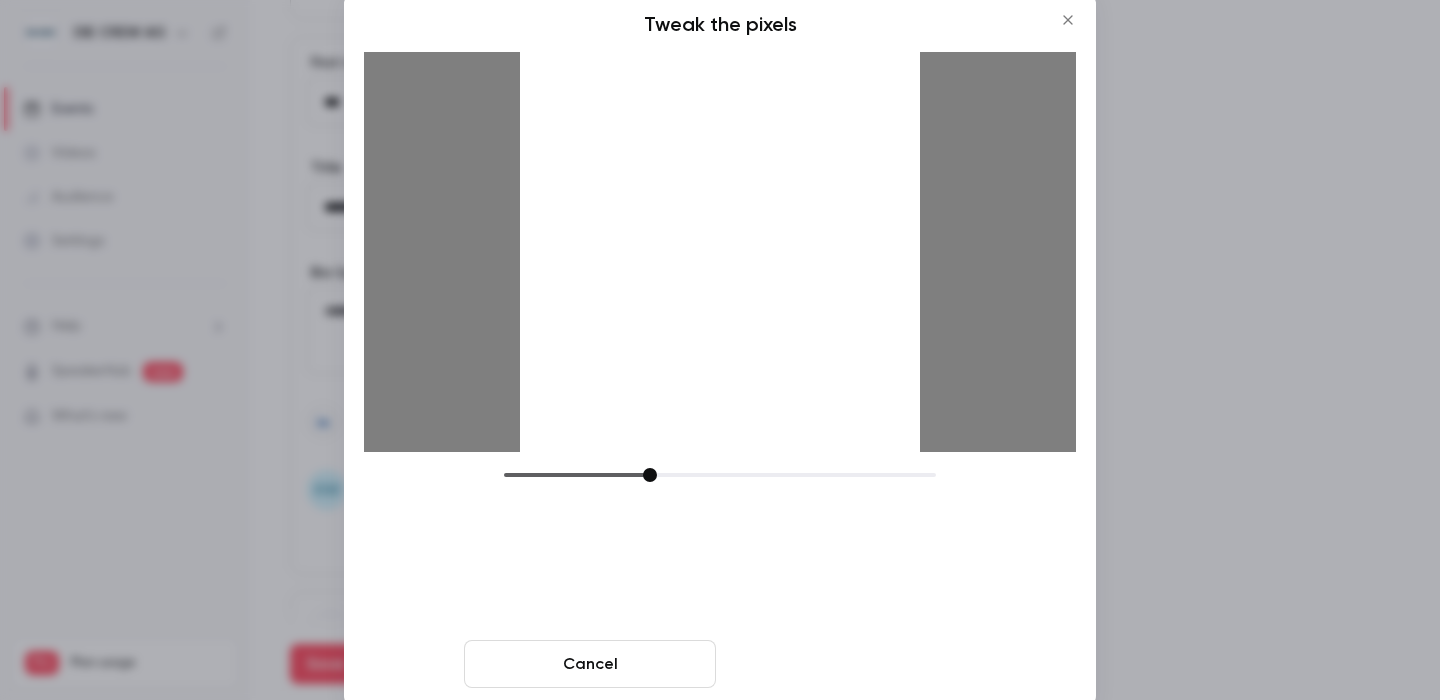 click on "Crop and save" at bounding box center [850, 664] 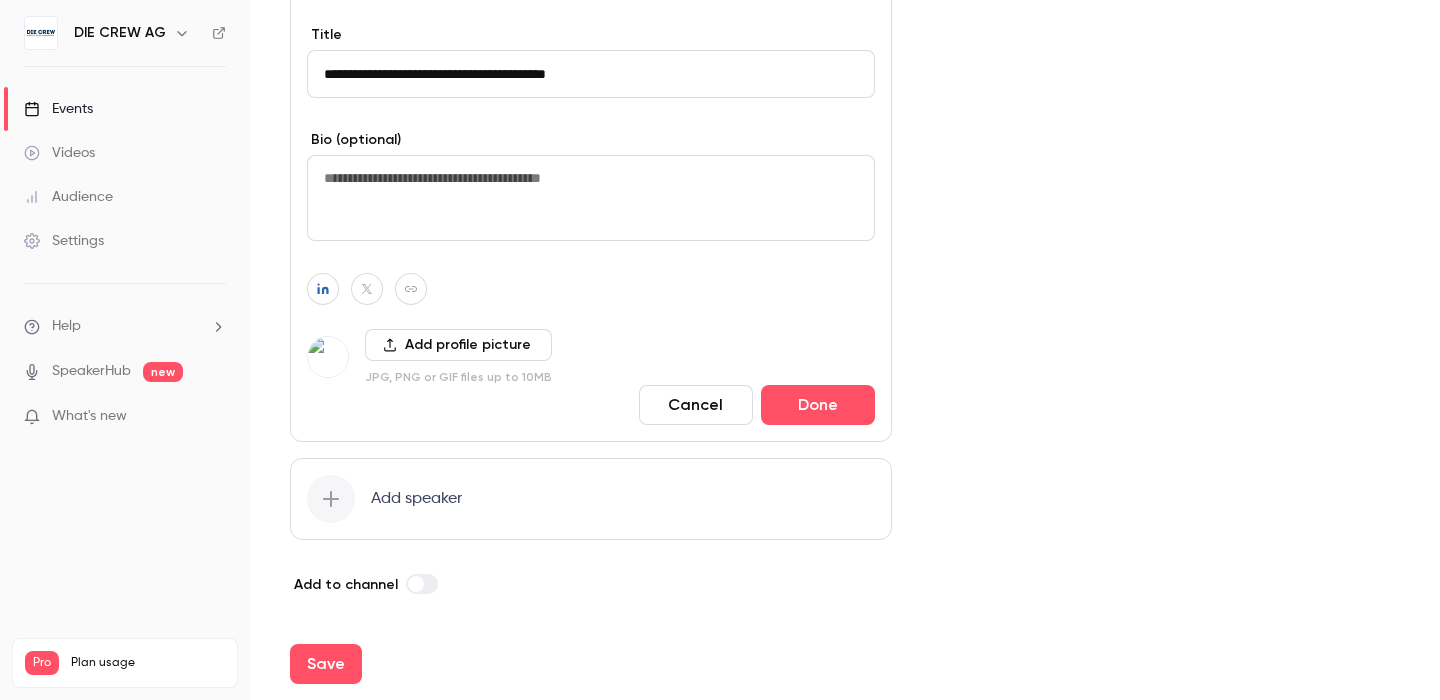 scroll, scrollTop: 1656, scrollLeft: 0, axis: vertical 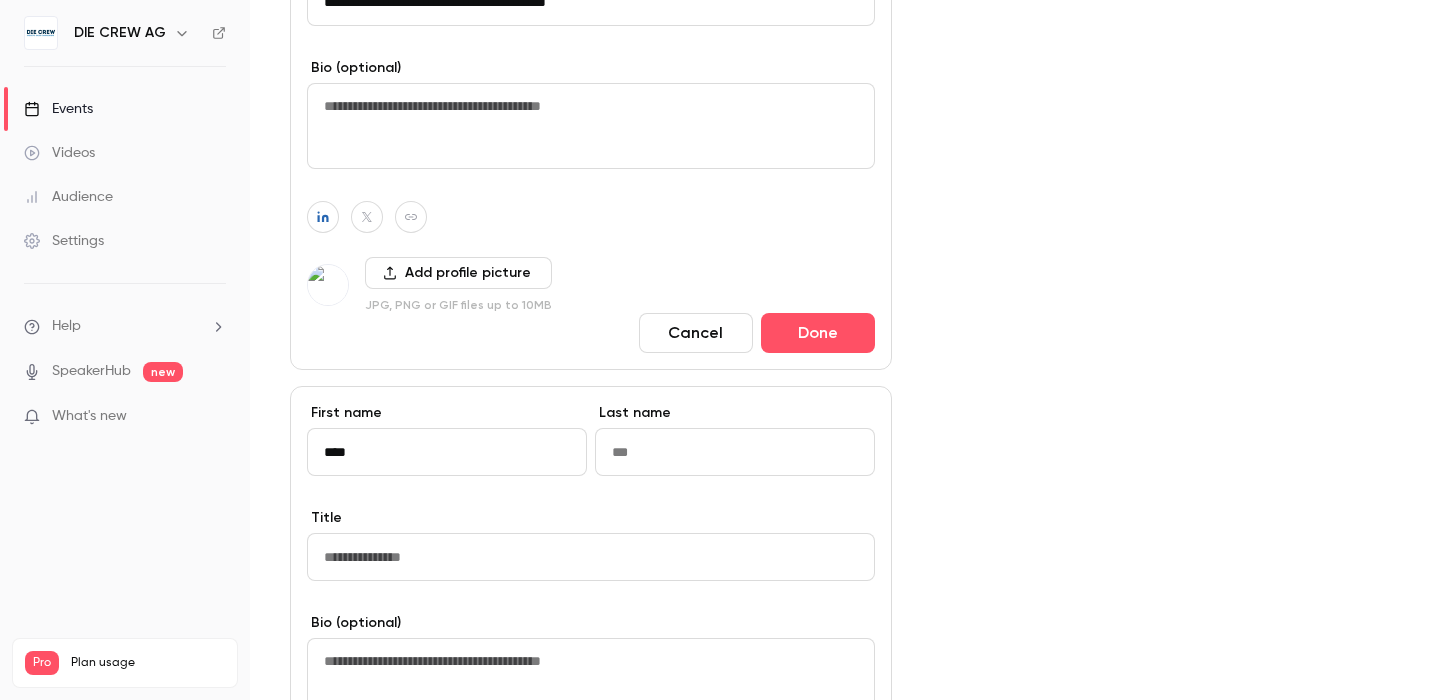 type on "****" 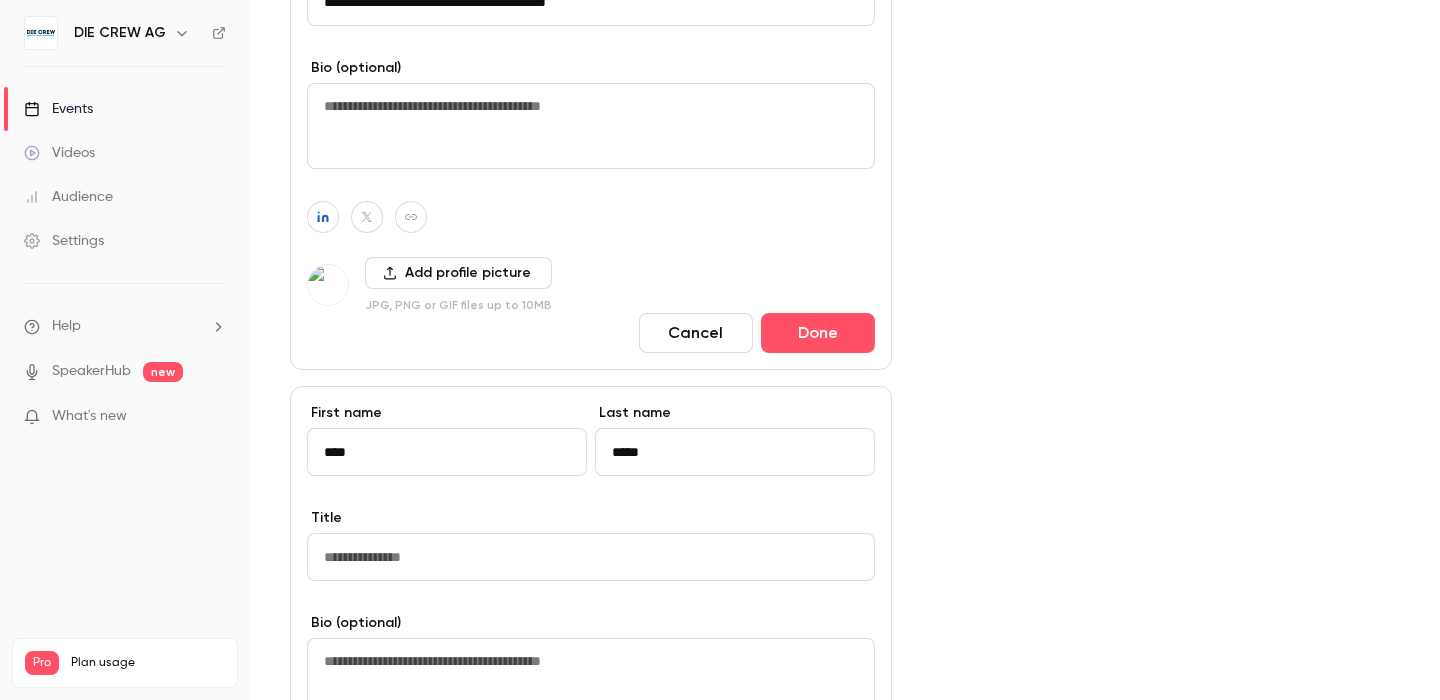 type on "*****" 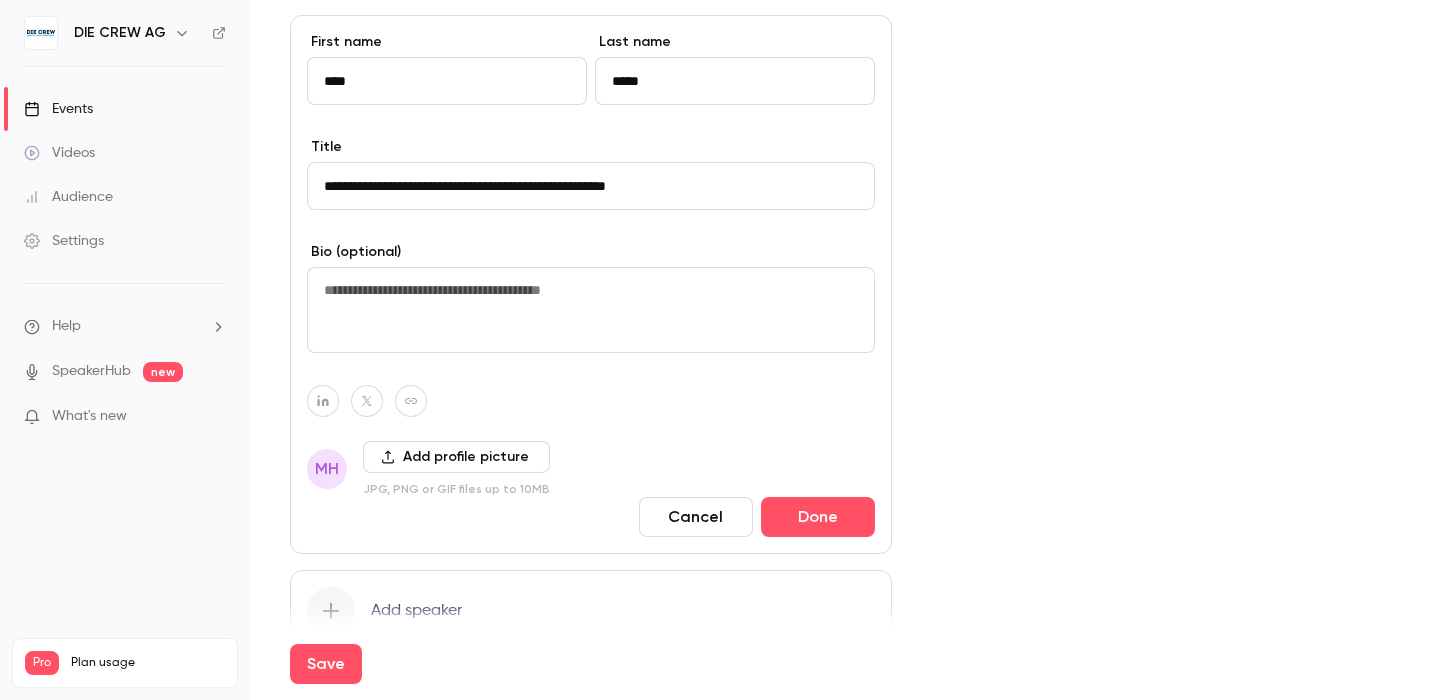 scroll, scrollTop: 2030, scrollLeft: 0, axis: vertical 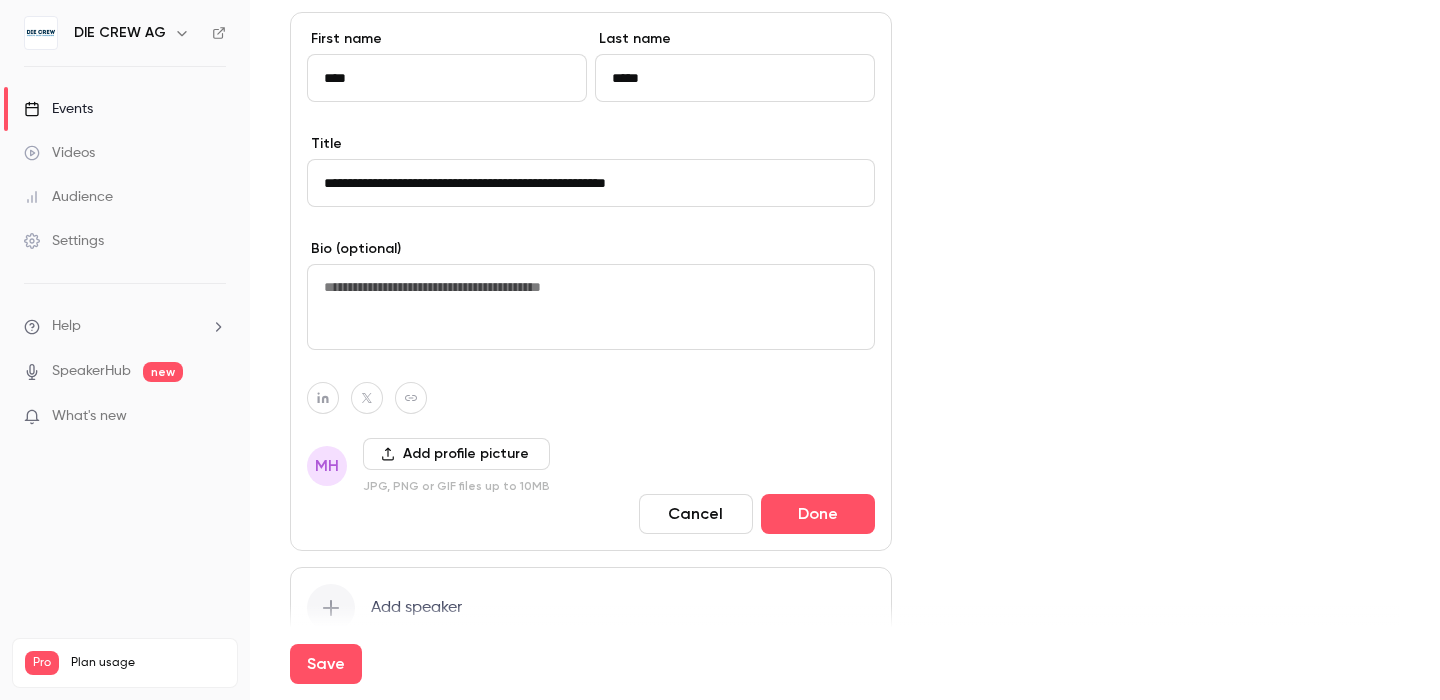 type on "**********" 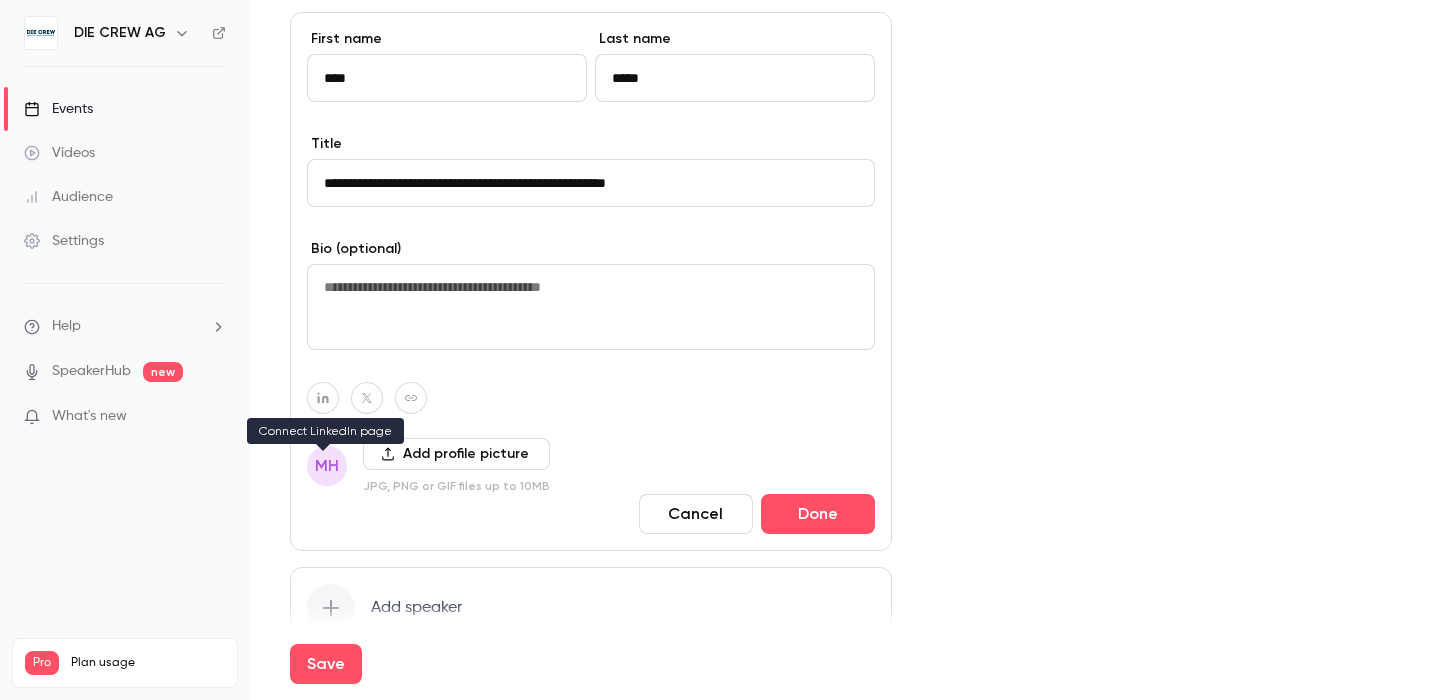 click 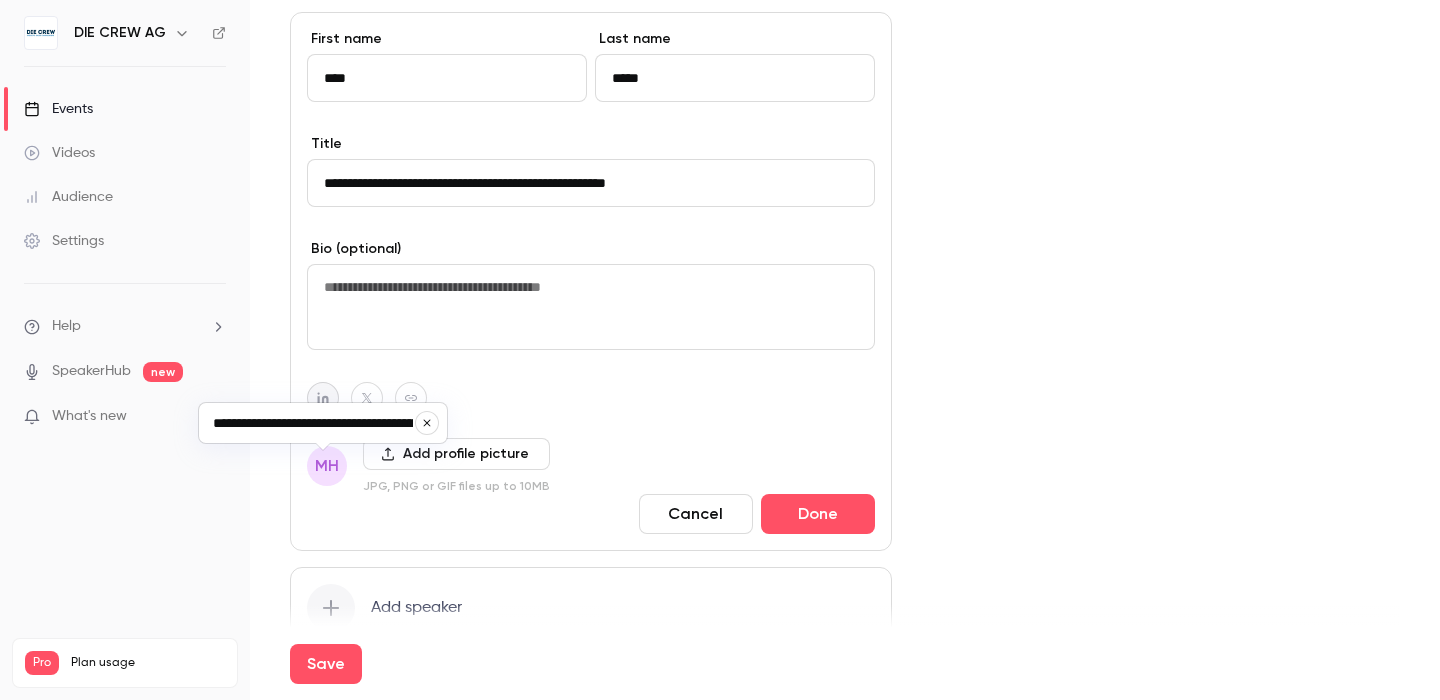 scroll, scrollTop: 0, scrollLeft: 178, axis: horizontal 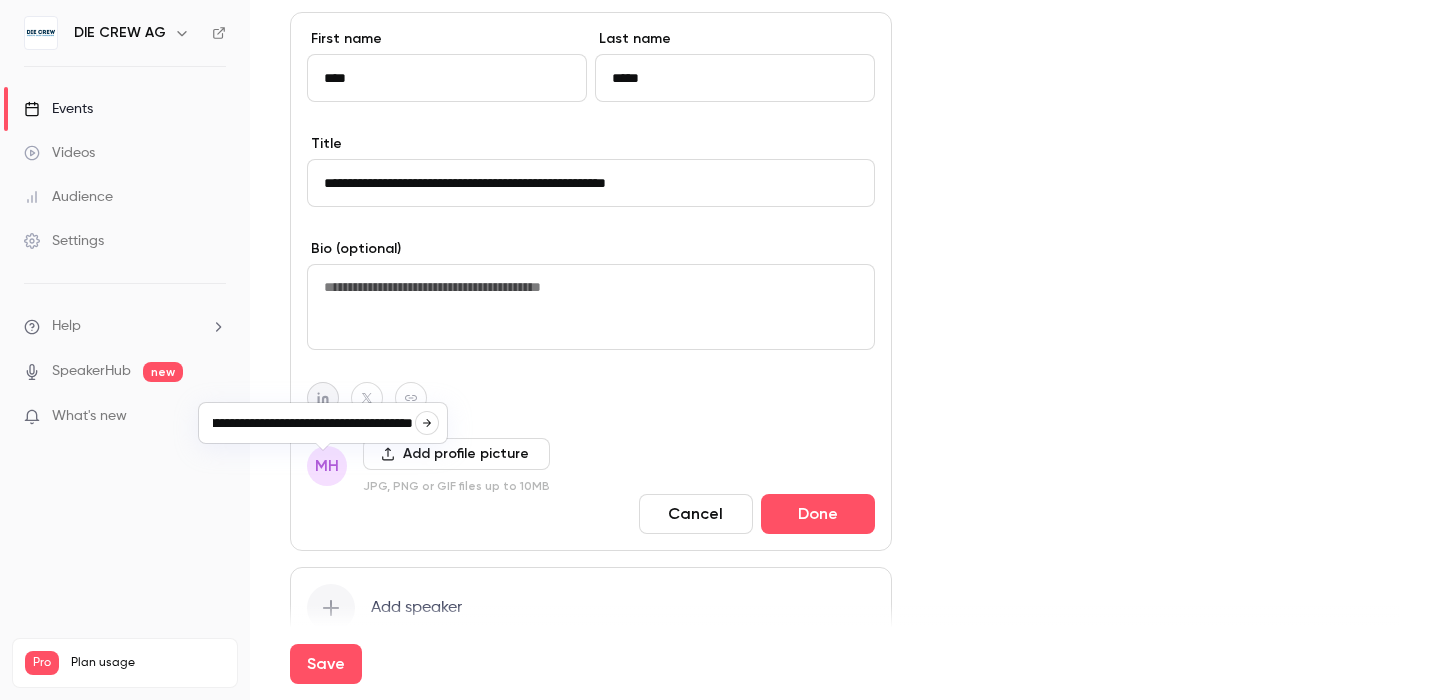 click at bounding box center (427, 423) 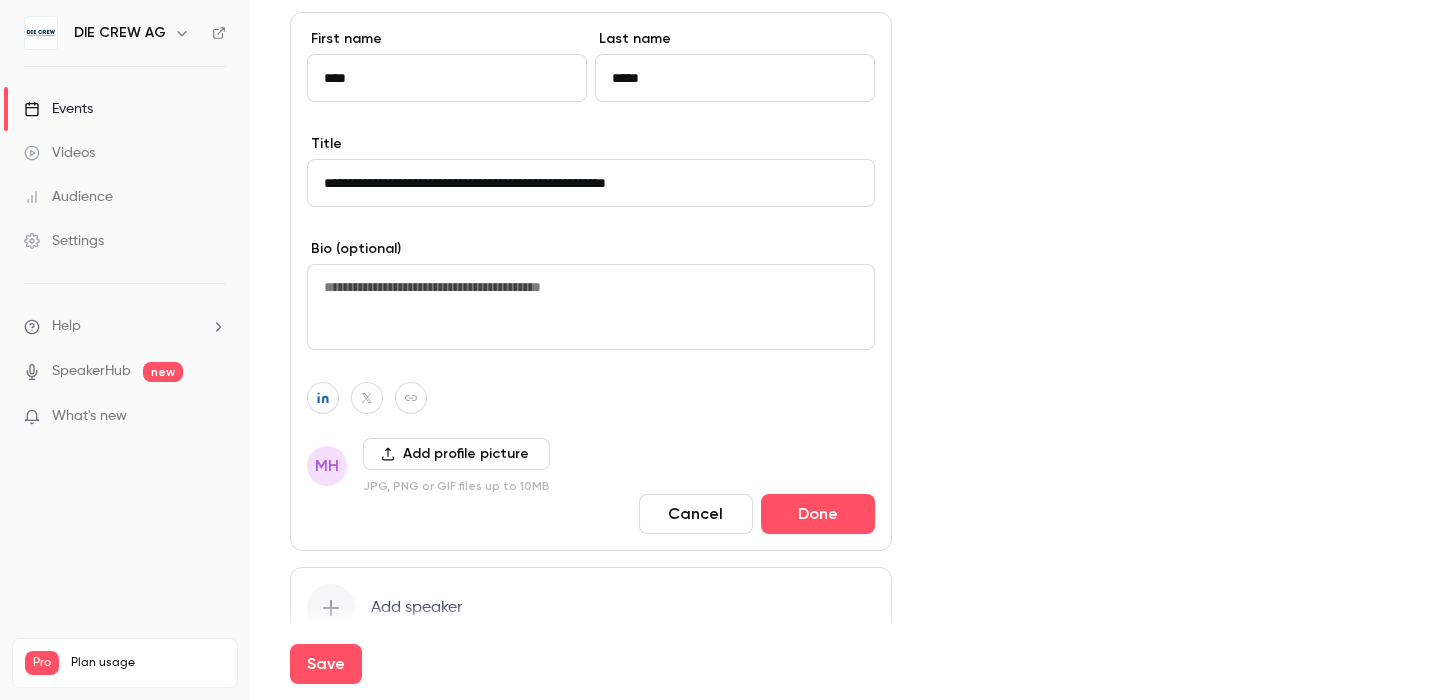 click on "****" at bounding box center [447, 78] 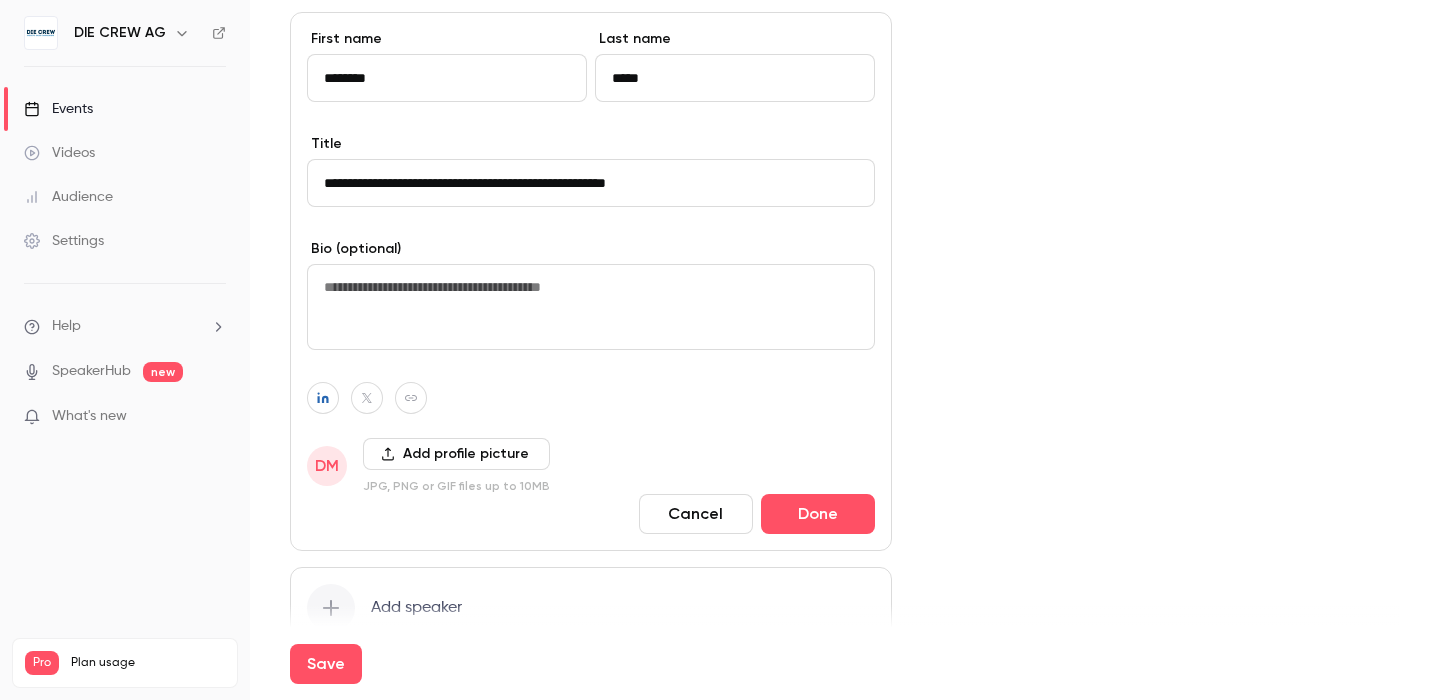type on "********" 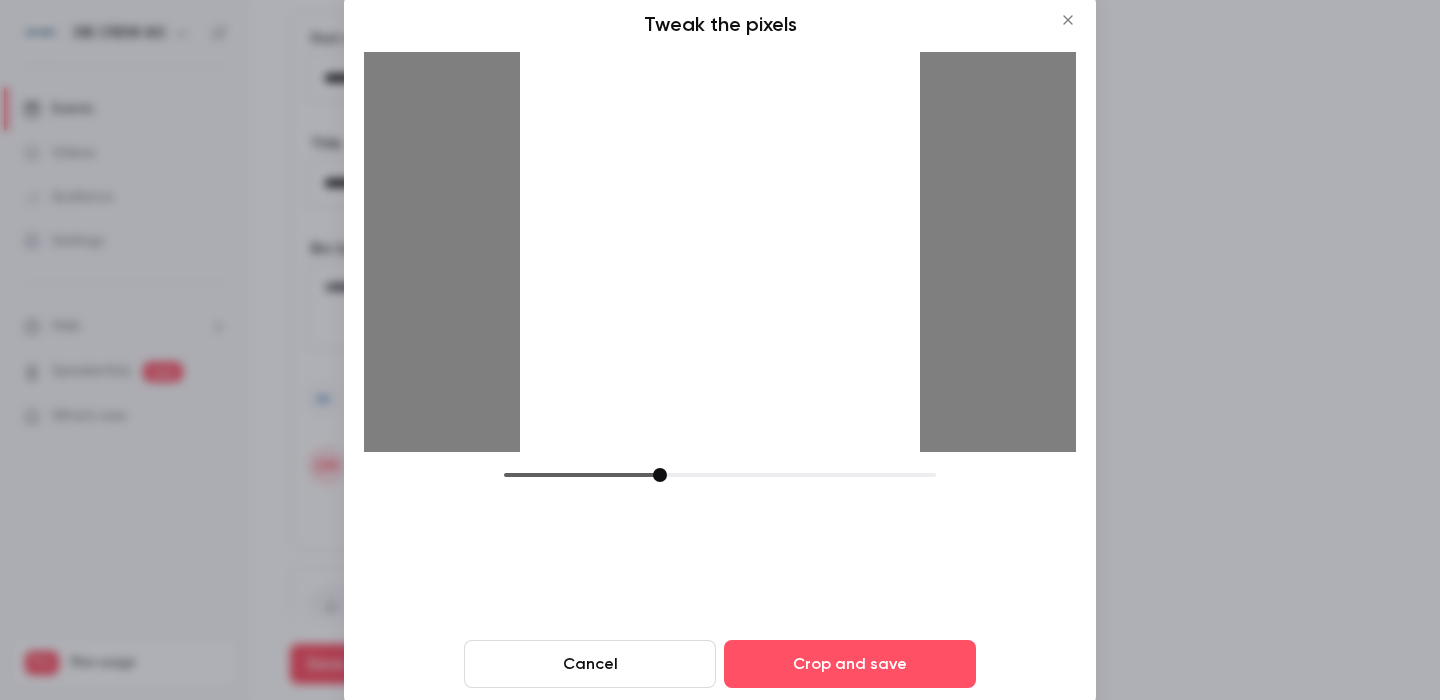 drag, startPoint x: 648, startPoint y: 477, endPoint x: 661, endPoint y: 479, distance: 13.152946 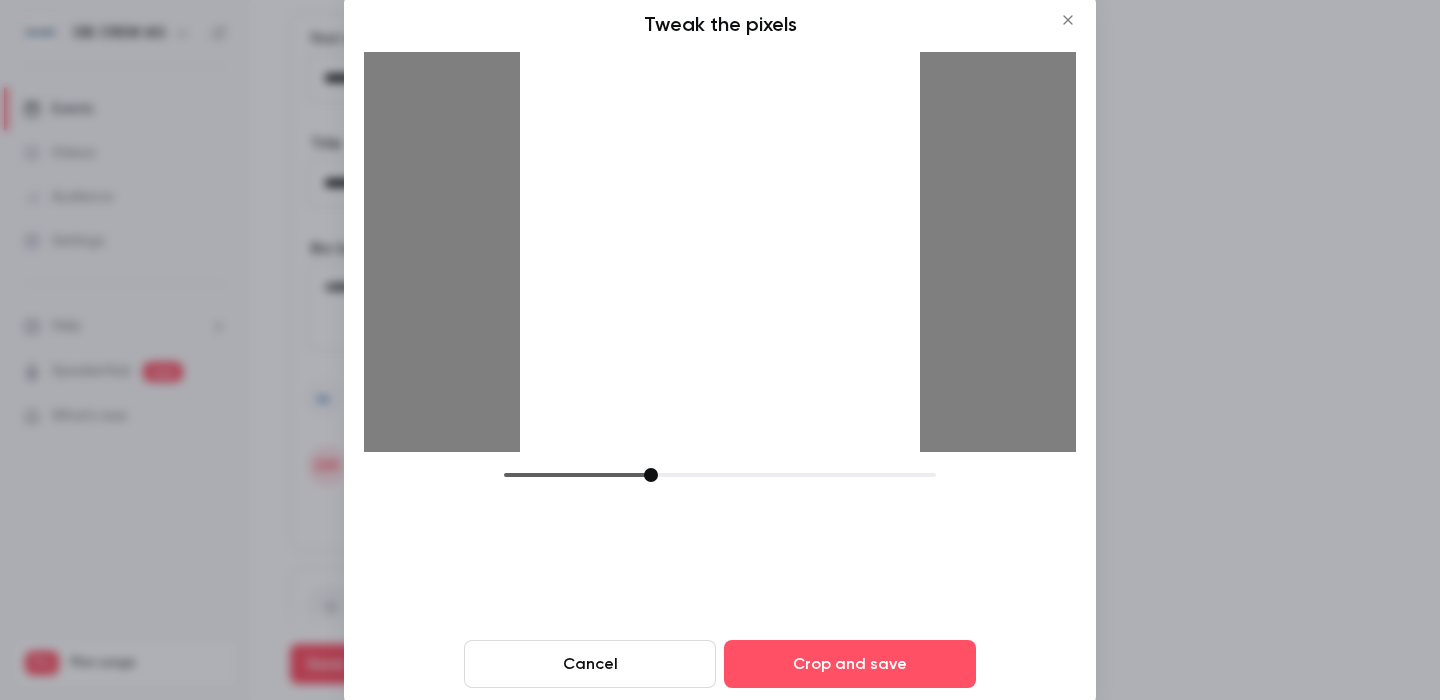 click at bounding box center [651, 475] 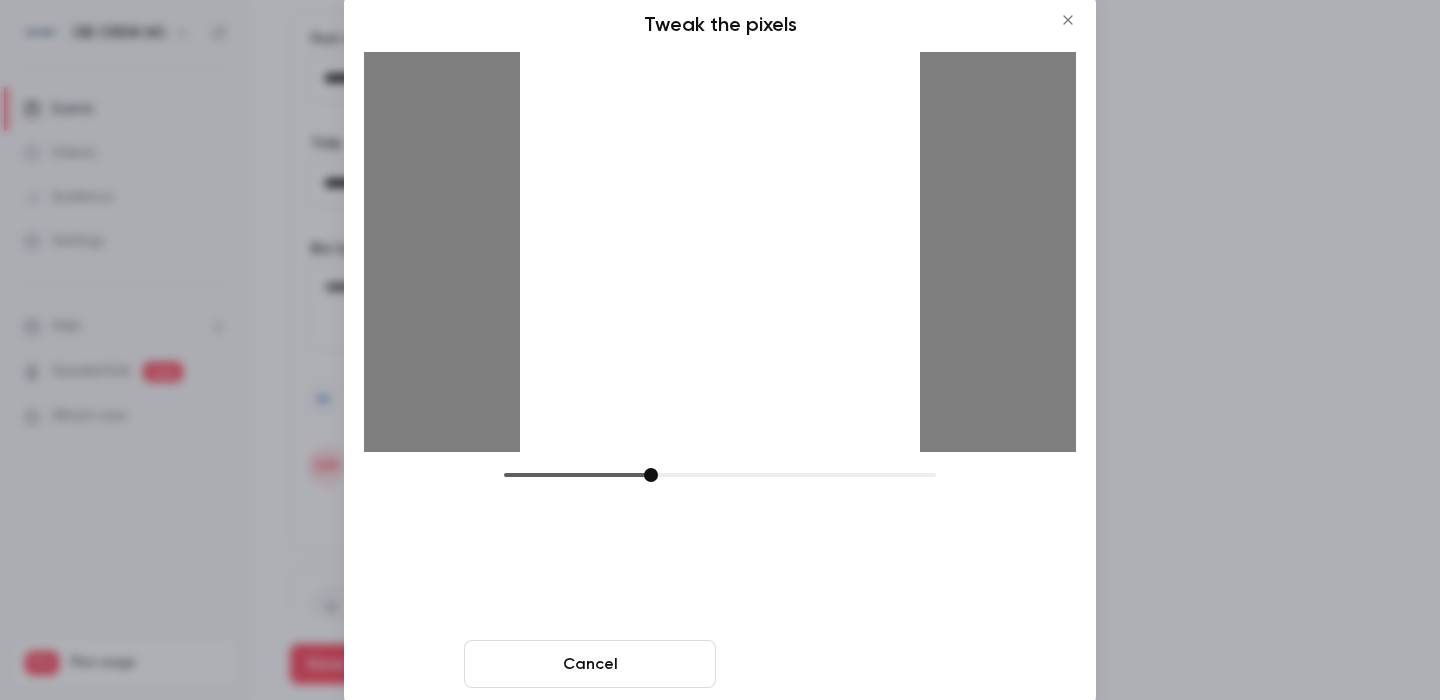 click on "Crop and save" at bounding box center [850, 664] 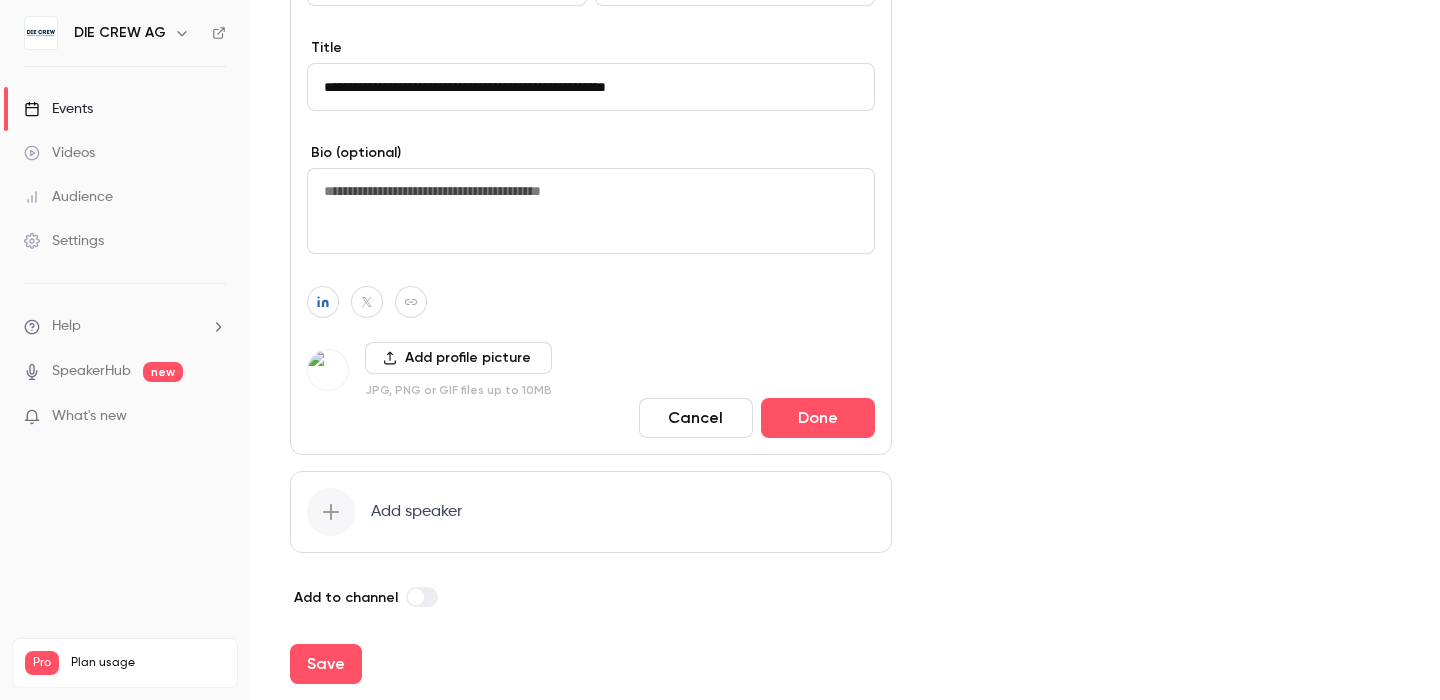 scroll, scrollTop: 2129, scrollLeft: 0, axis: vertical 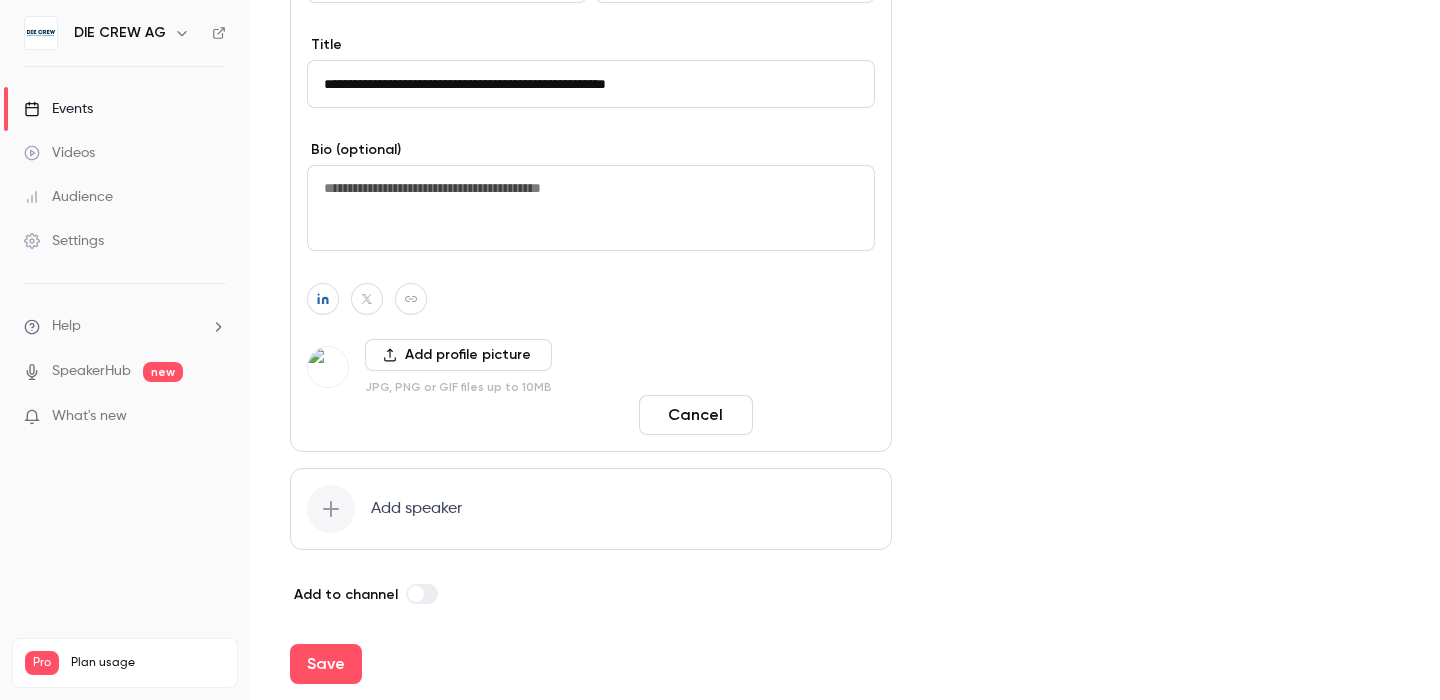 click on "Done" at bounding box center (818, 415) 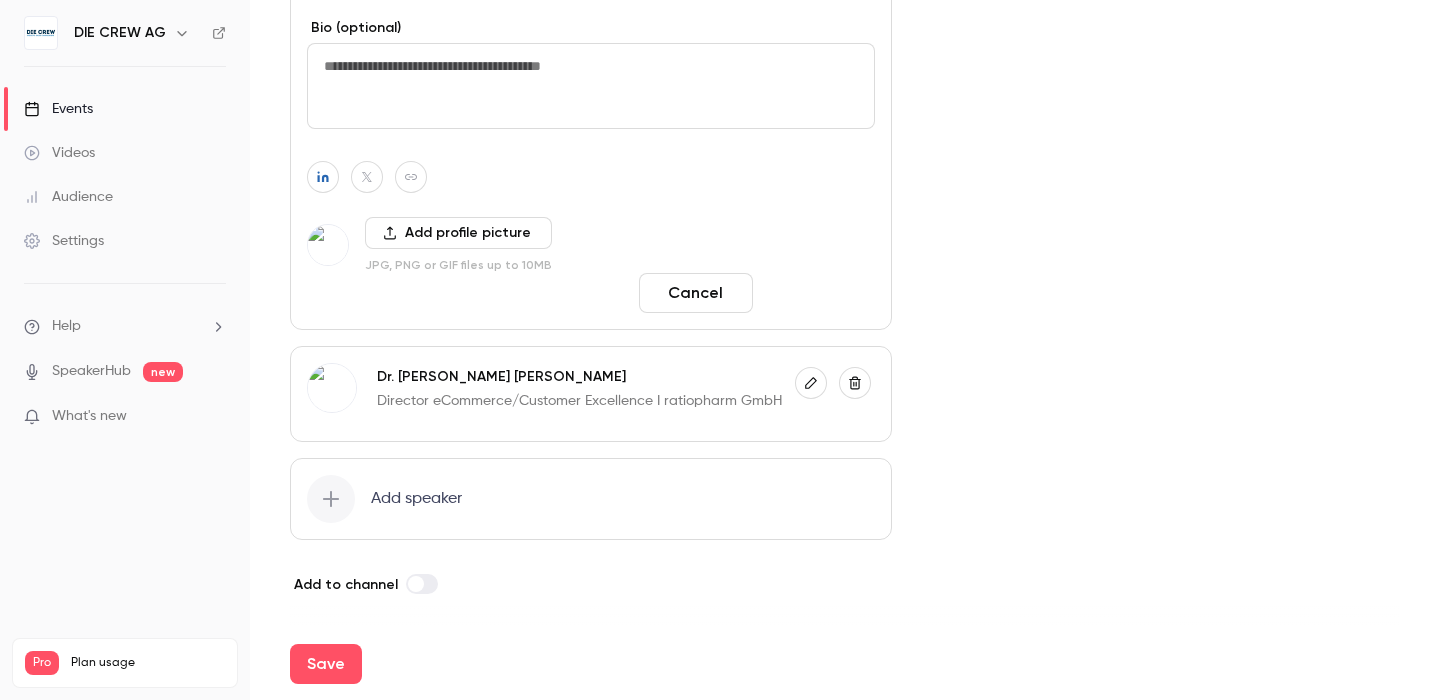 click on "Done" at bounding box center [818, 293] 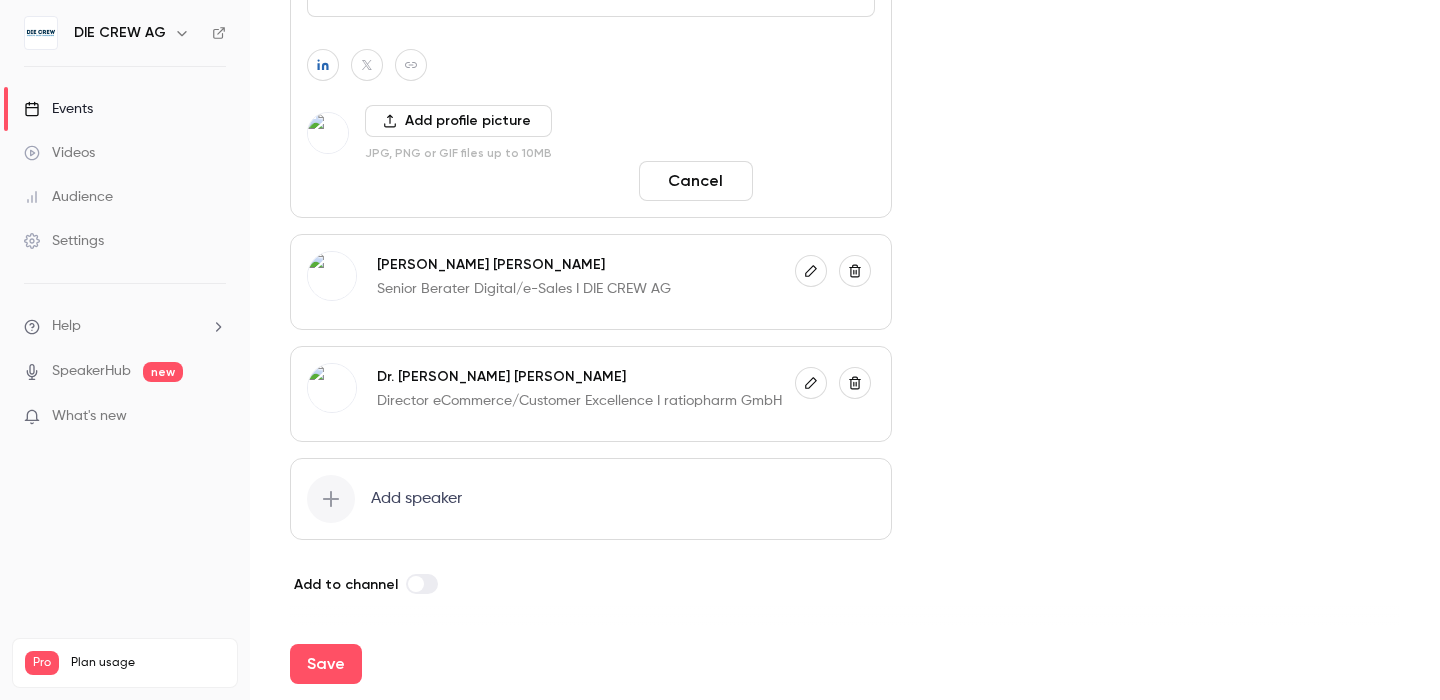 click on "Done" at bounding box center (818, 181) 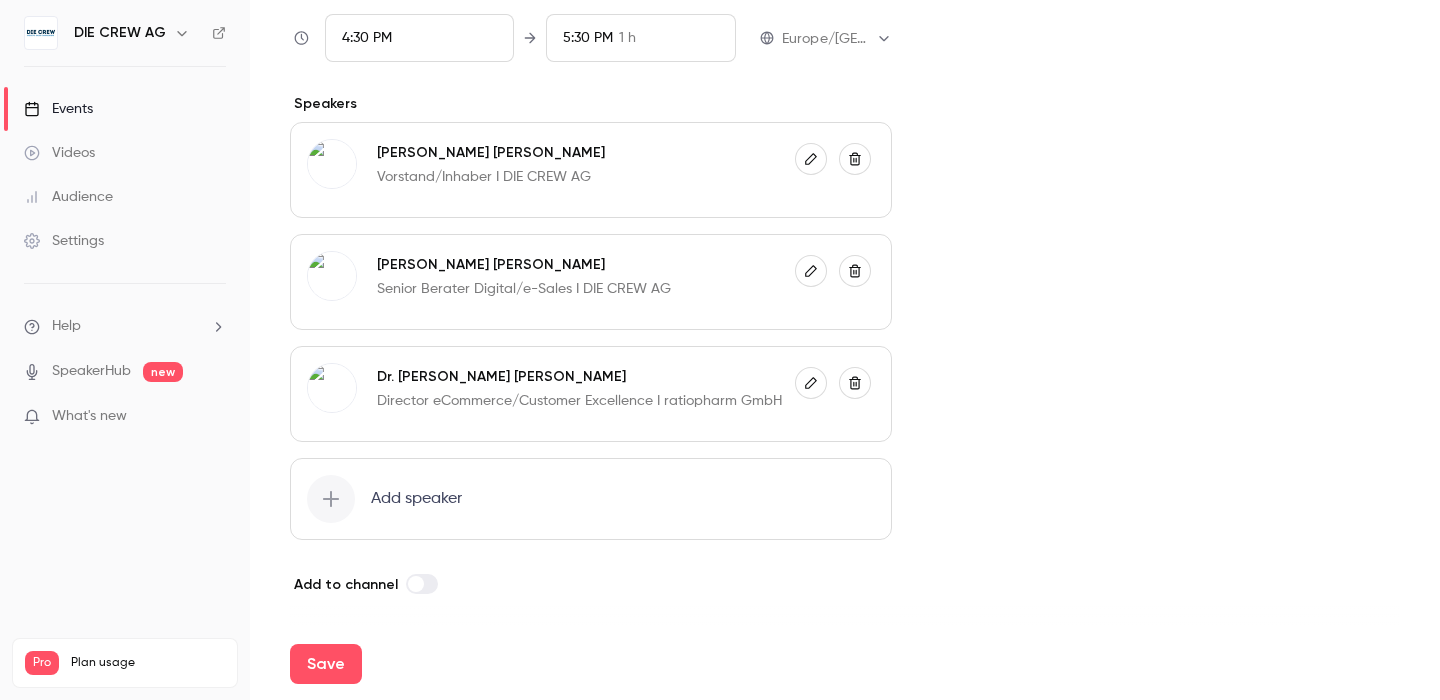 scroll, scrollTop: 882, scrollLeft: 0, axis: vertical 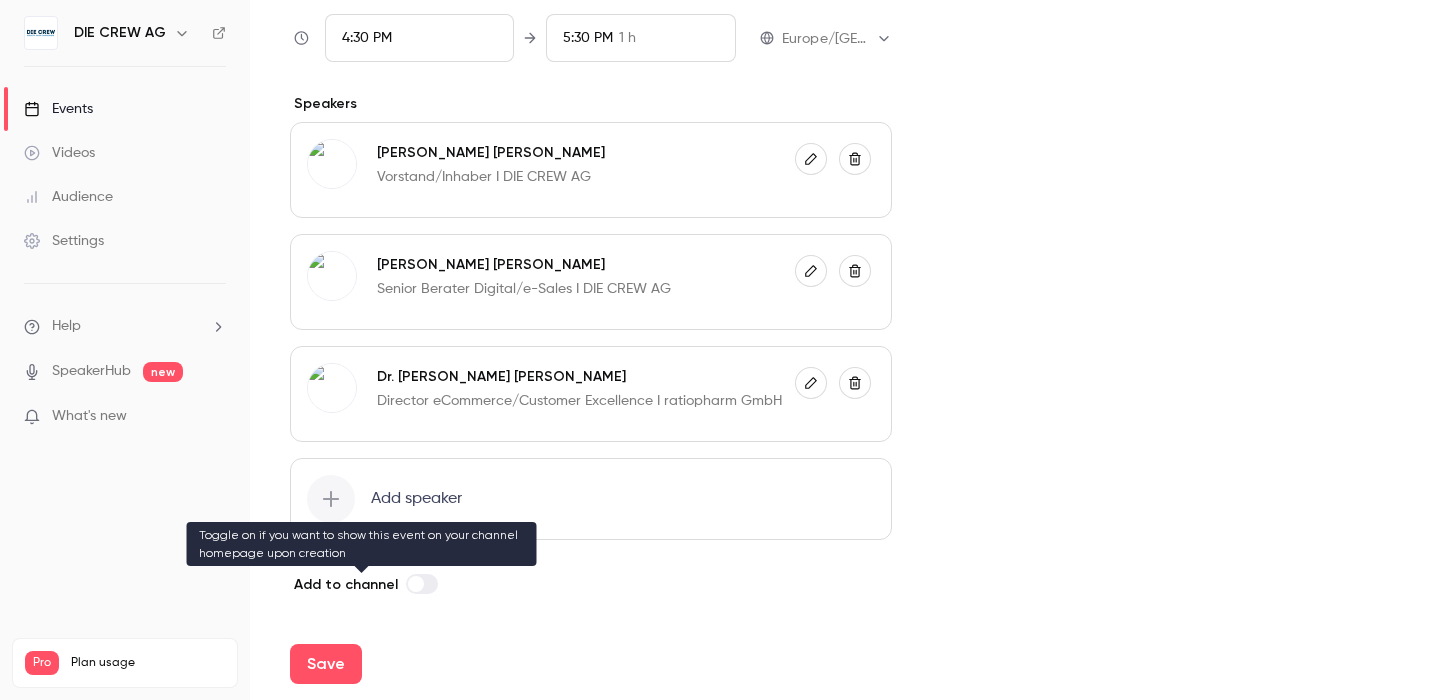 click at bounding box center [422, 584] 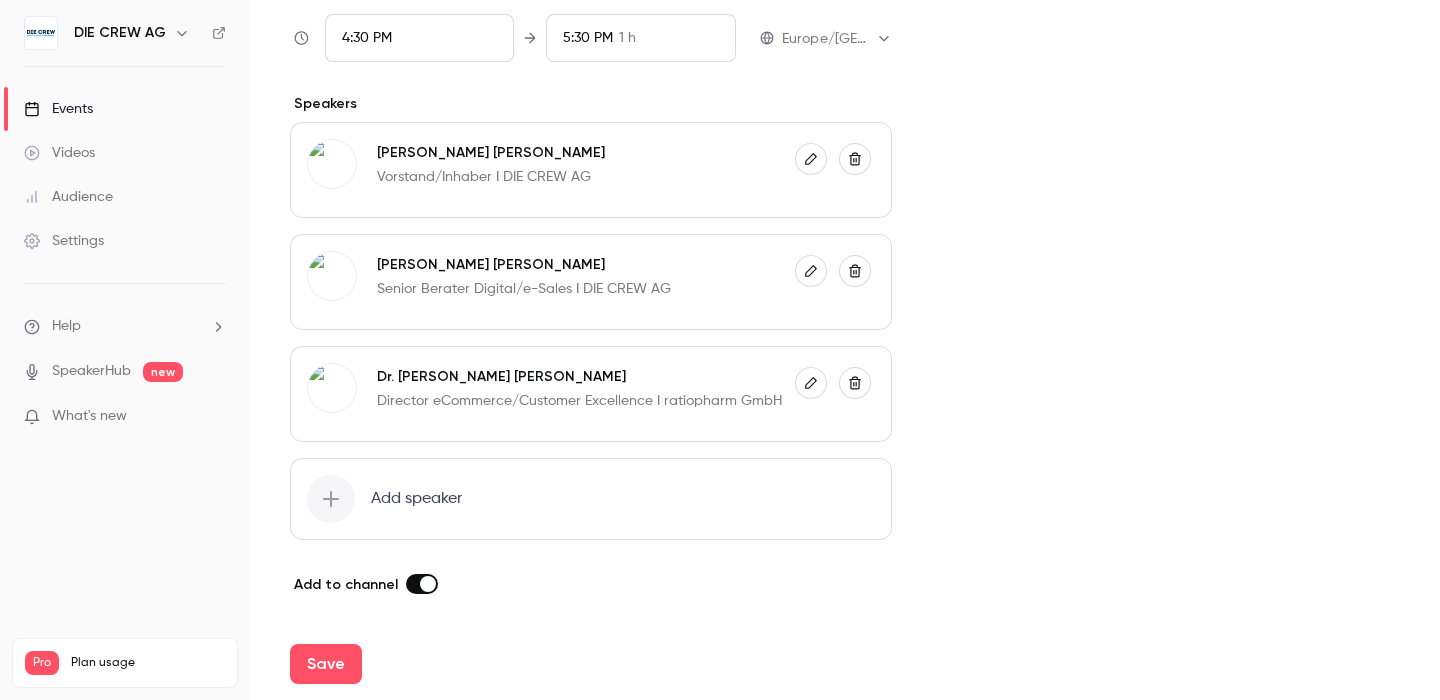click at bounding box center [428, 584] 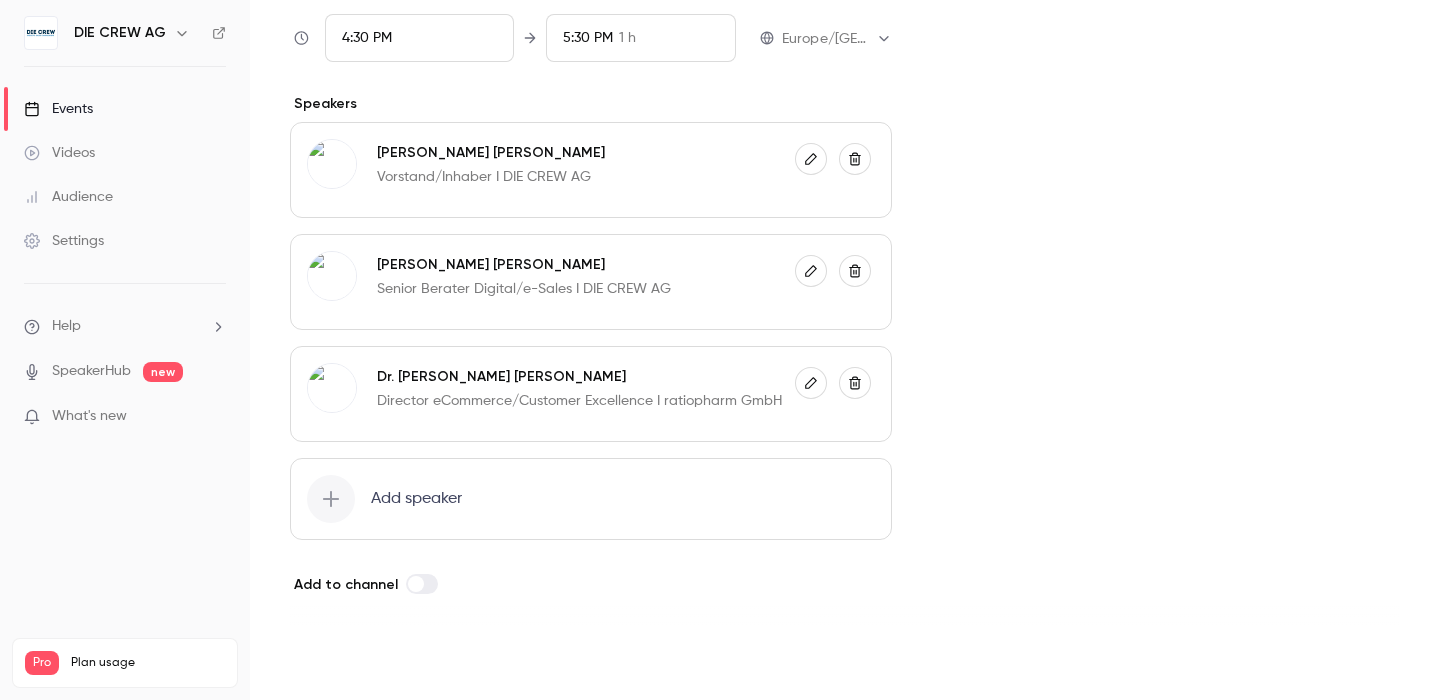 click on "Save" at bounding box center (326, 664) 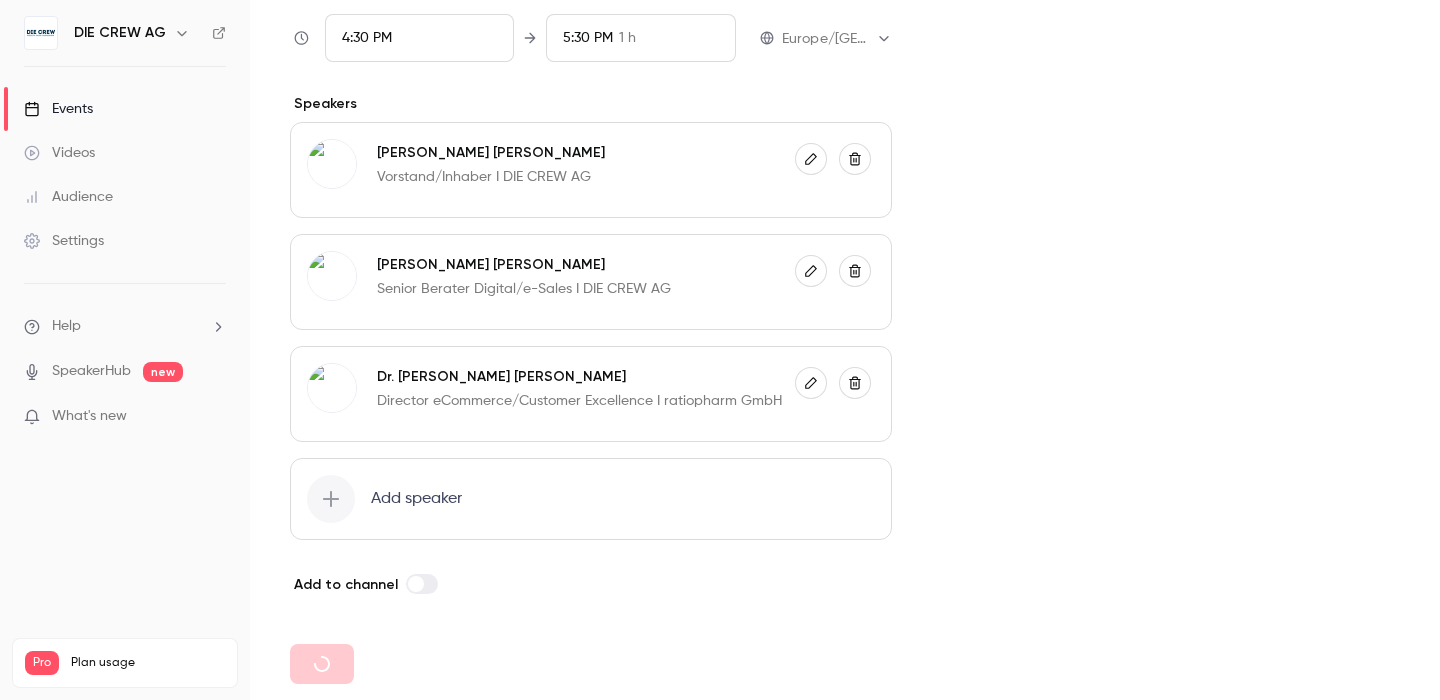 type 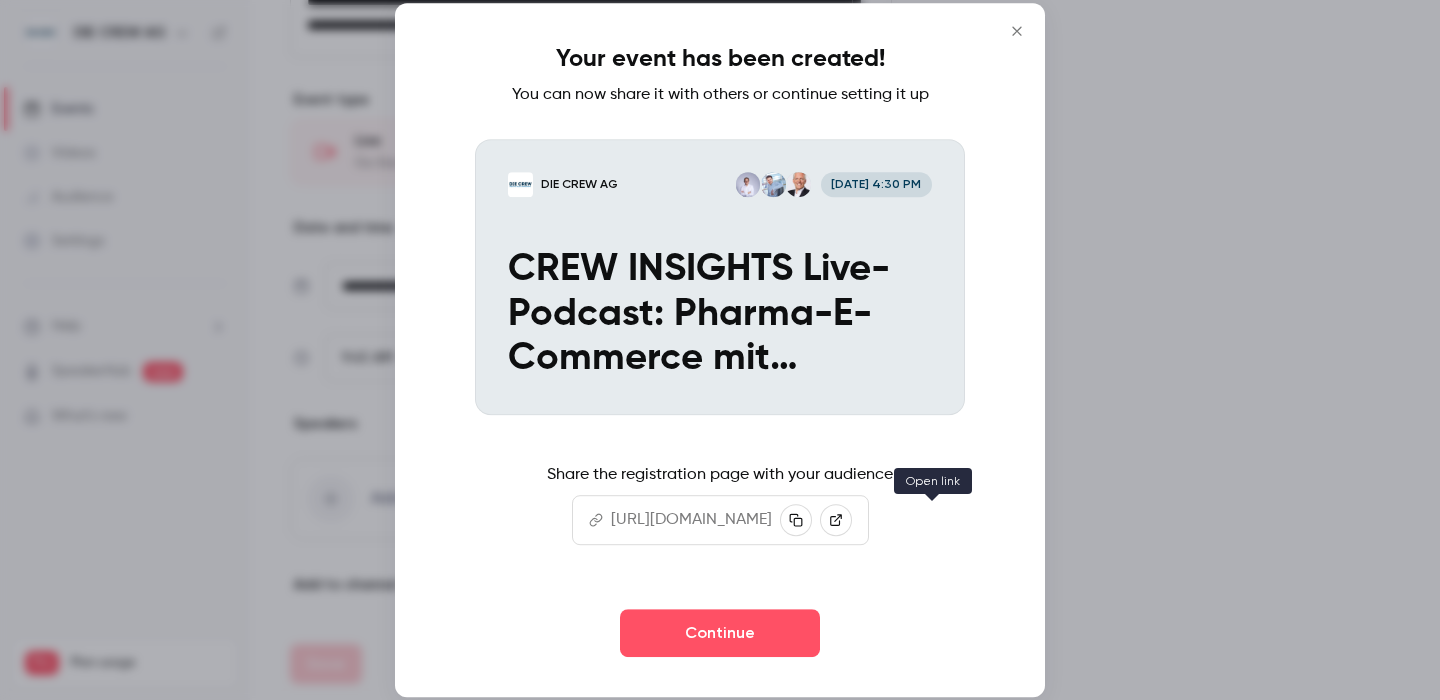 click 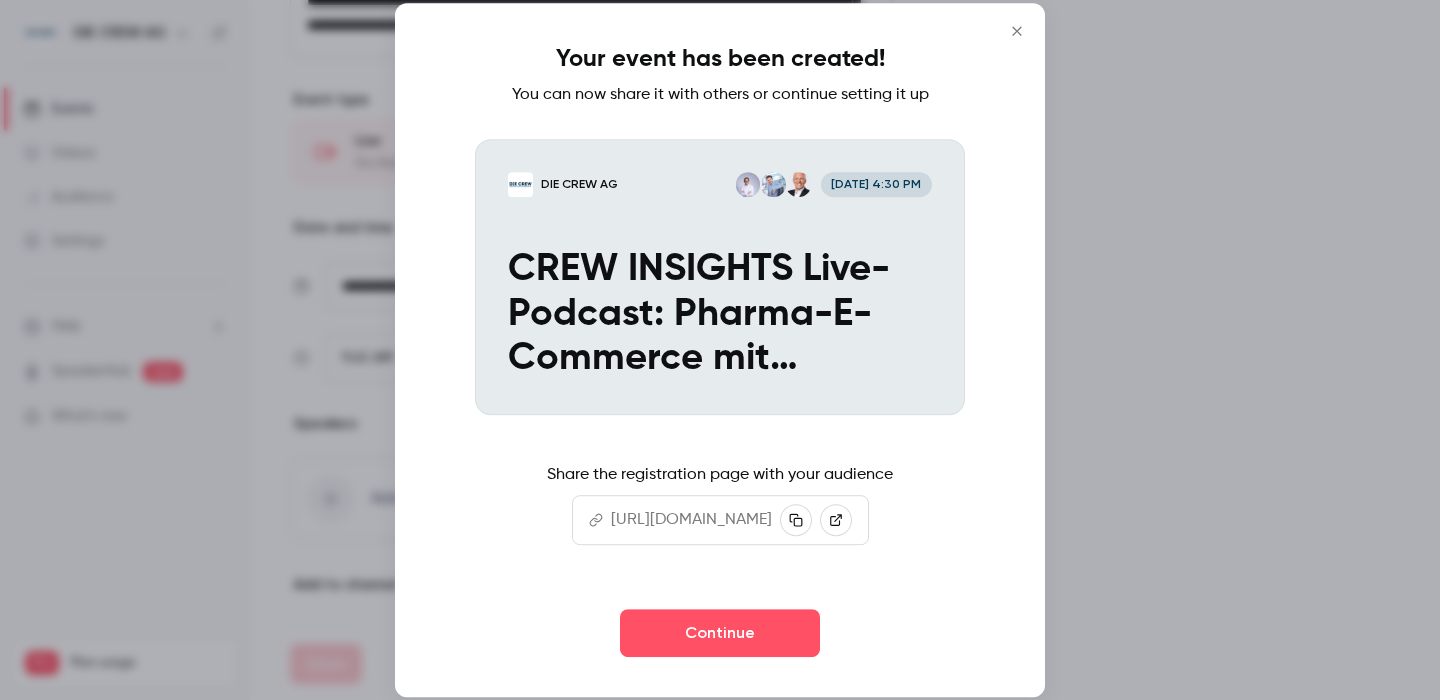 click on "[URL][DOMAIN_NAME]" at bounding box center (691, 520) 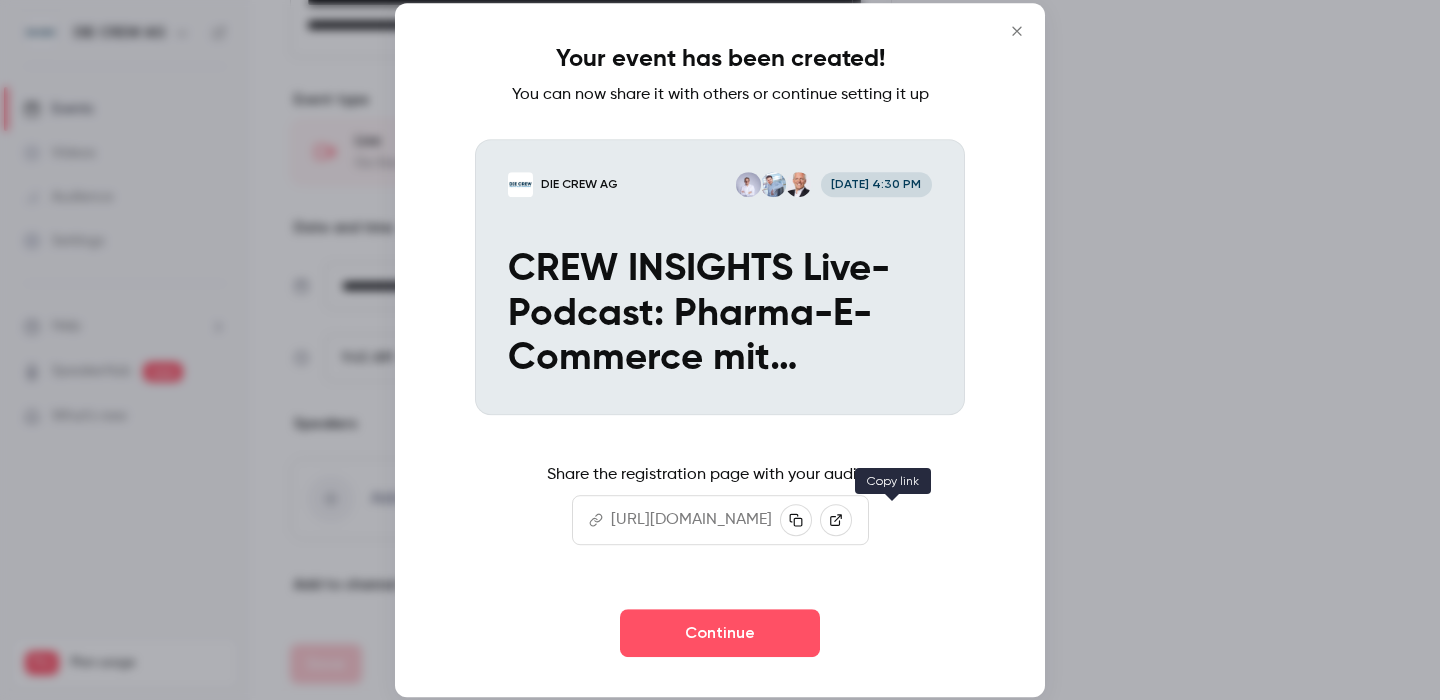 click 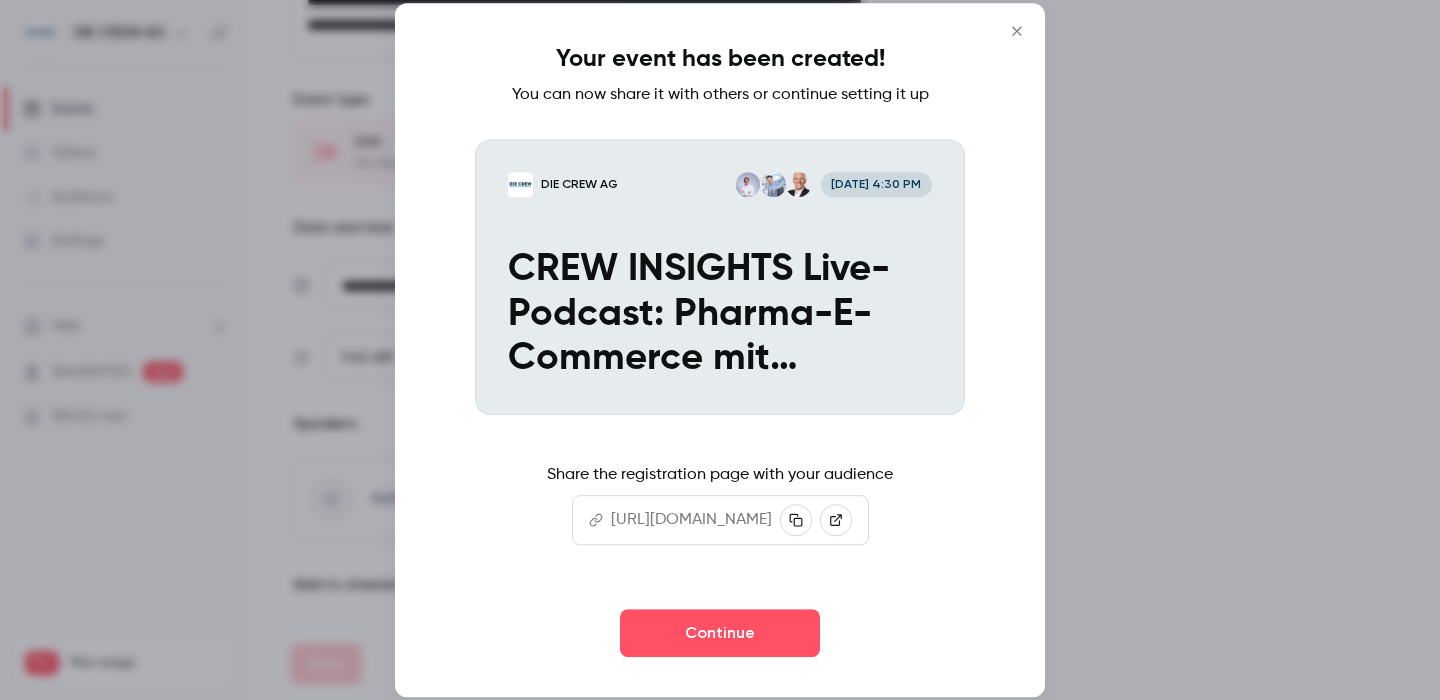 click 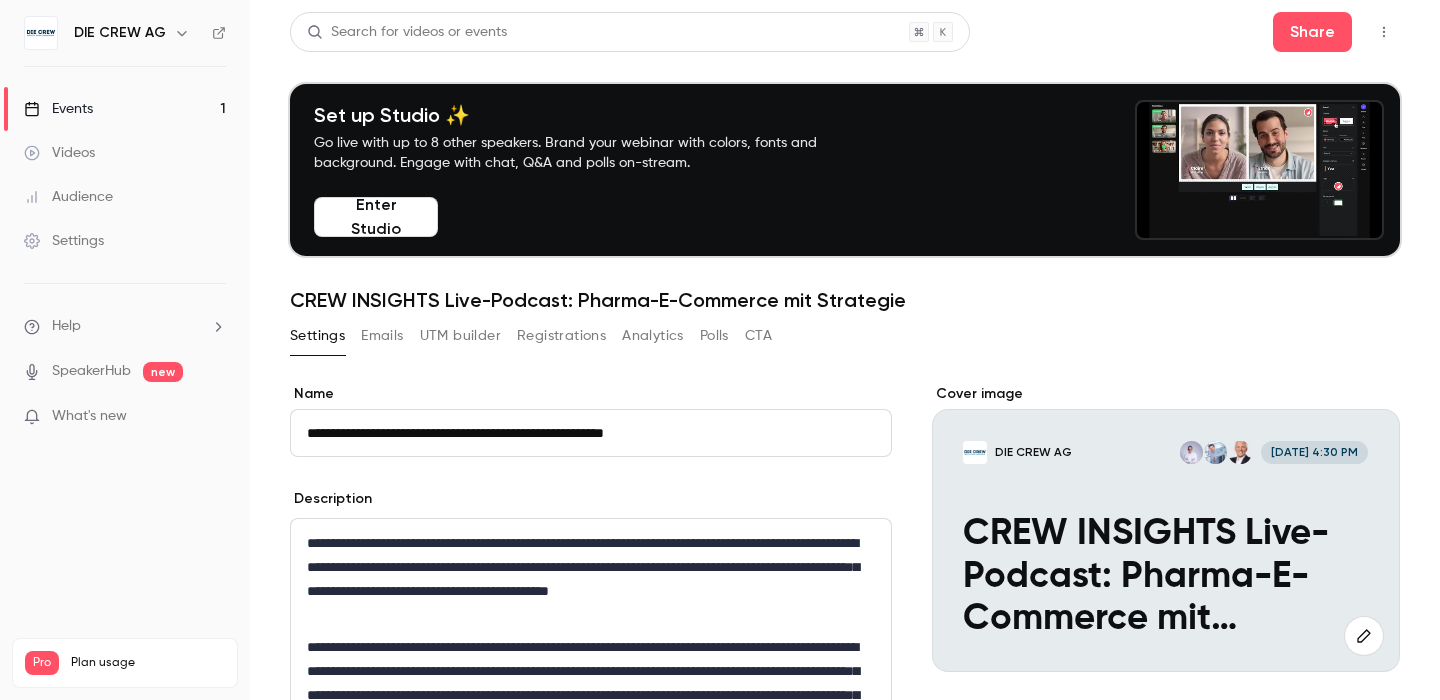 click on "Emails" at bounding box center (382, 336) 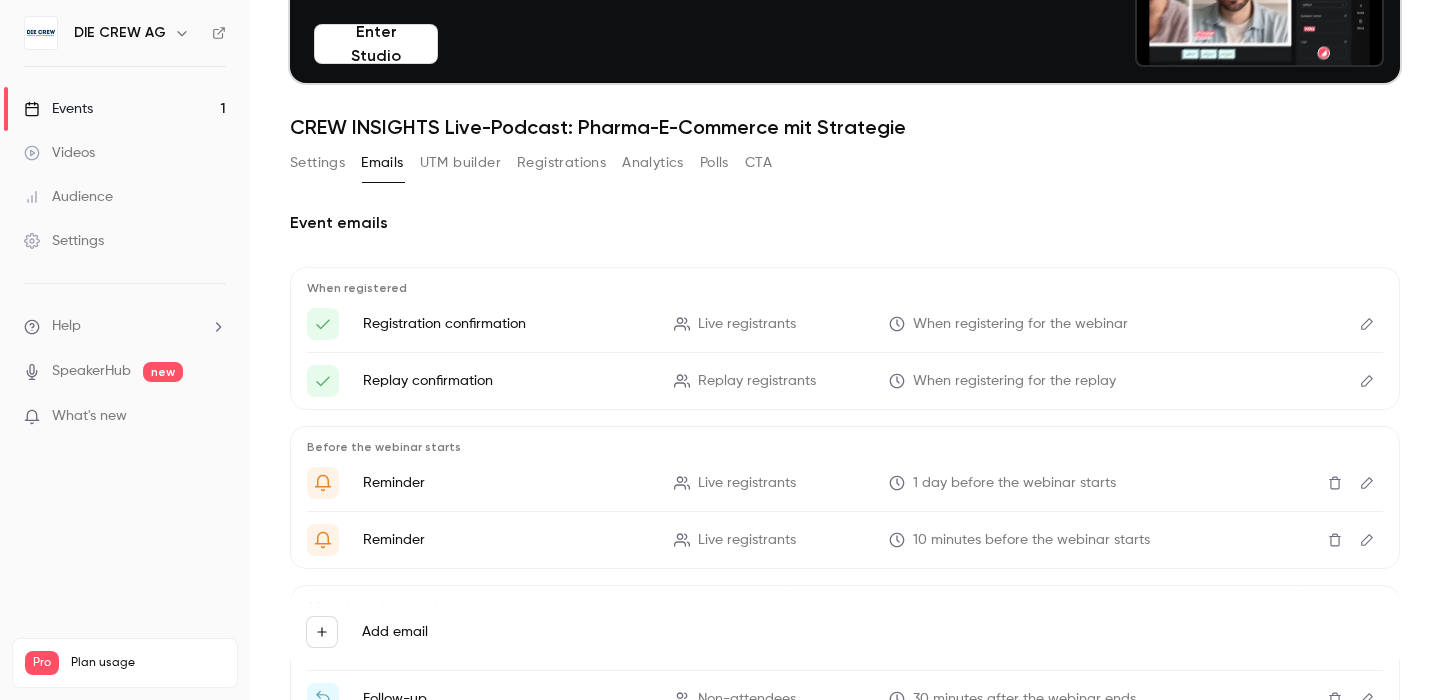 scroll, scrollTop: 174, scrollLeft: 0, axis: vertical 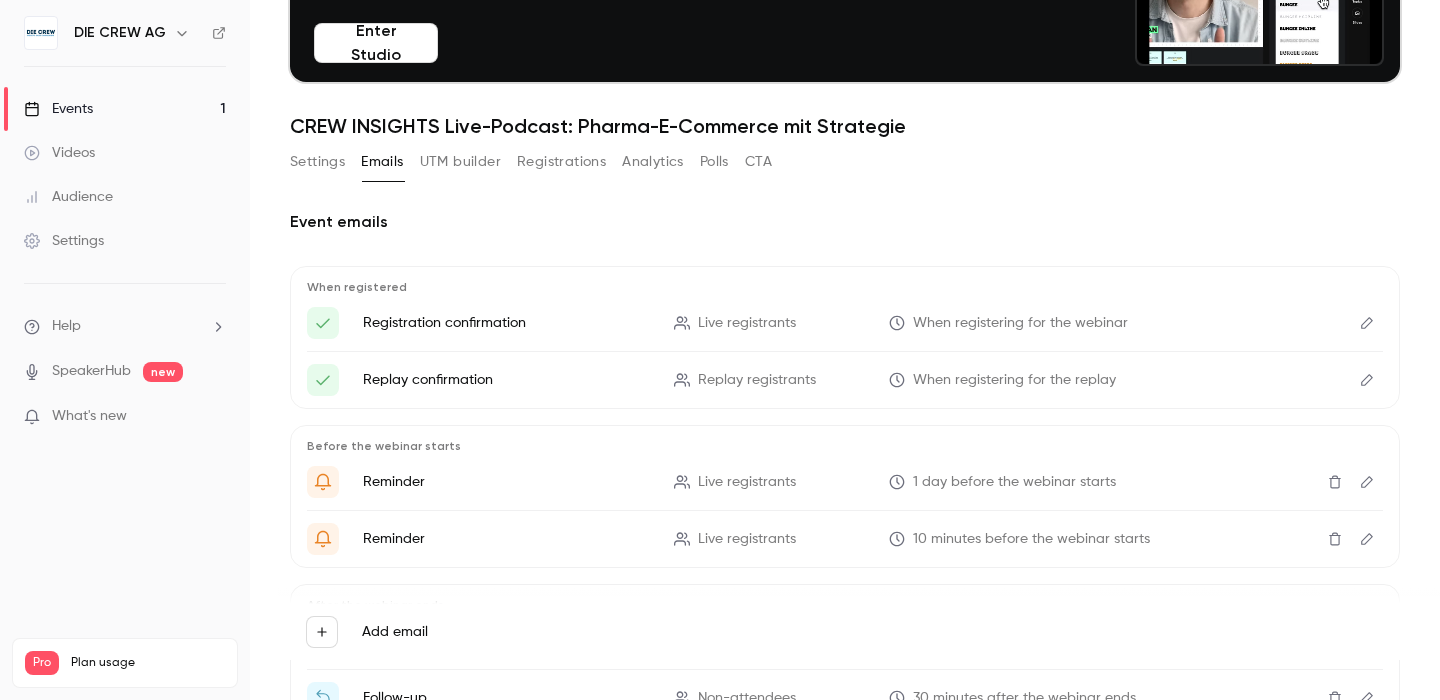 click on "UTM builder" at bounding box center (460, 162) 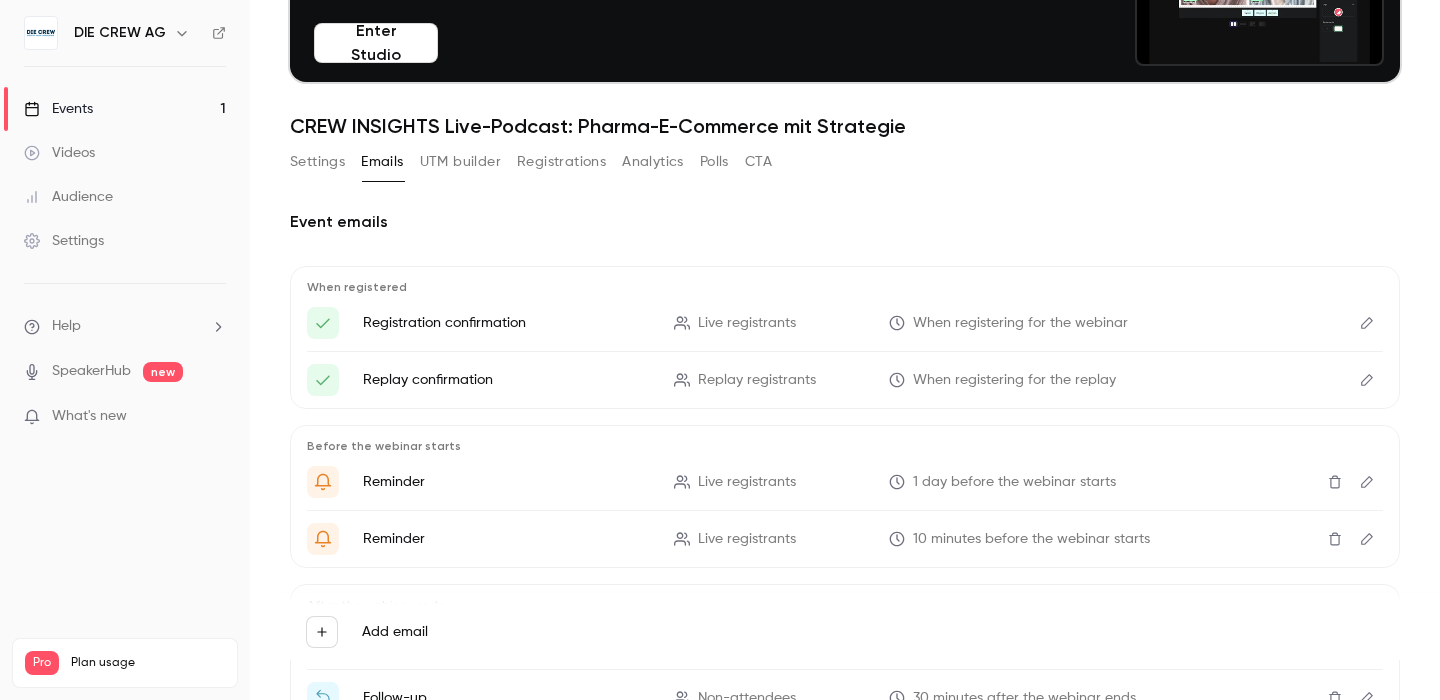 scroll, scrollTop: 0, scrollLeft: 0, axis: both 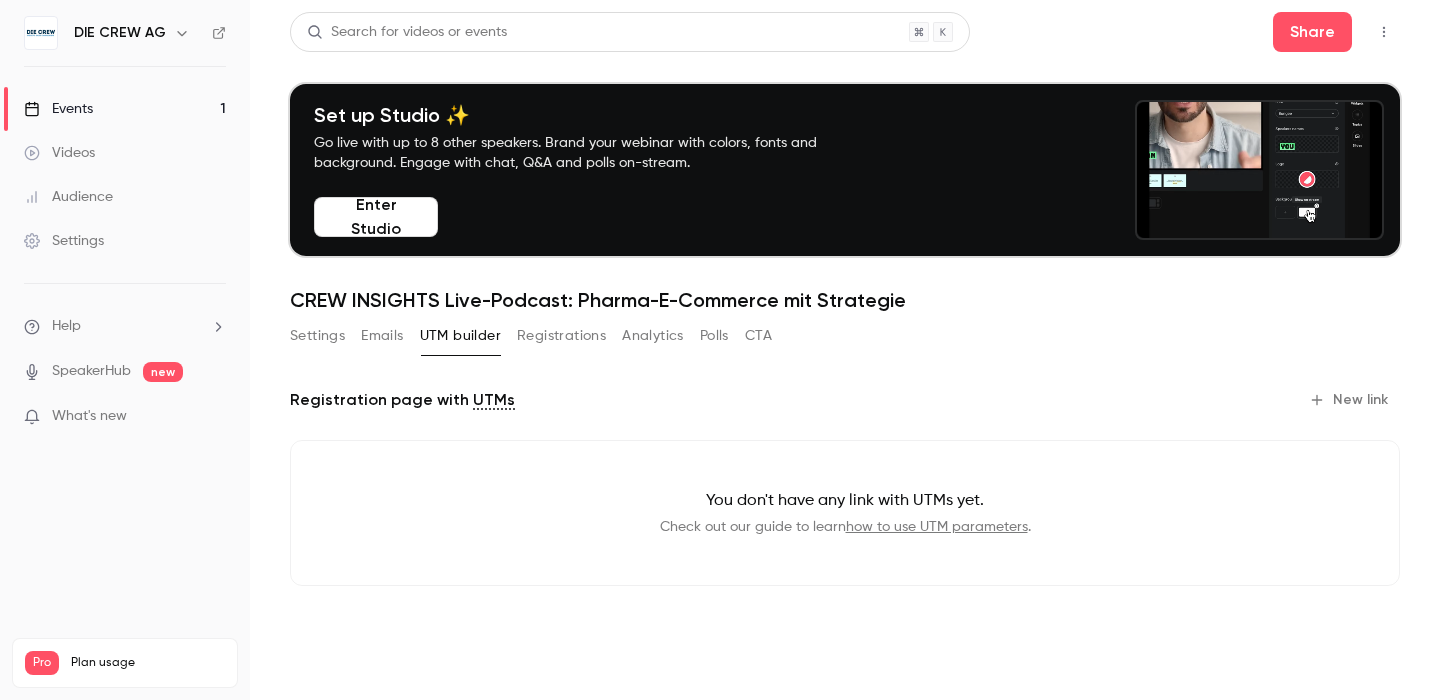 click on "Registrations" at bounding box center (561, 336) 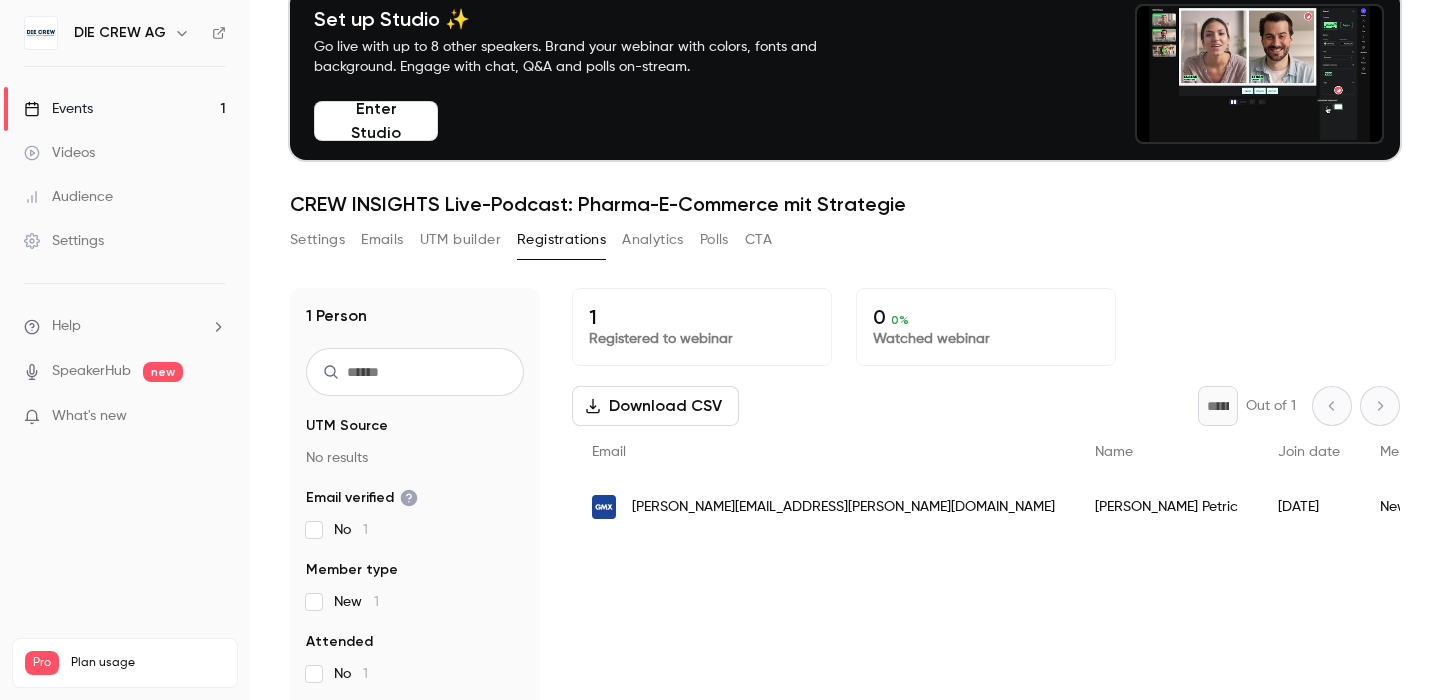 scroll, scrollTop: 98, scrollLeft: 0, axis: vertical 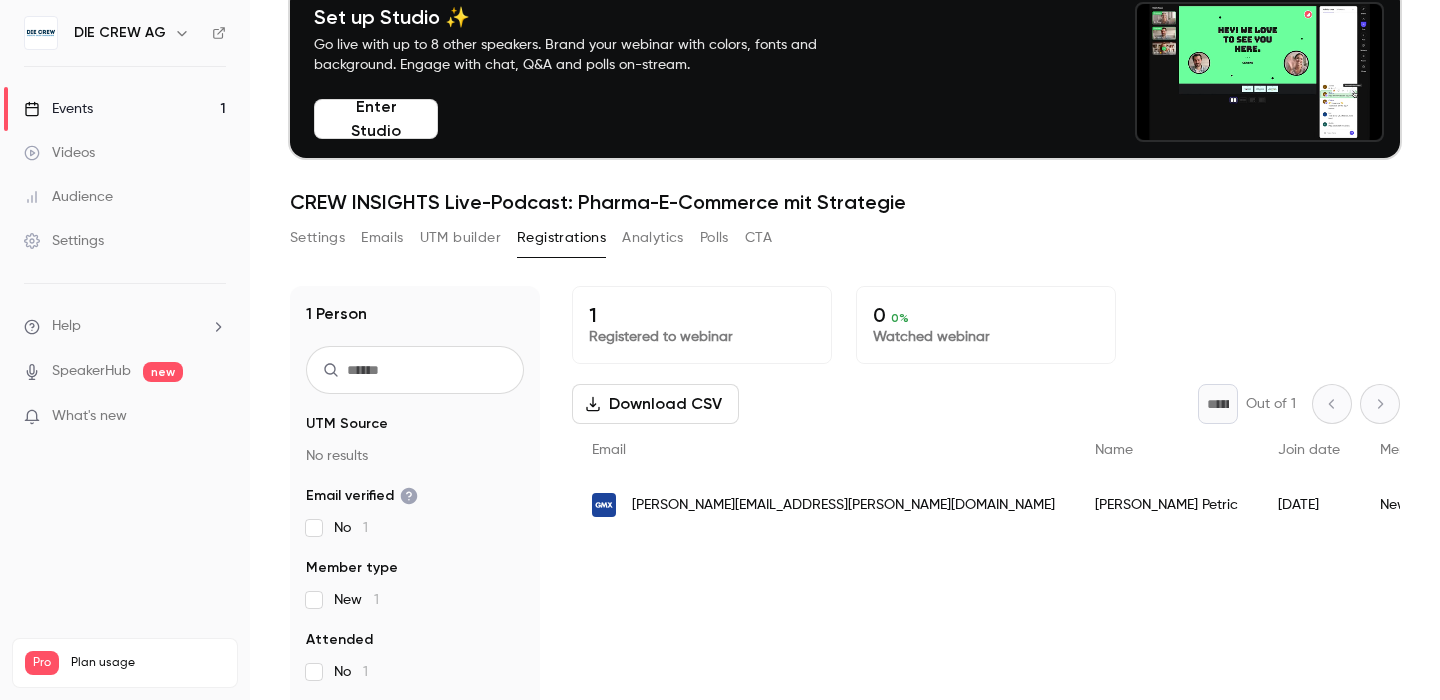 click on "Analytics" at bounding box center (653, 238) 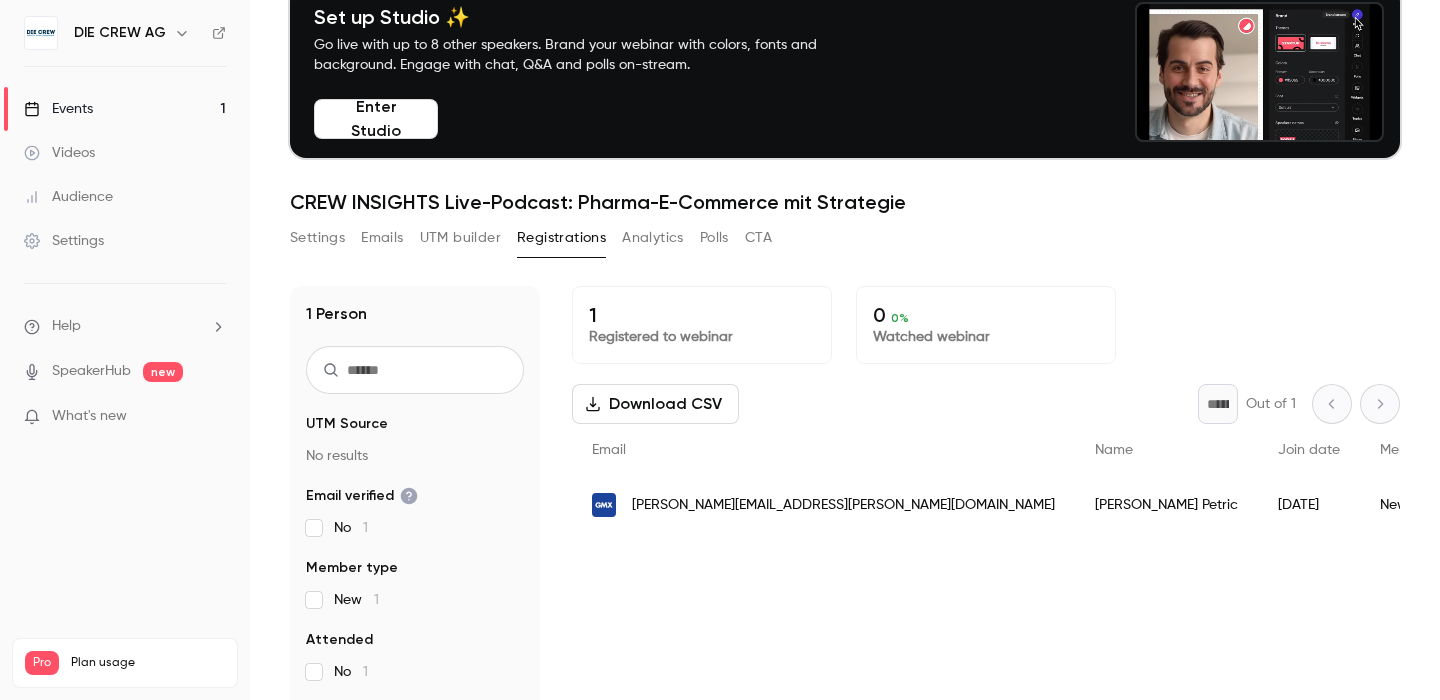scroll, scrollTop: 0, scrollLeft: 0, axis: both 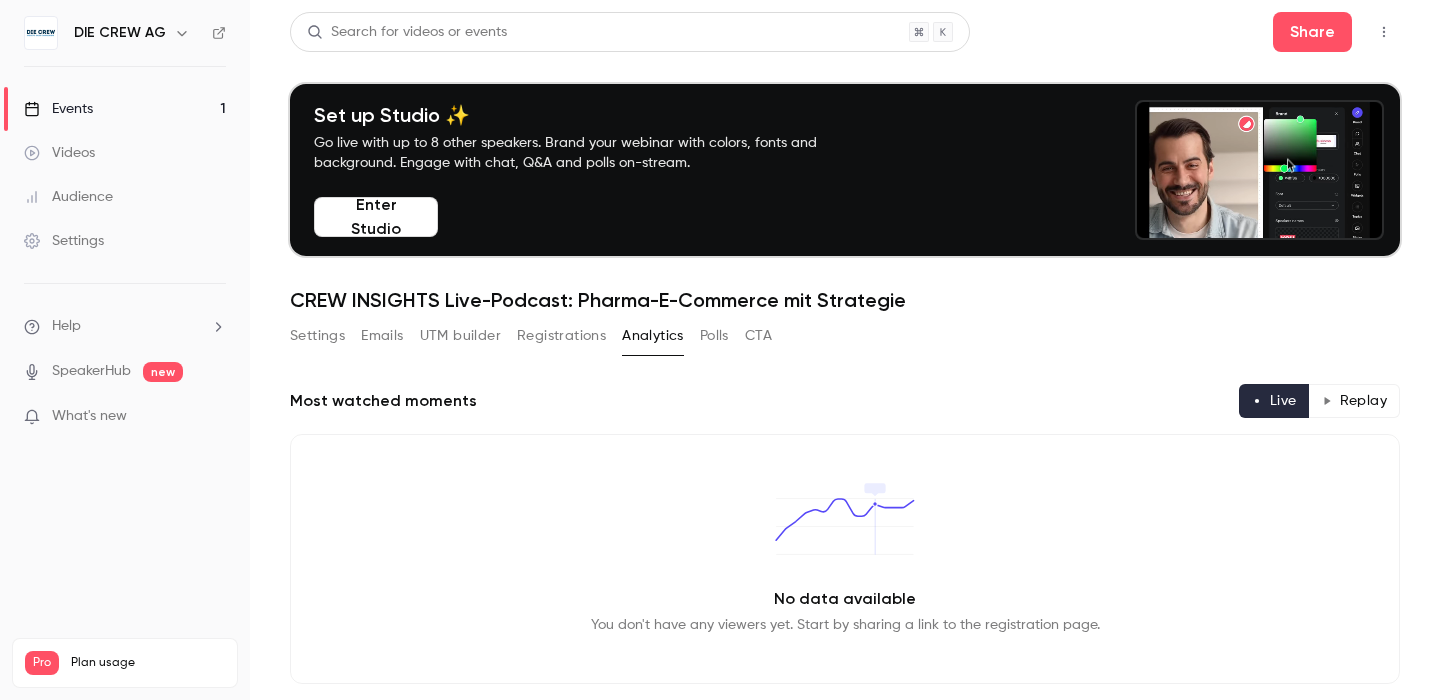 click on "Polls" at bounding box center [714, 336] 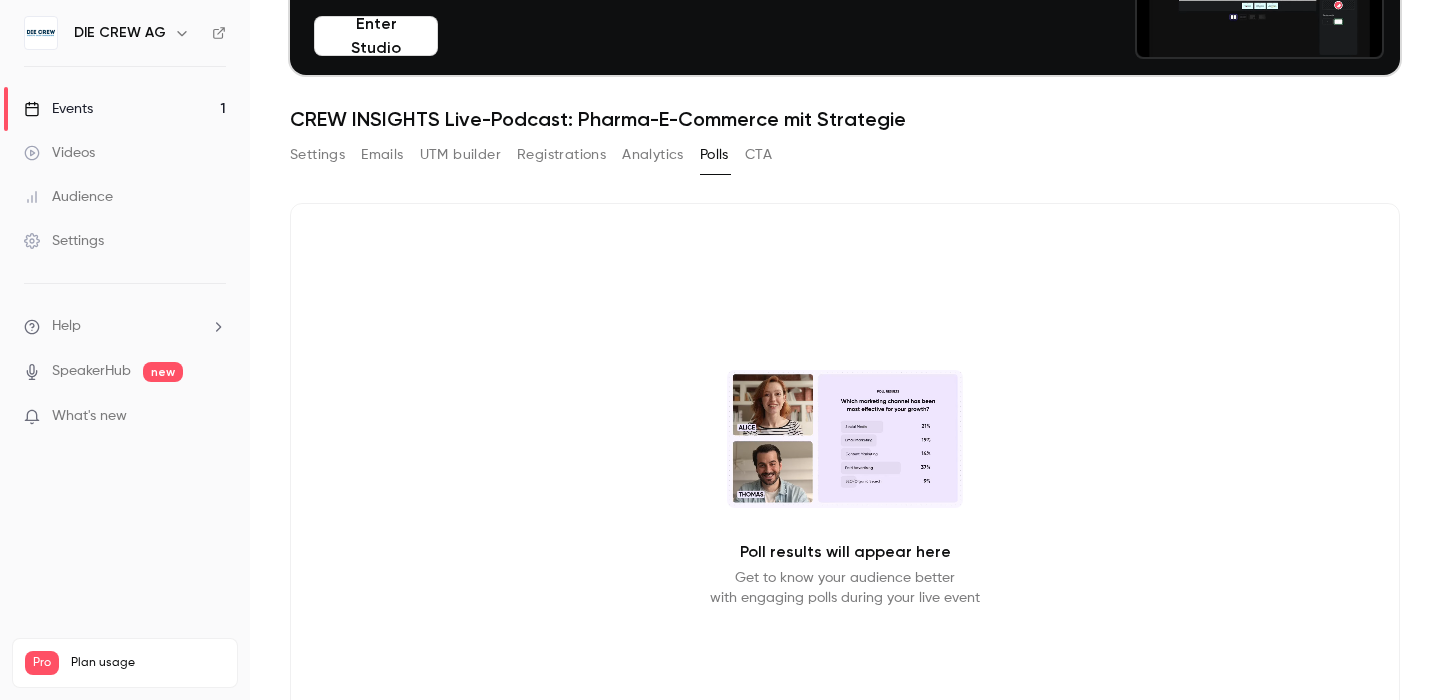scroll, scrollTop: 174, scrollLeft: 0, axis: vertical 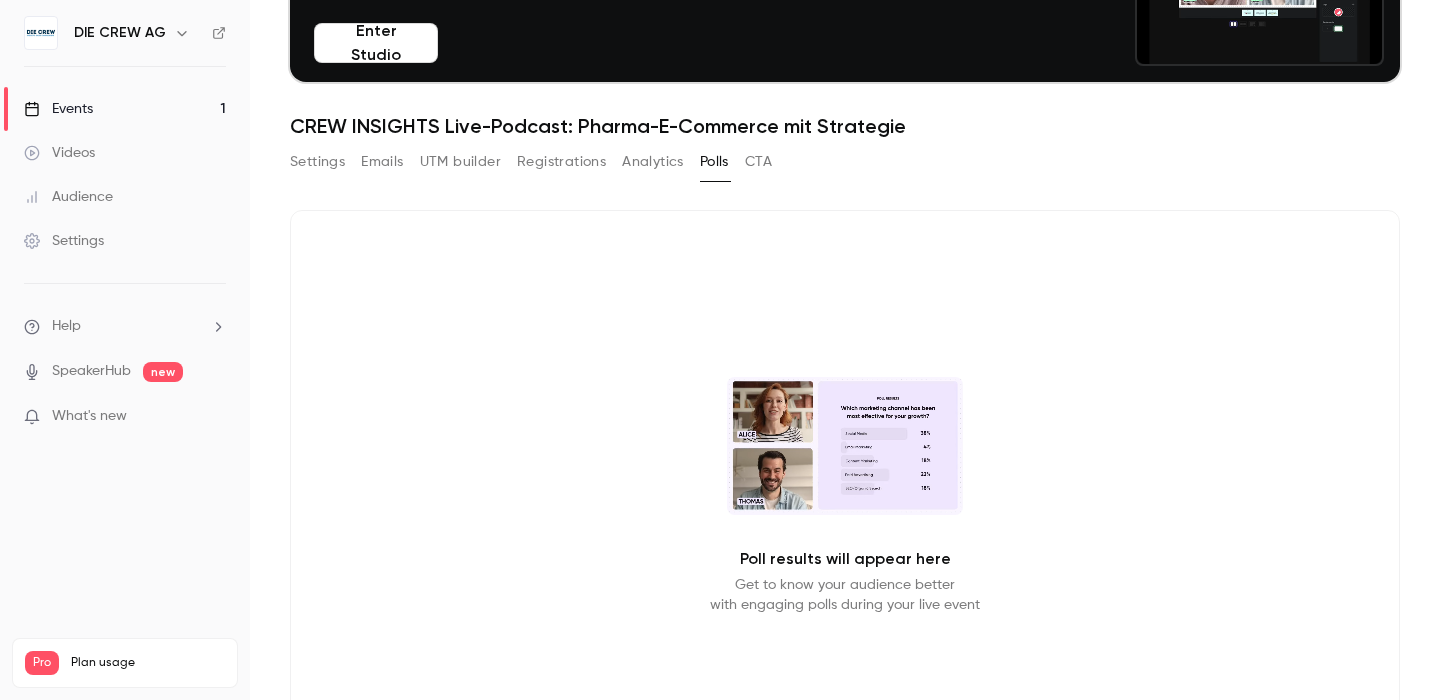 click on "CTA" at bounding box center [758, 162] 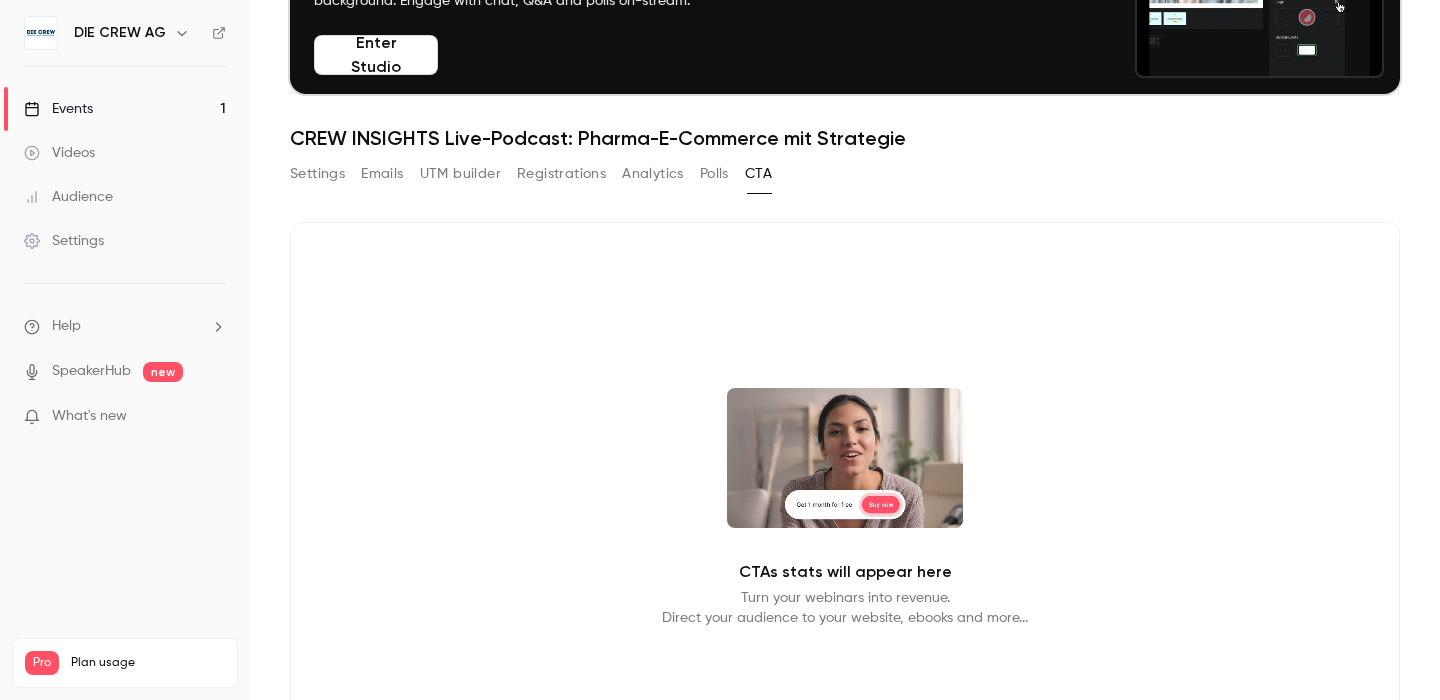 scroll, scrollTop: 161, scrollLeft: 0, axis: vertical 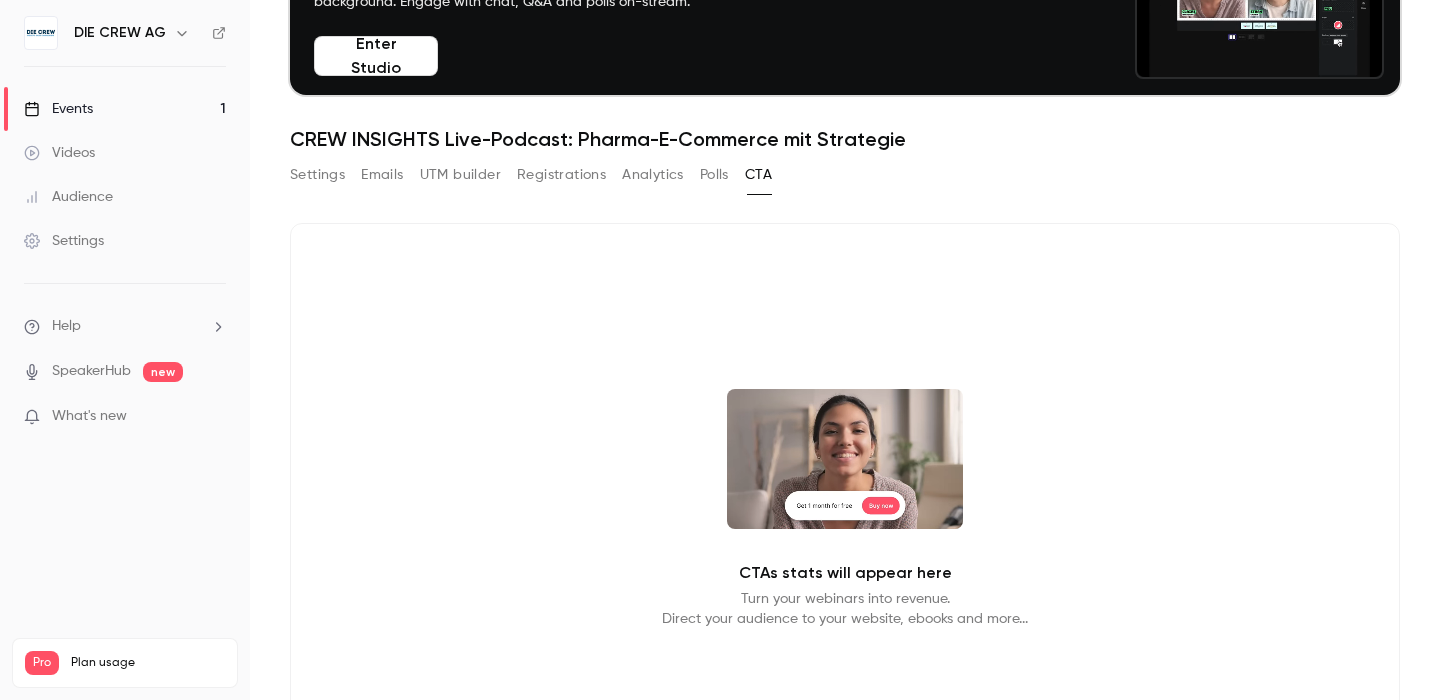 click on "Settings" at bounding box center (317, 175) 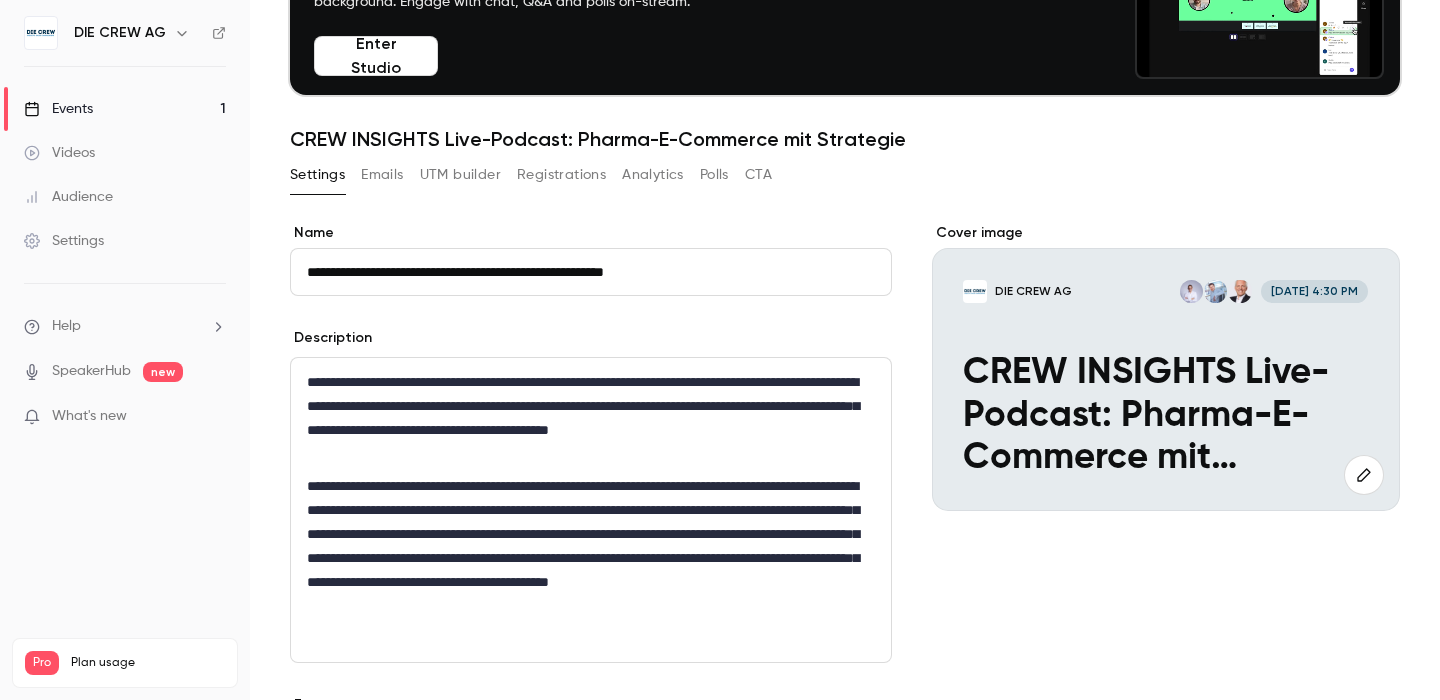 click on "Enter Studio" at bounding box center [376, 56] 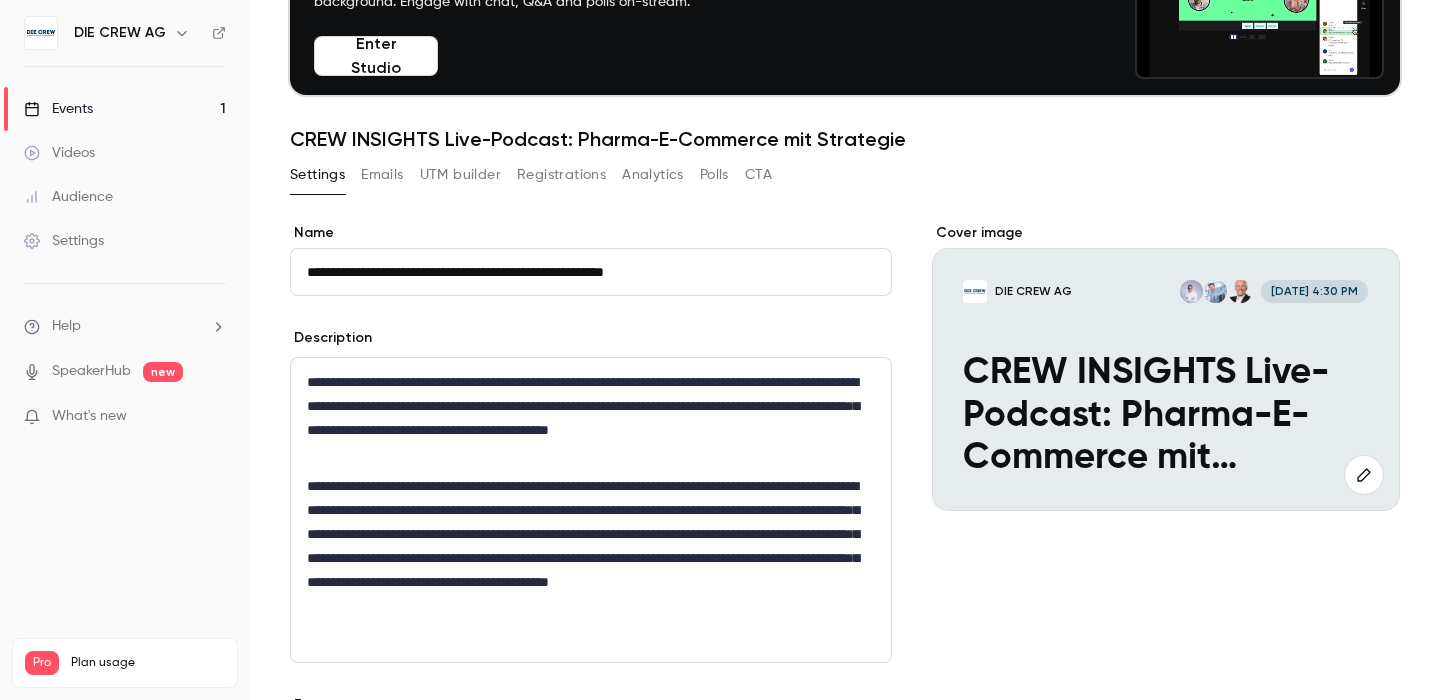 scroll, scrollTop: 158, scrollLeft: 0, axis: vertical 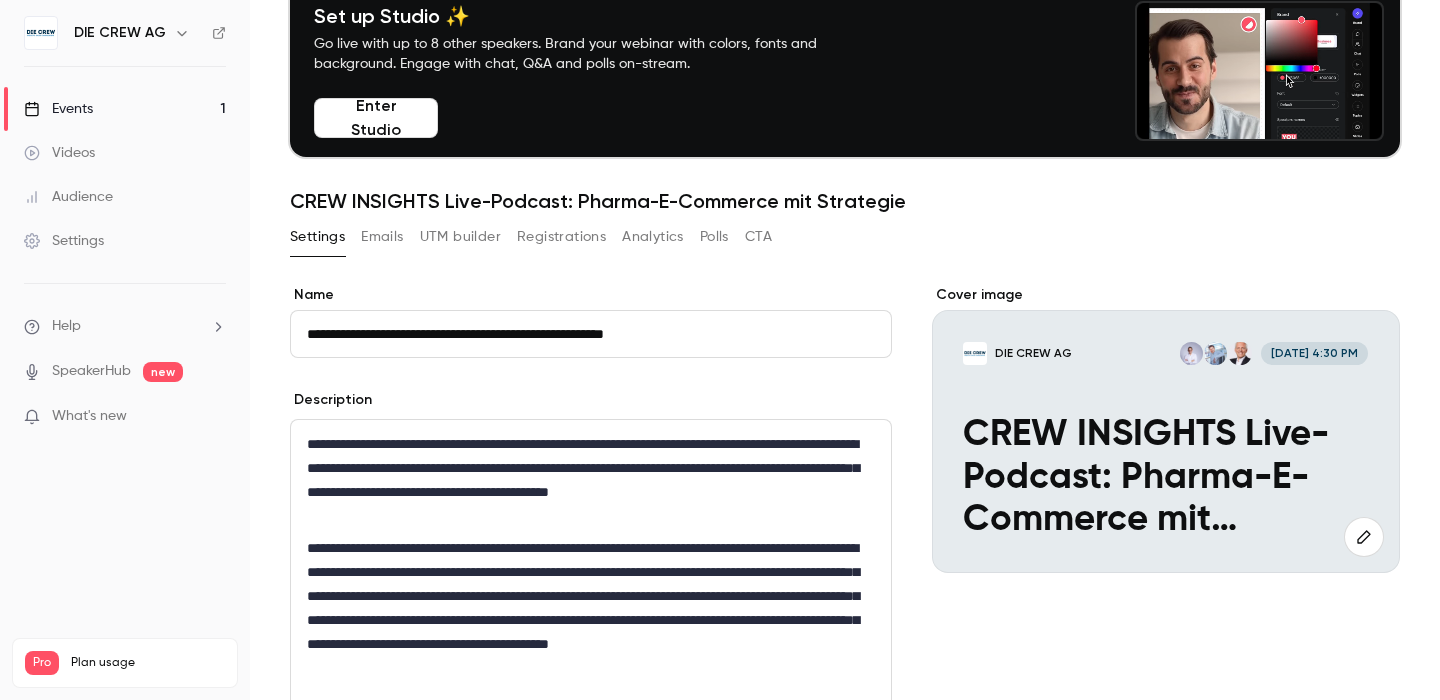 click on "Videos" at bounding box center (59, 153) 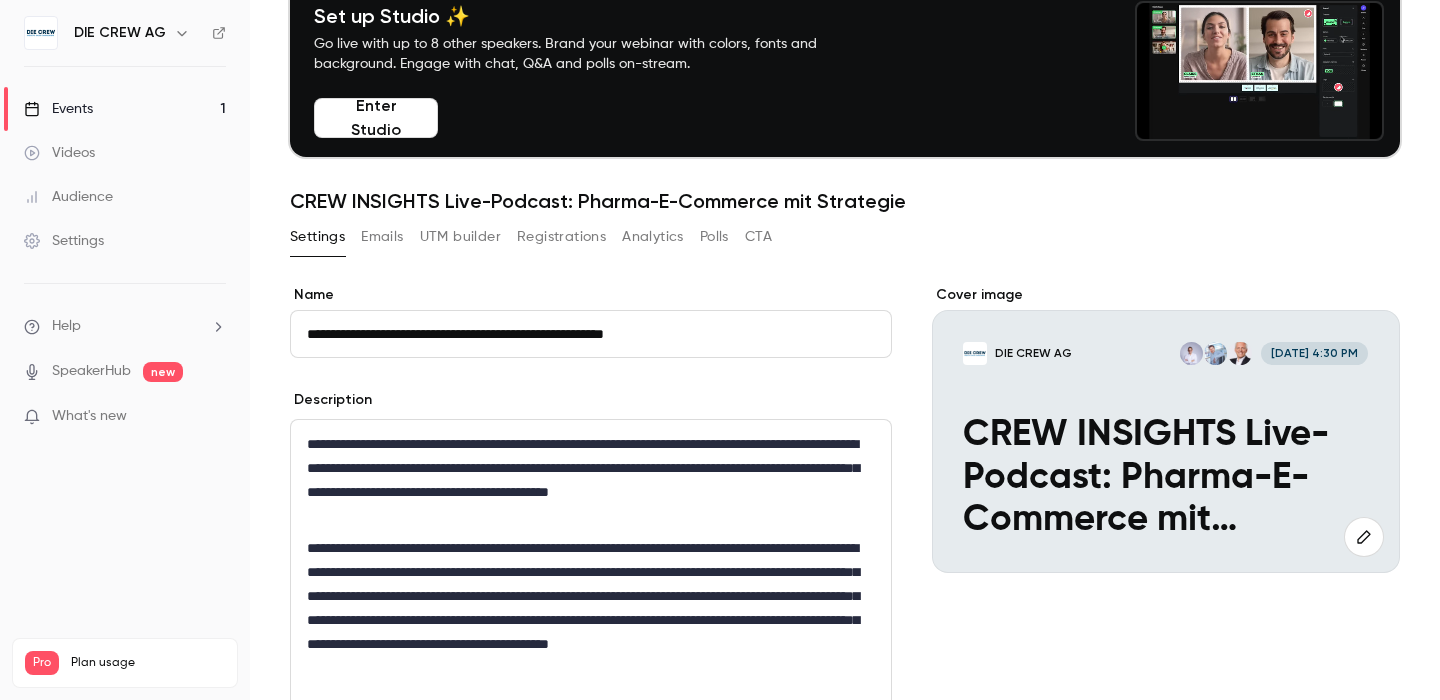 scroll, scrollTop: 0, scrollLeft: 0, axis: both 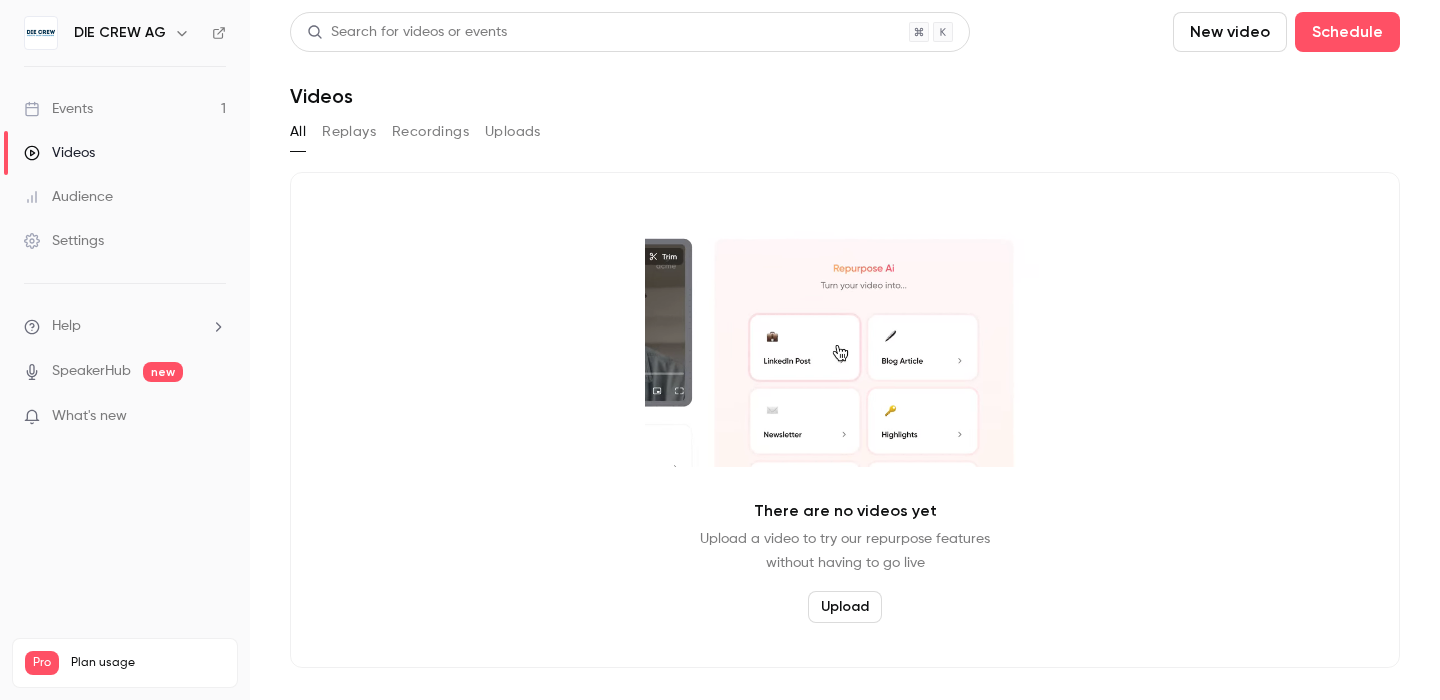 click on "SpeakerHub" at bounding box center [91, 371] 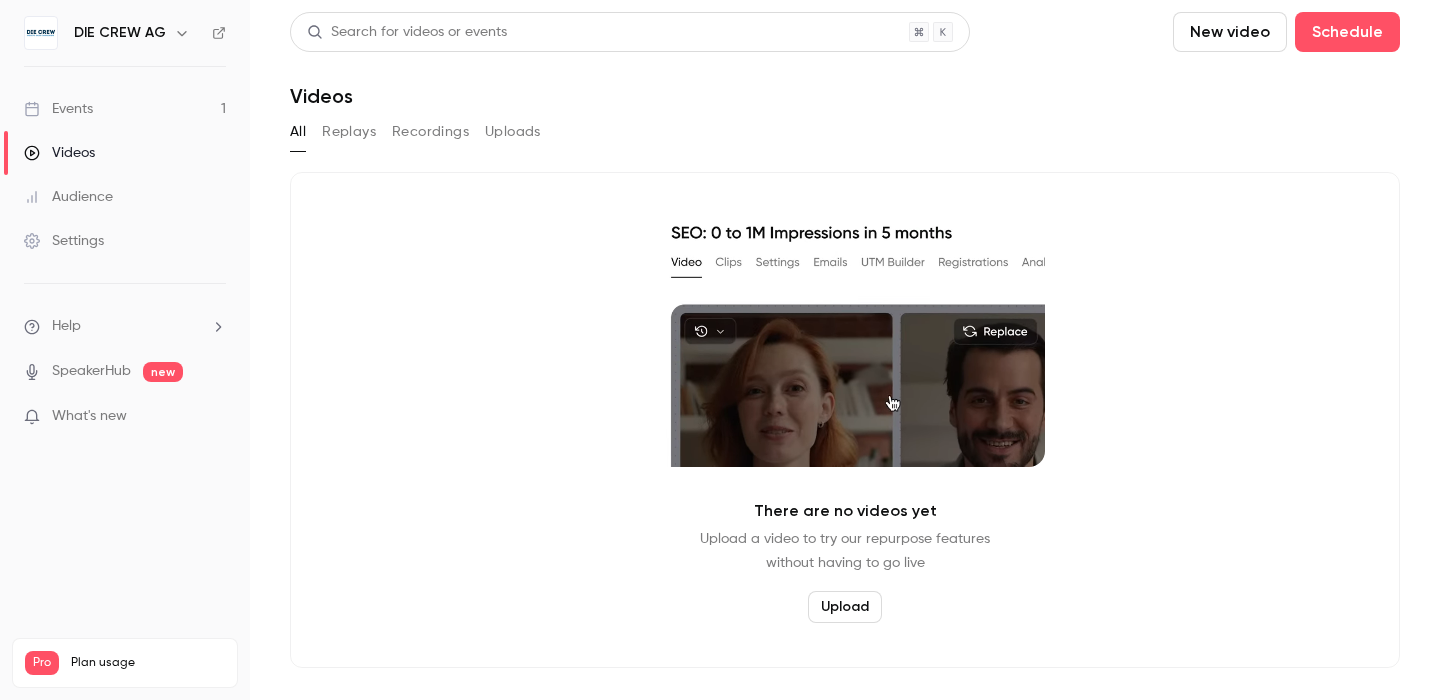 click on "Audience" at bounding box center [68, 197] 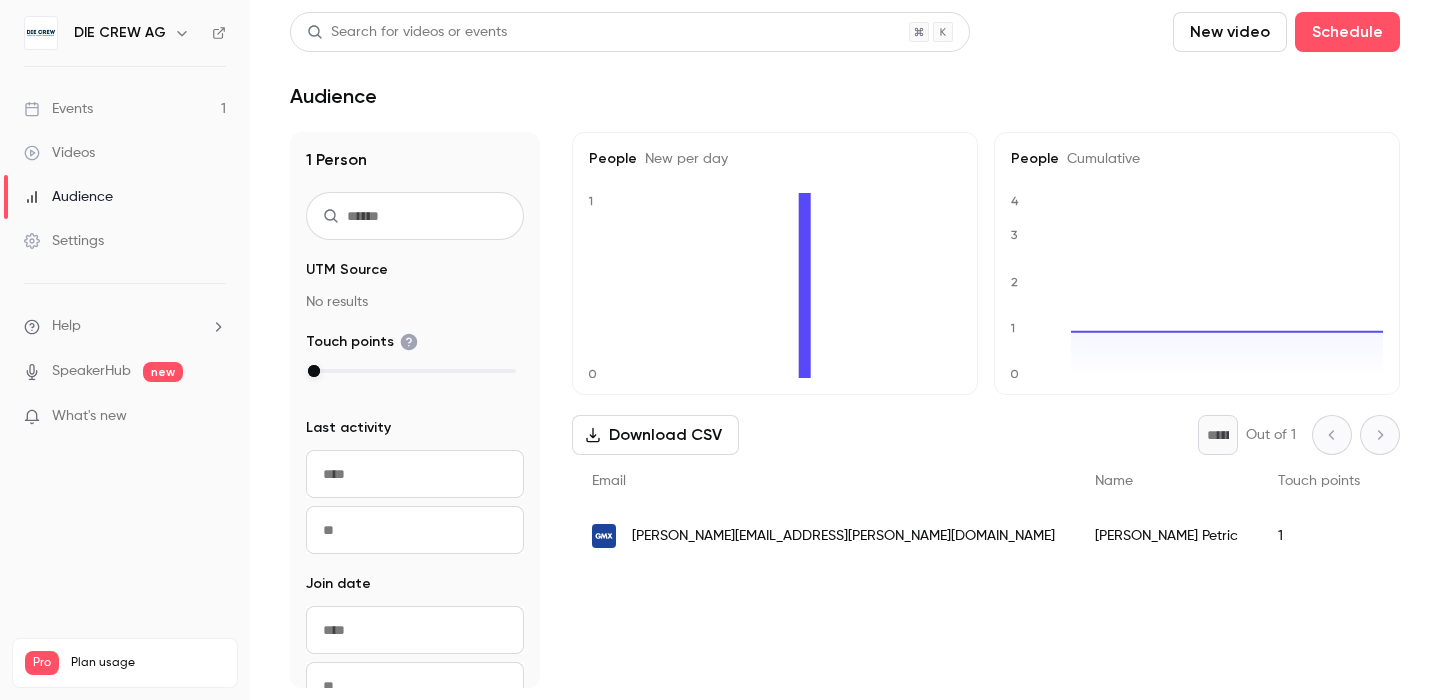 click on "Audience" at bounding box center [125, 197] 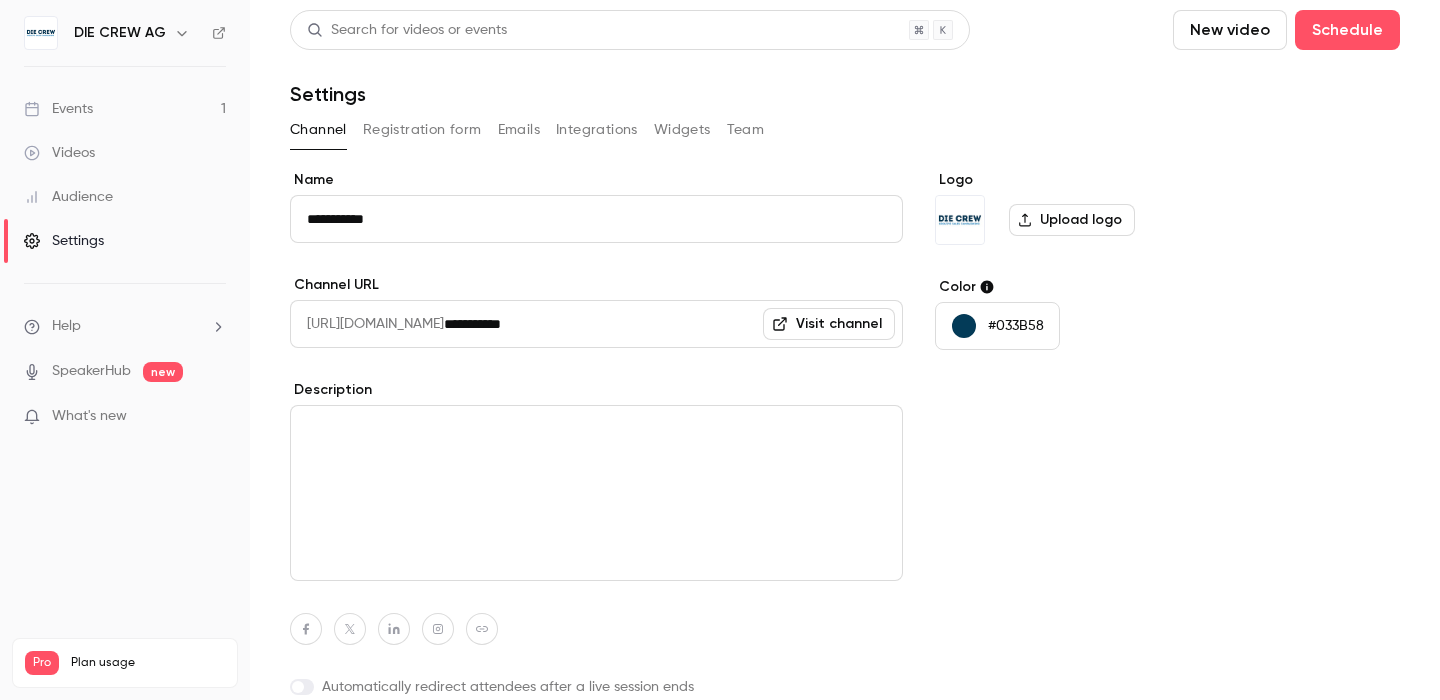 scroll, scrollTop: 0, scrollLeft: 0, axis: both 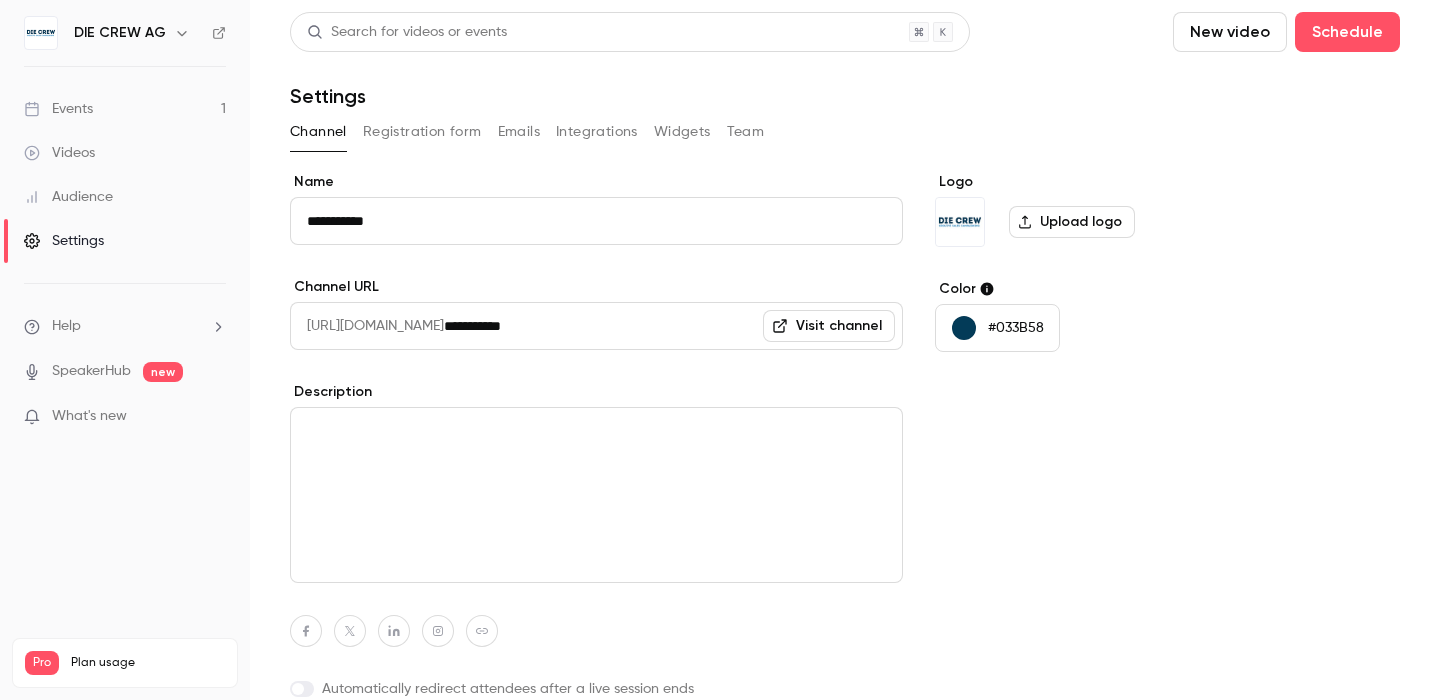 click on "#033B58" at bounding box center (1016, 328) 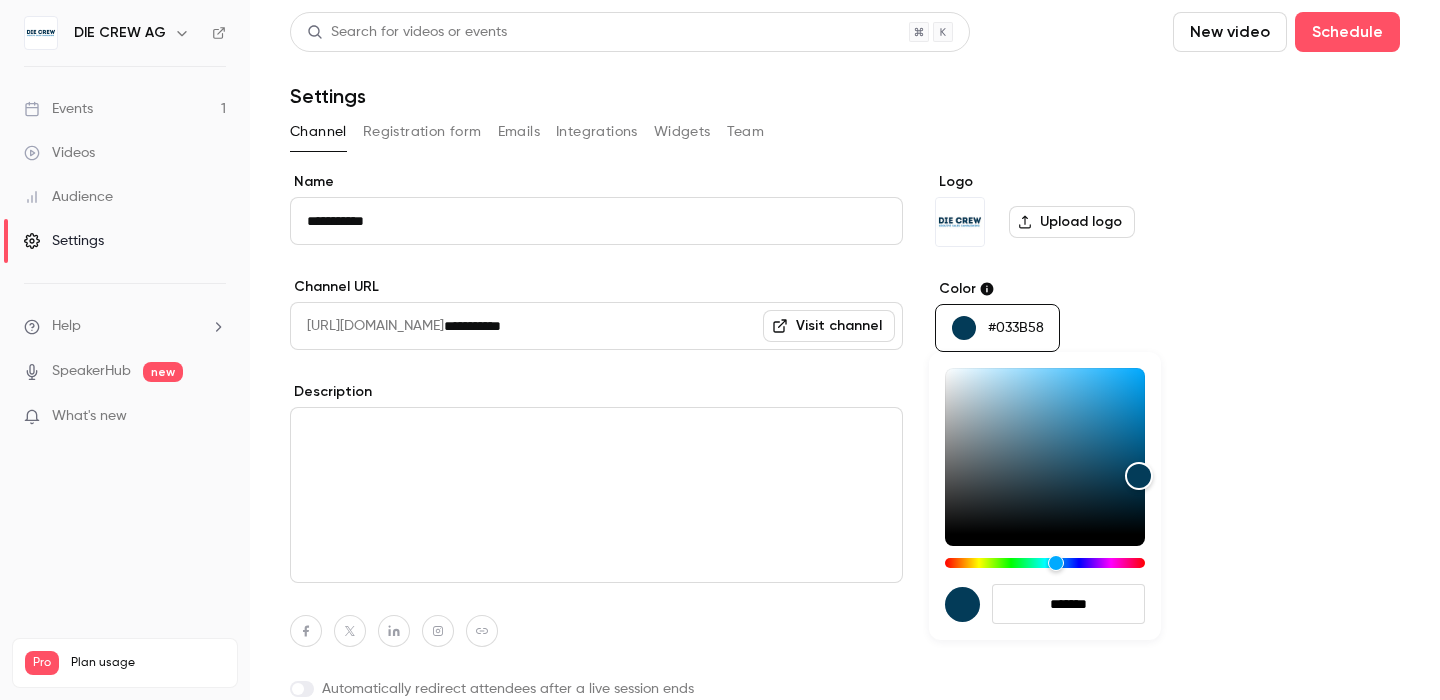 click at bounding box center (720, 350) 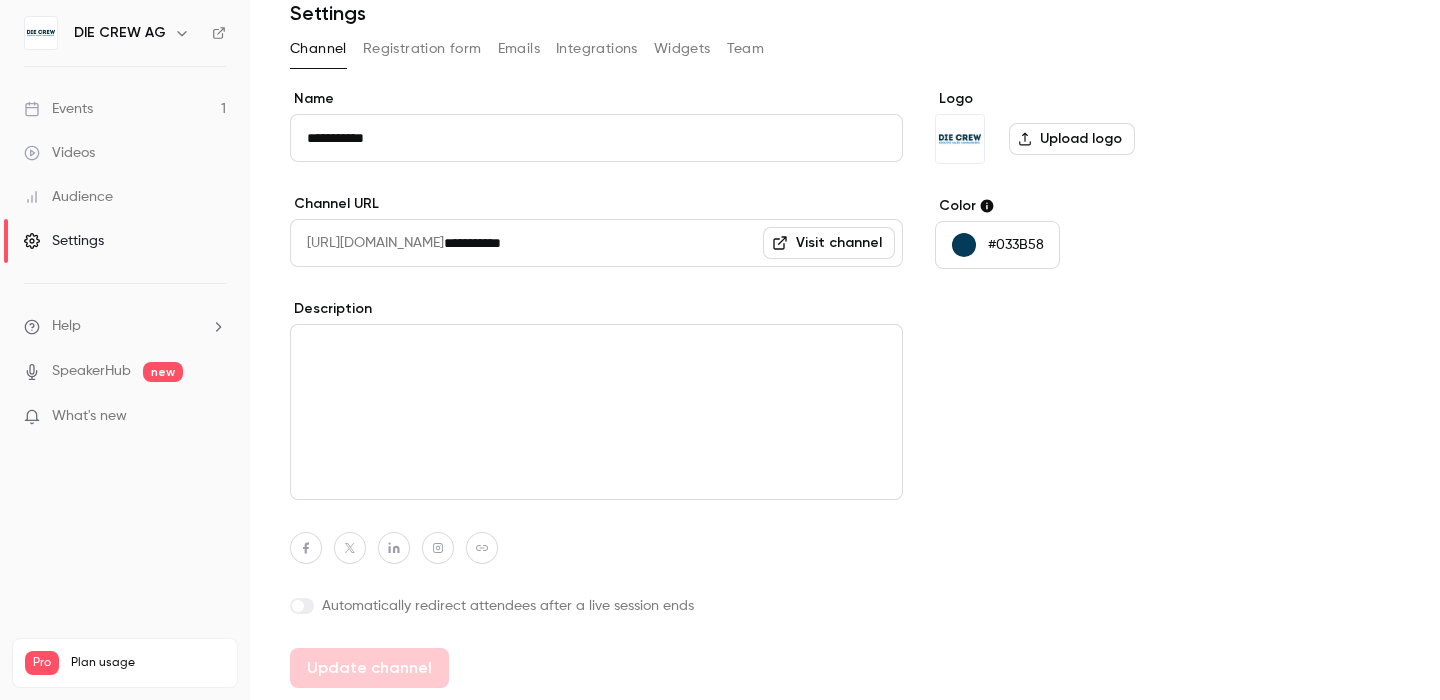scroll, scrollTop: 82, scrollLeft: 0, axis: vertical 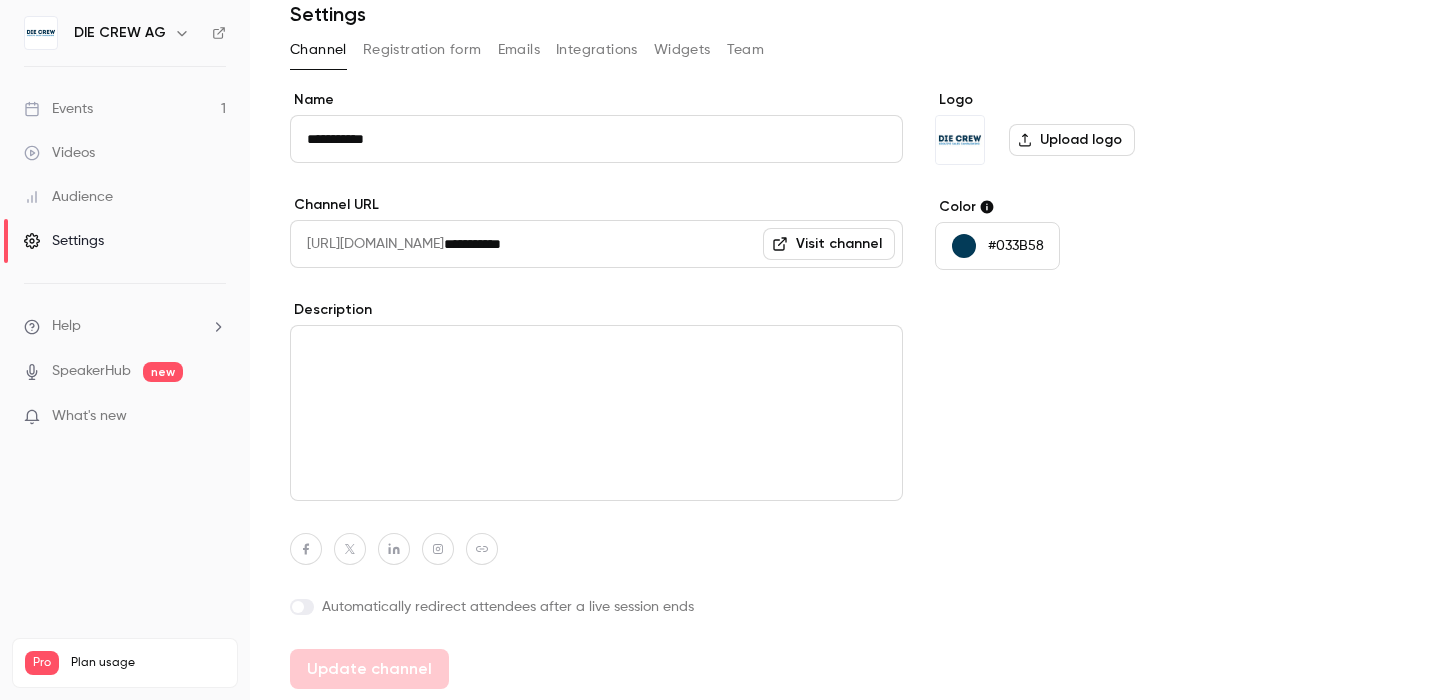 click at bounding box center [394, 549] 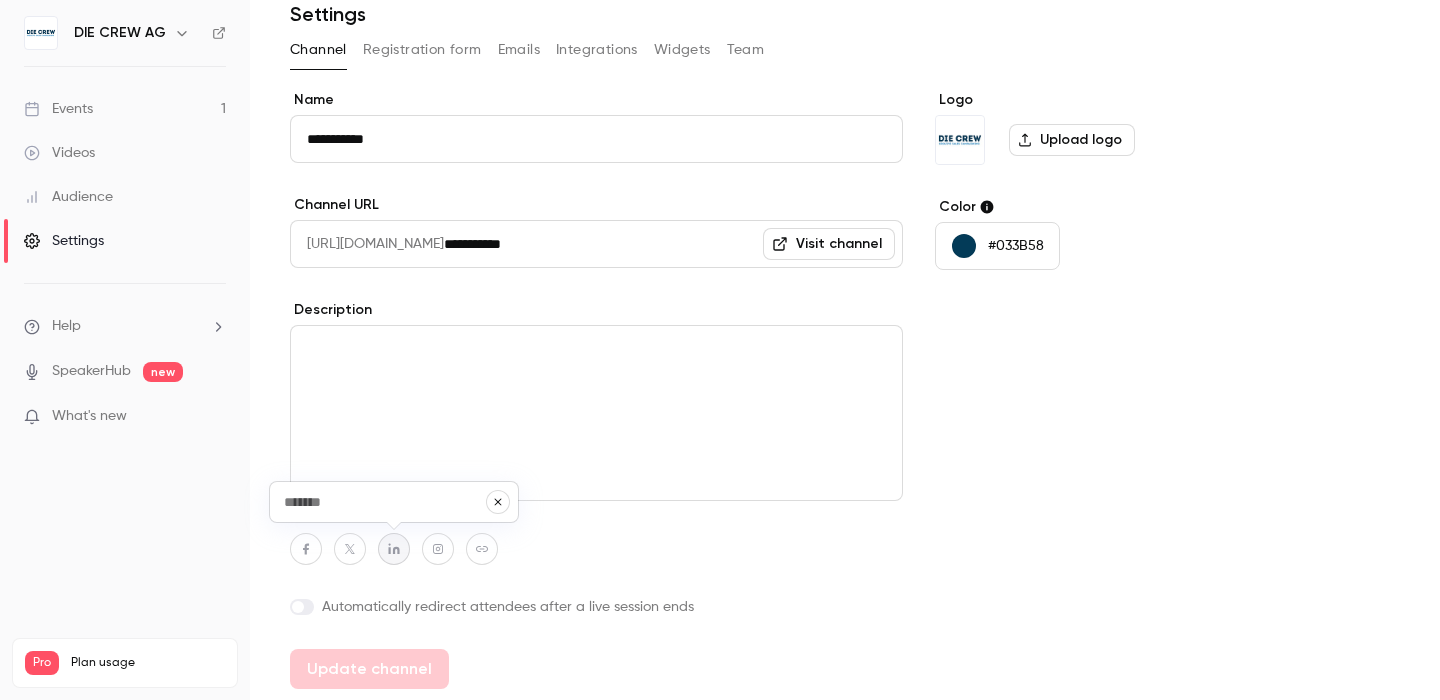 paste on "**********" 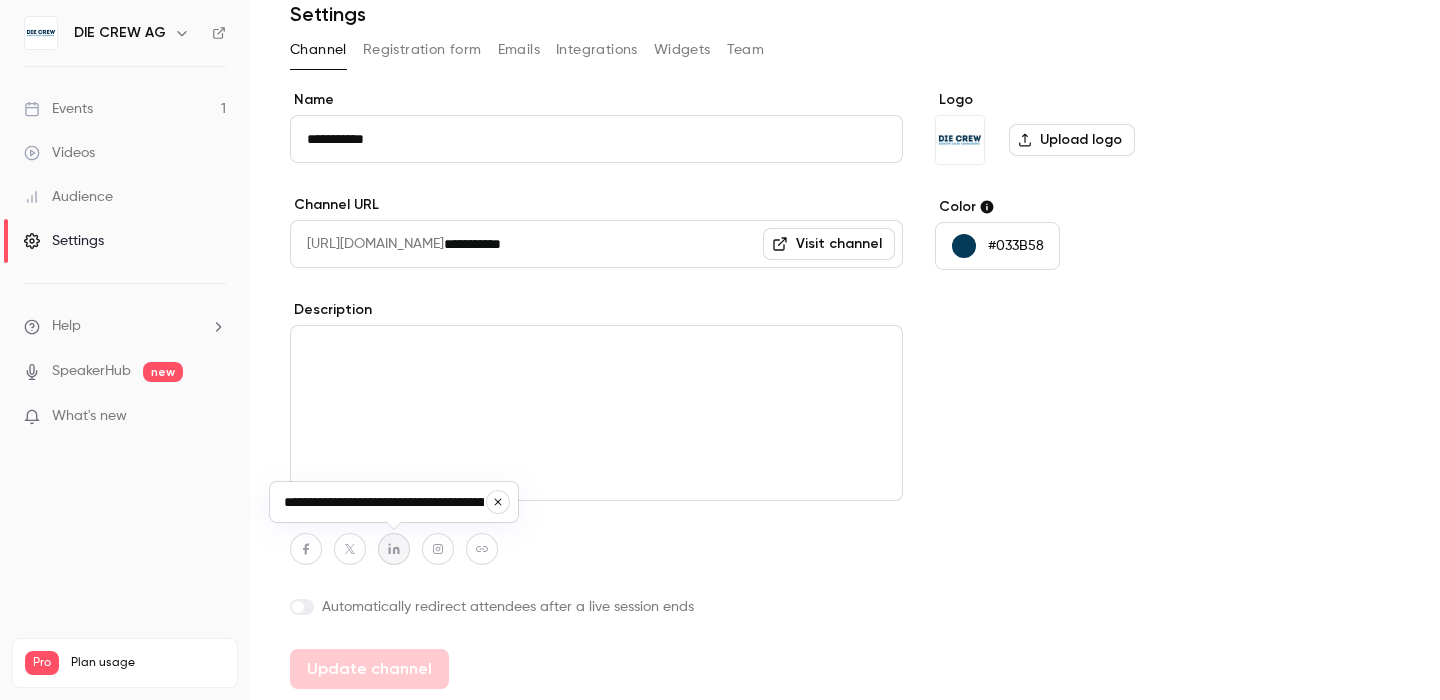 scroll, scrollTop: 0, scrollLeft: 196, axis: horizontal 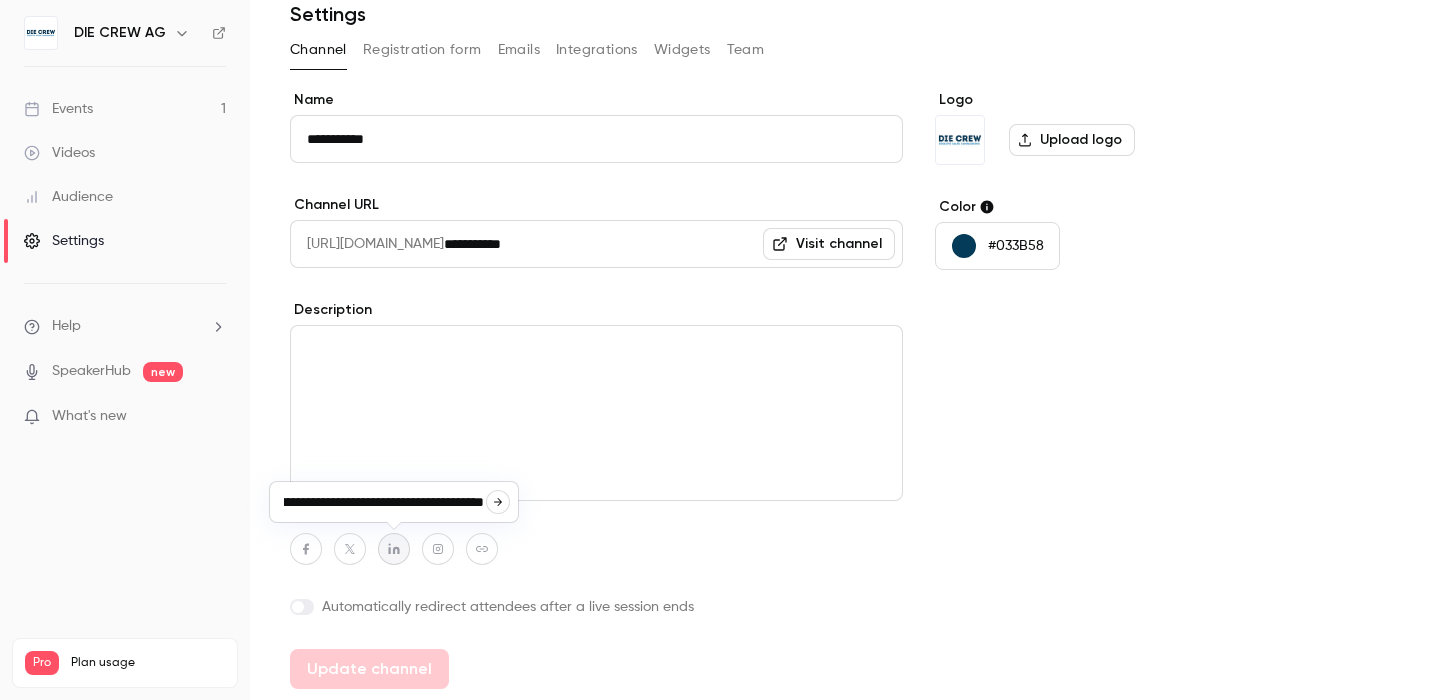 click 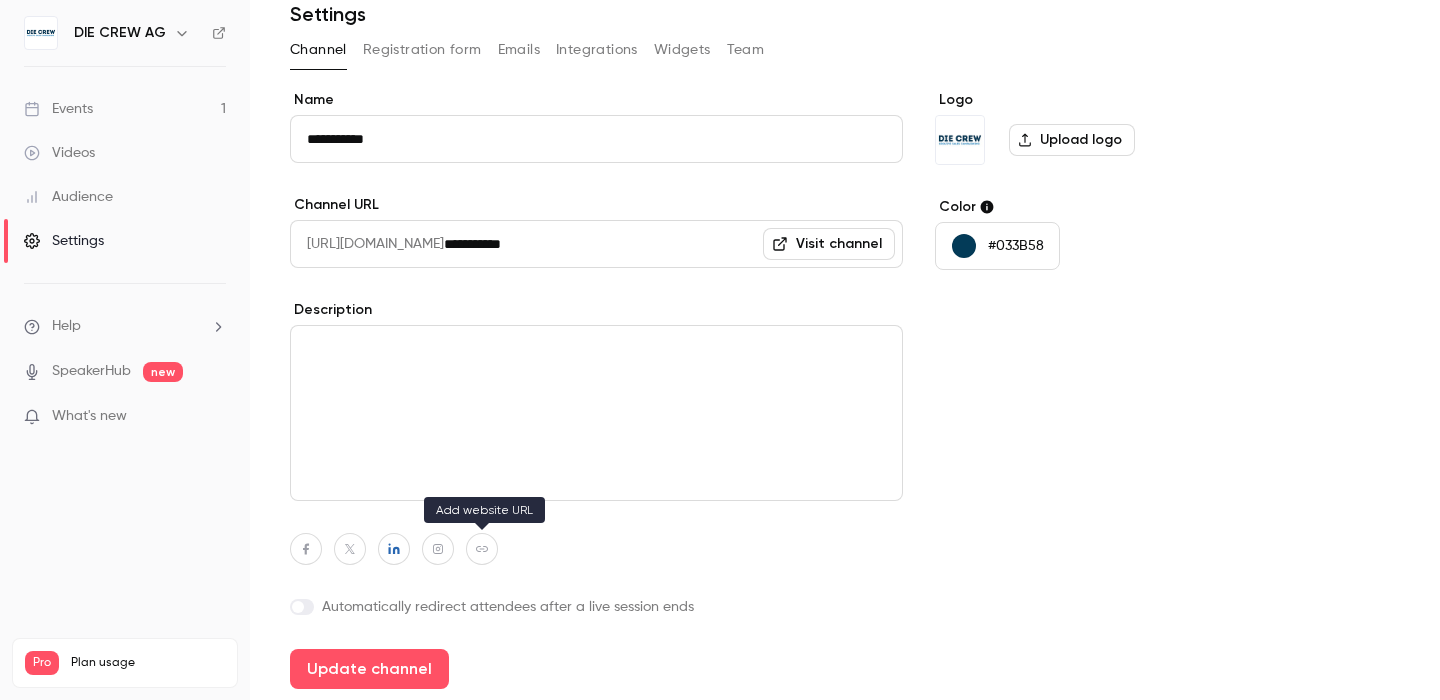 click 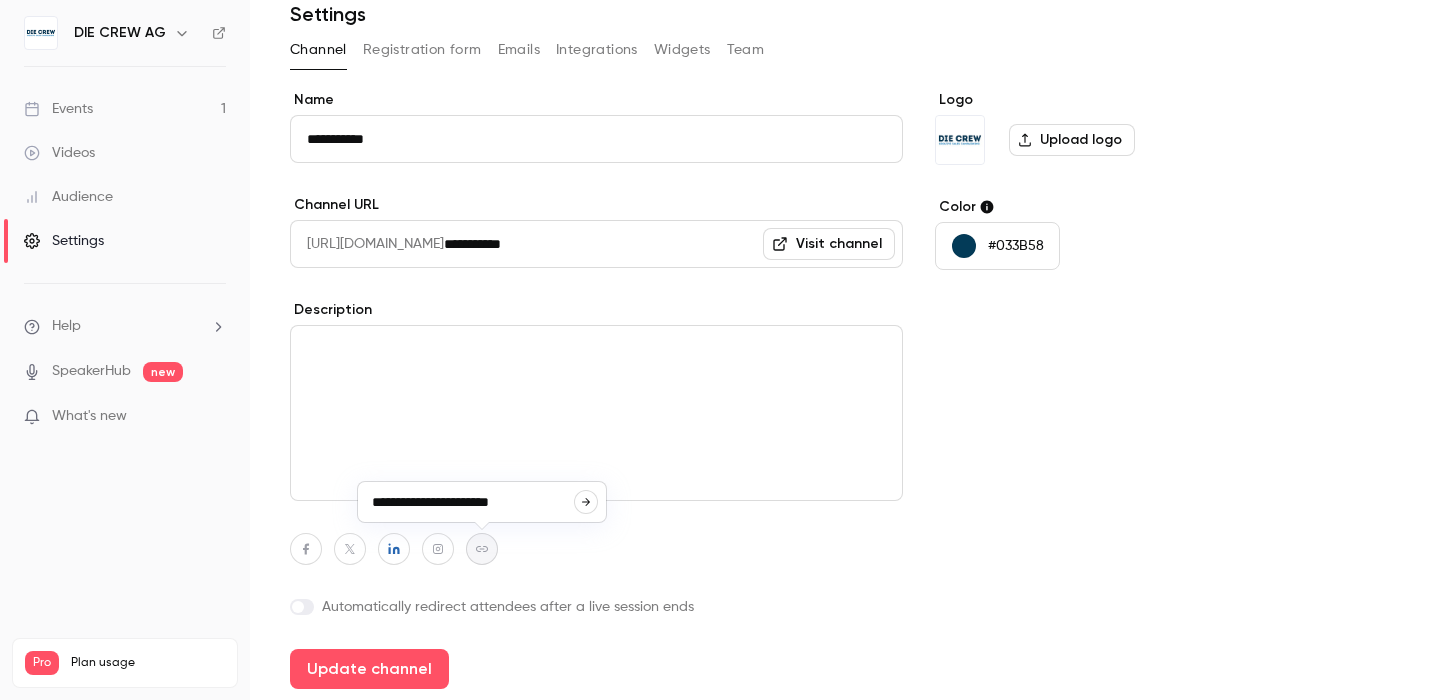 click 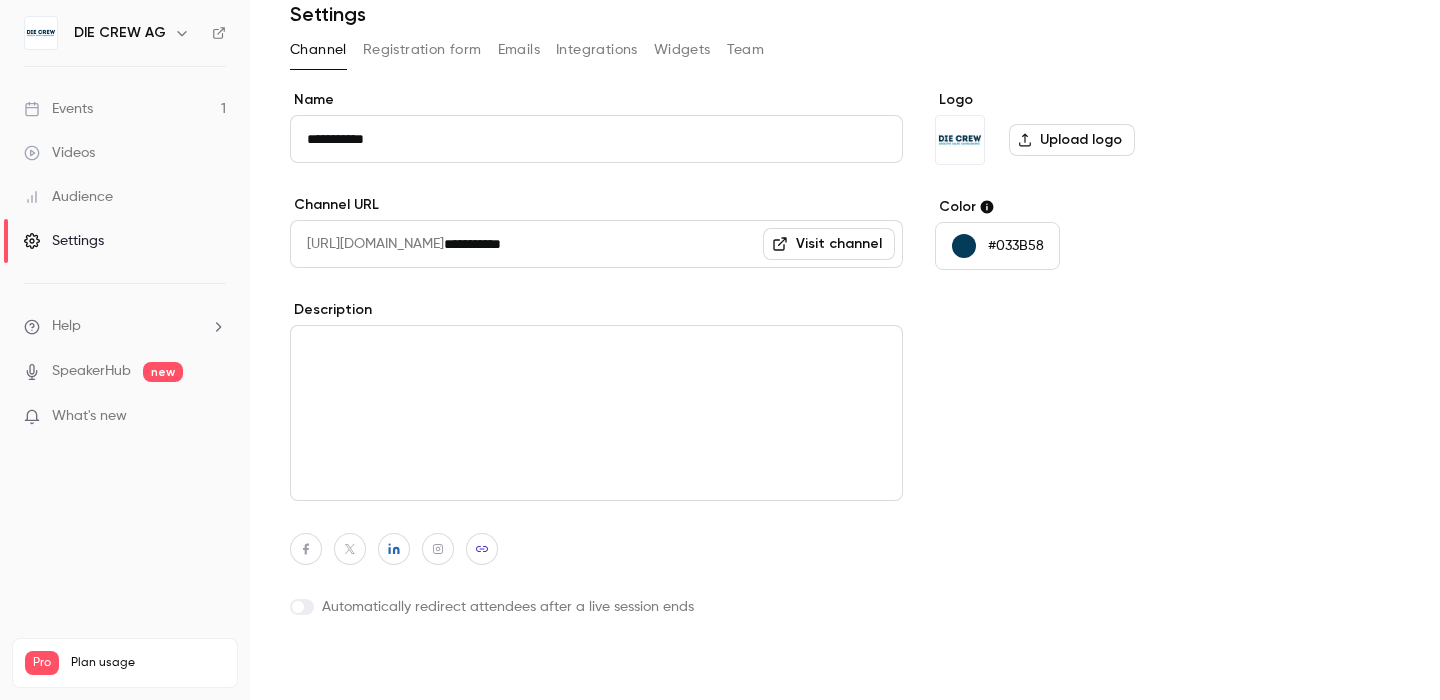 click on "Update channel" at bounding box center (369, 669) 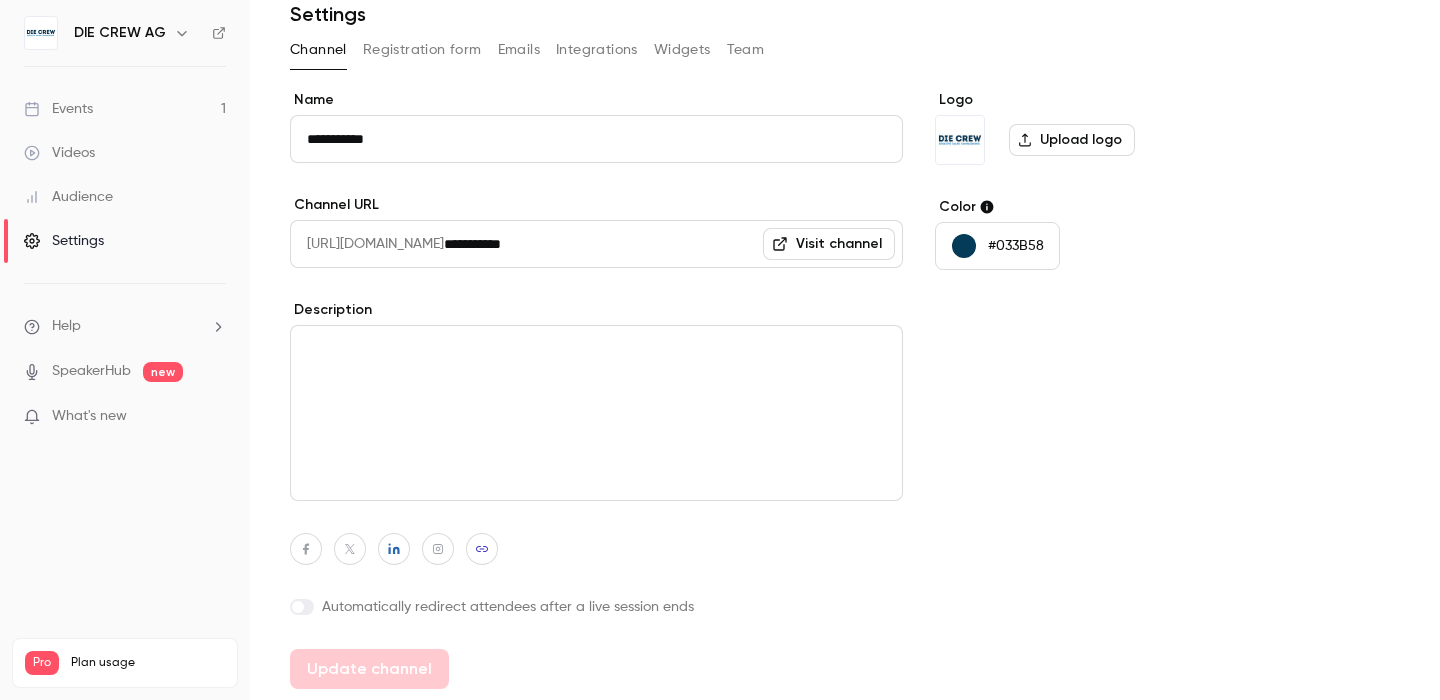 click on "Visit channel" at bounding box center [829, 244] 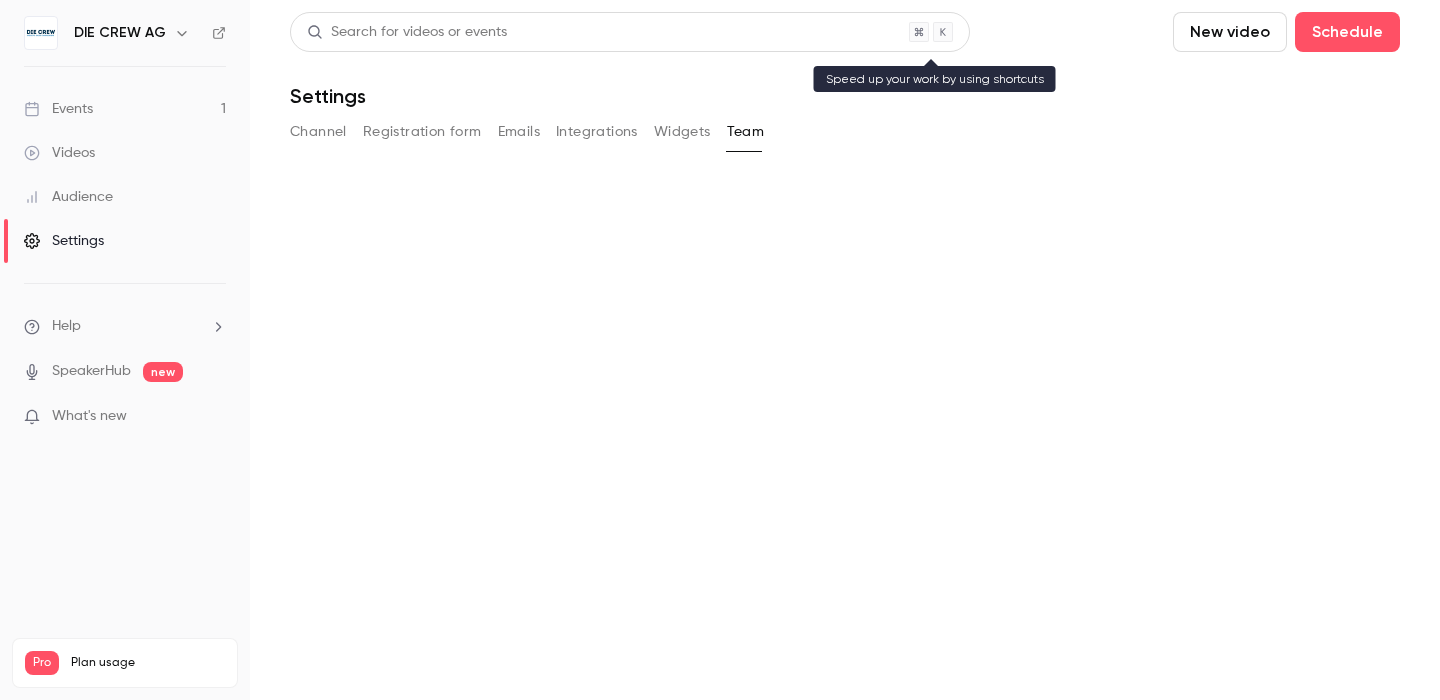 scroll, scrollTop: 0, scrollLeft: 0, axis: both 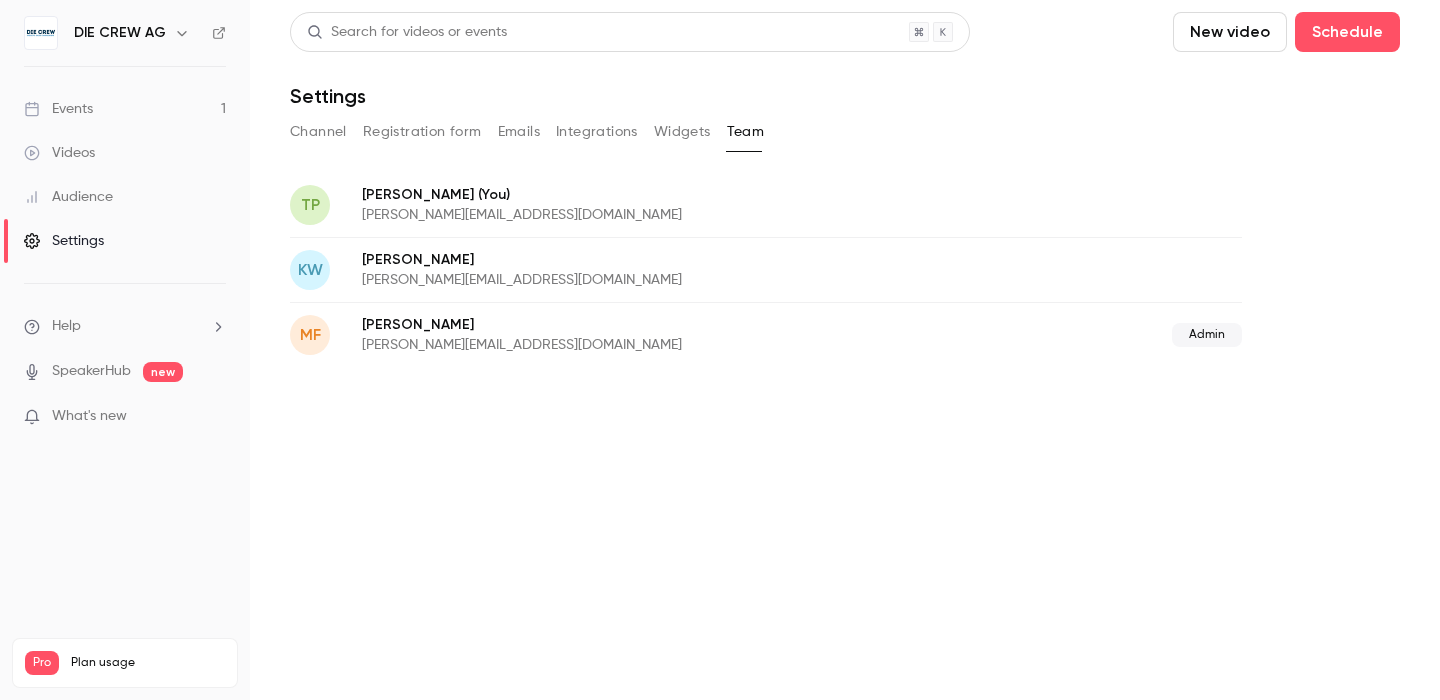 click on "Widgets" at bounding box center (682, 132) 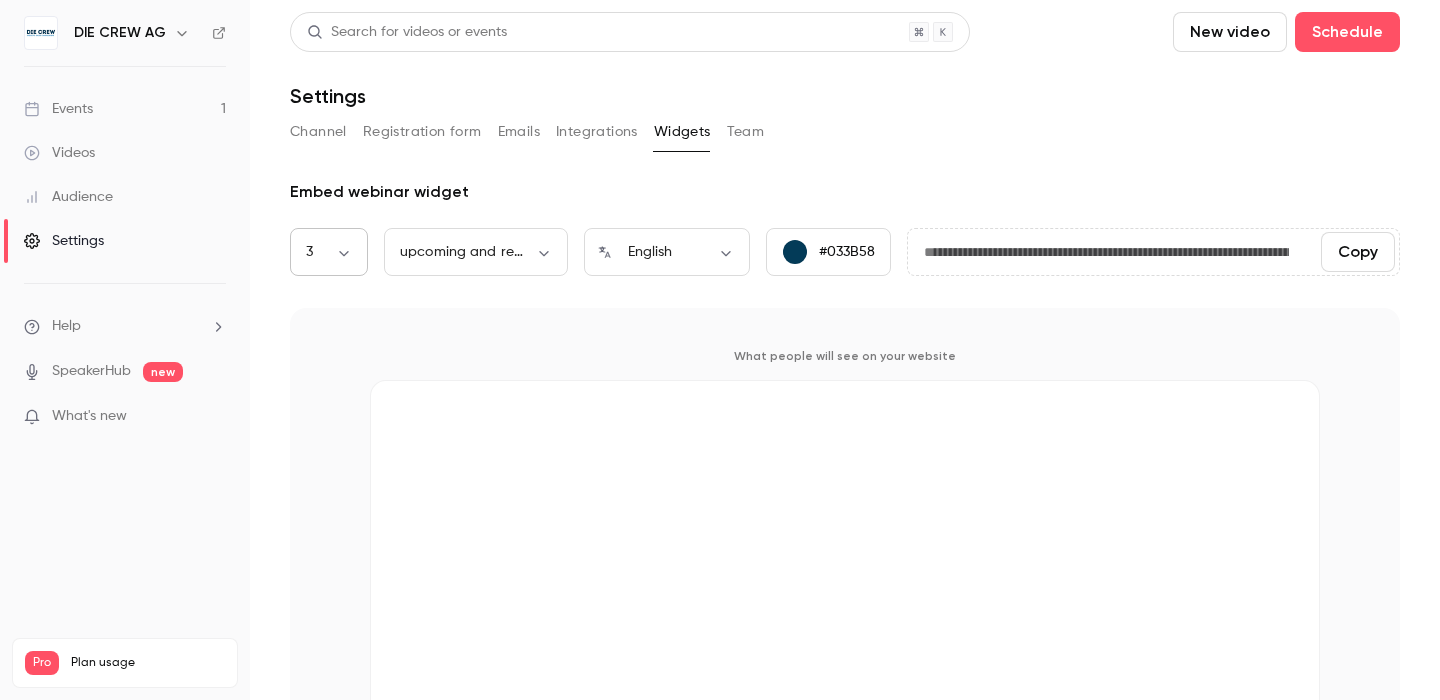 click on "**********" at bounding box center (720, 350) 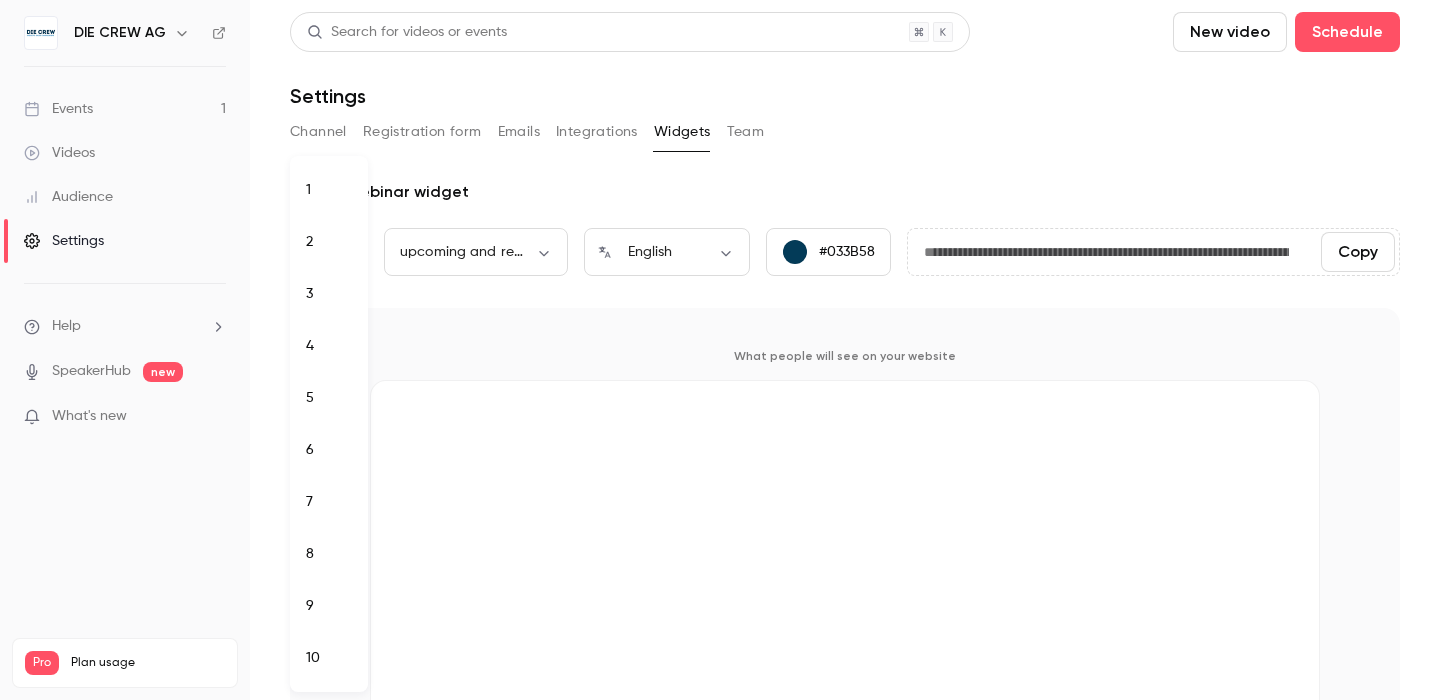 click on "3" at bounding box center (329, 294) 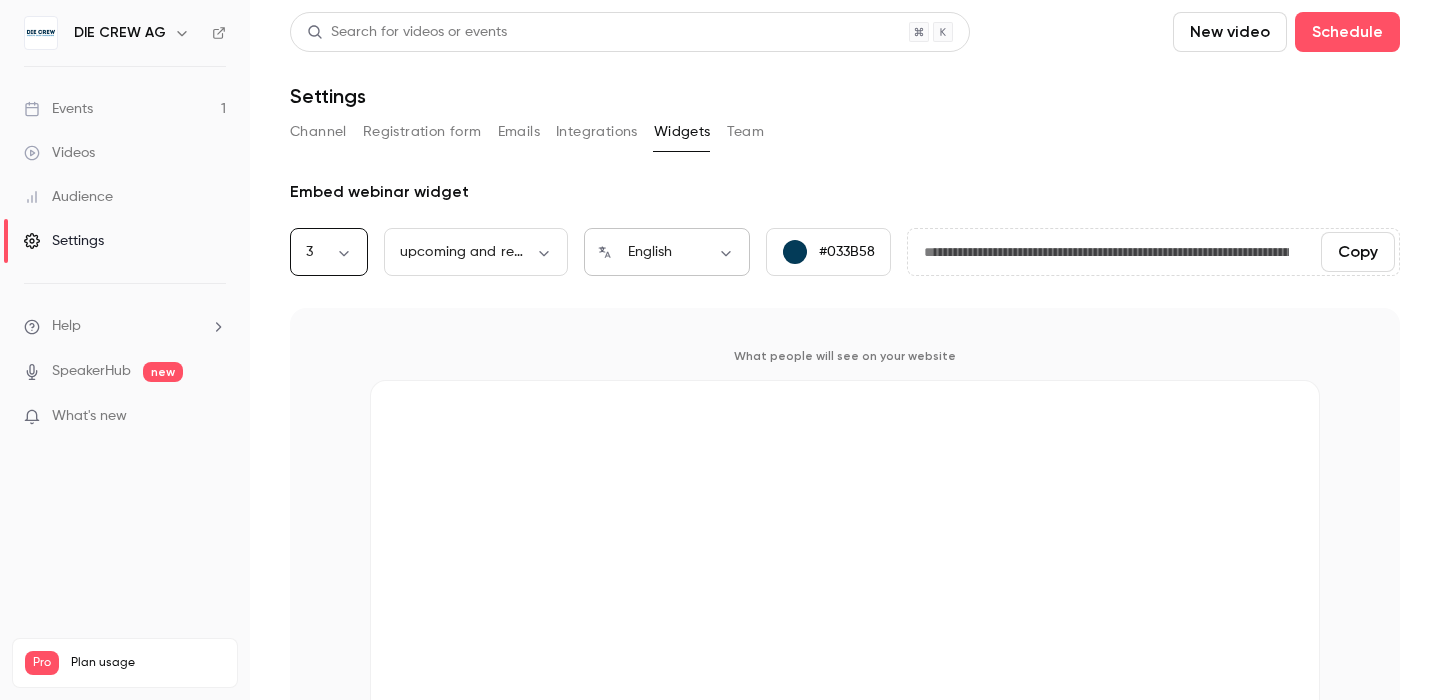 click on "**********" at bounding box center (720, 350) 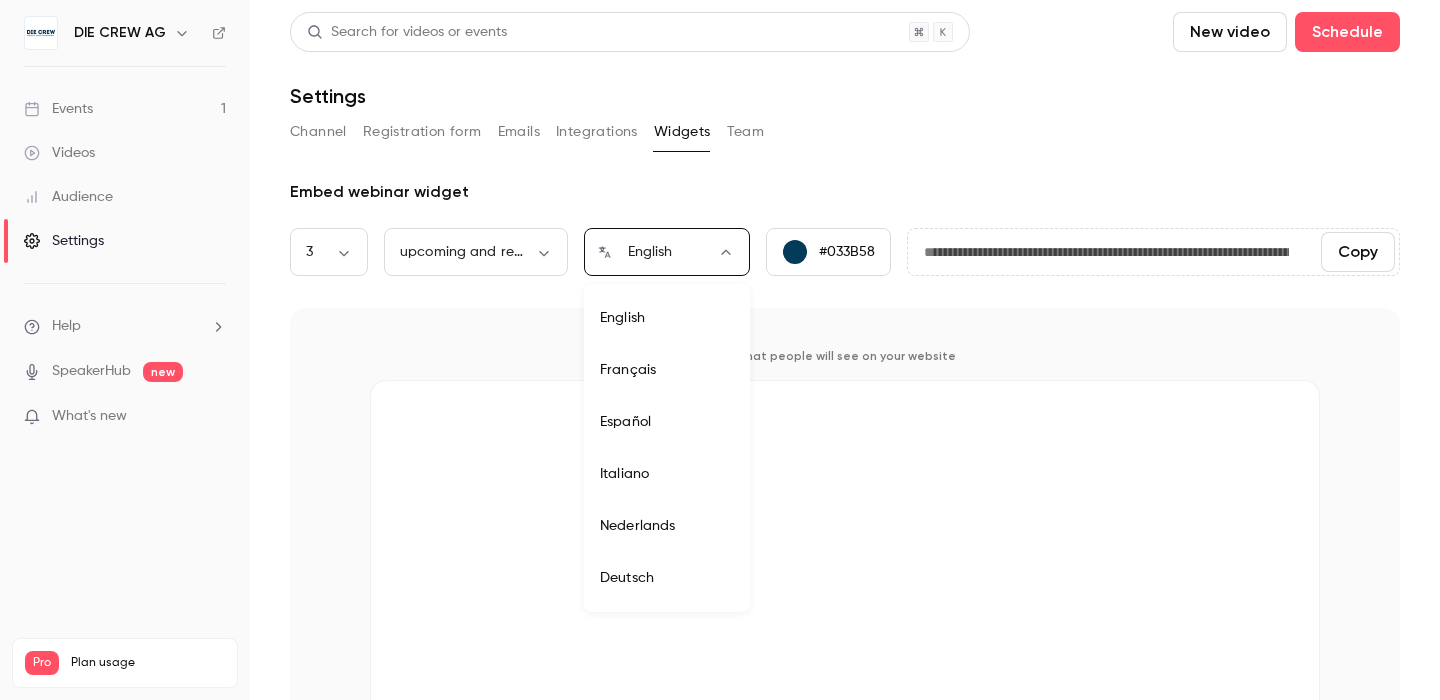 click on "Deutsch" at bounding box center (667, 578) 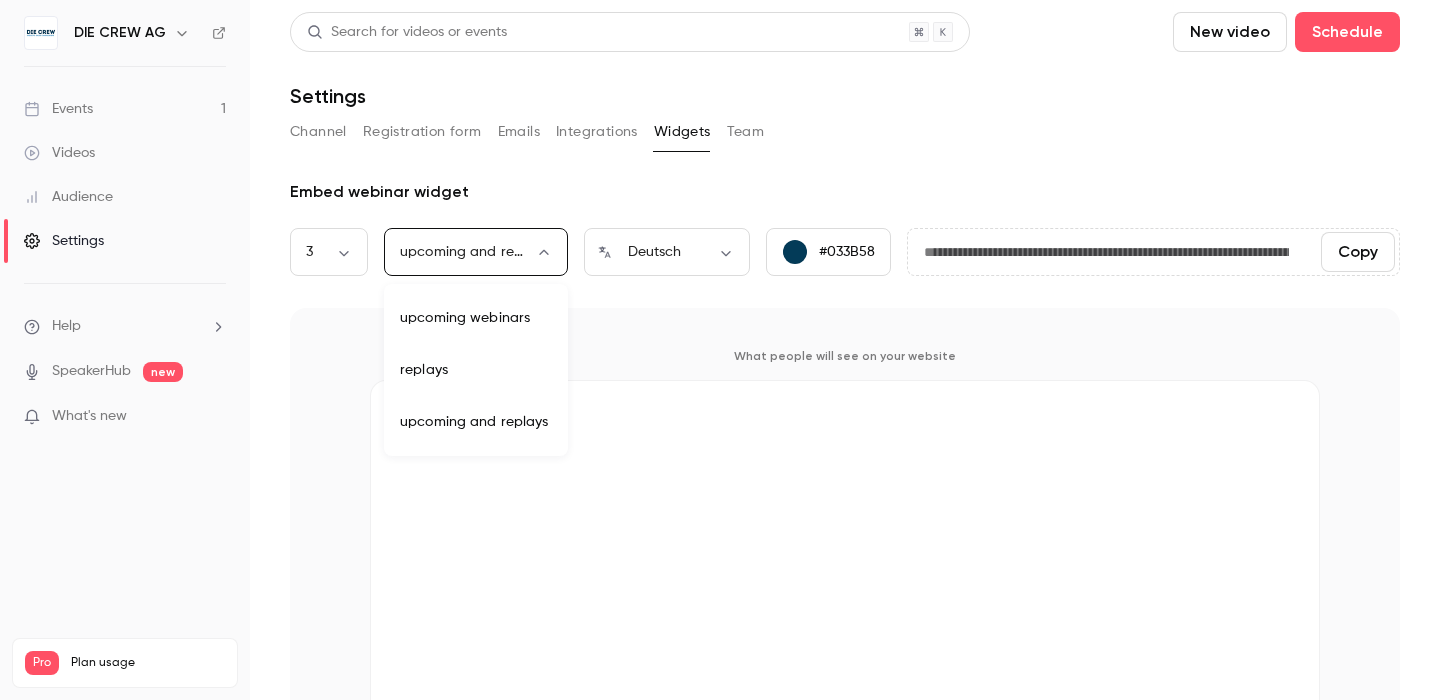 click on "**********" at bounding box center (720, 350) 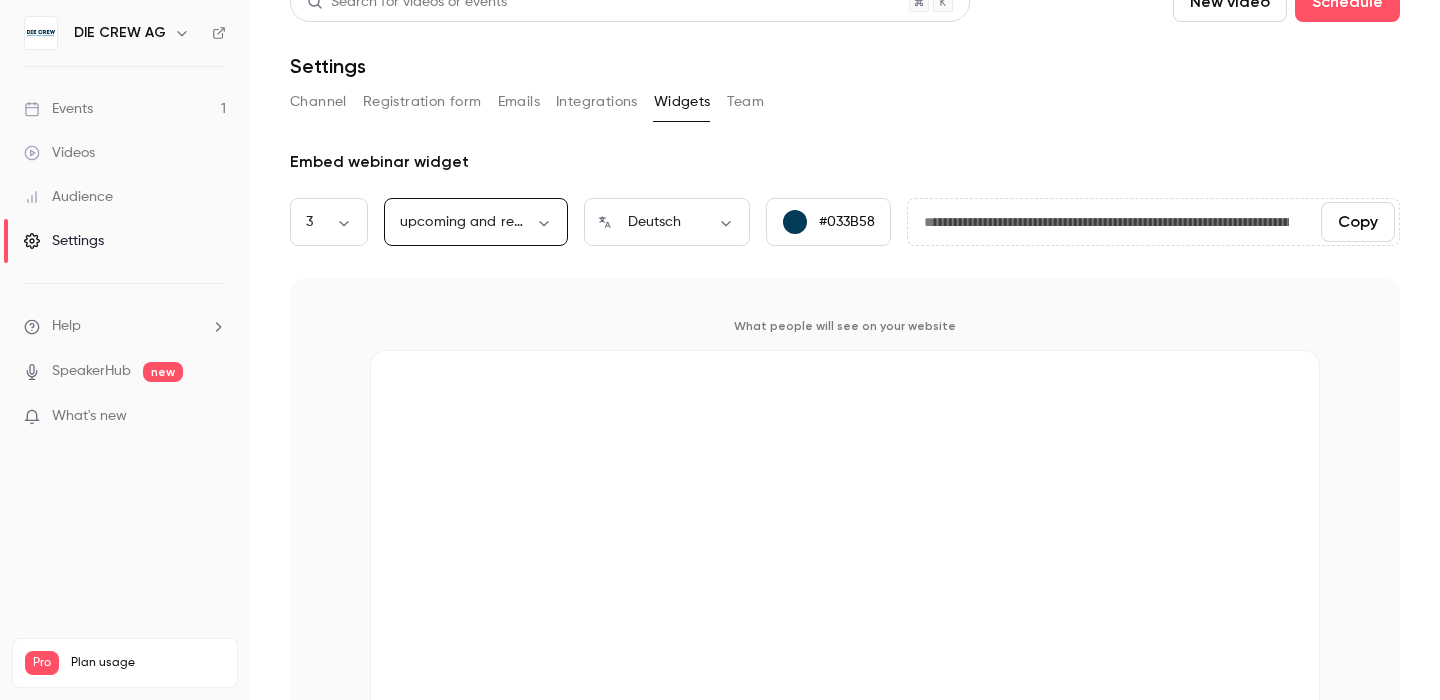 scroll, scrollTop: 0, scrollLeft: 0, axis: both 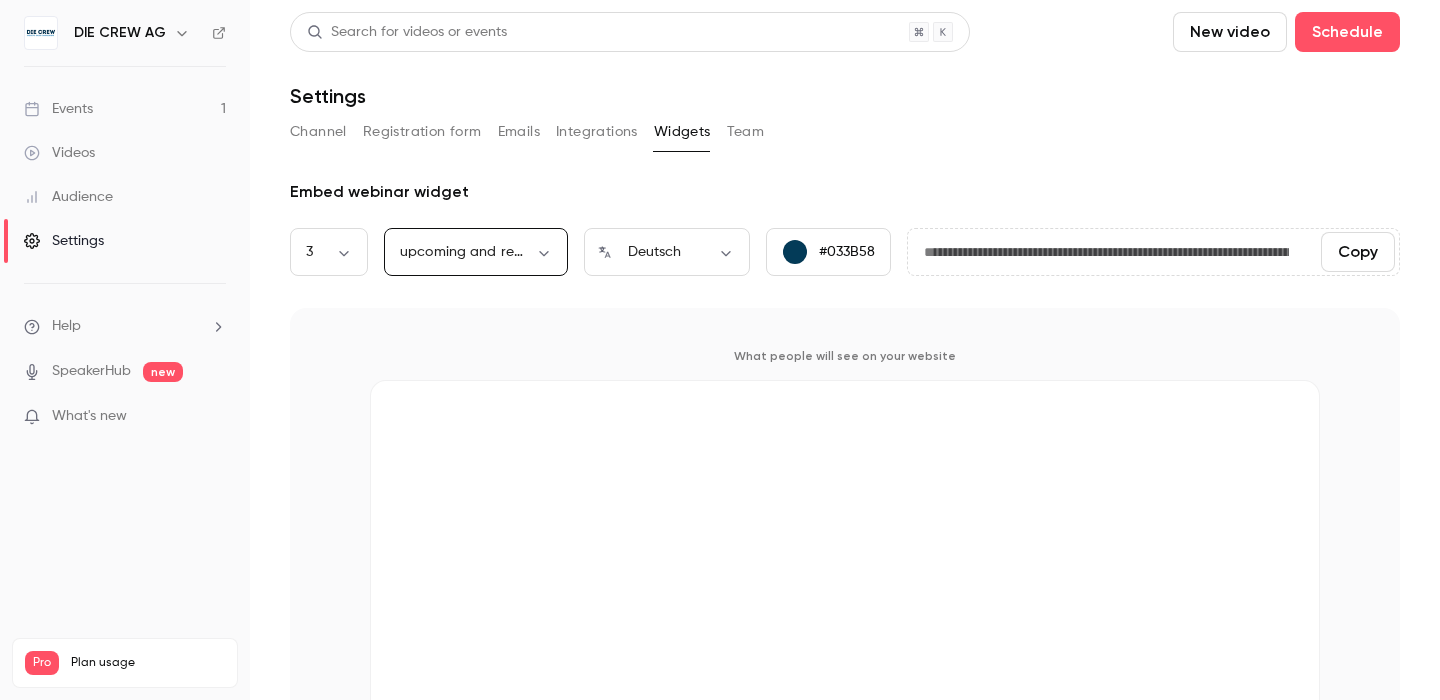 click on "Integrations" at bounding box center (597, 132) 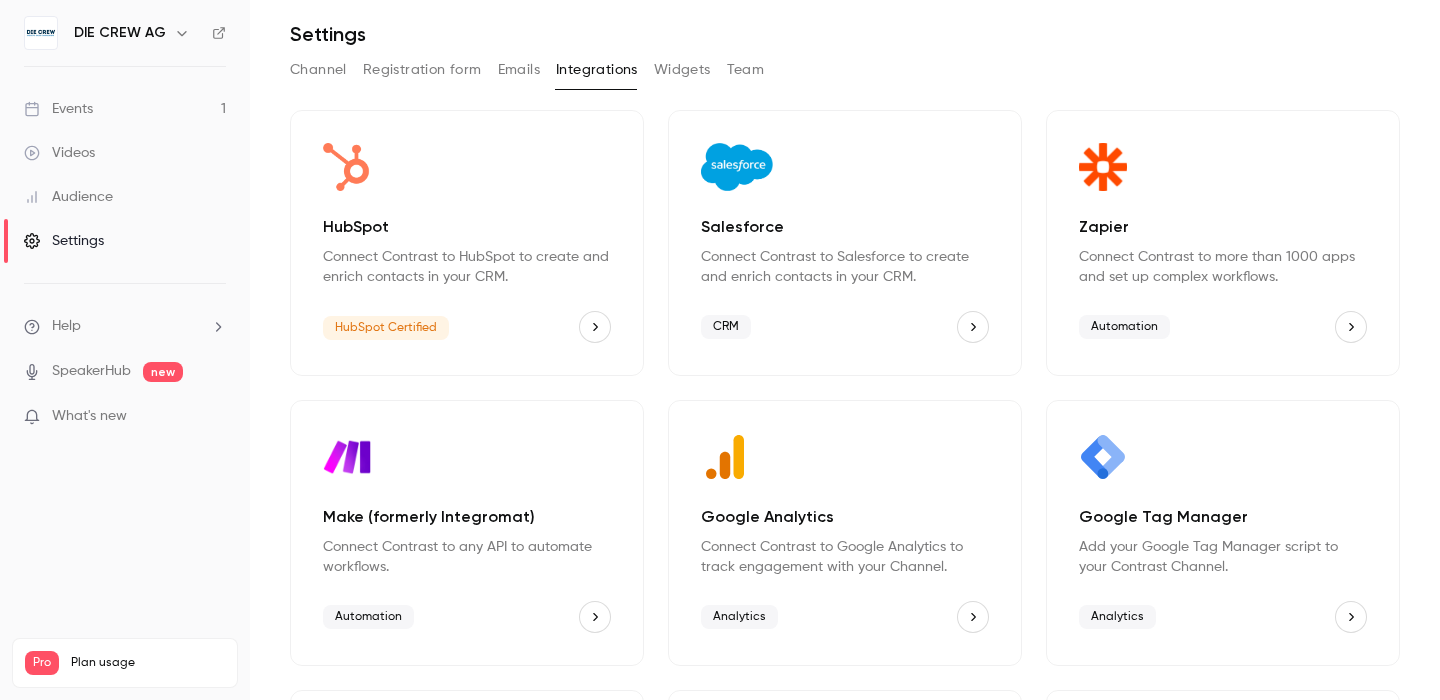 scroll, scrollTop: 0, scrollLeft: 0, axis: both 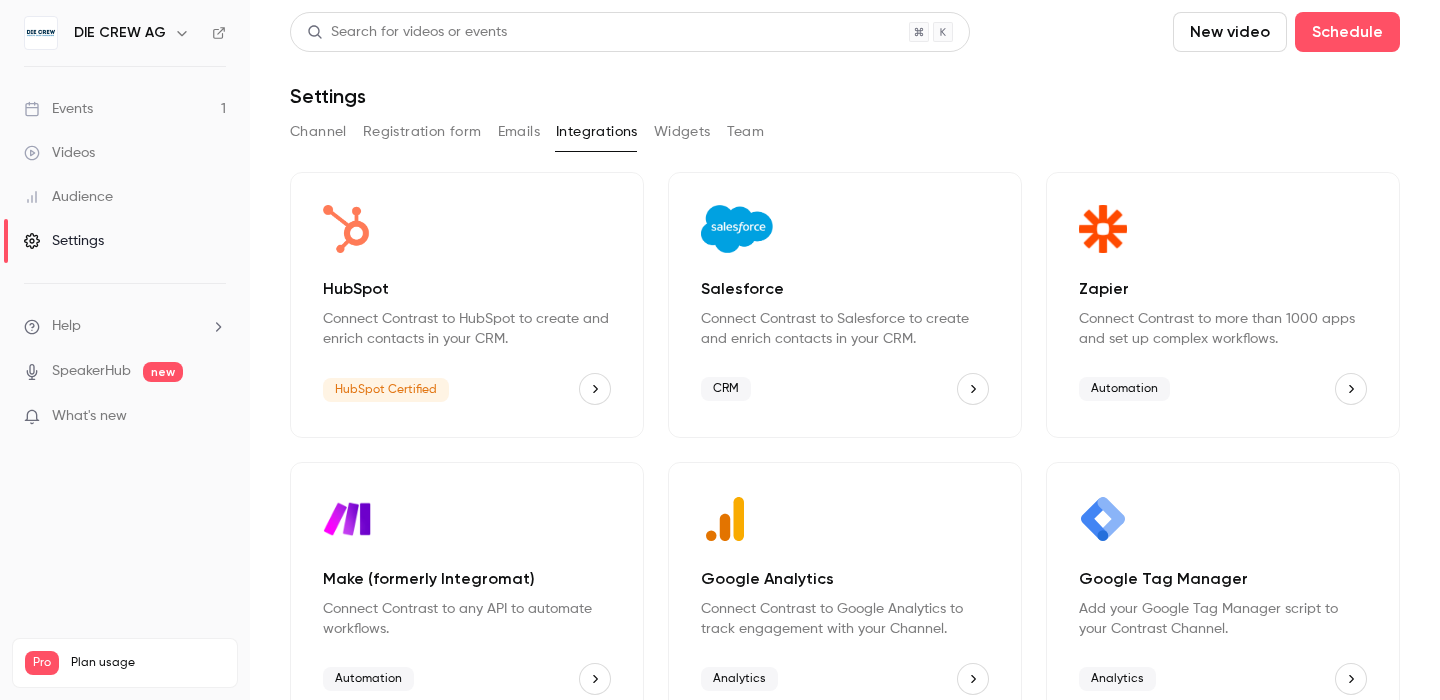 click on "Emails" at bounding box center [519, 132] 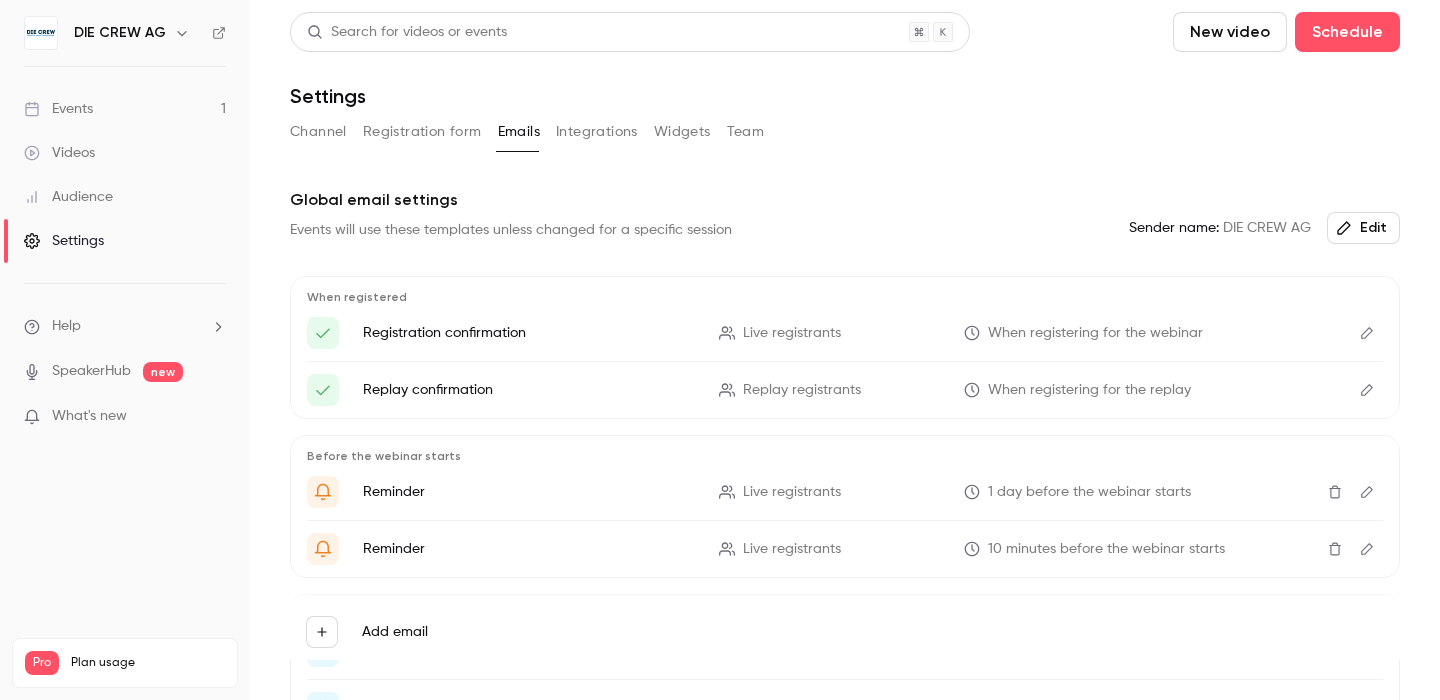 click 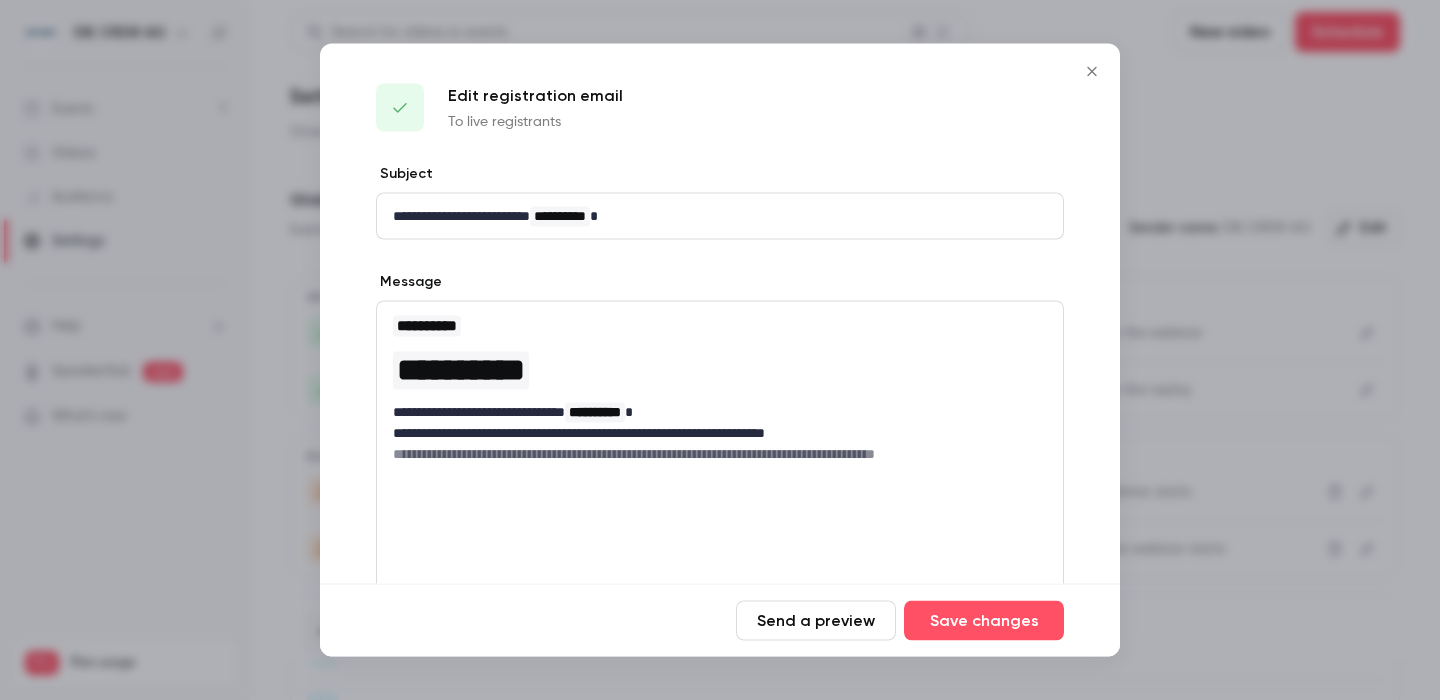 click 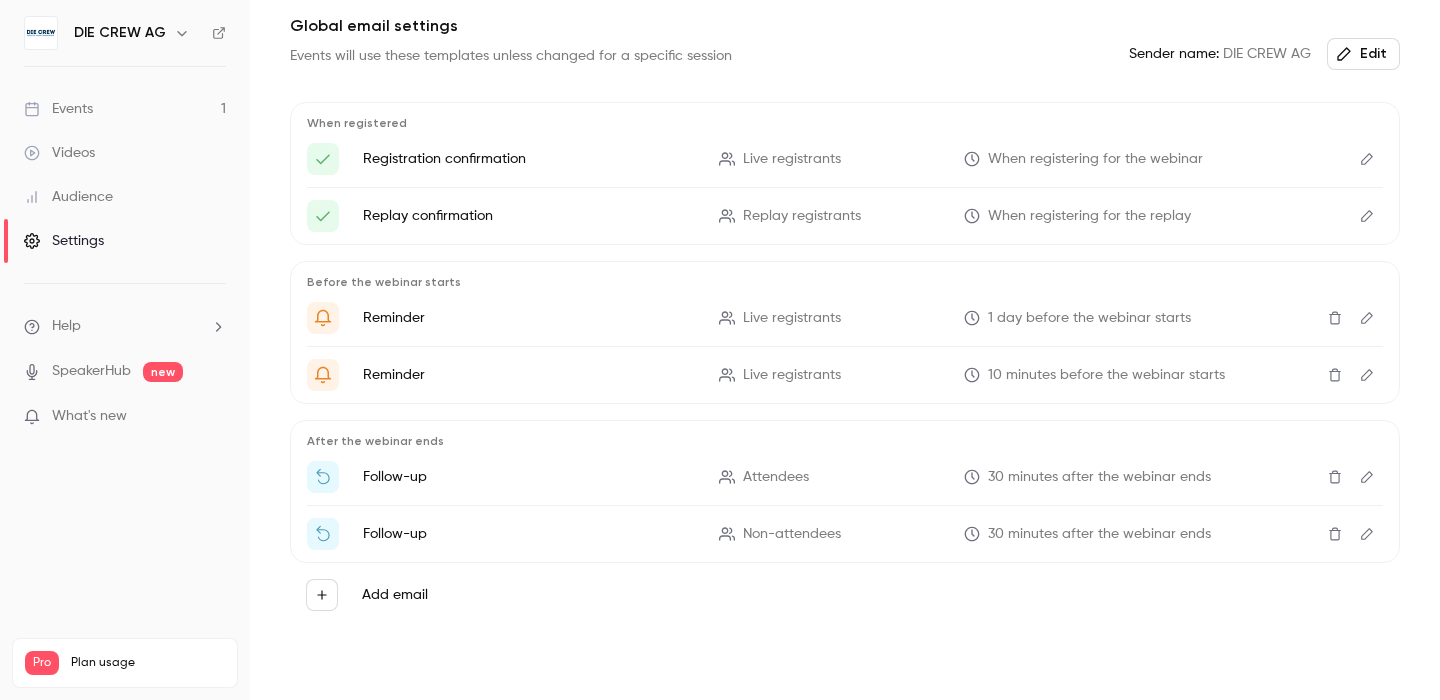 scroll, scrollTop: 185, scrollLeft: 0, axis: vertical 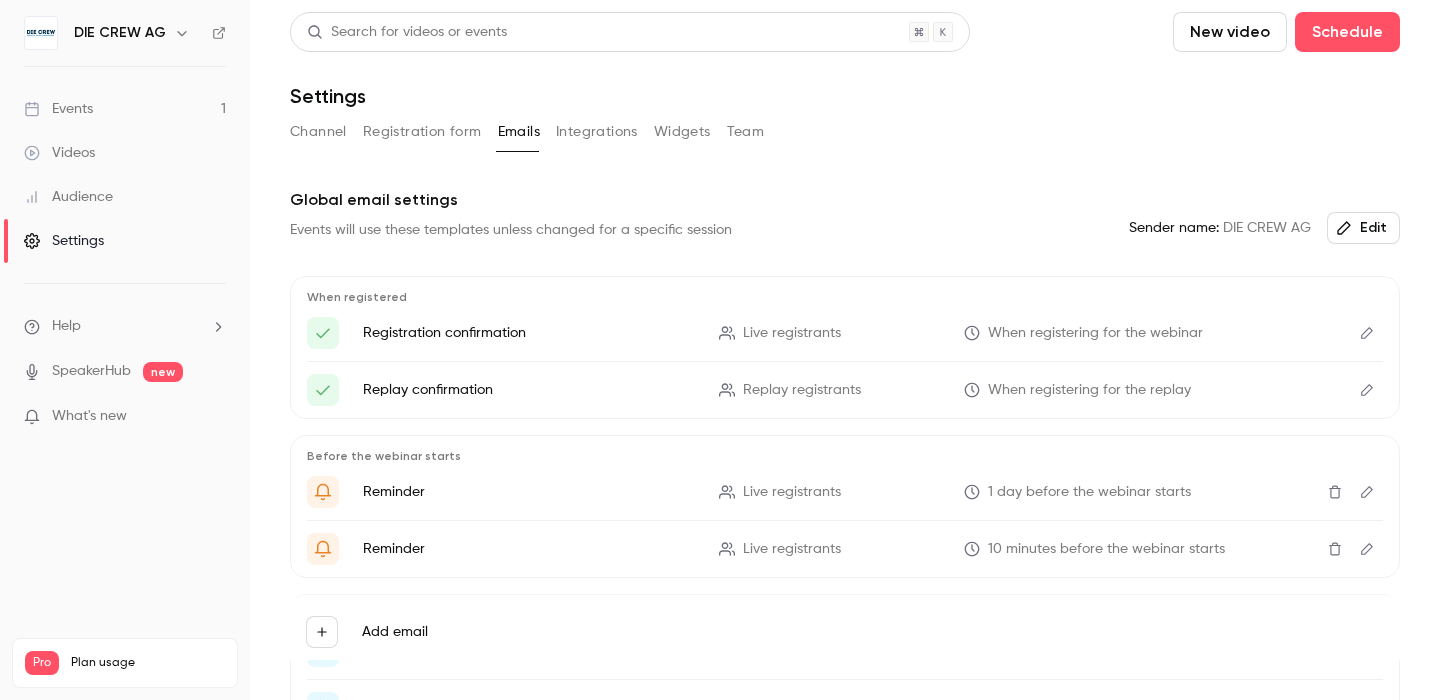 click on "Channel" at bounding box center (318, 132) 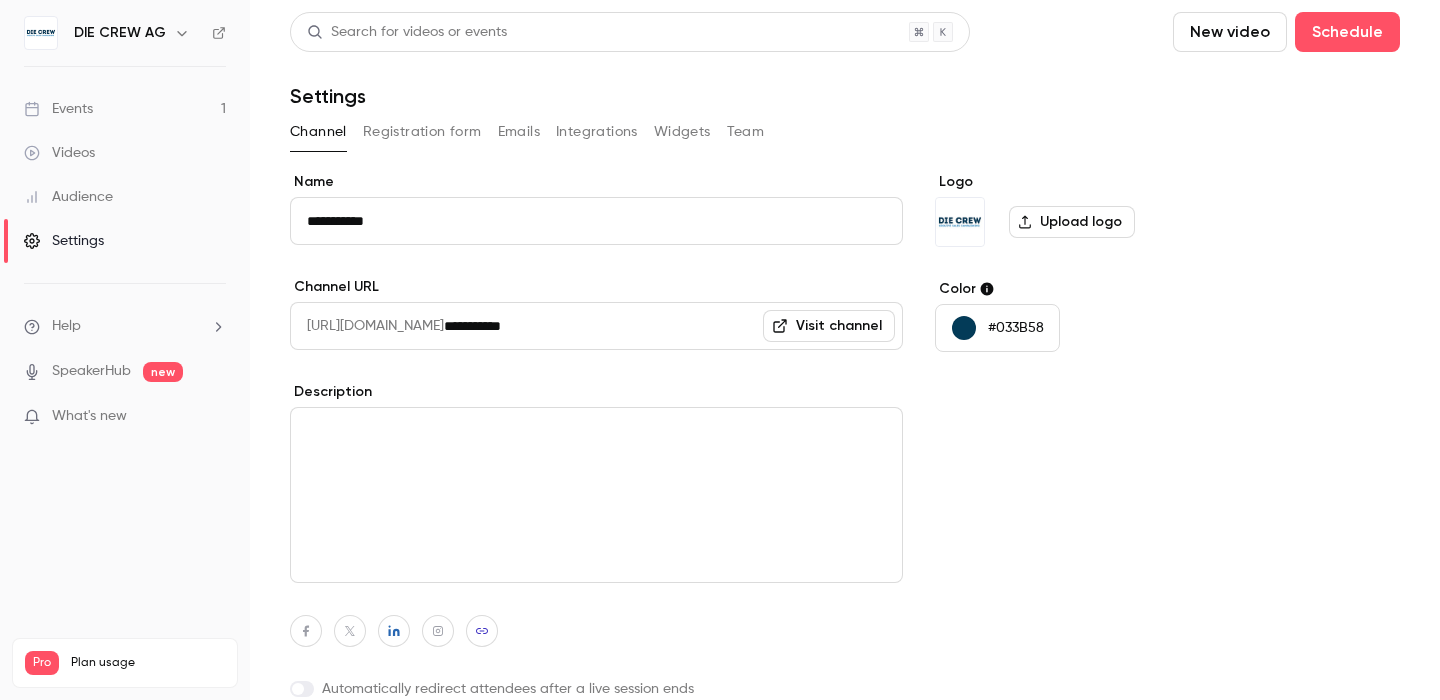 click on "Registration form" at bounding box center (422, 132) 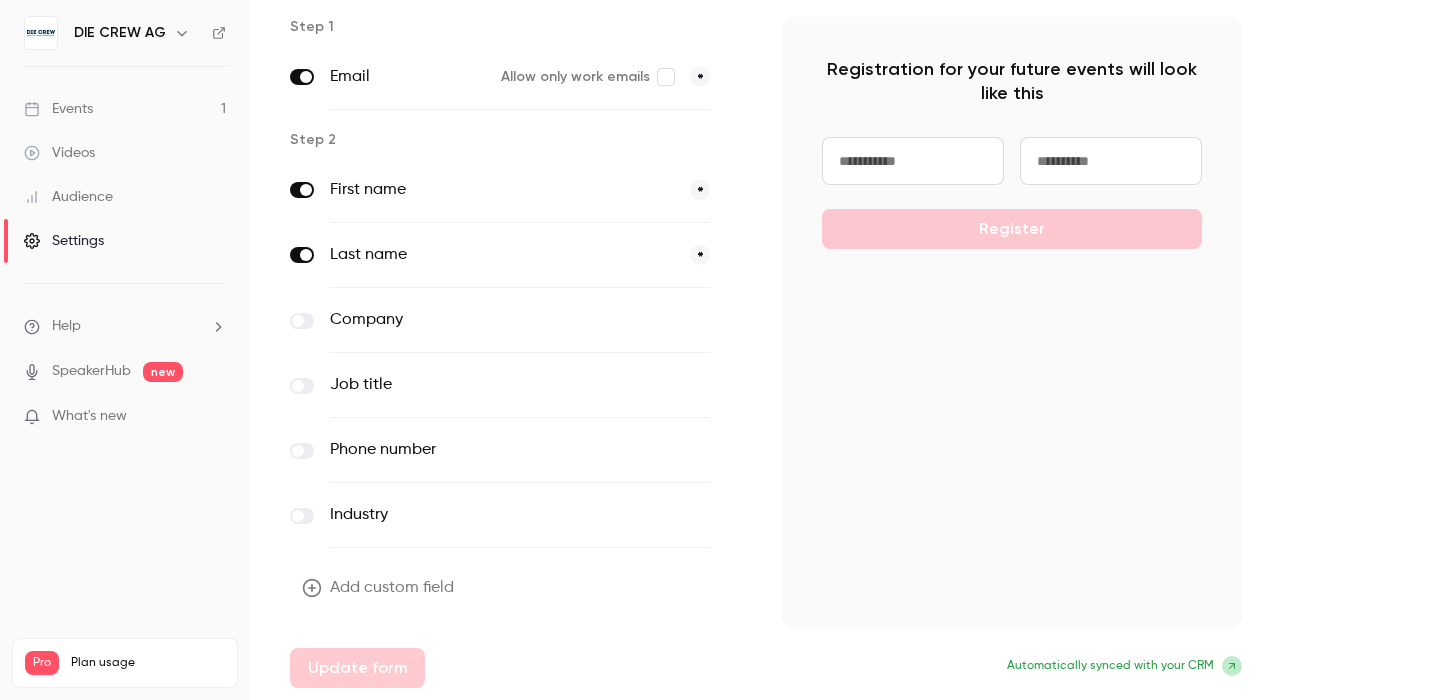 scroll, scrollTop: 0, scrollLeft: 0, axis: both 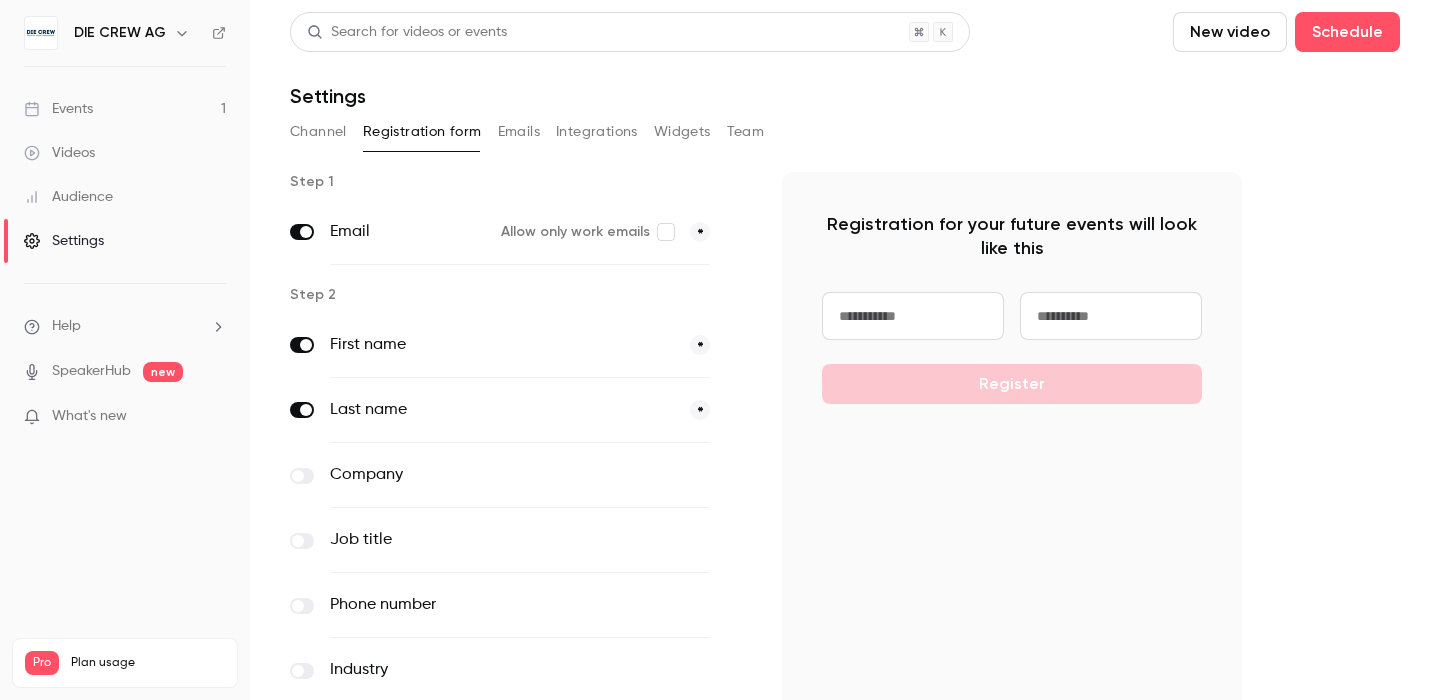 click on "Emails" at bounding box center (519, 132) 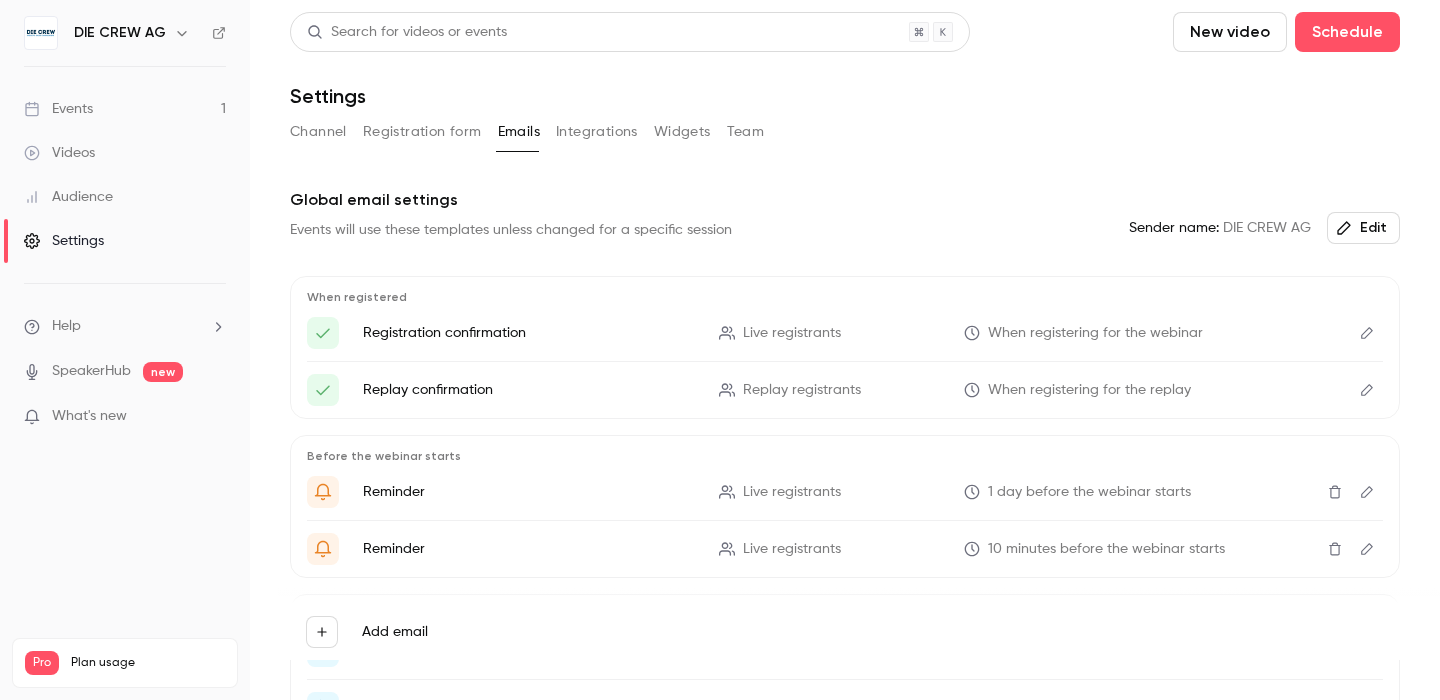 click on "Emails" at bounding box center (519, 132) 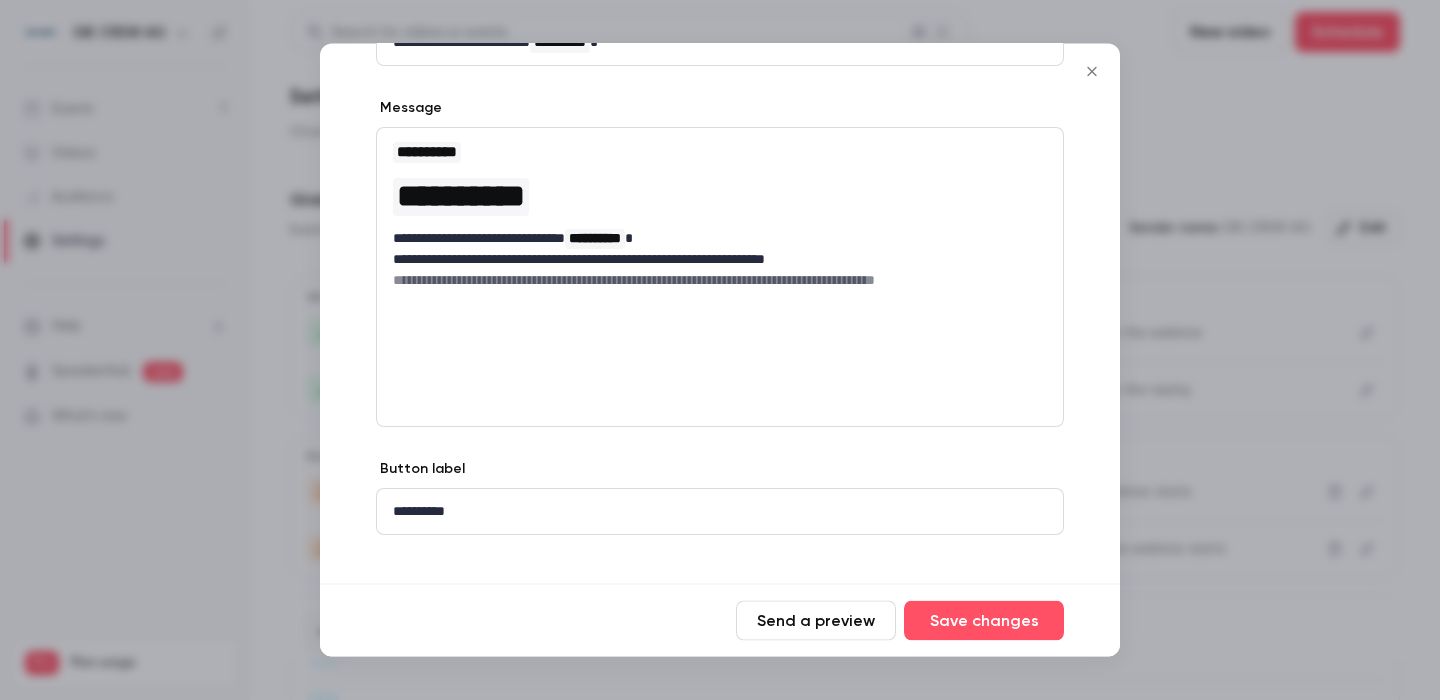 scroll, scrollTop: 197, scrollLeft: 0, axis: vertical 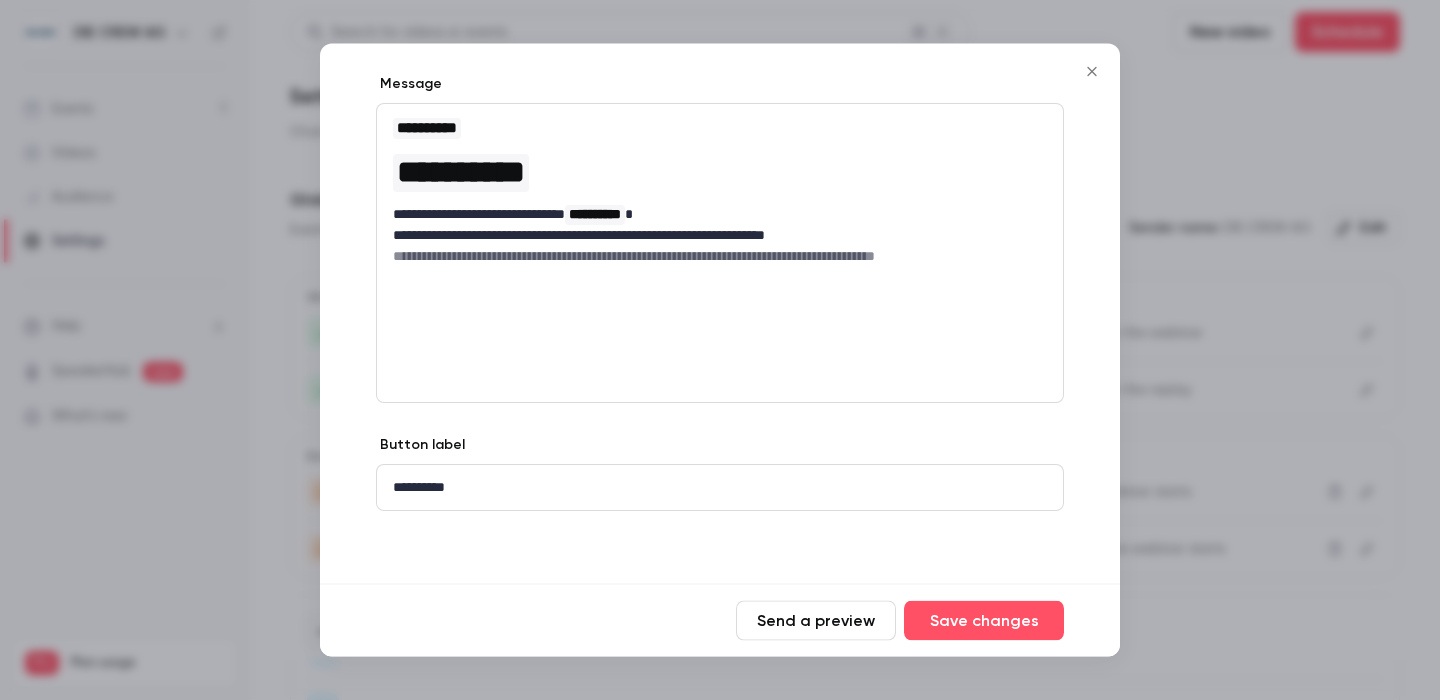 click on "Send a preview" at bounding box center [816, 621] 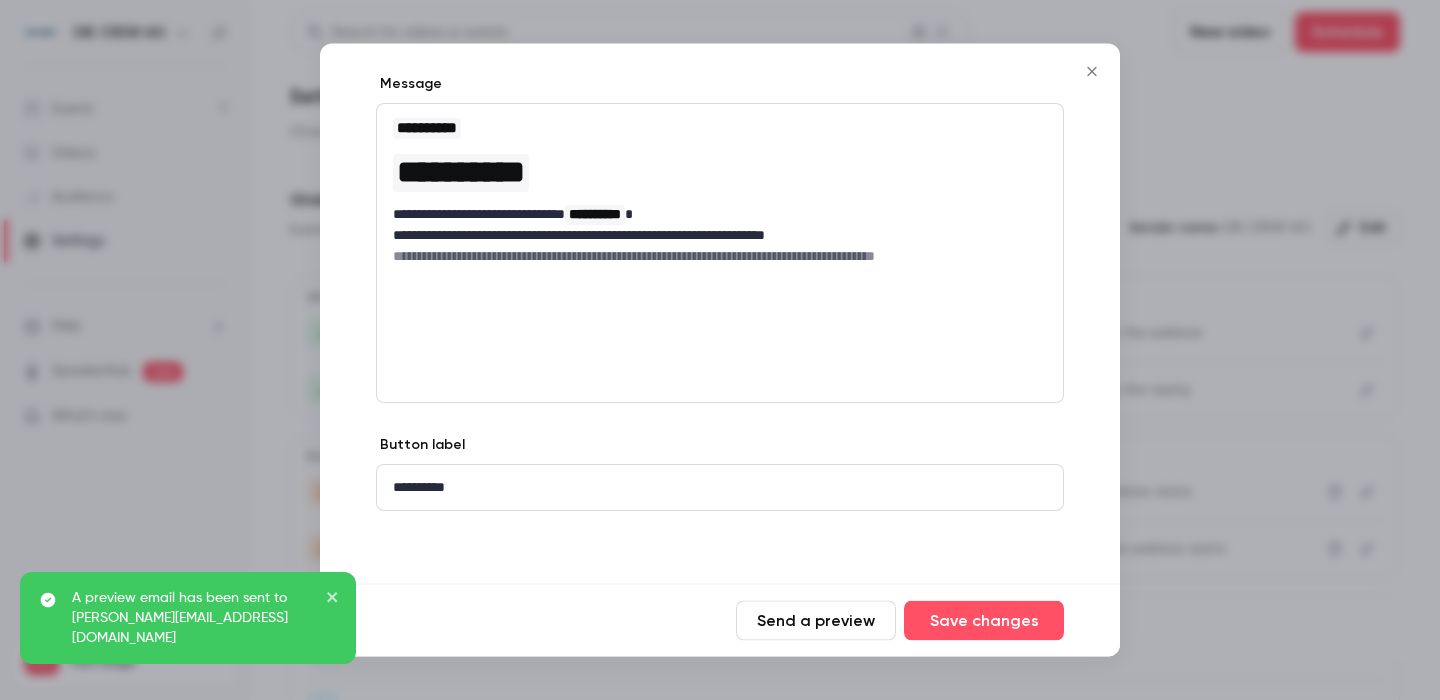 click 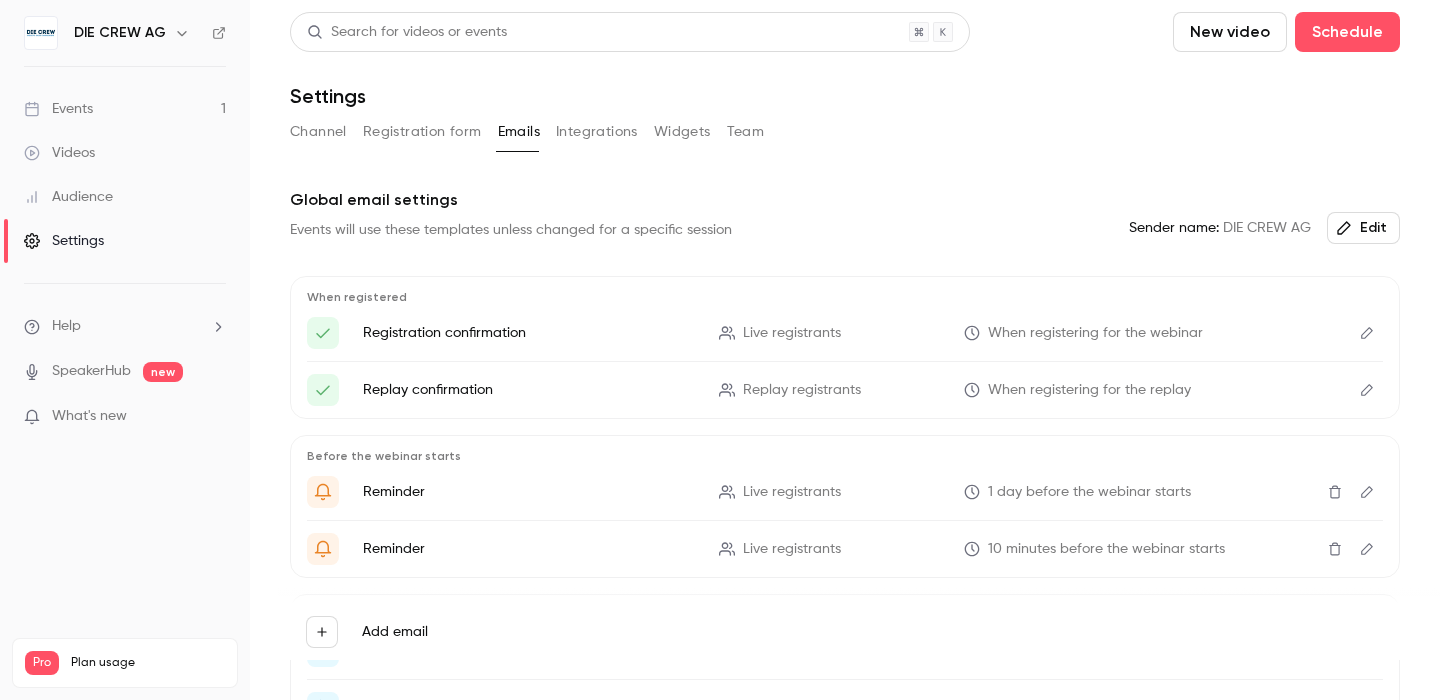 click on "Events 1" at bounding box center (125, 109) 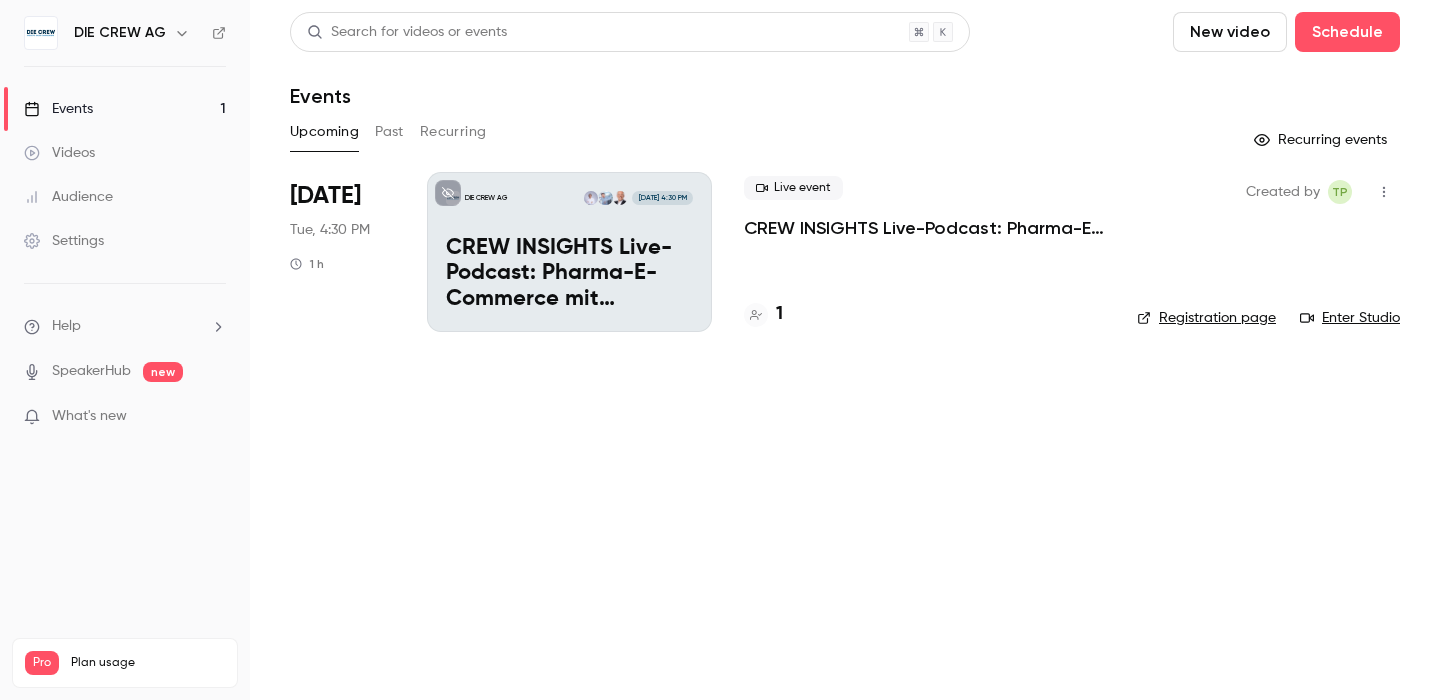 click on "Enter Studio" at bounding box center [1350, 318] 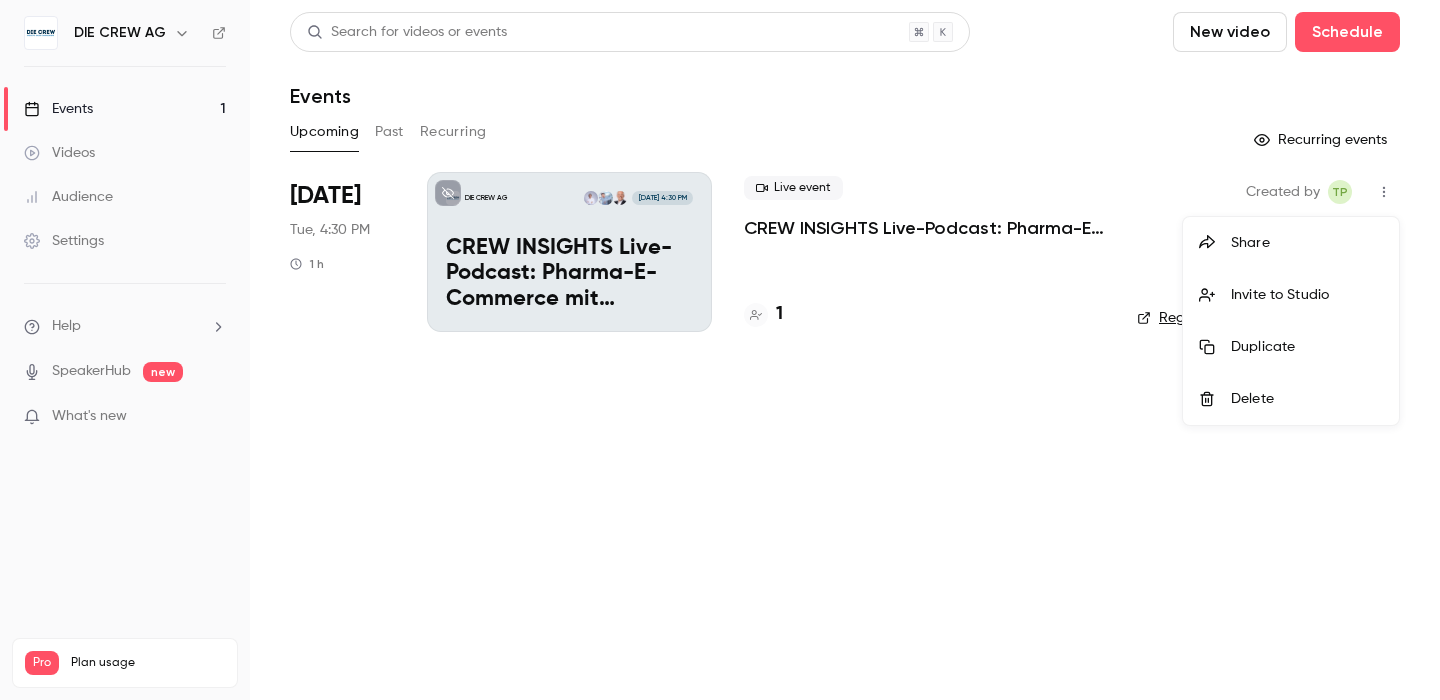 click at bounding box center [720, 350] 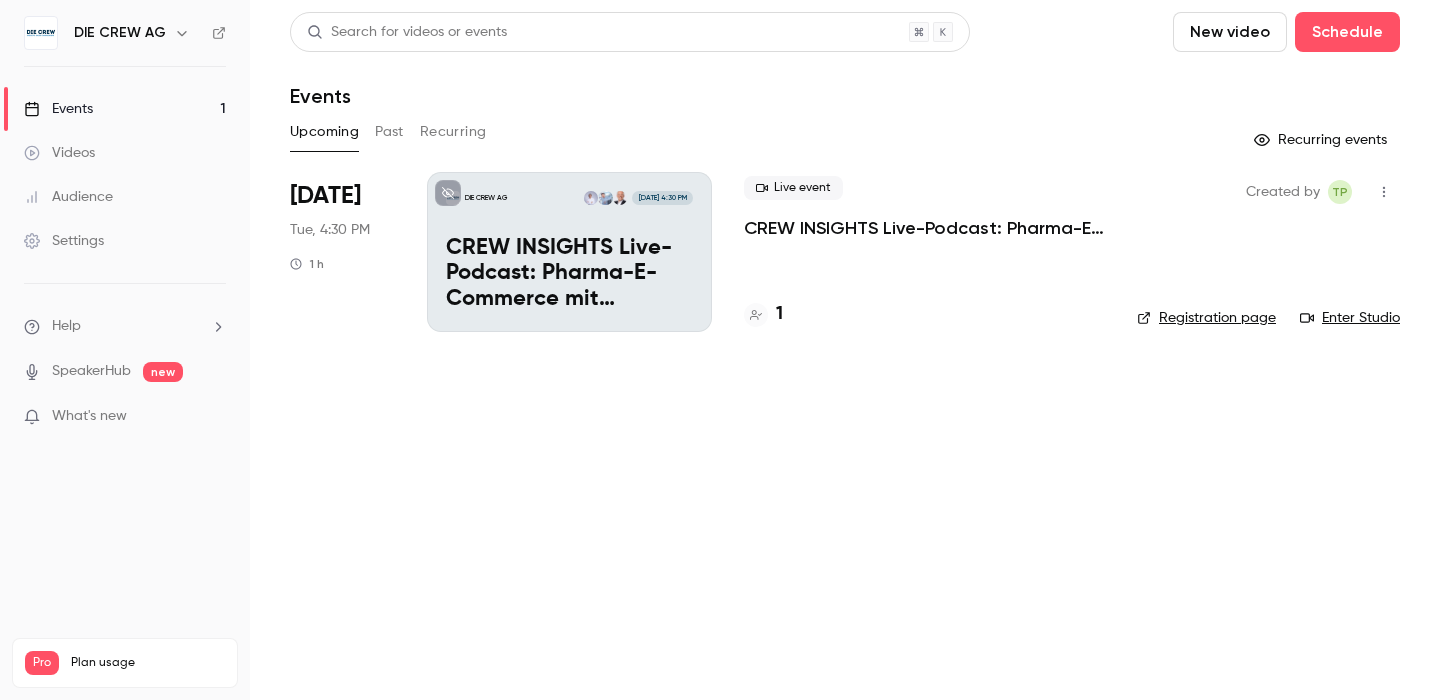 click on "CREW INSIGHTS Live-Podcast: Pharma-E-Commerce mit Strategie" at bounding box center [569, 274] 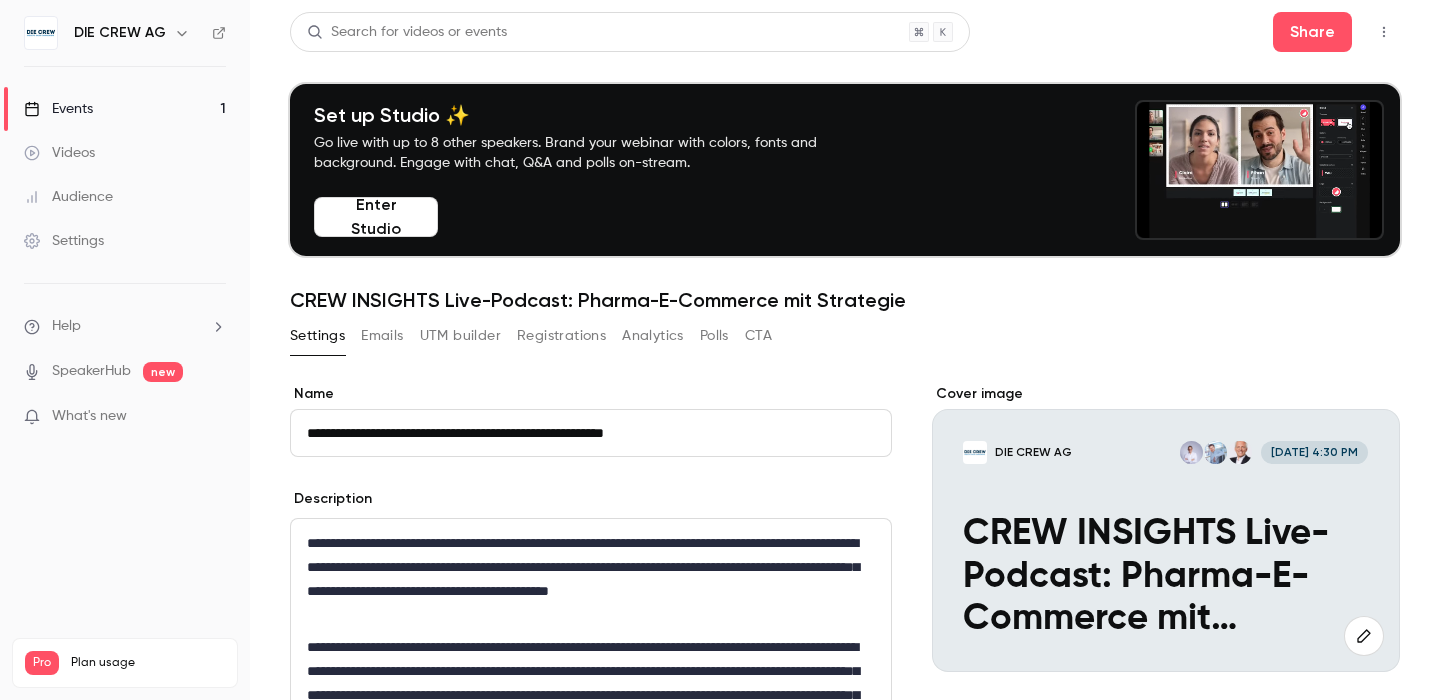 click 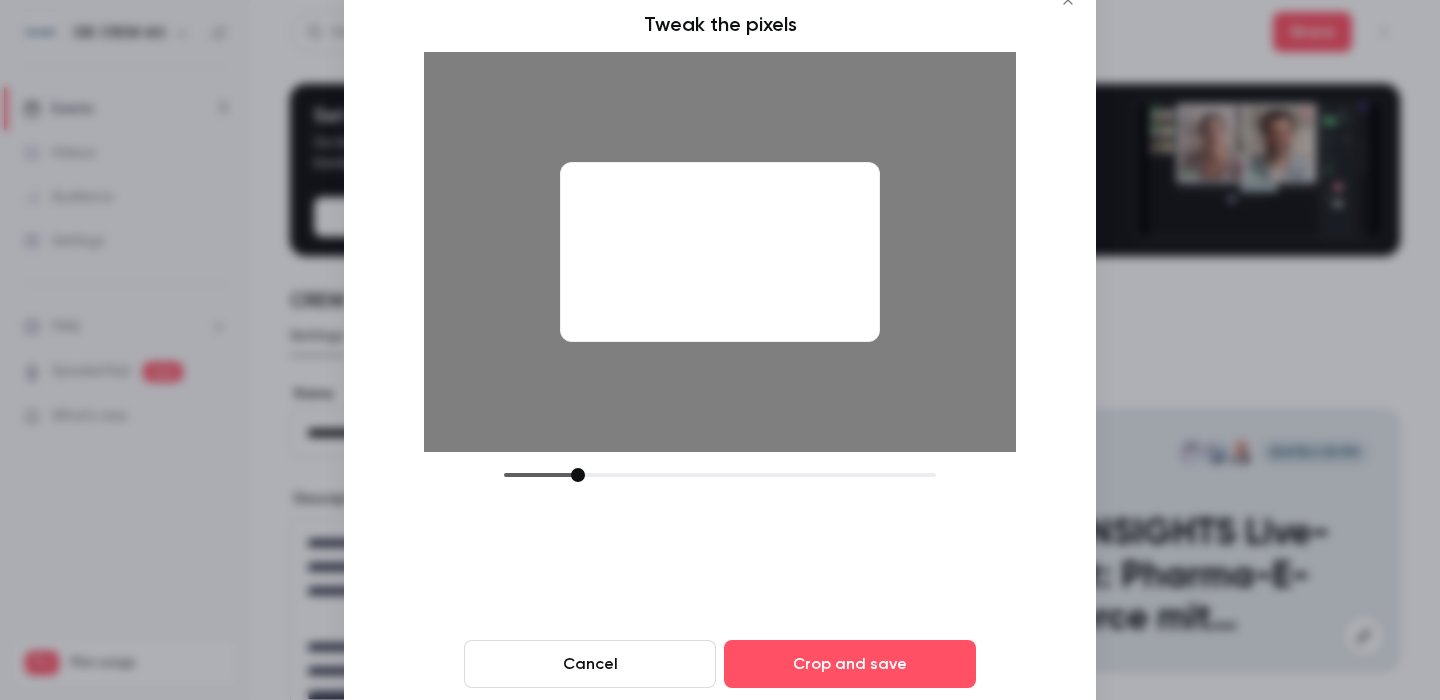 drag, startPoint x: 648, startPoint y: 476, endPoint x: 578, endPoint y: 452, distance: 74 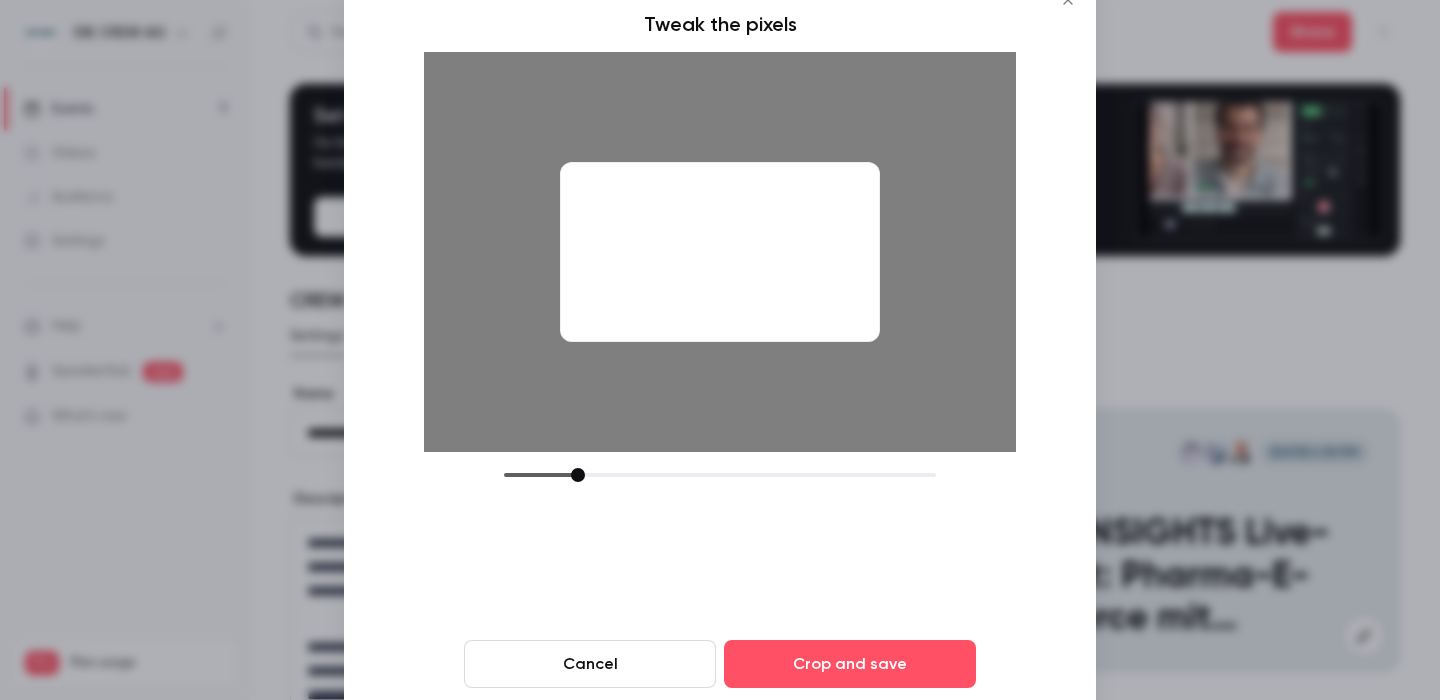 click on "Tweak the pixels Cancel Crop and save" at bounding box center [720, 350] 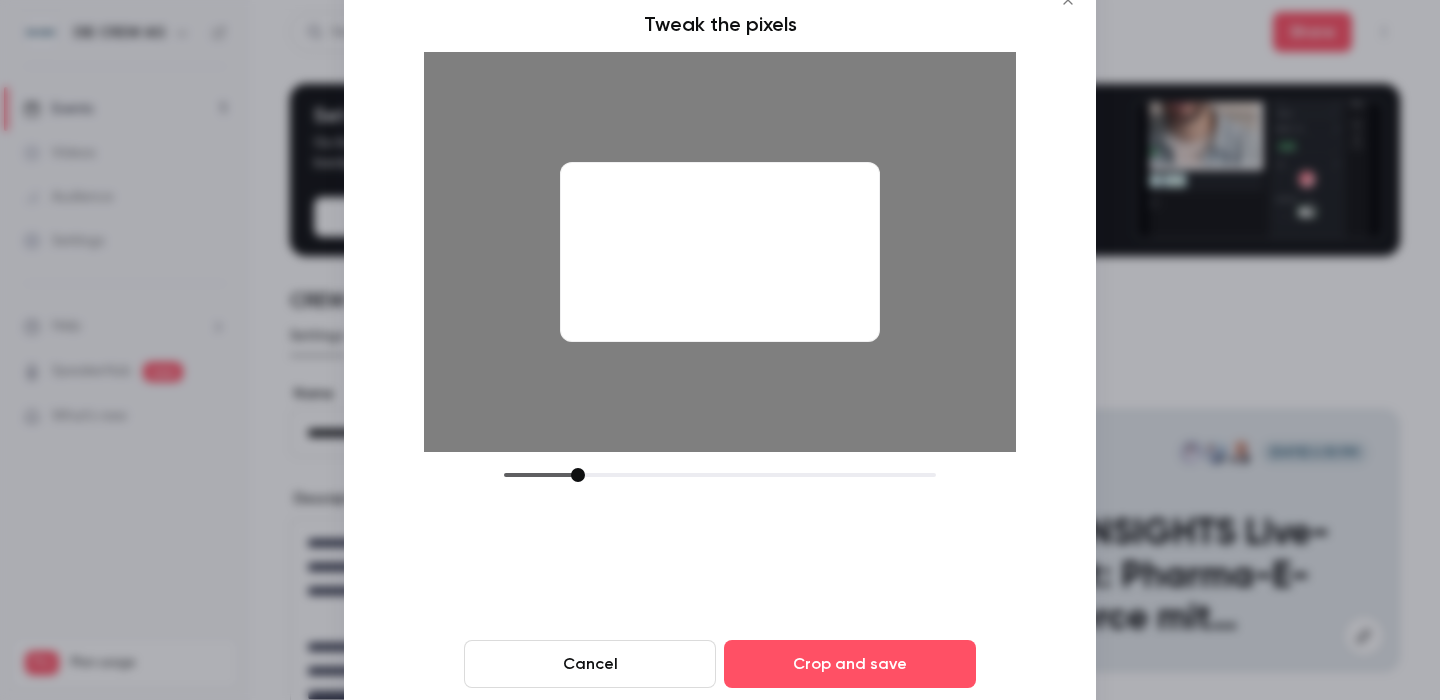 click on "Cancel" at bounding box center [590, 664] 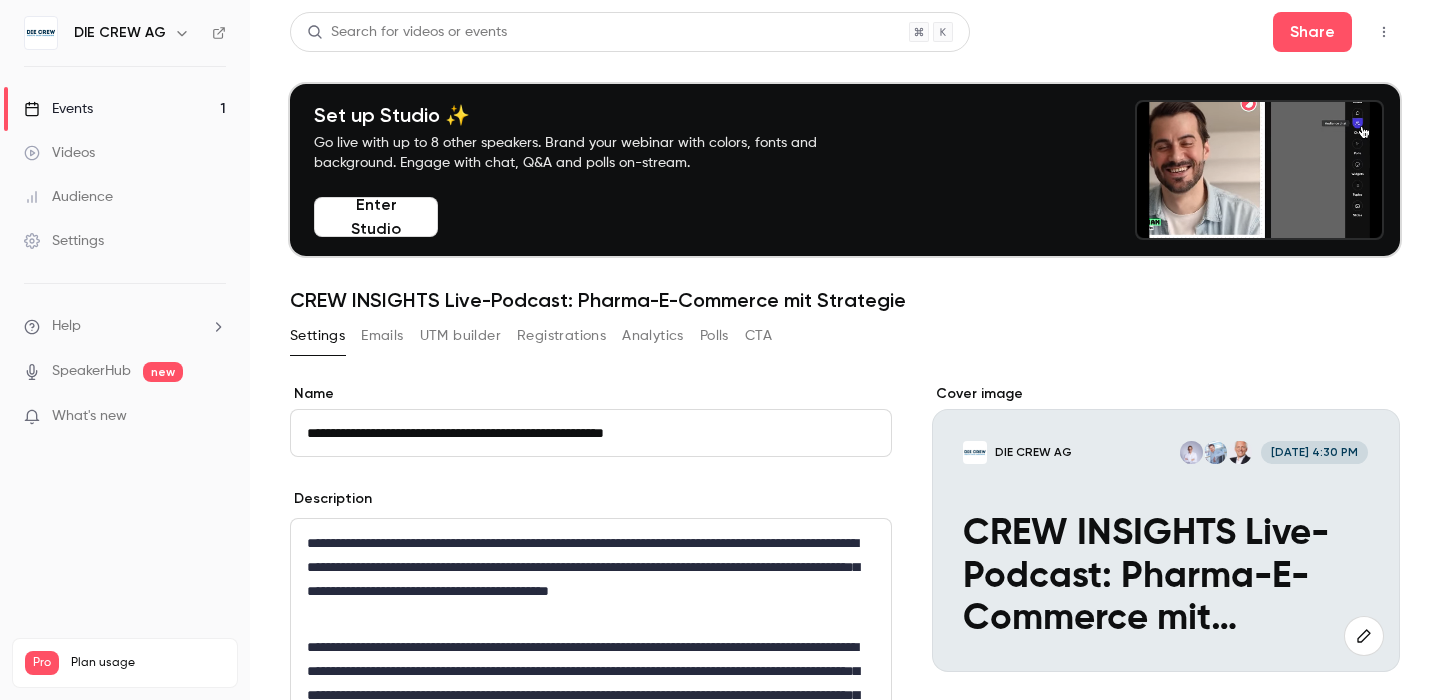click 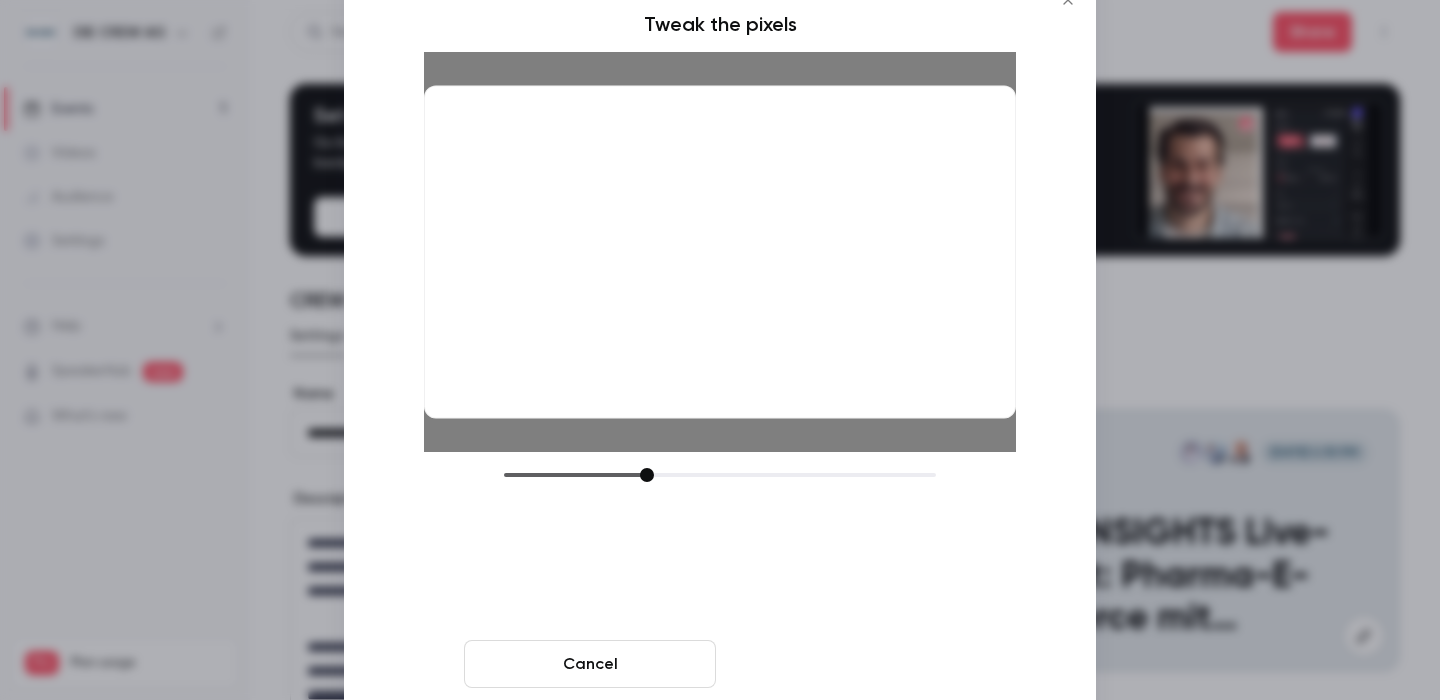 click on "Crop and save" at bounding box center [850, 664] 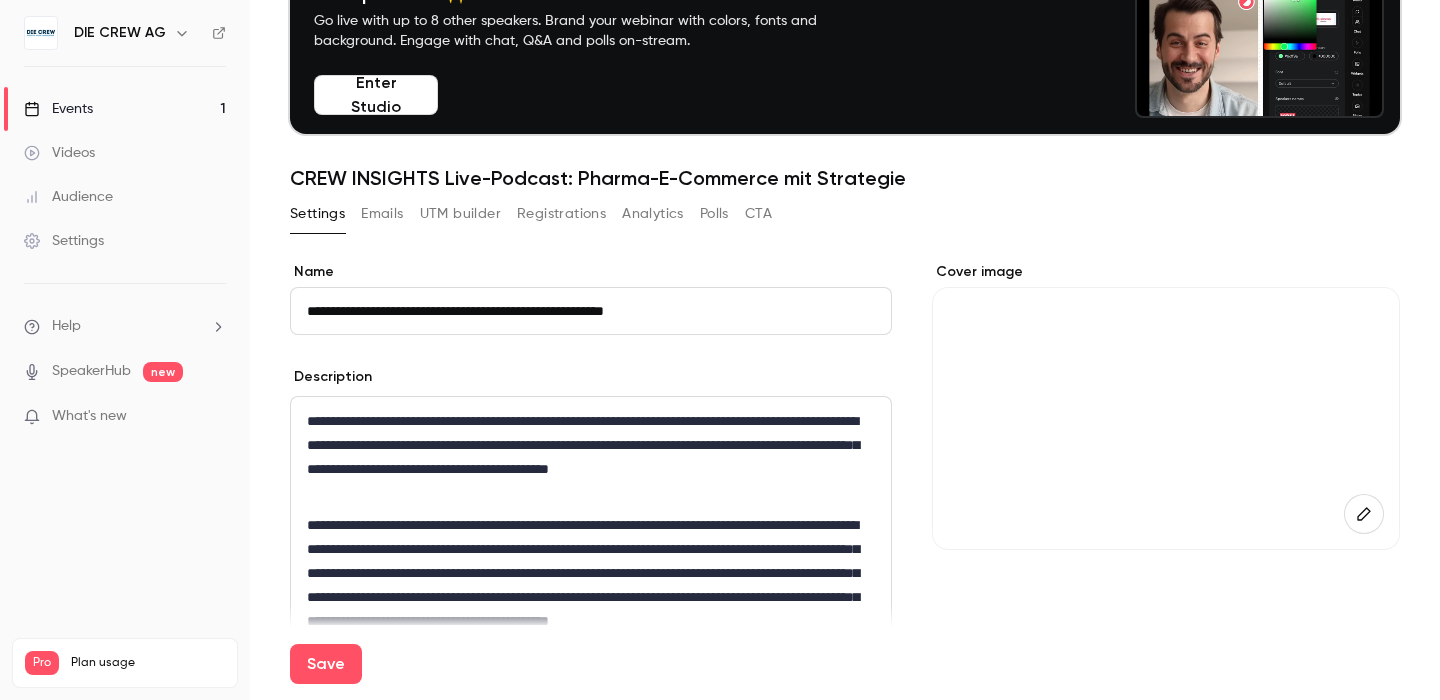 scroll, scrollTop: 122, scrollLeft: 0, axis: vertical 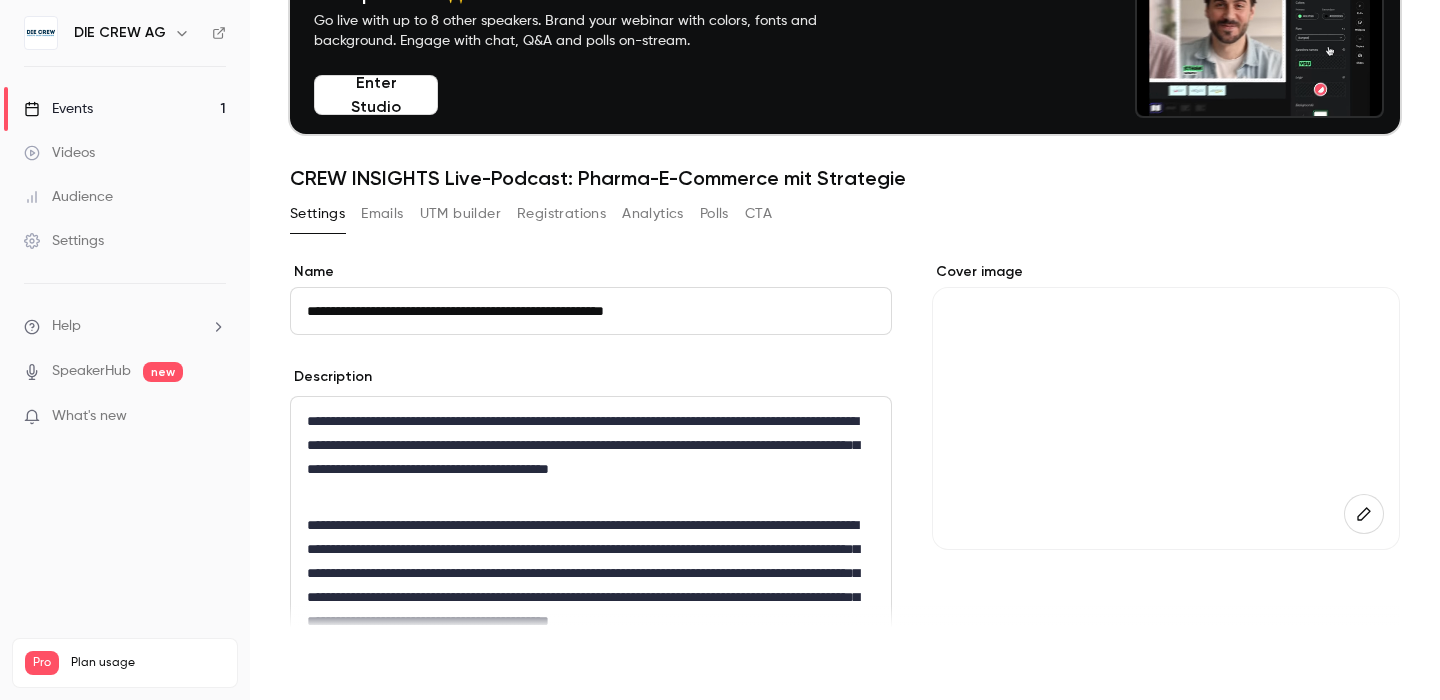 click on "Save" at bounding box center (326, 664) 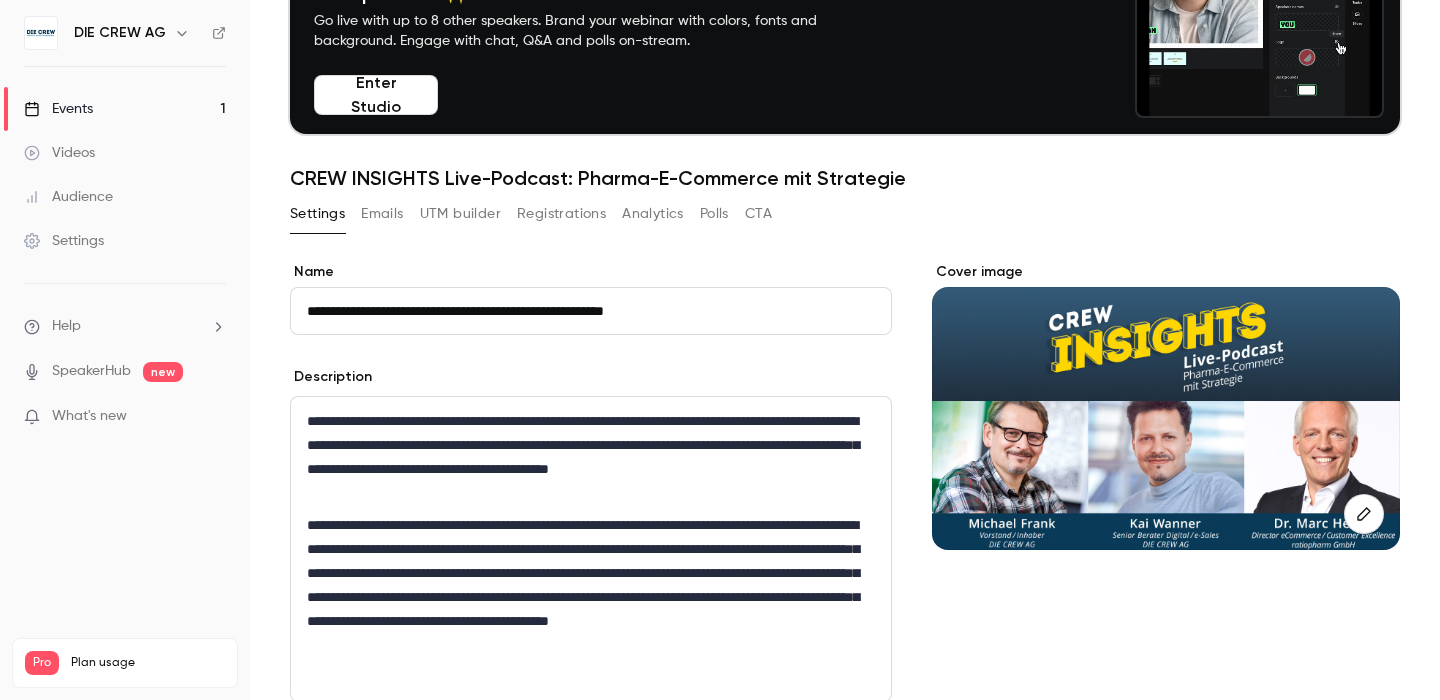 click on "Emails" at bounding box center (382, 214) 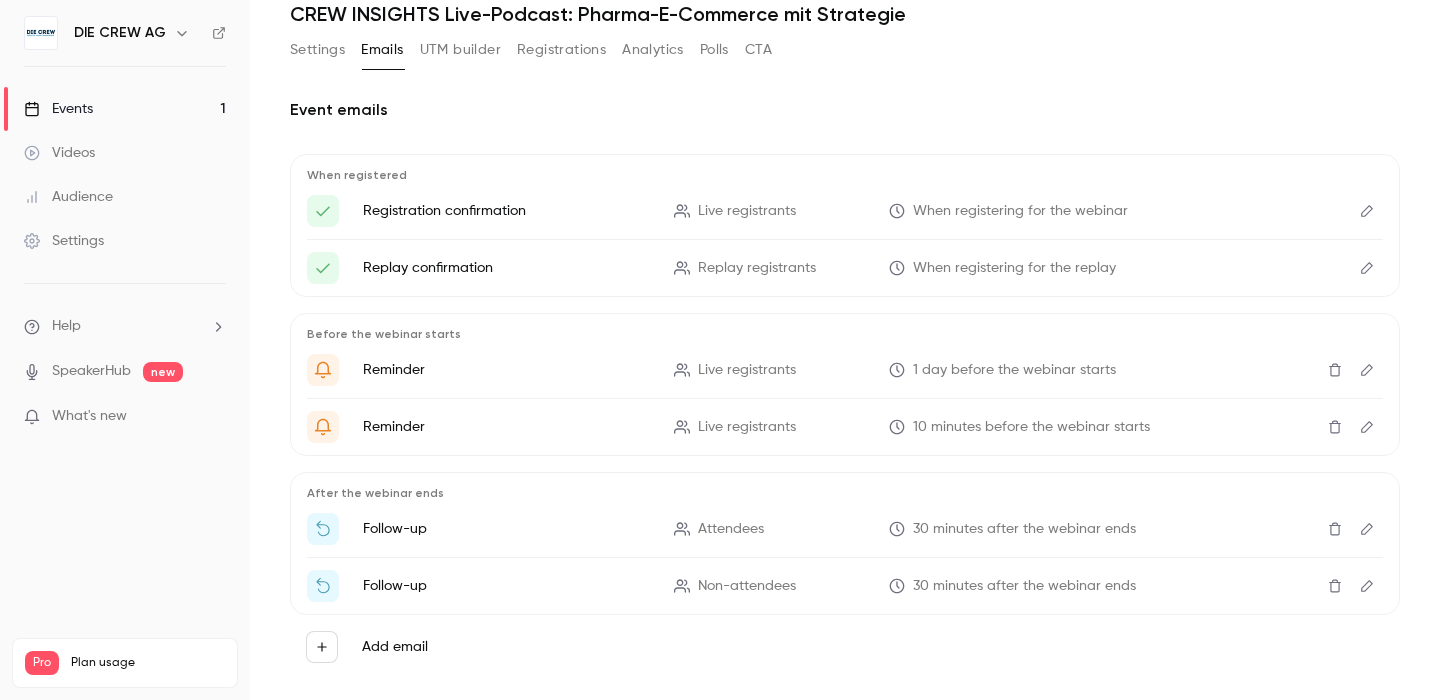 scroll, scrollTop: 295, scrollLeft: 0, axis: vertical 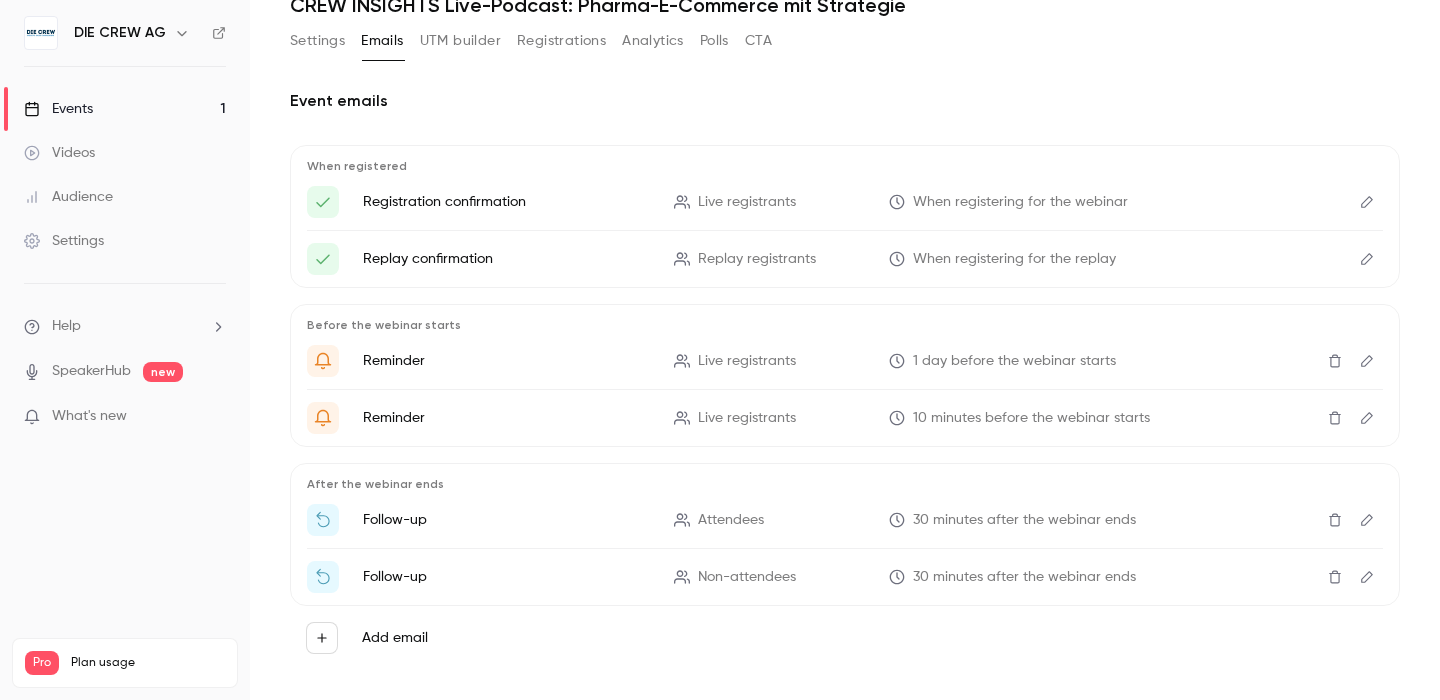 click 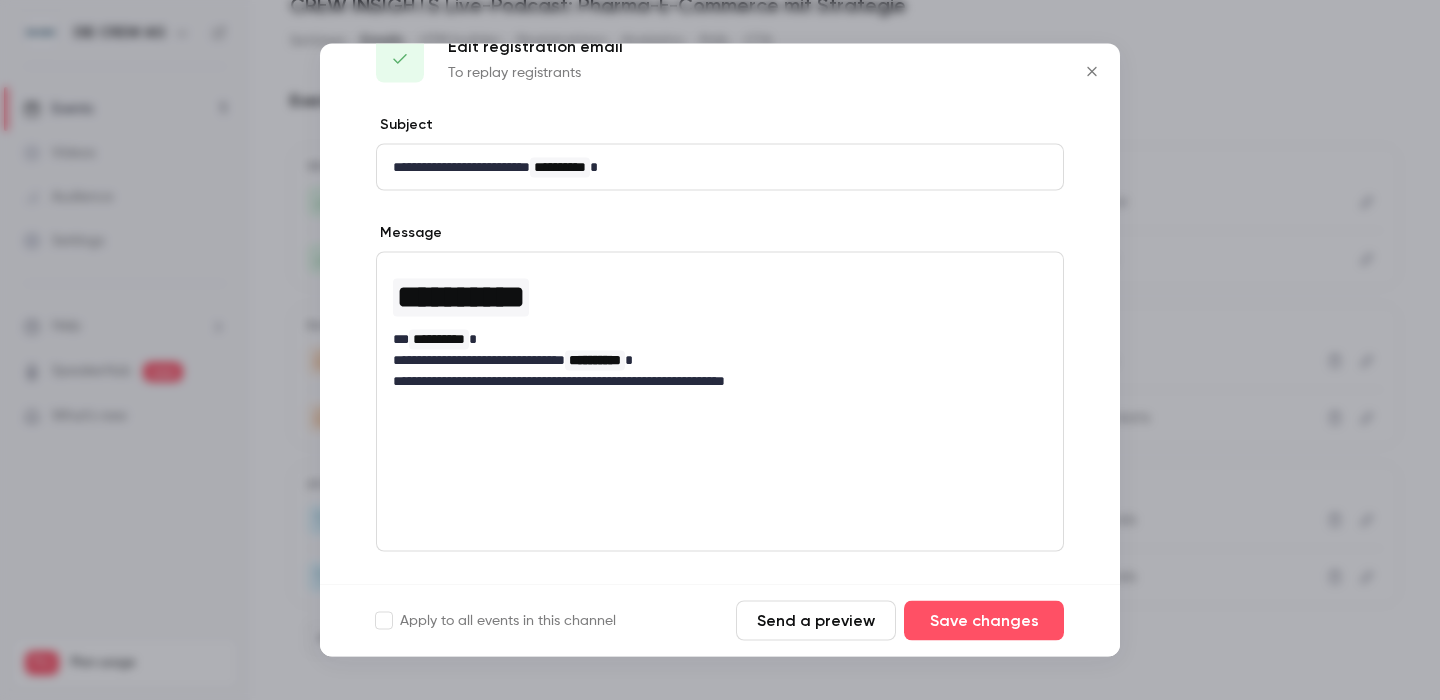 scroll, scrollTop: 197, scrollLeft: 0, axis: vertical 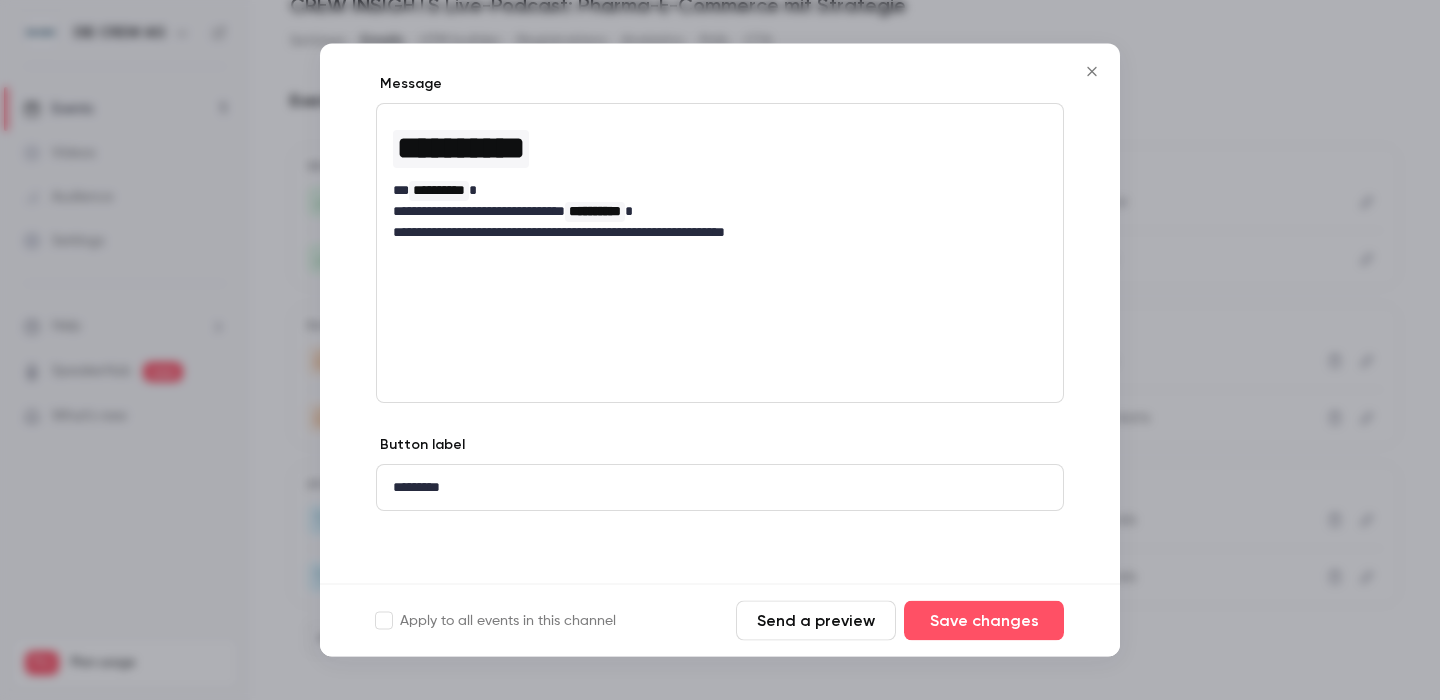 click on "Send a preview" at bounding box center [816, 621] 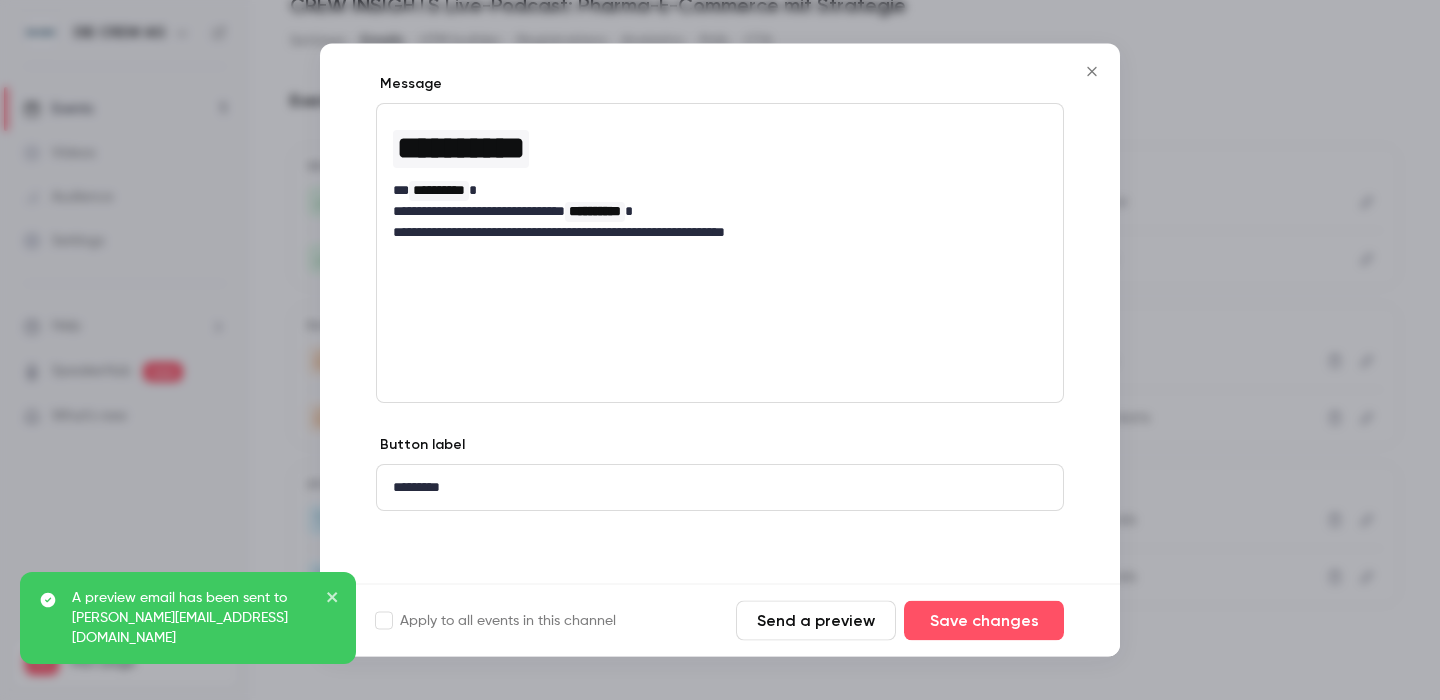 click 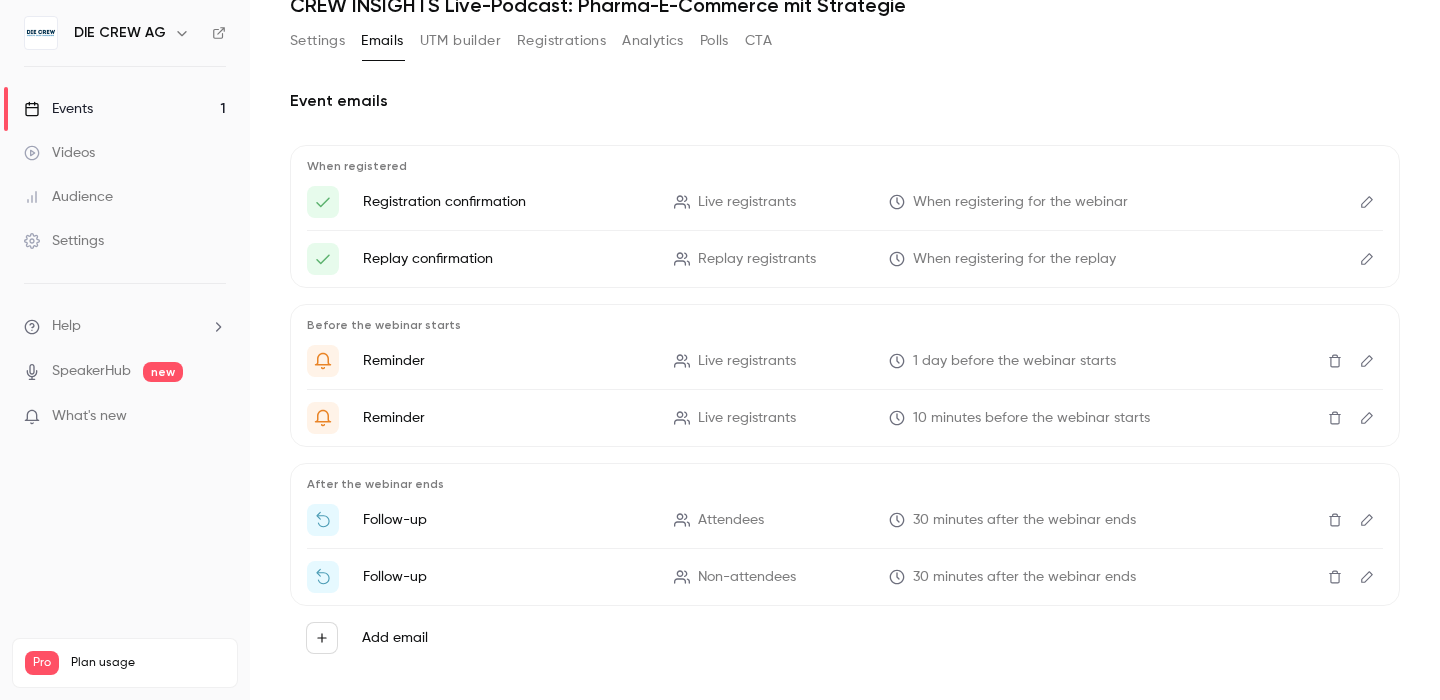 click 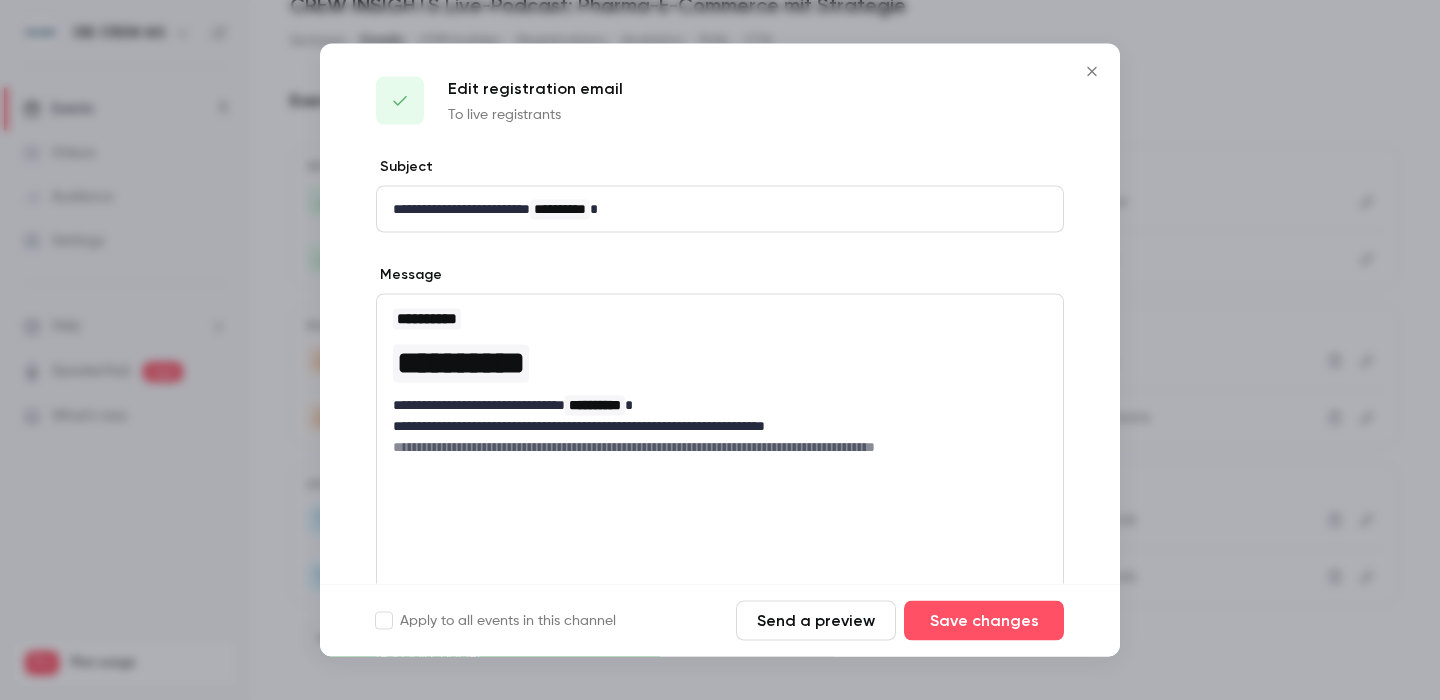 scroll, scrollTop: 0, scrollLeft: 0, axis: both 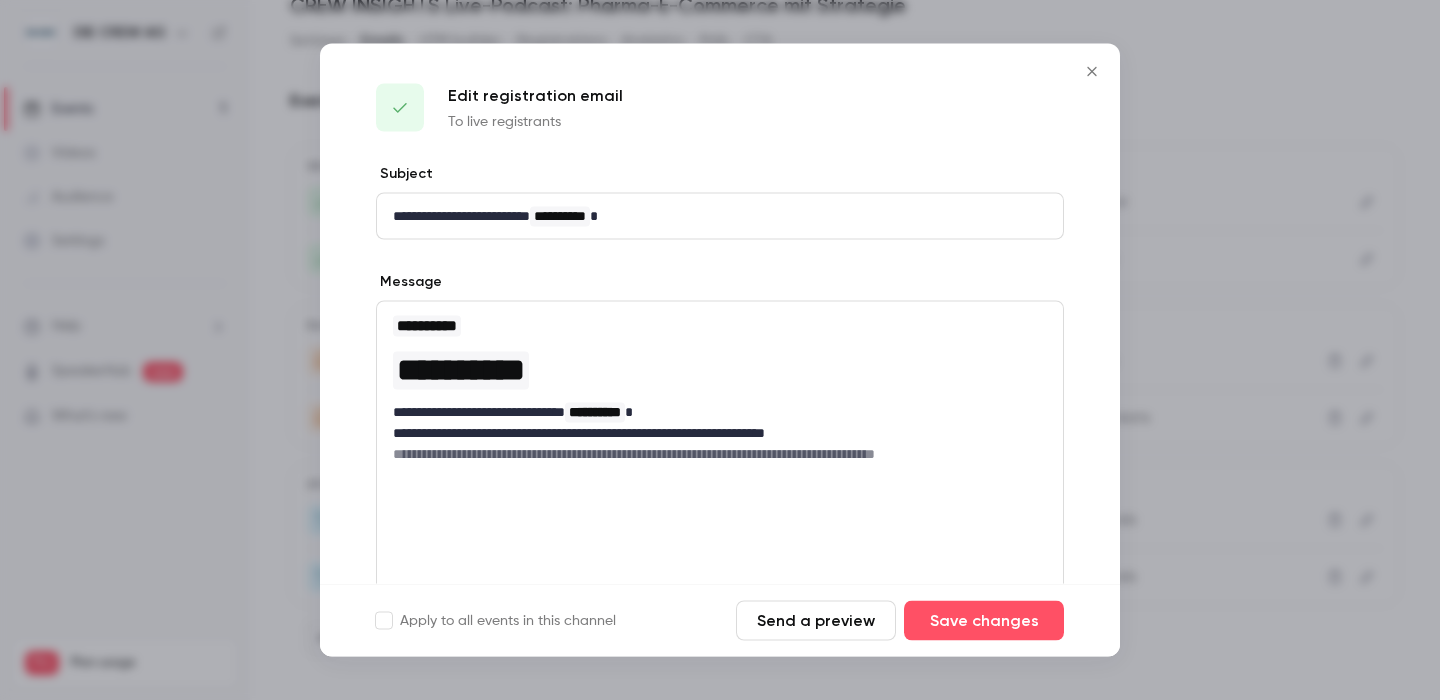 click on "Send a preview" at bounding box center (816, 621) 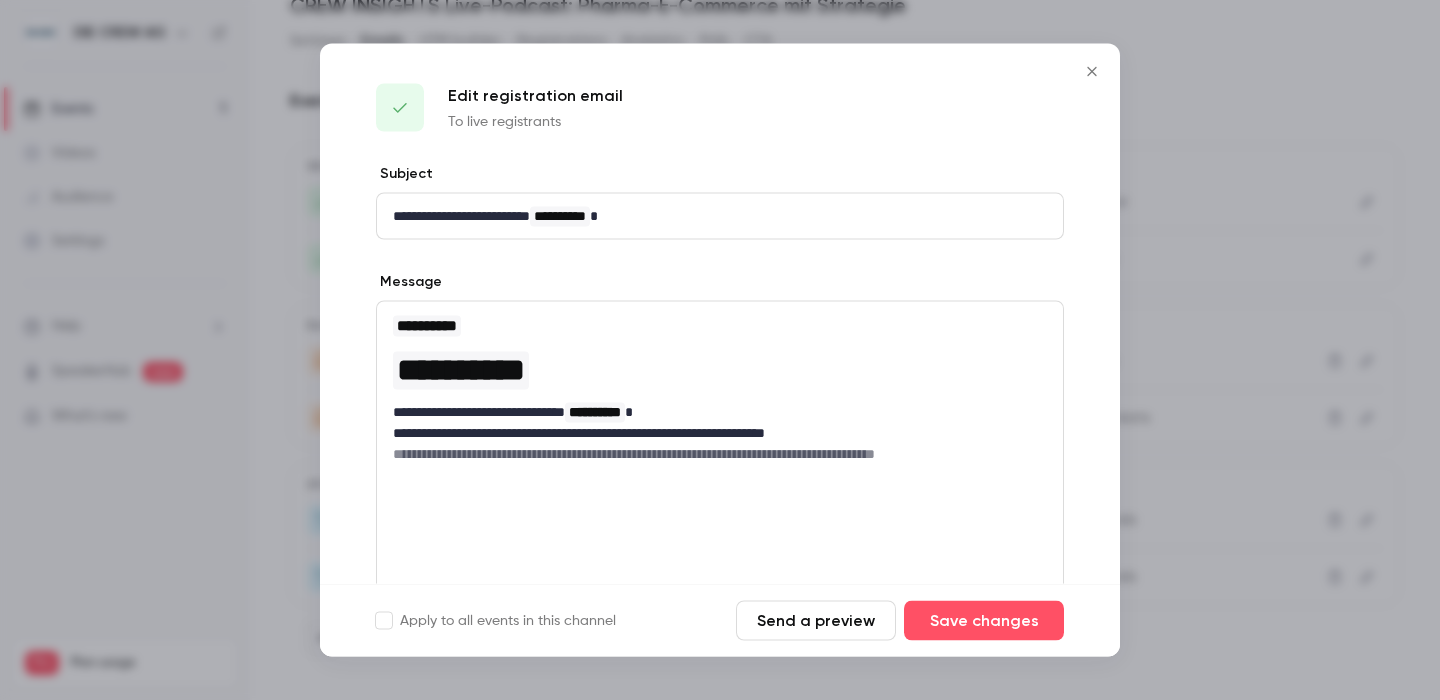 click on "**********" at bounding box center (720, 216) 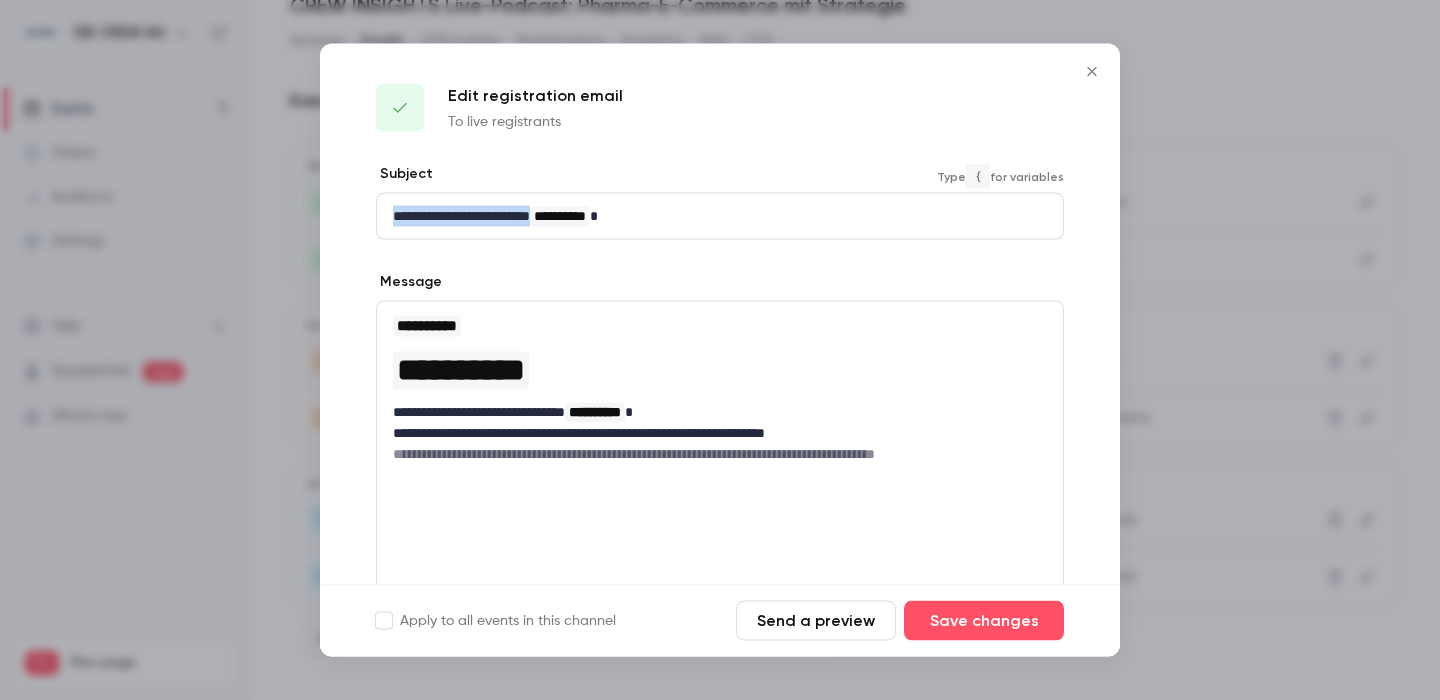 drag, startPoint x: 549, startPoint y: 212, endPoint x: 386, endPoint y: 206, distance: 163.1104 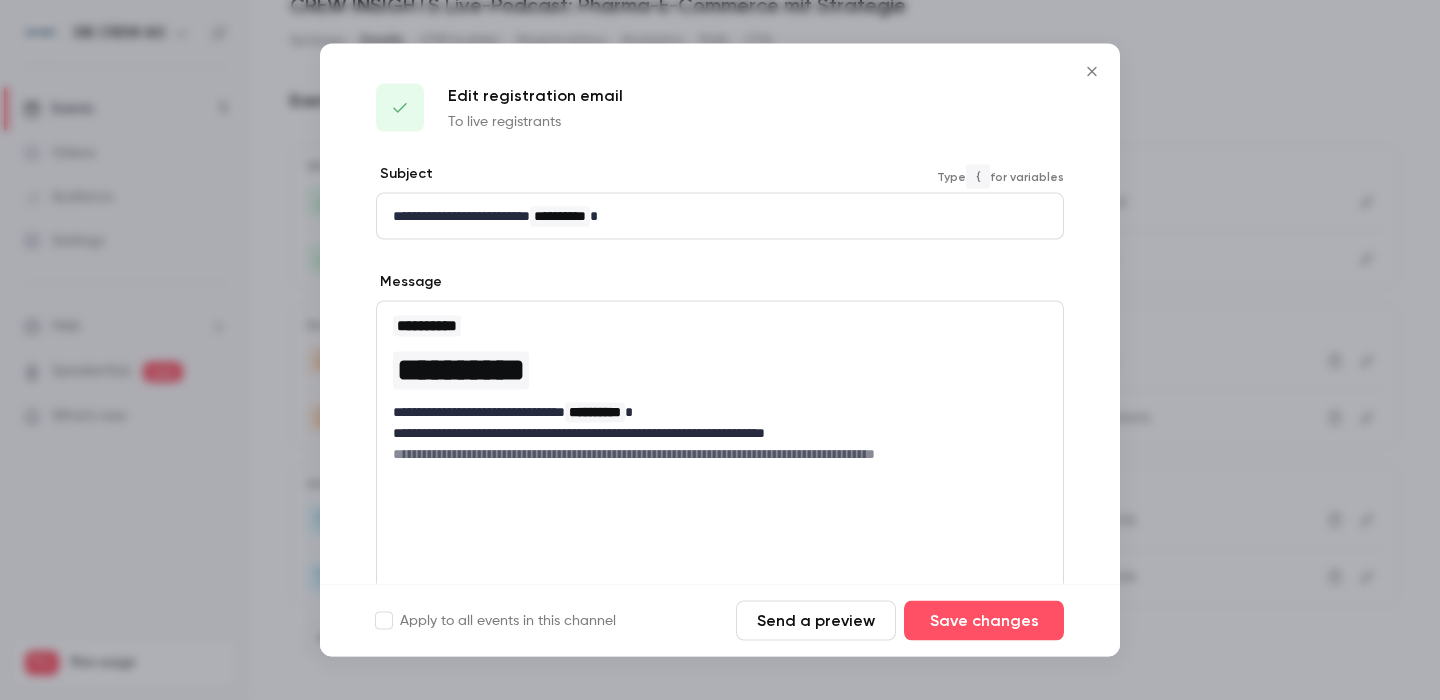 scroll, scrollTop: 0, scrollLeft: 0, axis: both 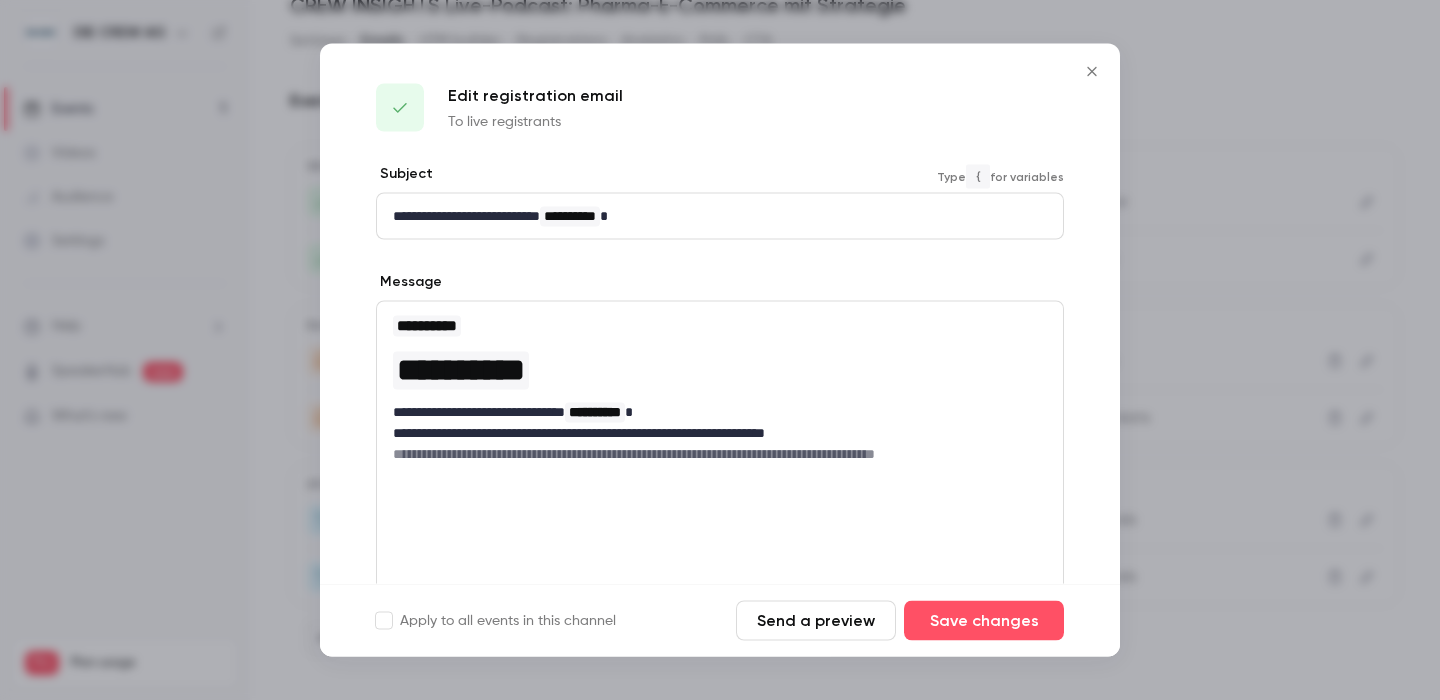 click on "**********" at bounding box center (720, 216) 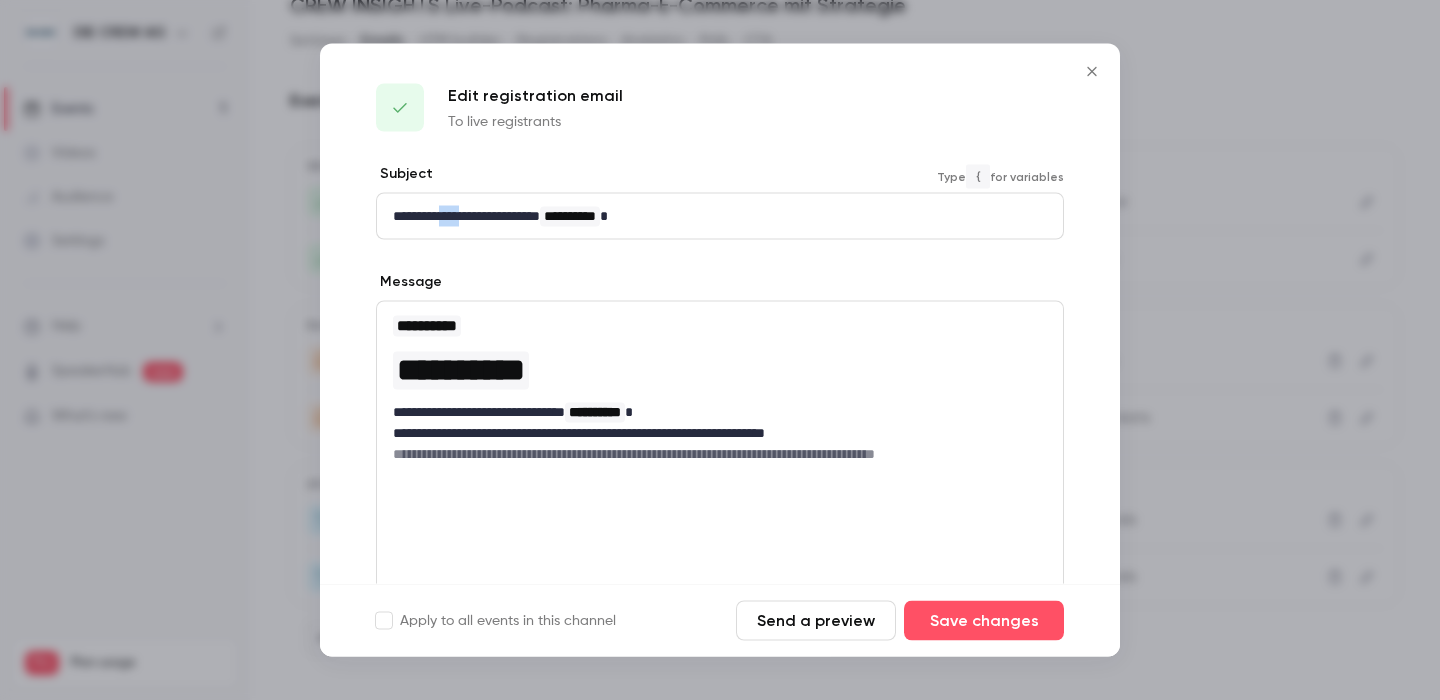 click on "**********" at bounding box center [720, 216] 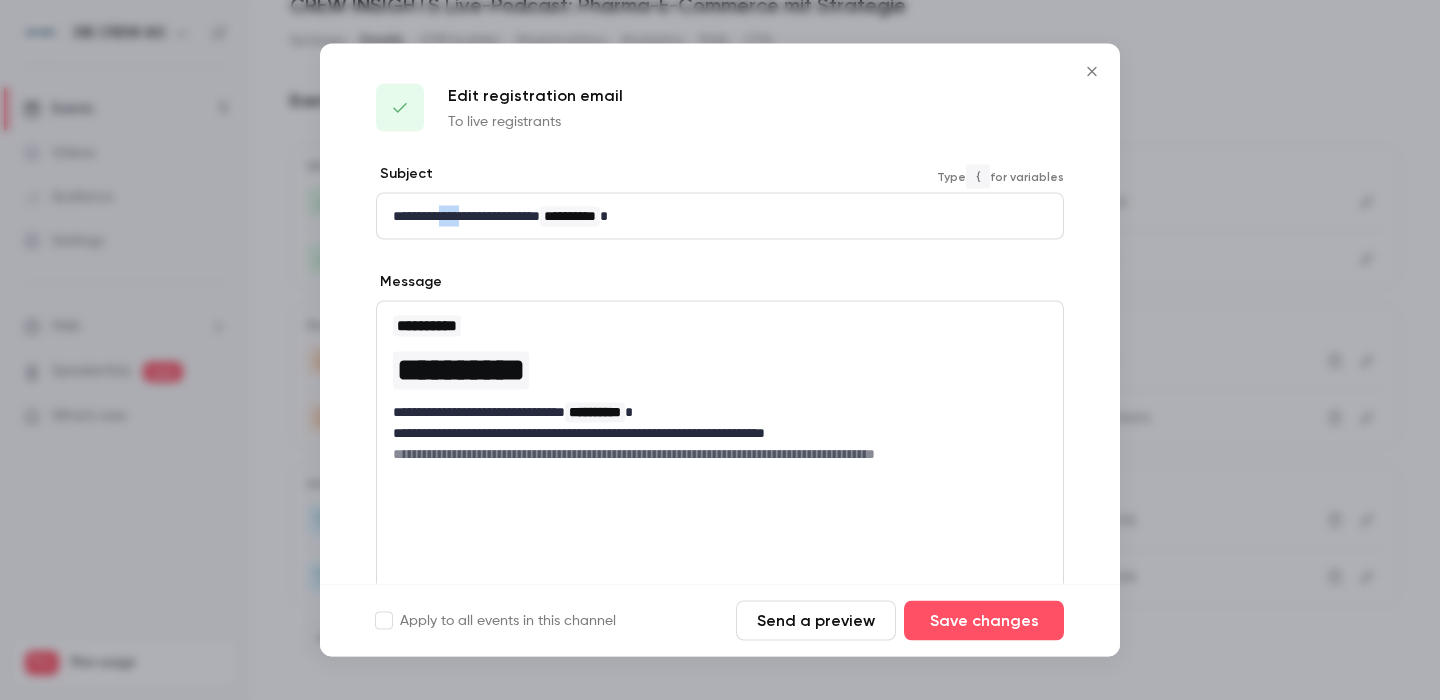 type 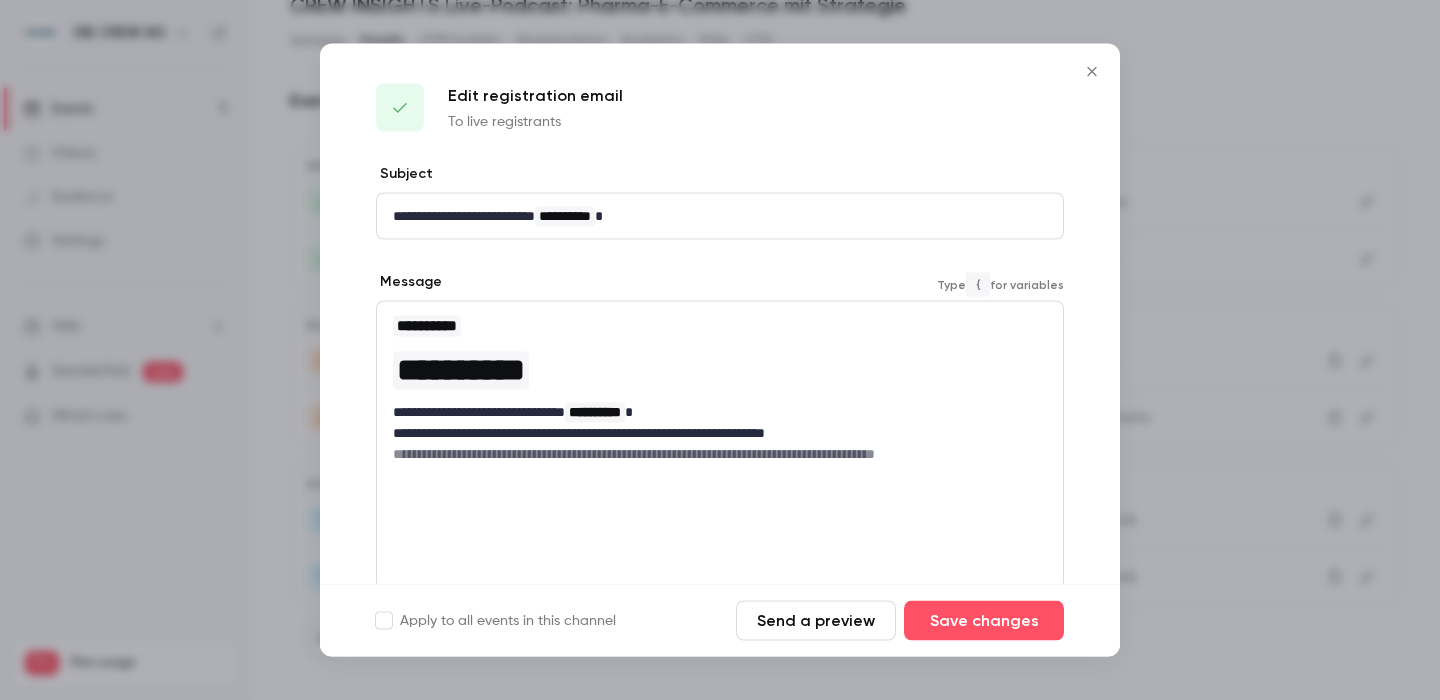 drag, startPoint x: 546, startPoint y: 433, endPoint x: 591, endPoint y: 418, distance: 47.434166 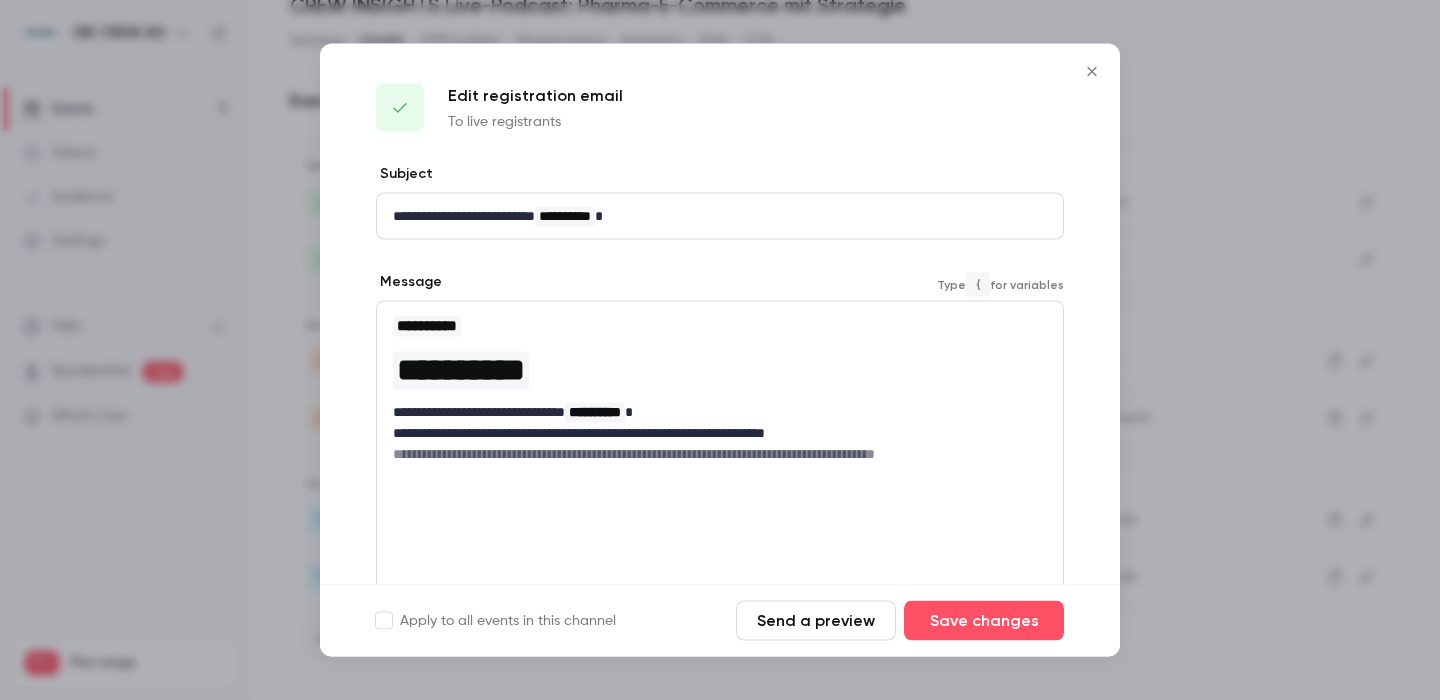 click on "**********" at bounding box center (720, 433) 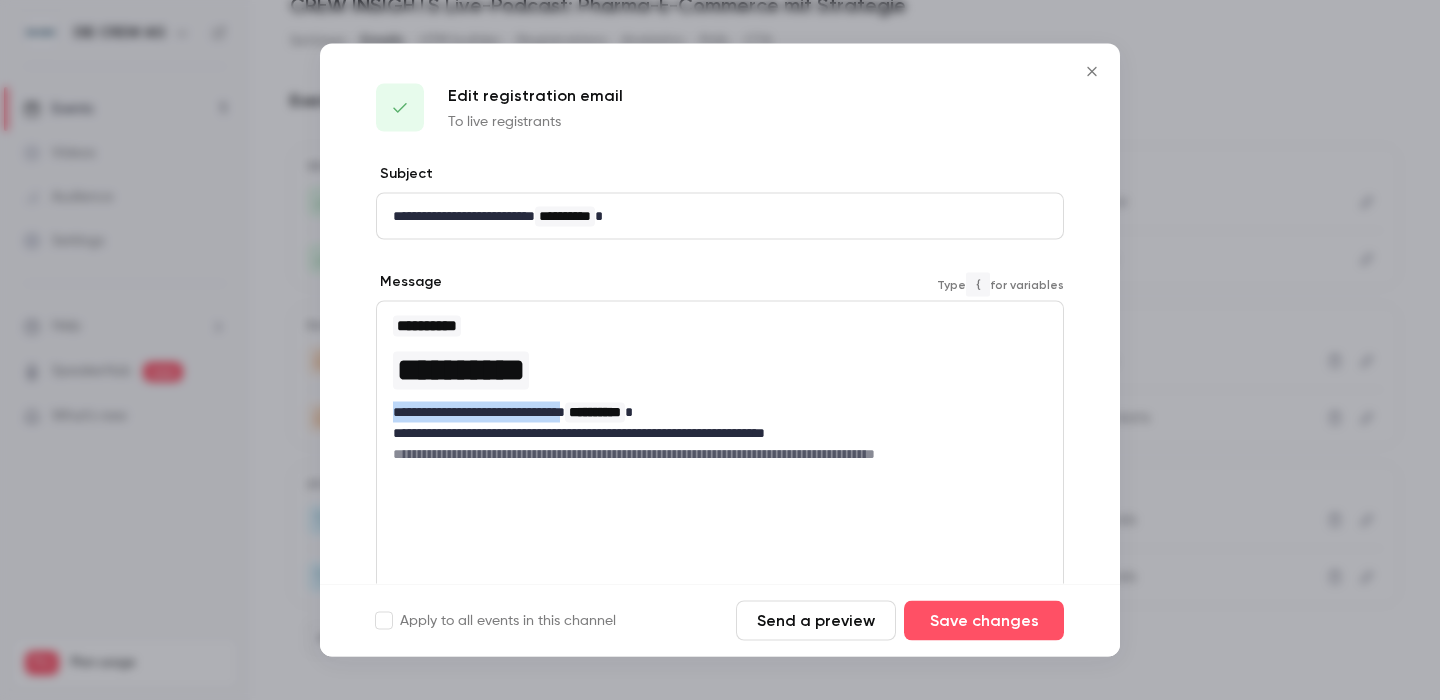 drag, startPoint x: 599, startPoint y: 407, endPoint x: 375, endPoint y: 398, distance: 224.18073 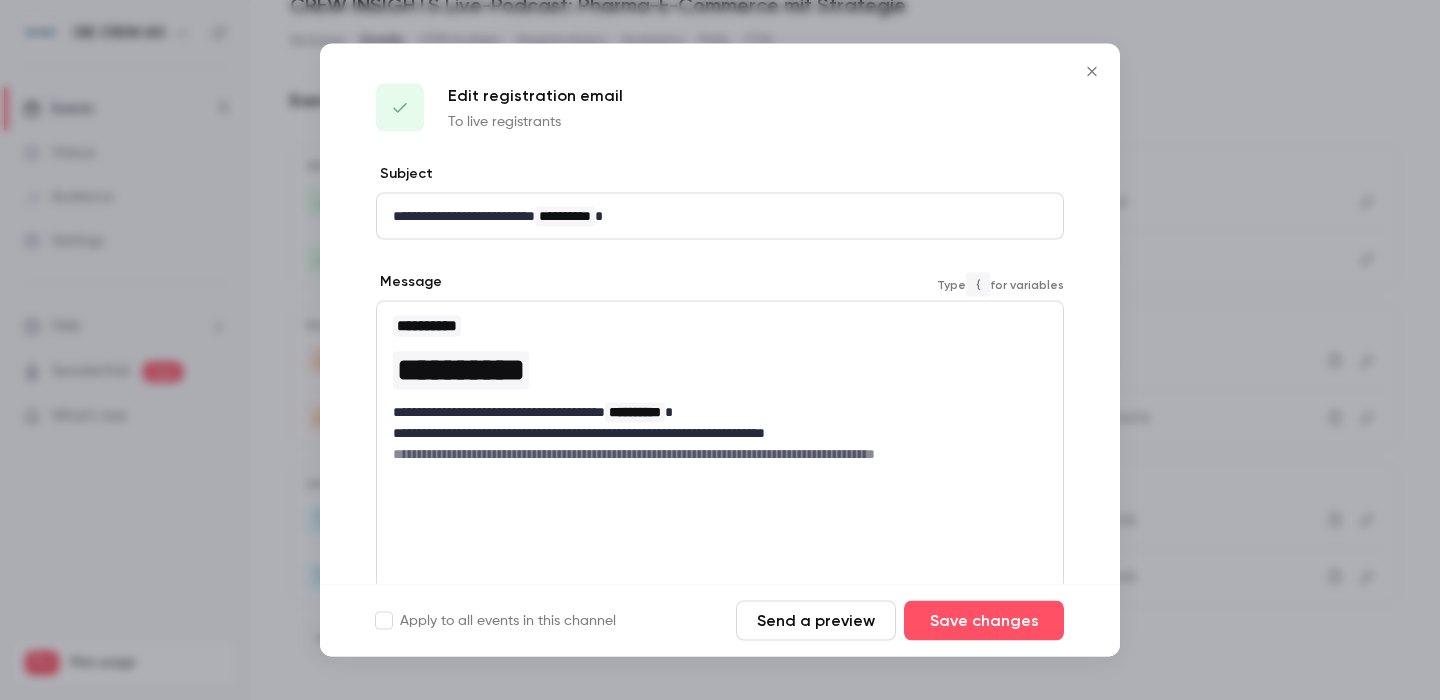 scroll, scrollTop: 0, scrollLeft: 0, axis: both 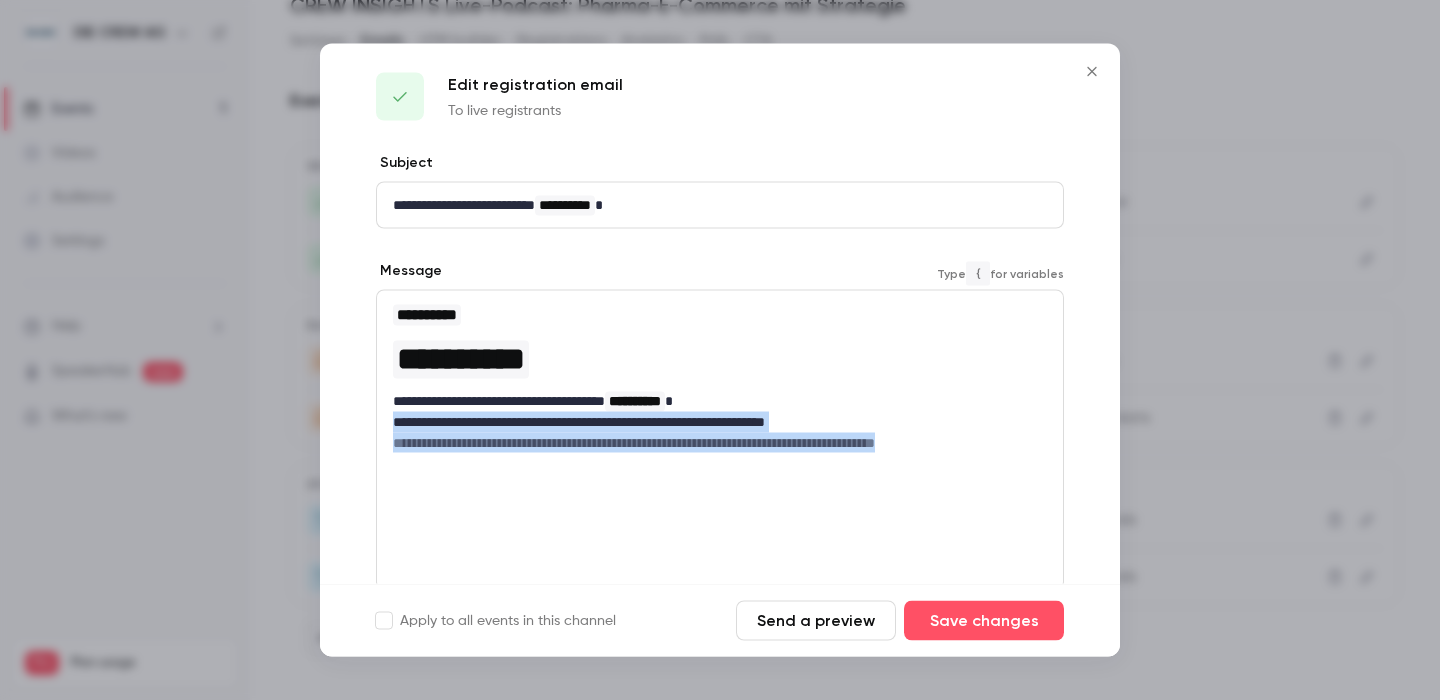 drag, startPoint x: 394, startPoint y: 429, endPoint x: 954, endPoint y: 485, distance: 562.793 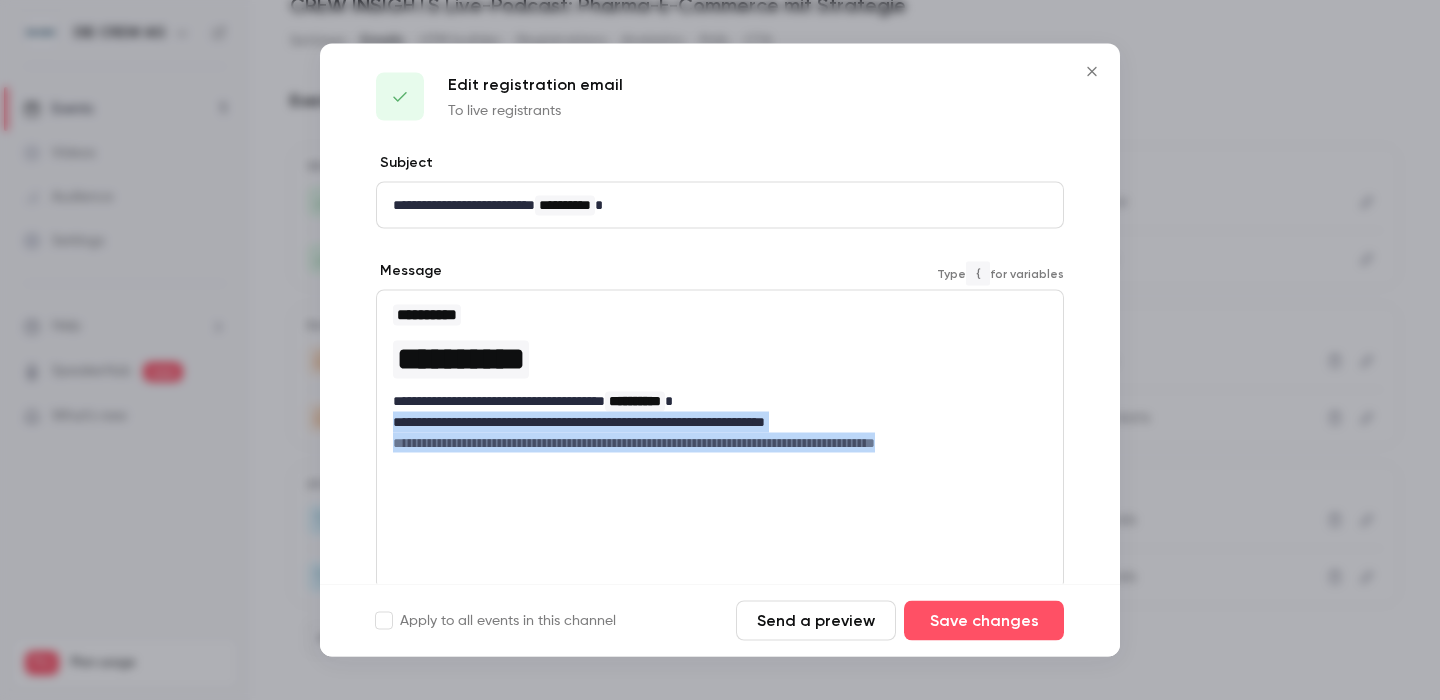 click on "**********" at bounding box center (720, 440) 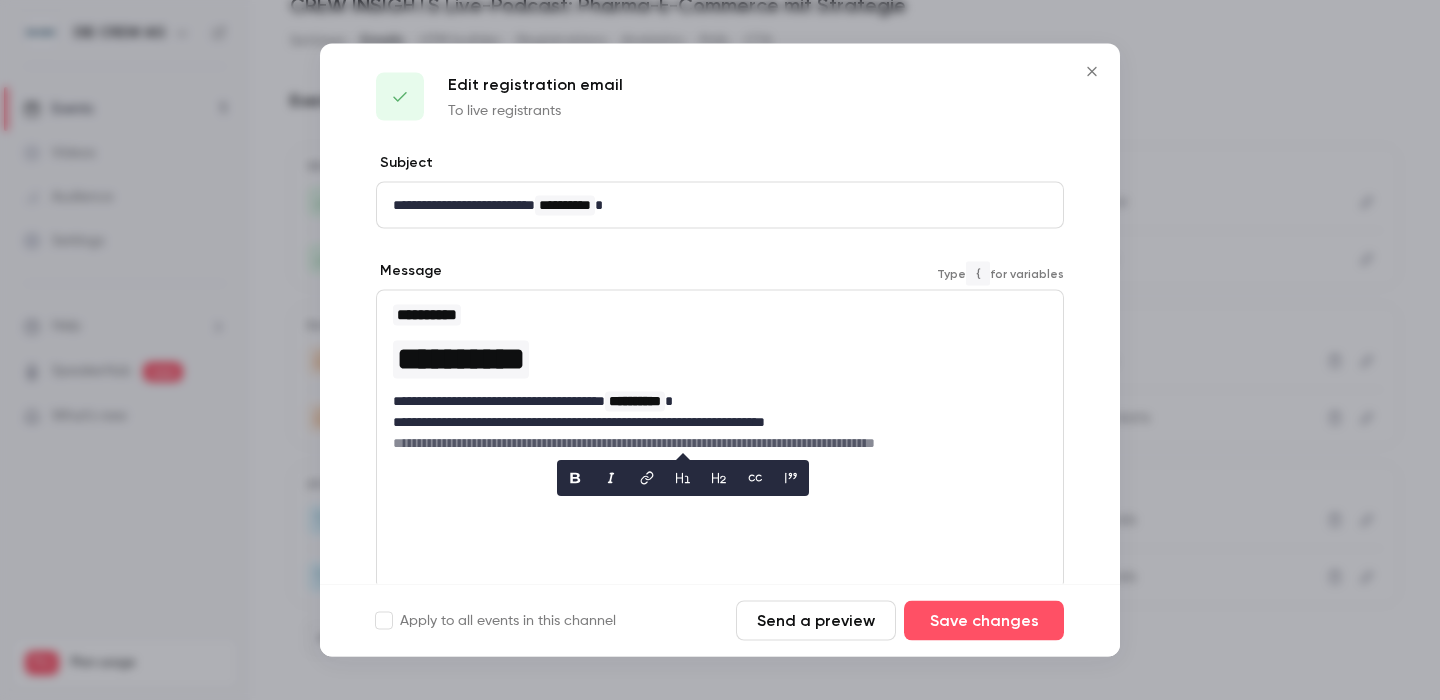 scroll, scrollTop: 0, scrollLeft: 0, axis: both 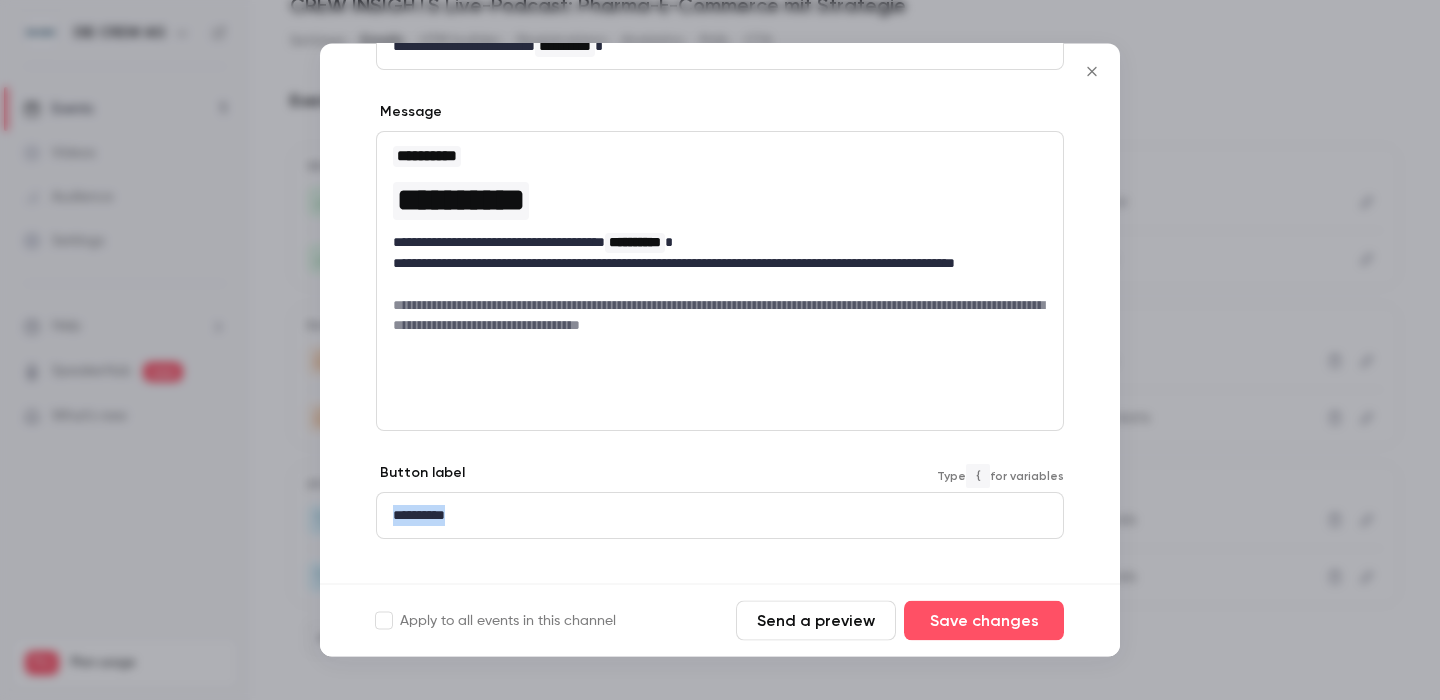 drag, startPoint x: 364, startPoint y: 505, endPoint x: 302, endPoint y: 500, distance: 62.201286 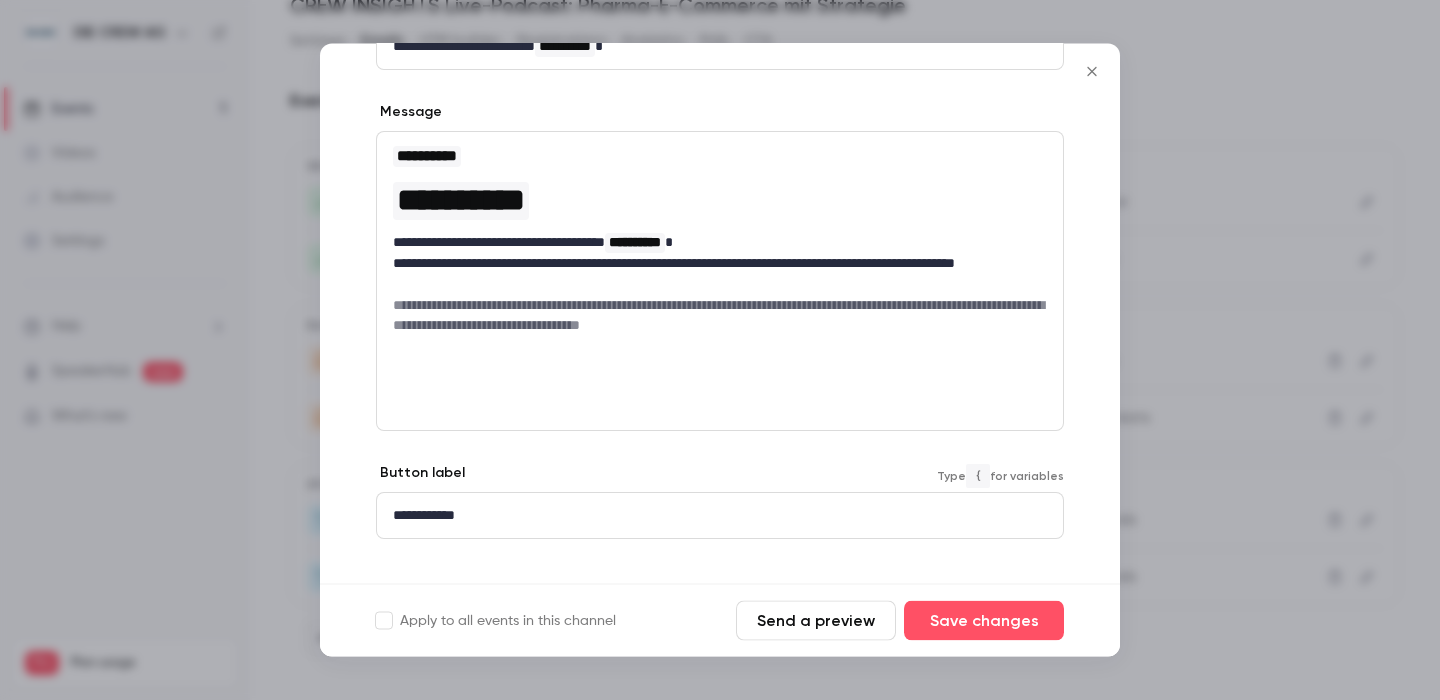 click on "Send a preview" at bounding box center (816, 621) 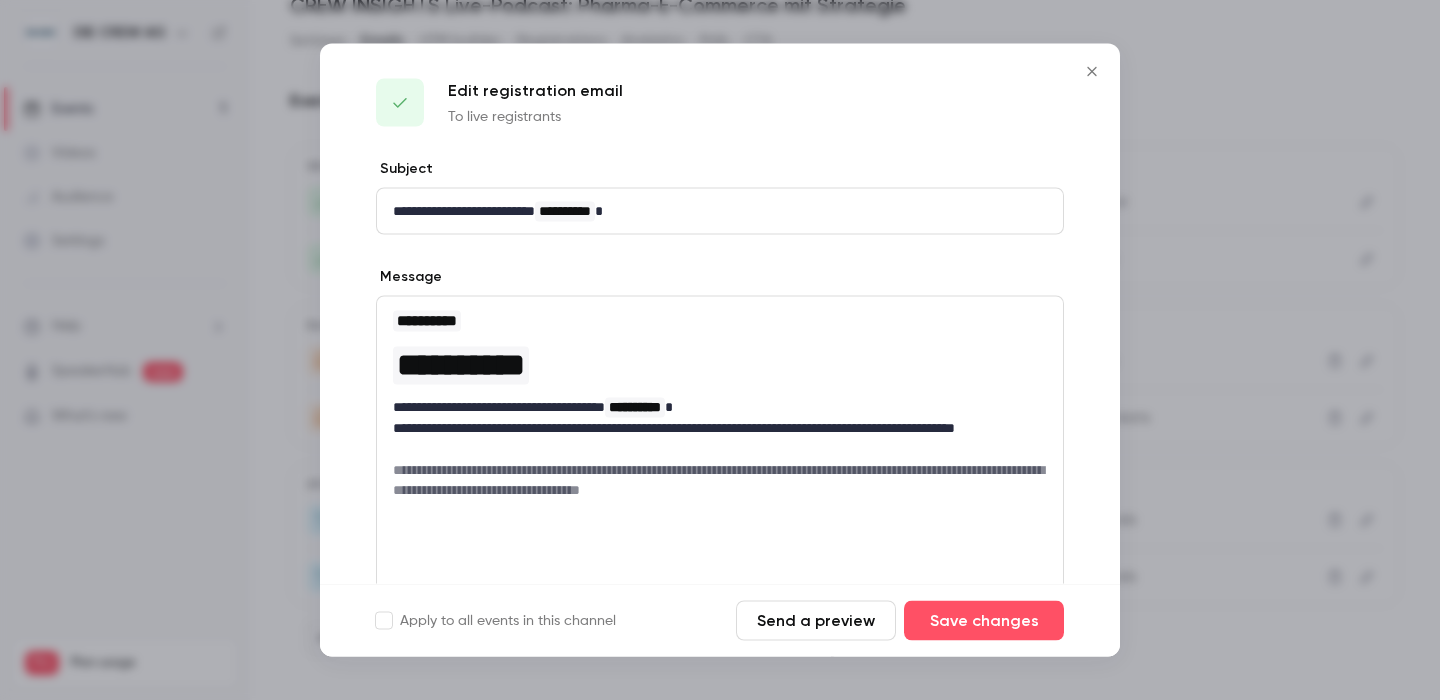 scroll, scrollTop: 0, scrollLeft: 0, axis: both 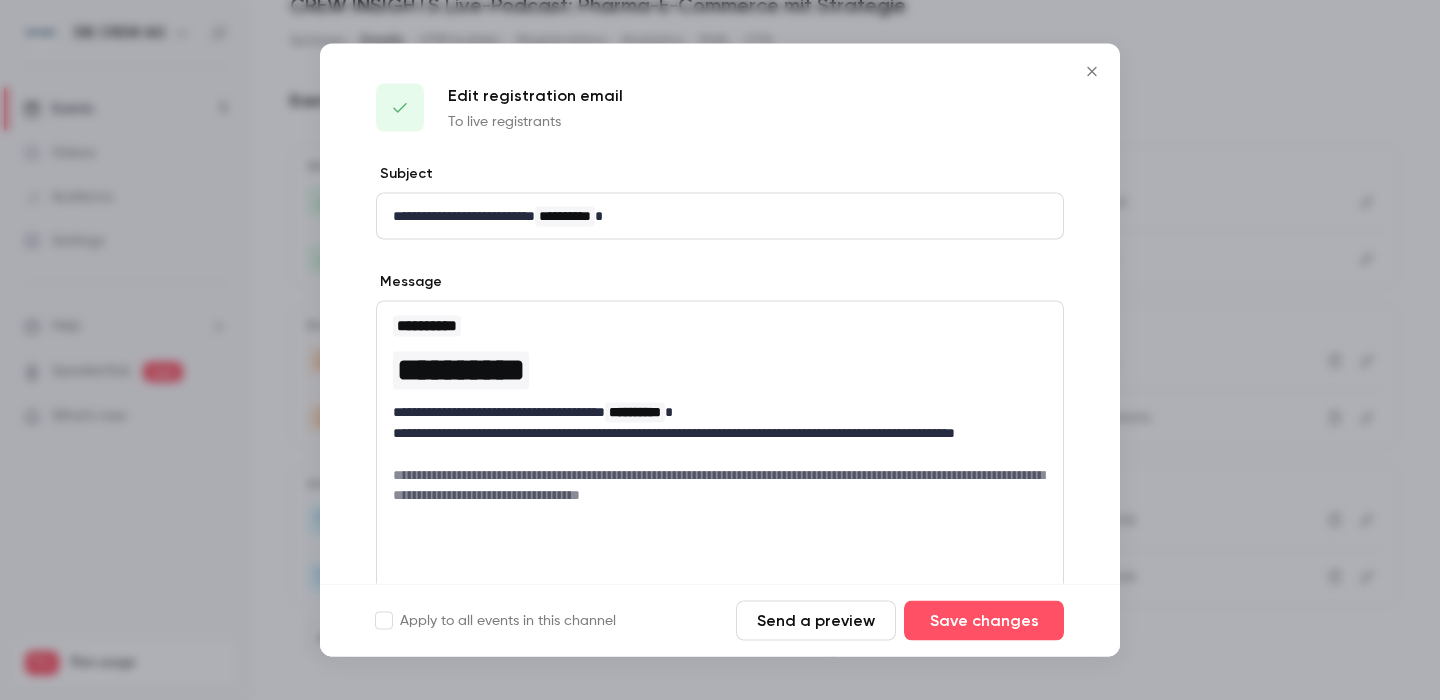 click on "**********" at bounding box center (720, 216) 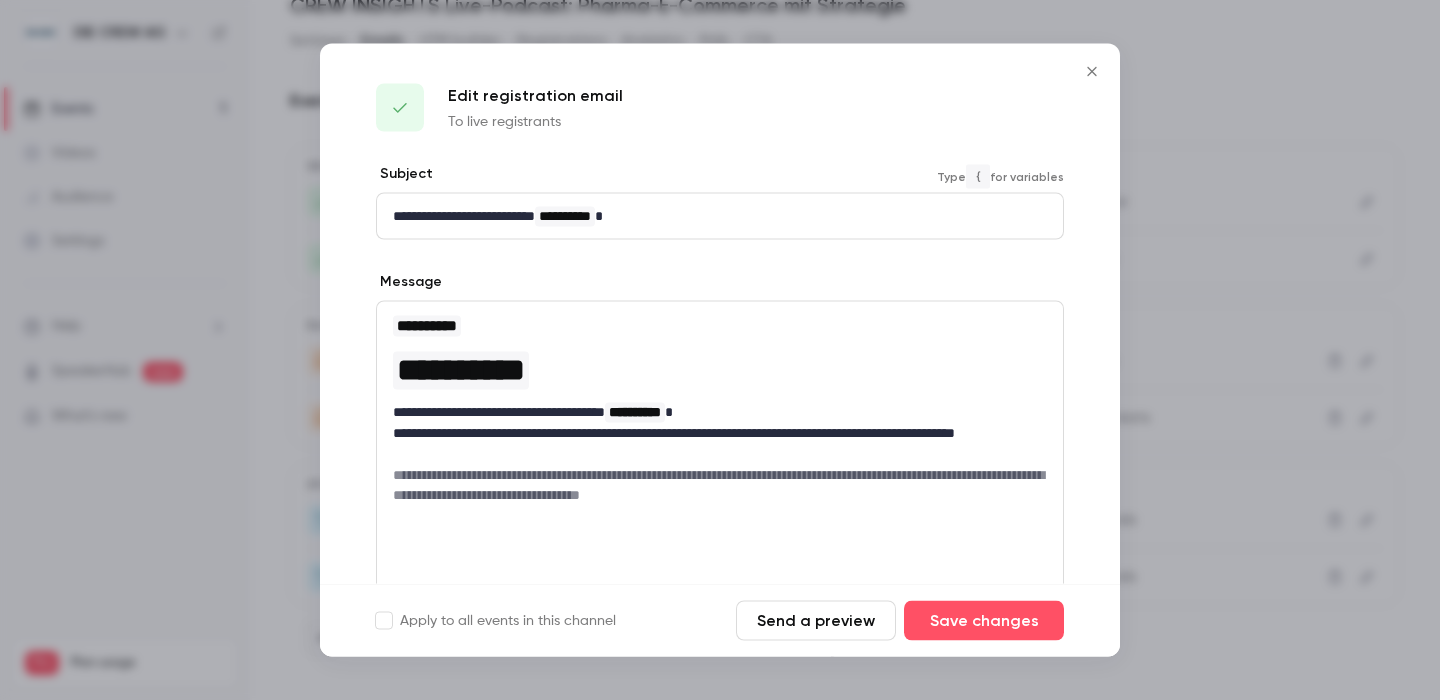click on "**********" at bounding box center [565, 216] 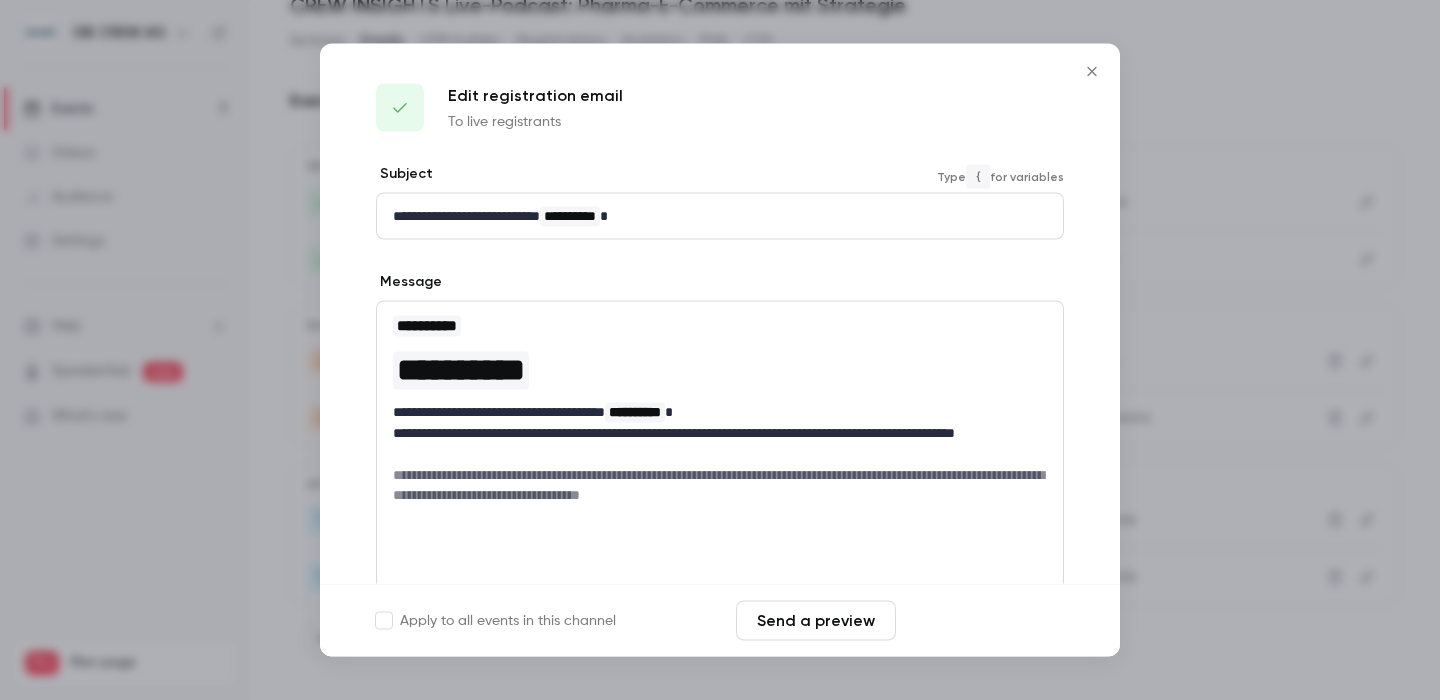 click on "Save changes" at bounding box center (984, 621) 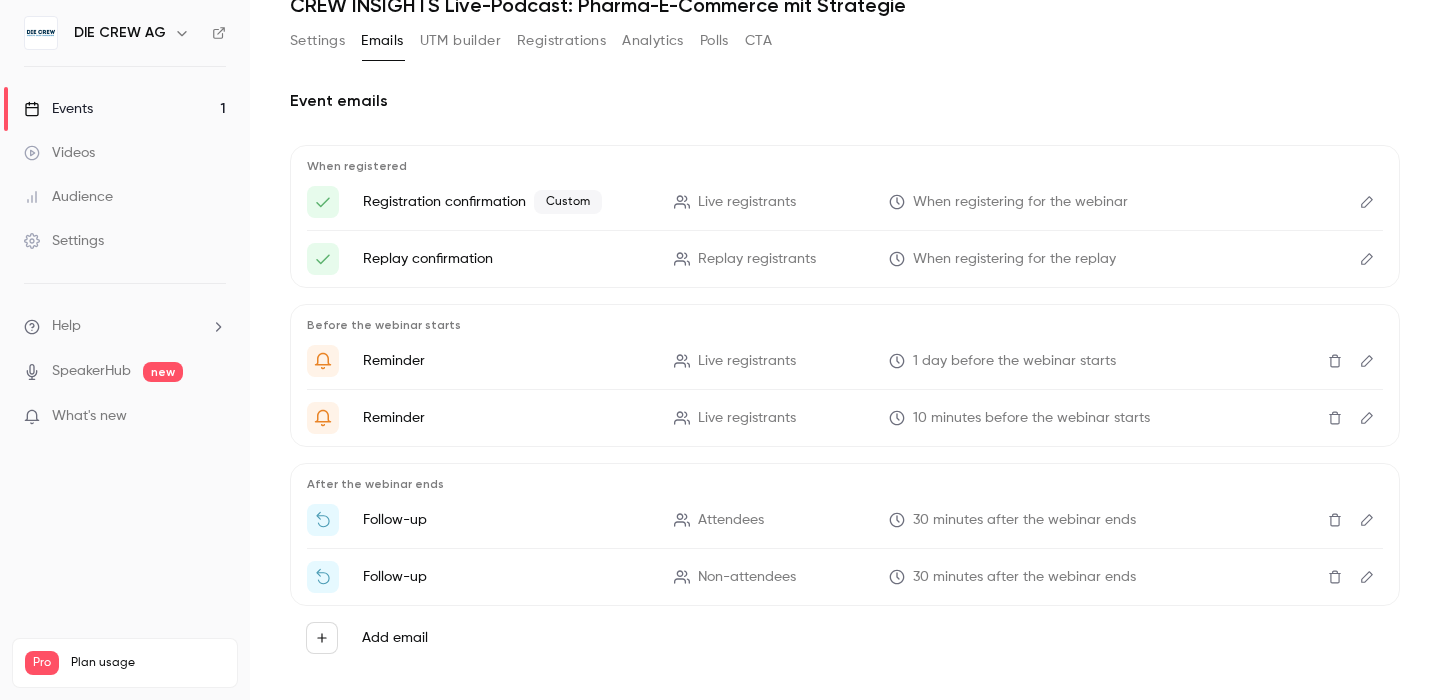 click at bounding box center (1367, 259) 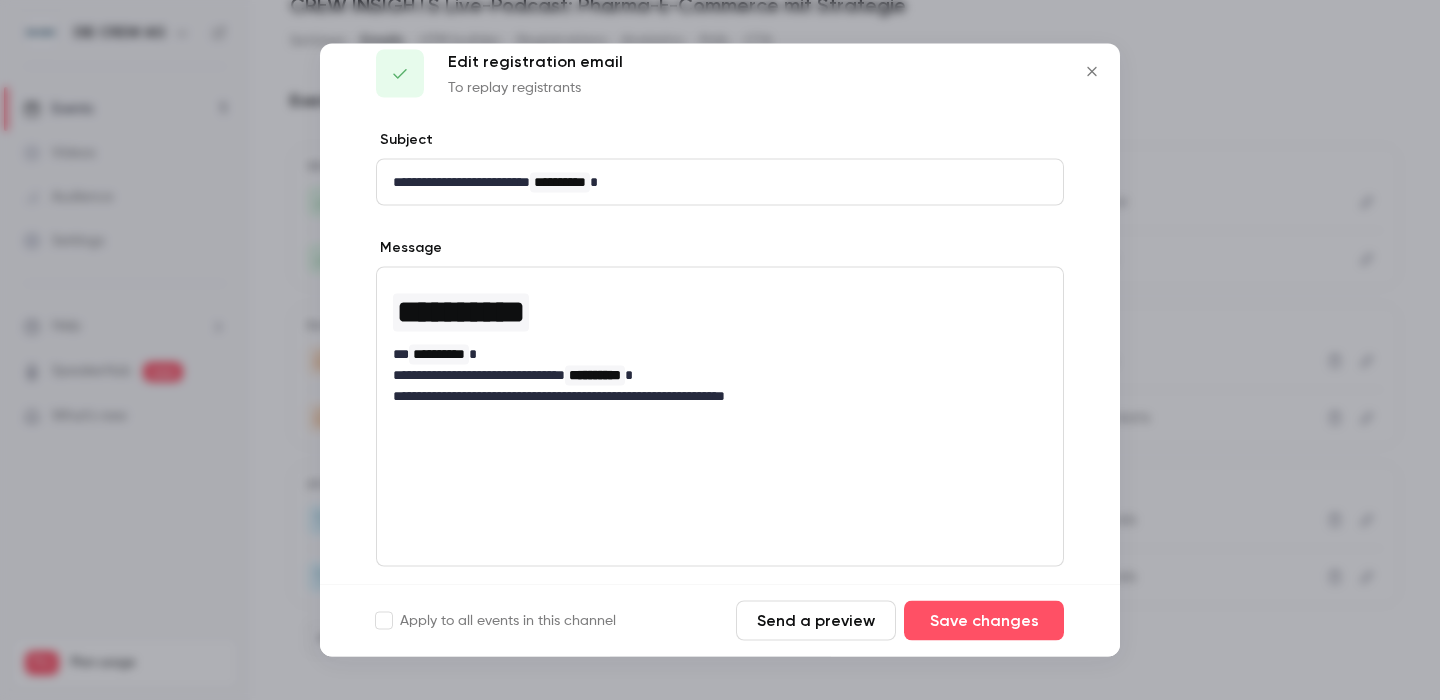 scroll, scrollTop: 197, scrollLeft: 0, axis: vertical 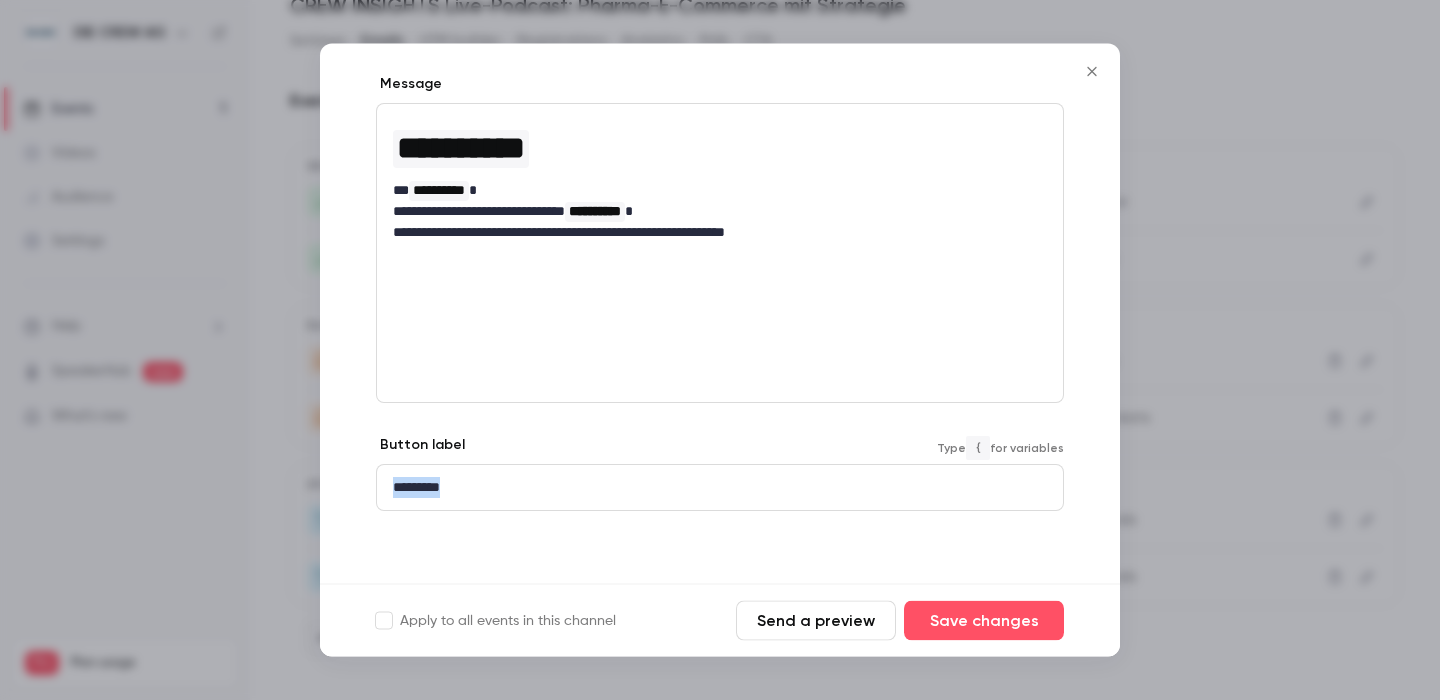 drag, startPoint x: 511, startPoint y: 482, endPoint x: 301, endPoint y: 463, distance: 210.85777 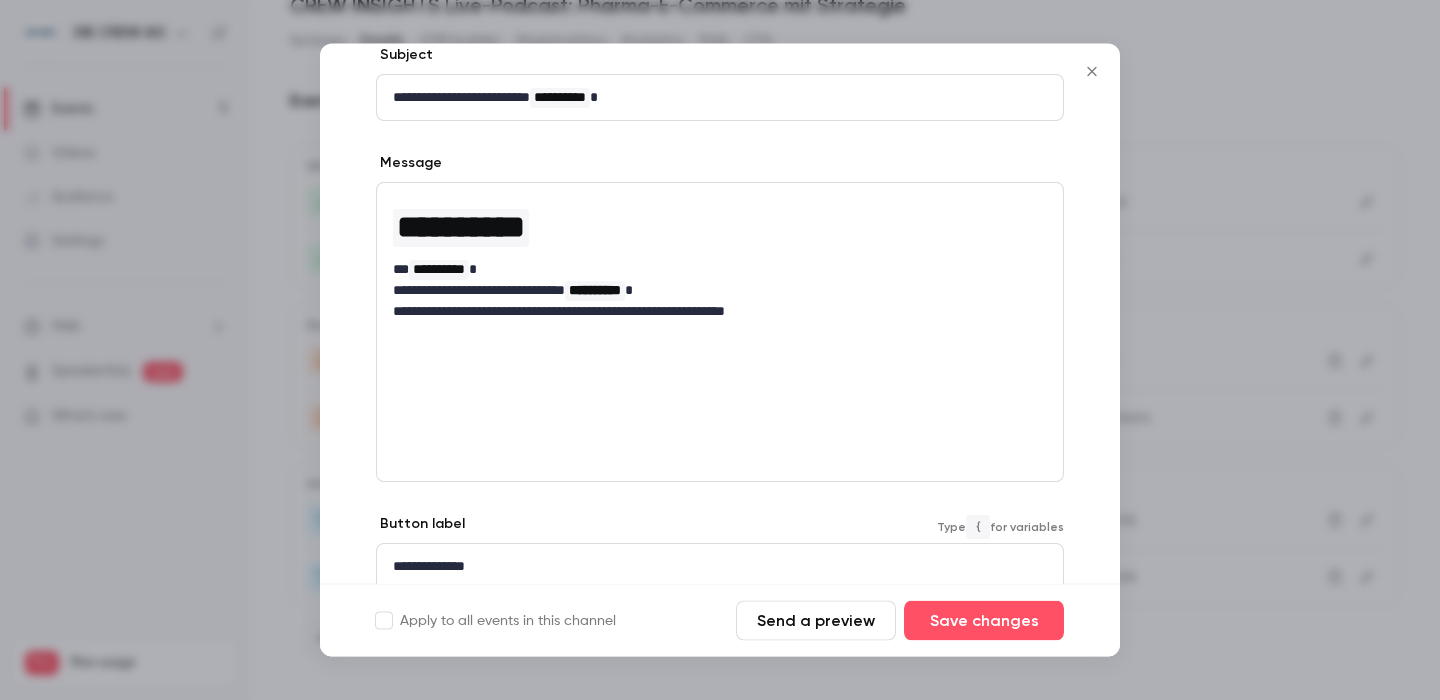 scroll, scrollTop: 114, scrollLeft: 0, axis: vertical 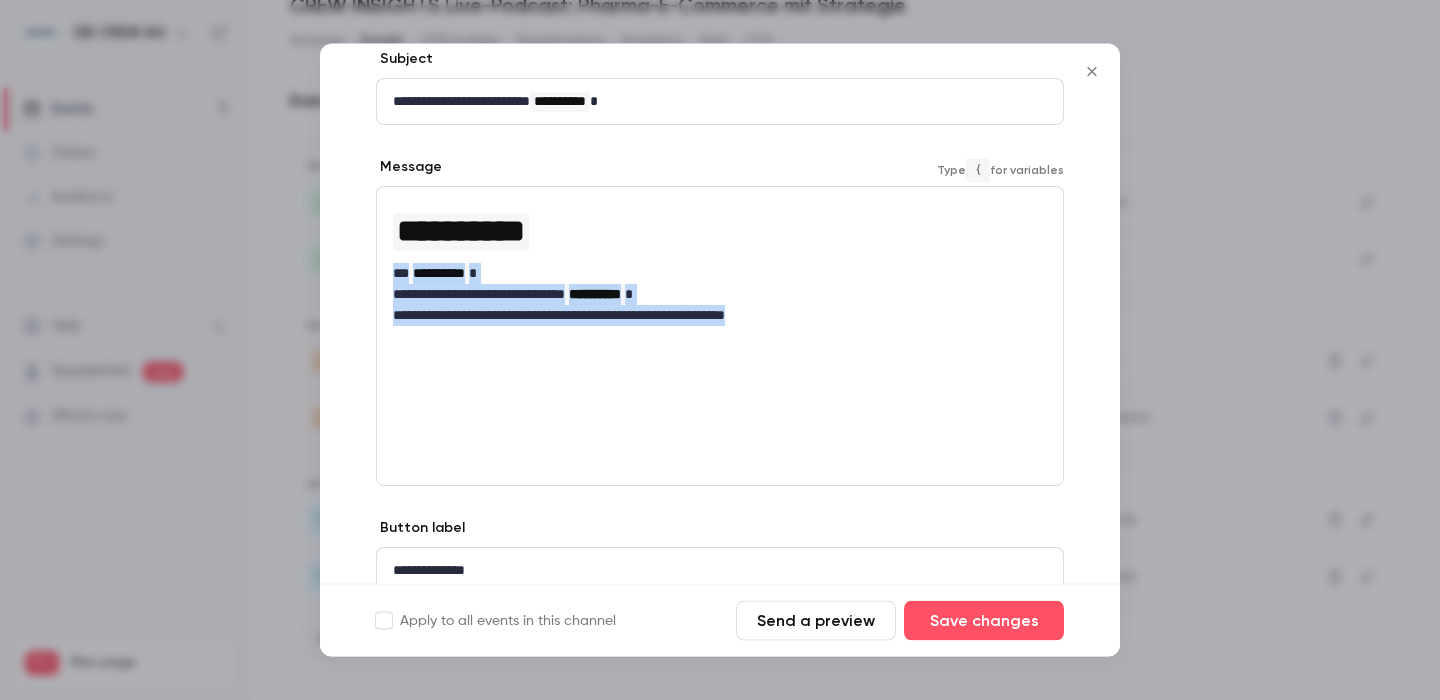 drag, startPoint x: 854, startPoint y: 324, endPoint x: 358, endPoint y: 274, distance: 498.5138 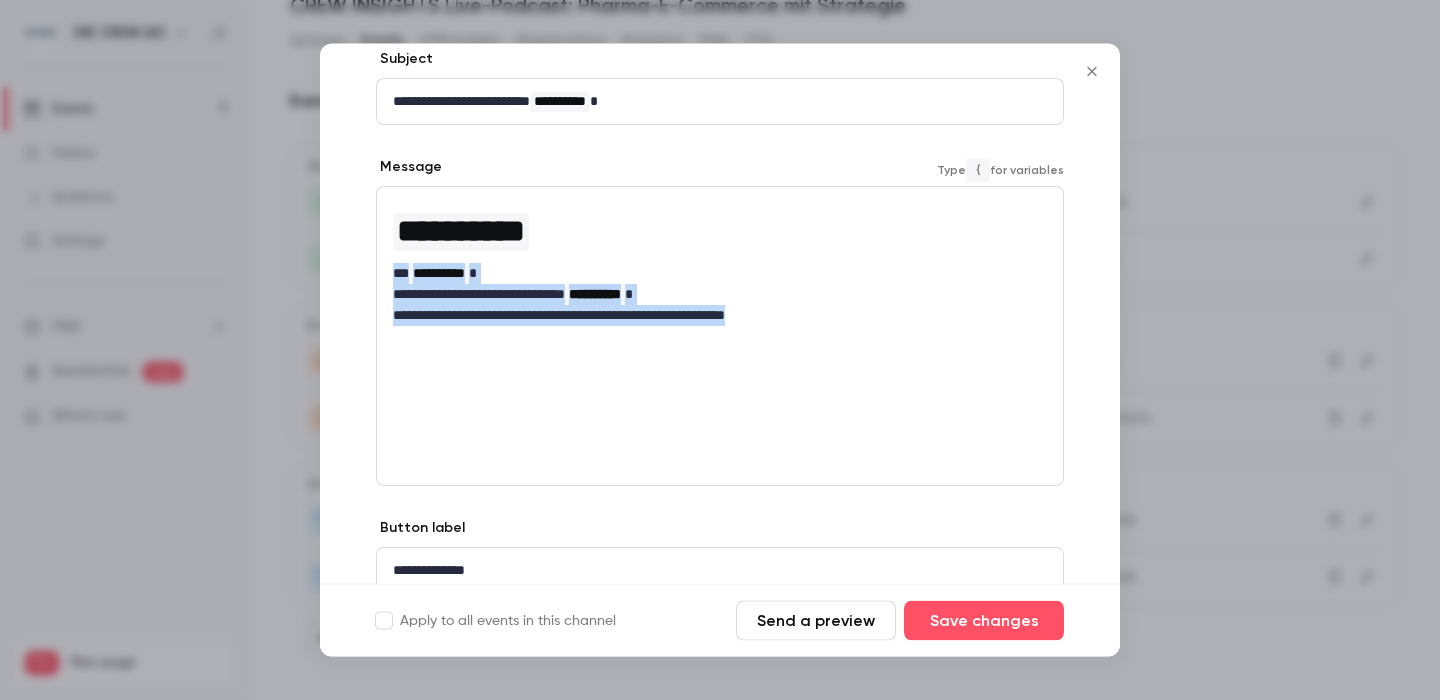 click on "**********" at bounding box center (720, 358) 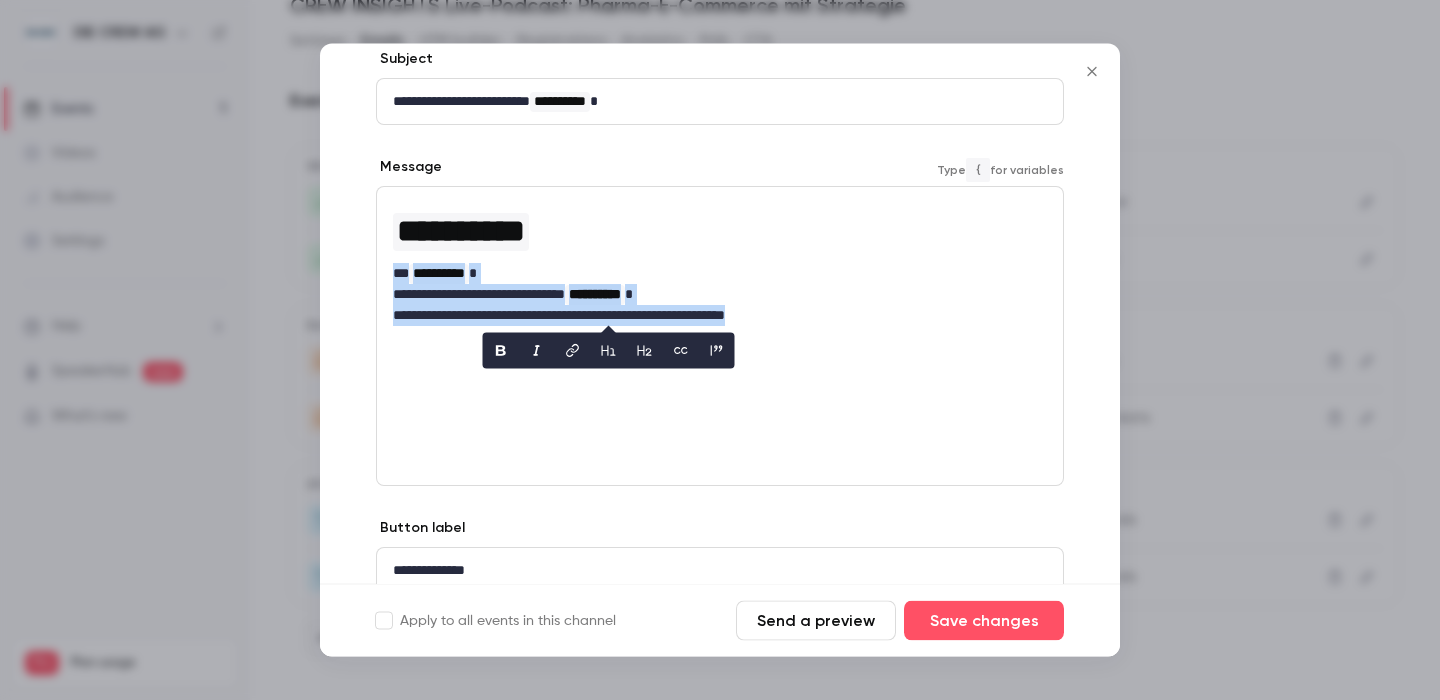 copy on "**********" 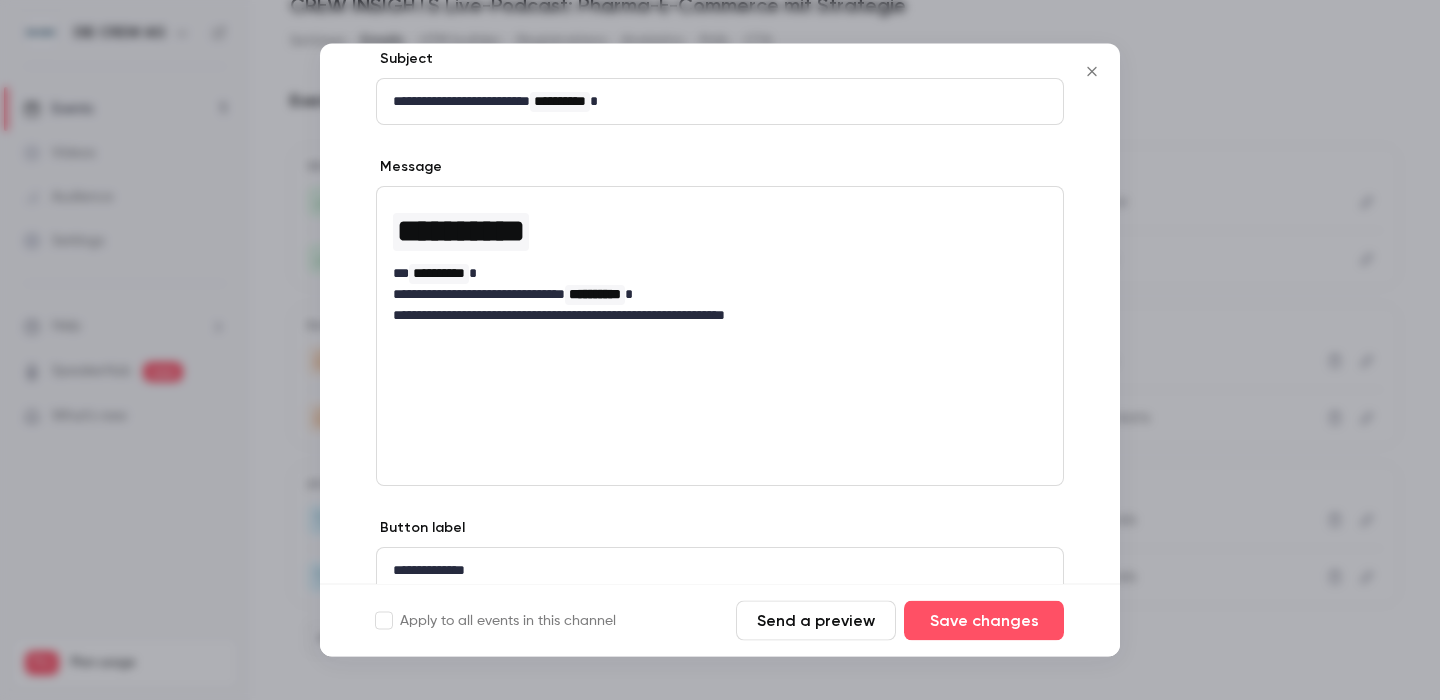 click on "**********" at bounding box center [720, 337] 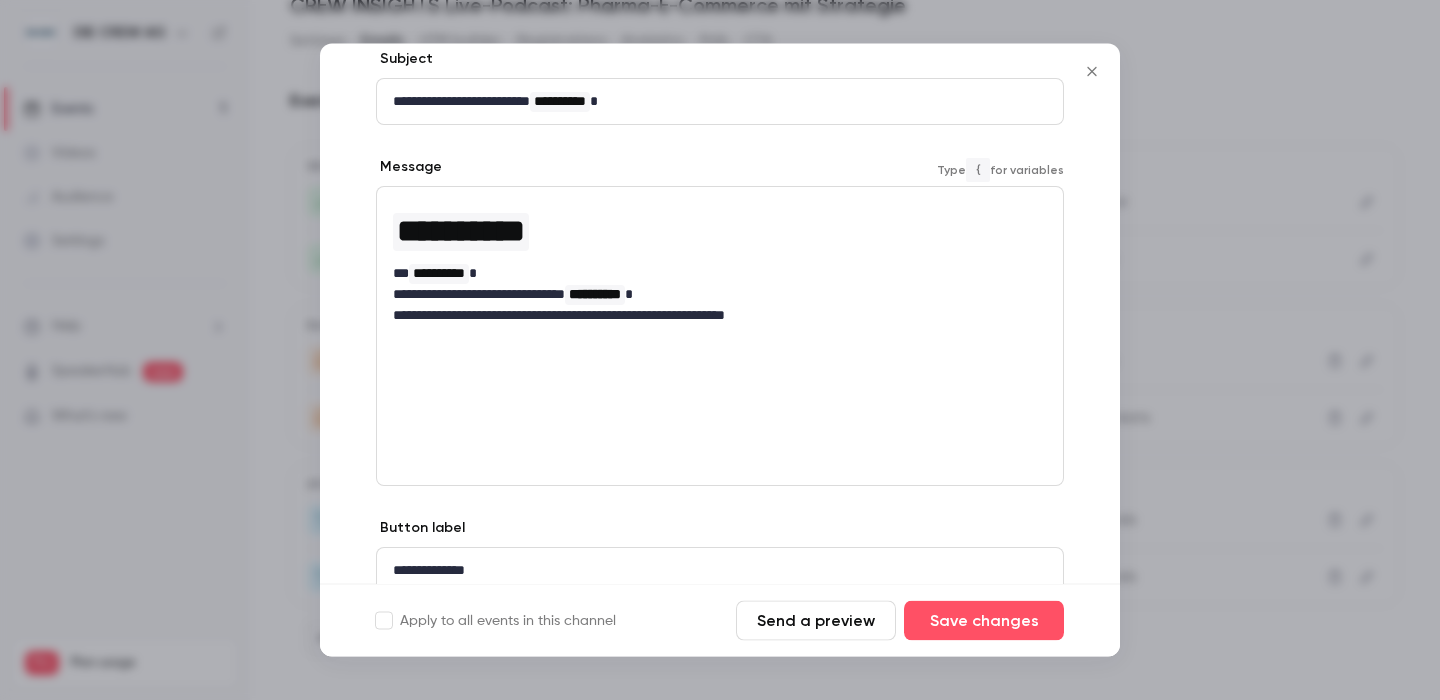 type 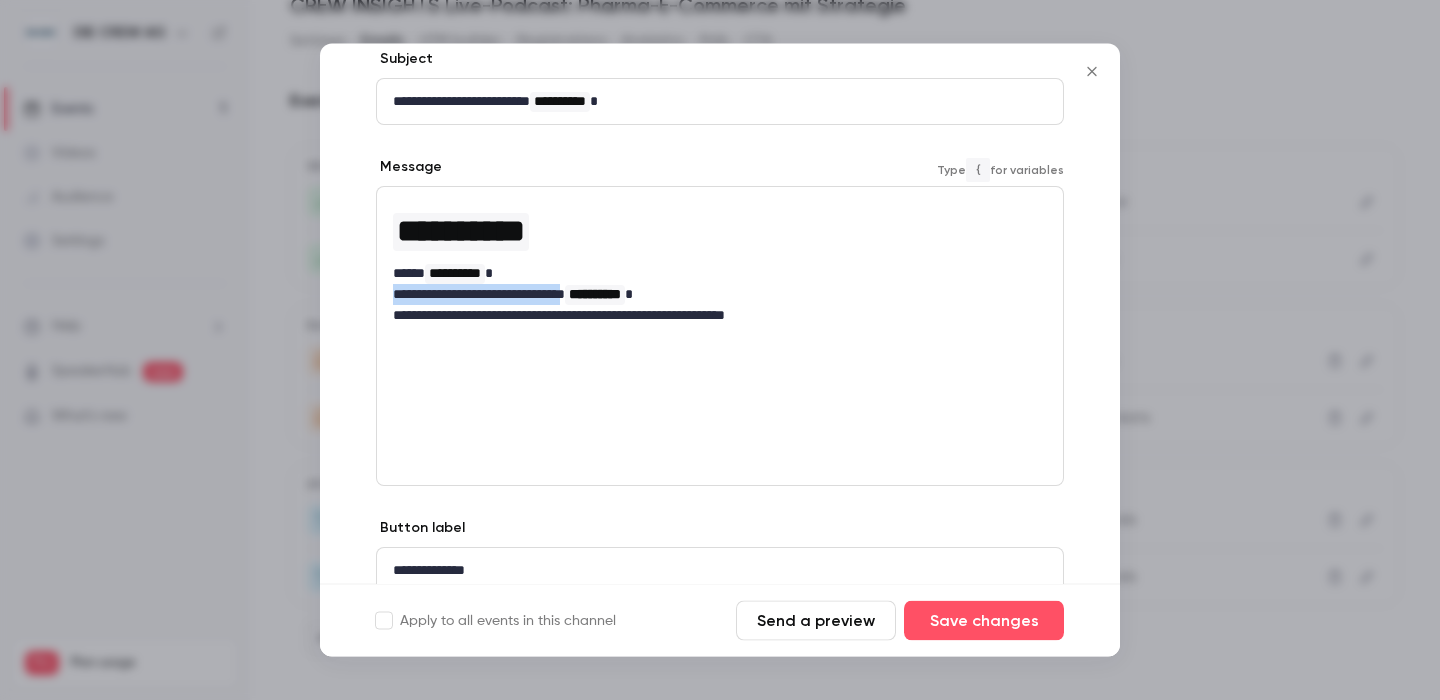 drag, startPoint x: 393, startPoint y: 299, endPoint x: 599, endPoint y: 297, distance: 206.0097 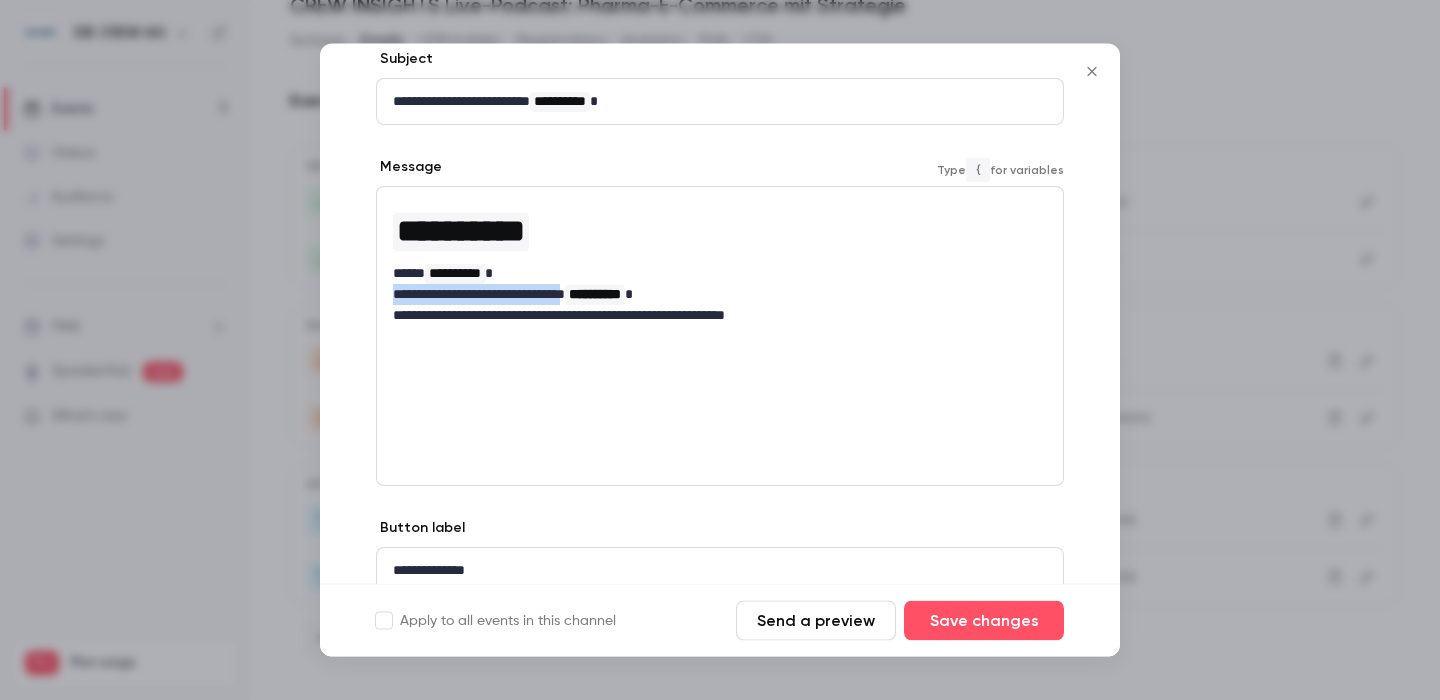click on "**********" at bounding box center [720, 295] 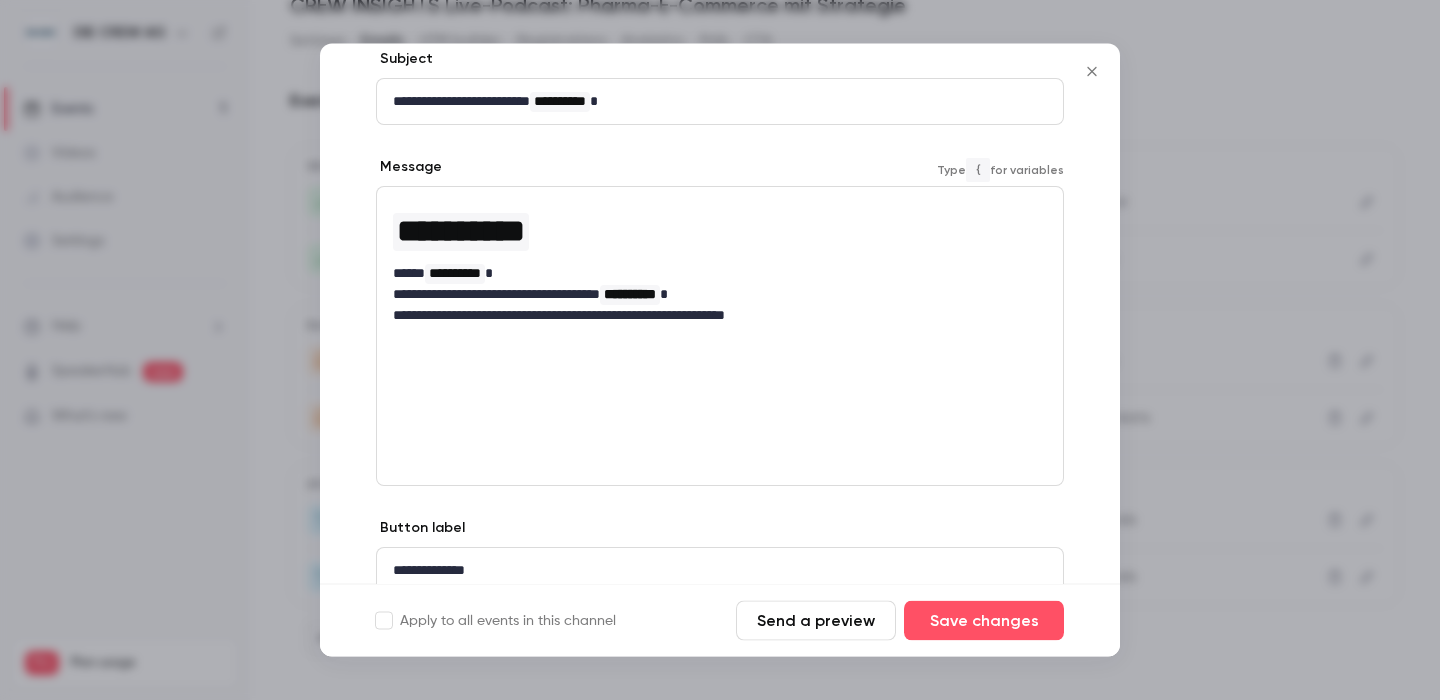 scroll, scrollTop: 0, scrollLeft: 0, axis: both 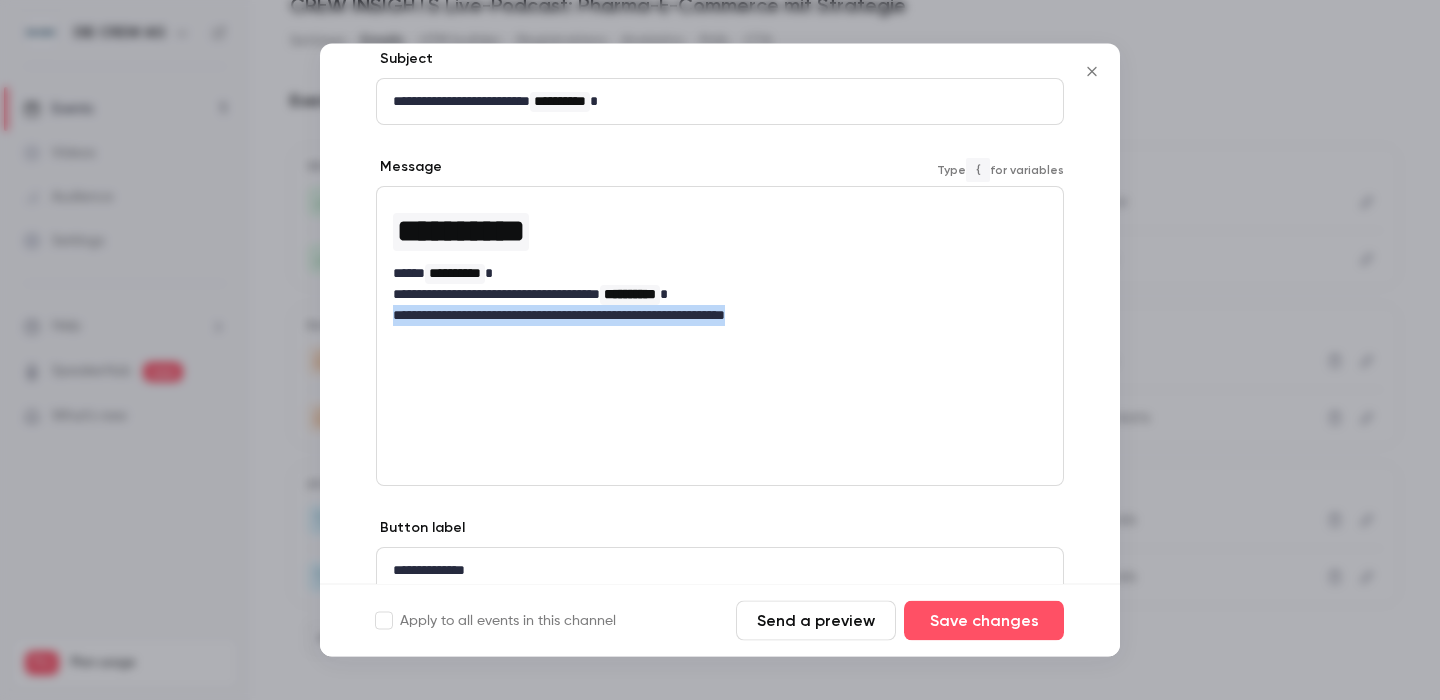 drag, startPoint x: 395, startPoint y: 318, endPoint x: 828, endPoint y: 323, distance: 433.02887 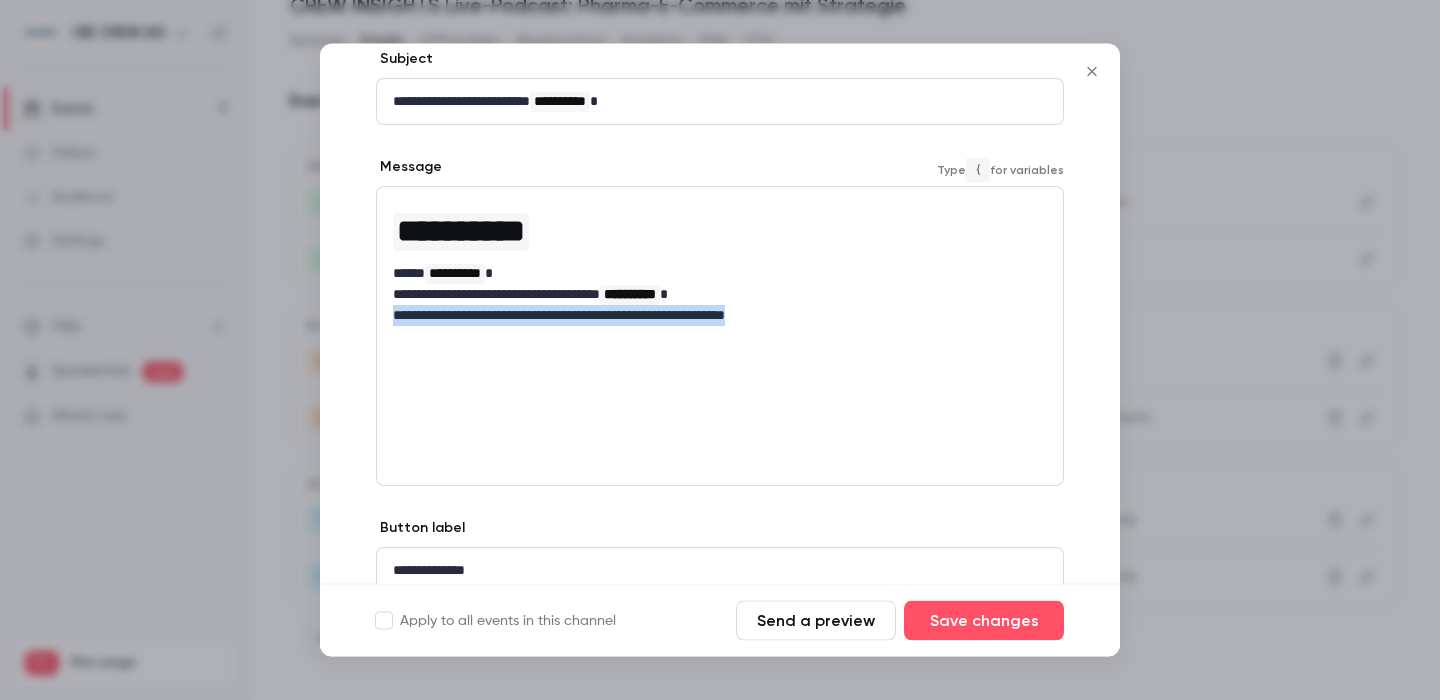click on "**********" at bounding box center [720, 316] 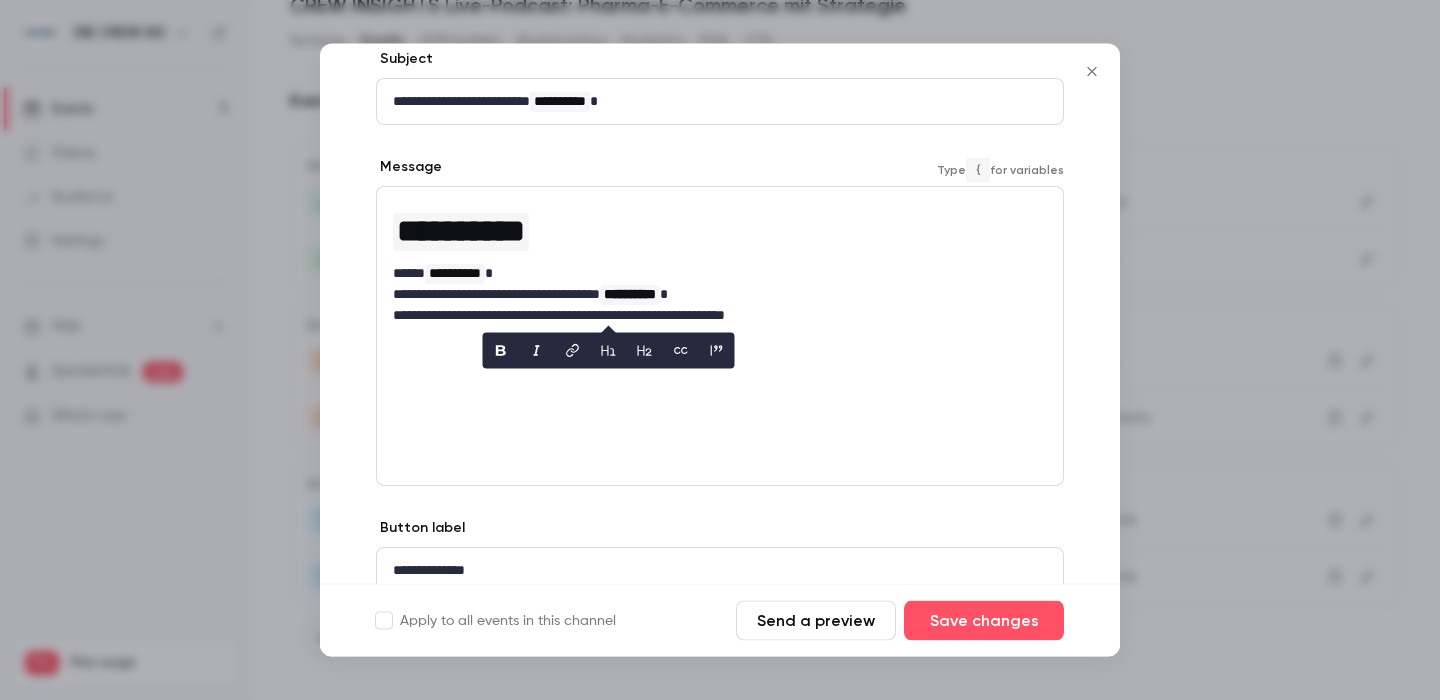 scroll, scrollTop: 0, scrollLeft: 0, axis: both 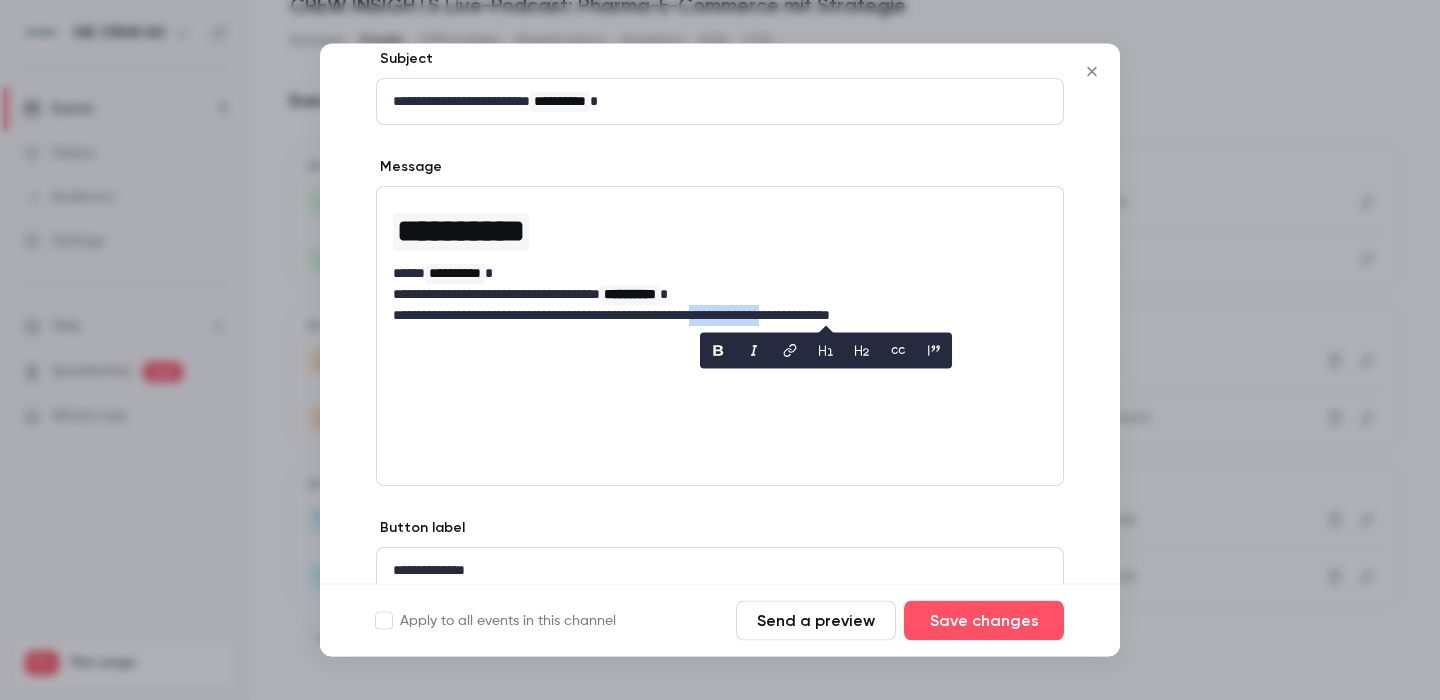click on "**********" at bounding box center (720, 337) 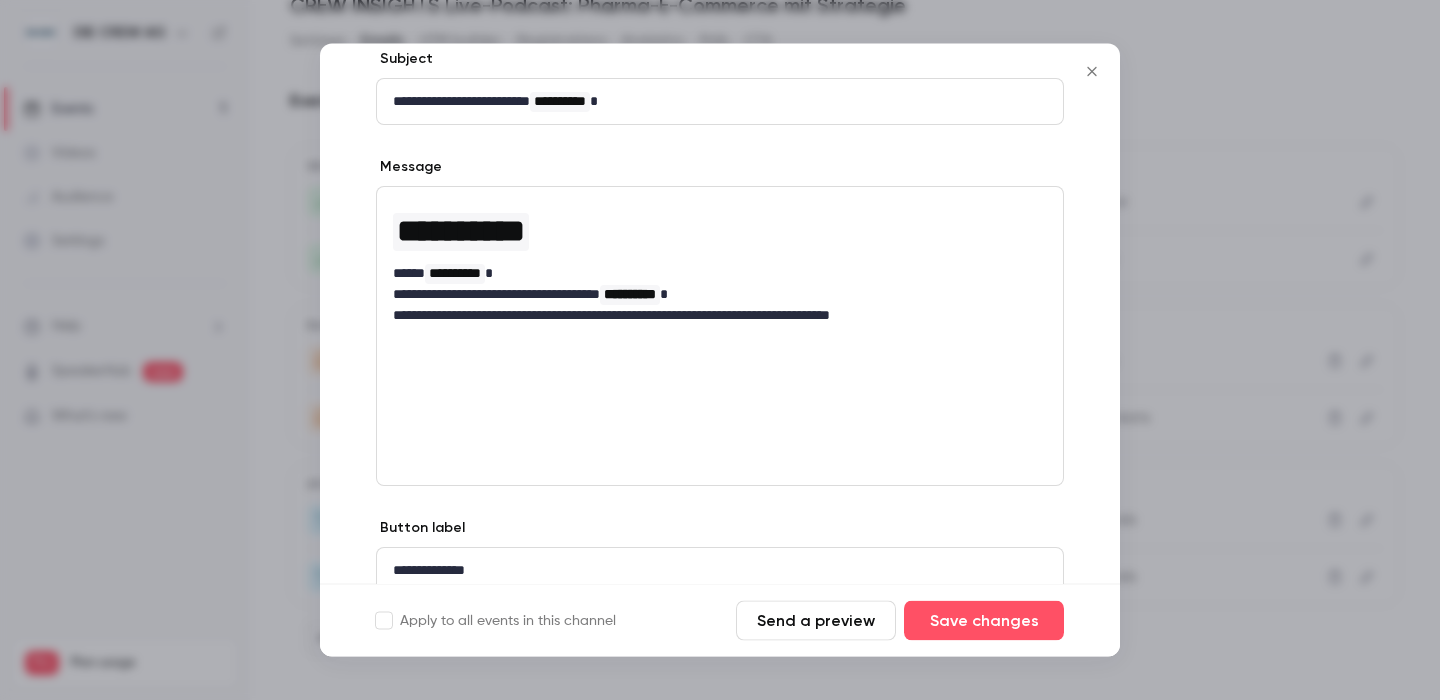 click on "**********" at bounding box center [720, 337] 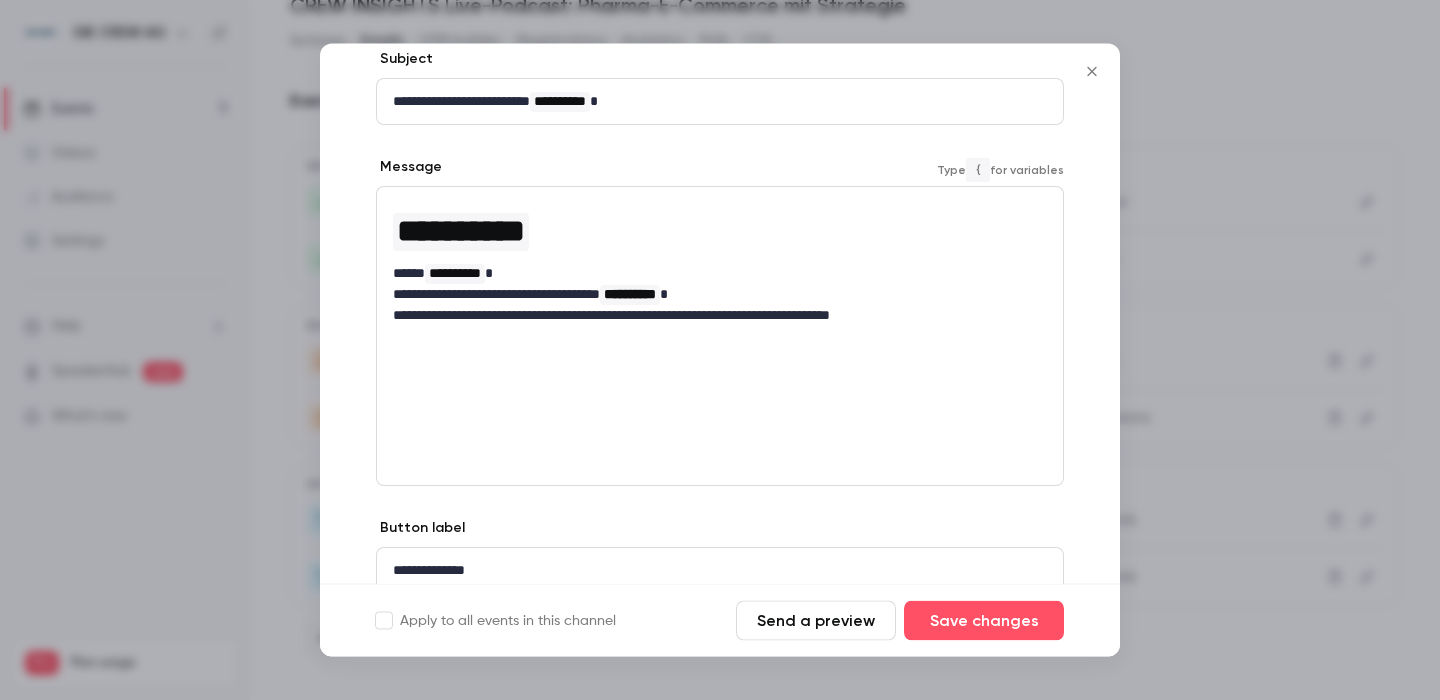 click on "**********" at bounding box center (720, 316) 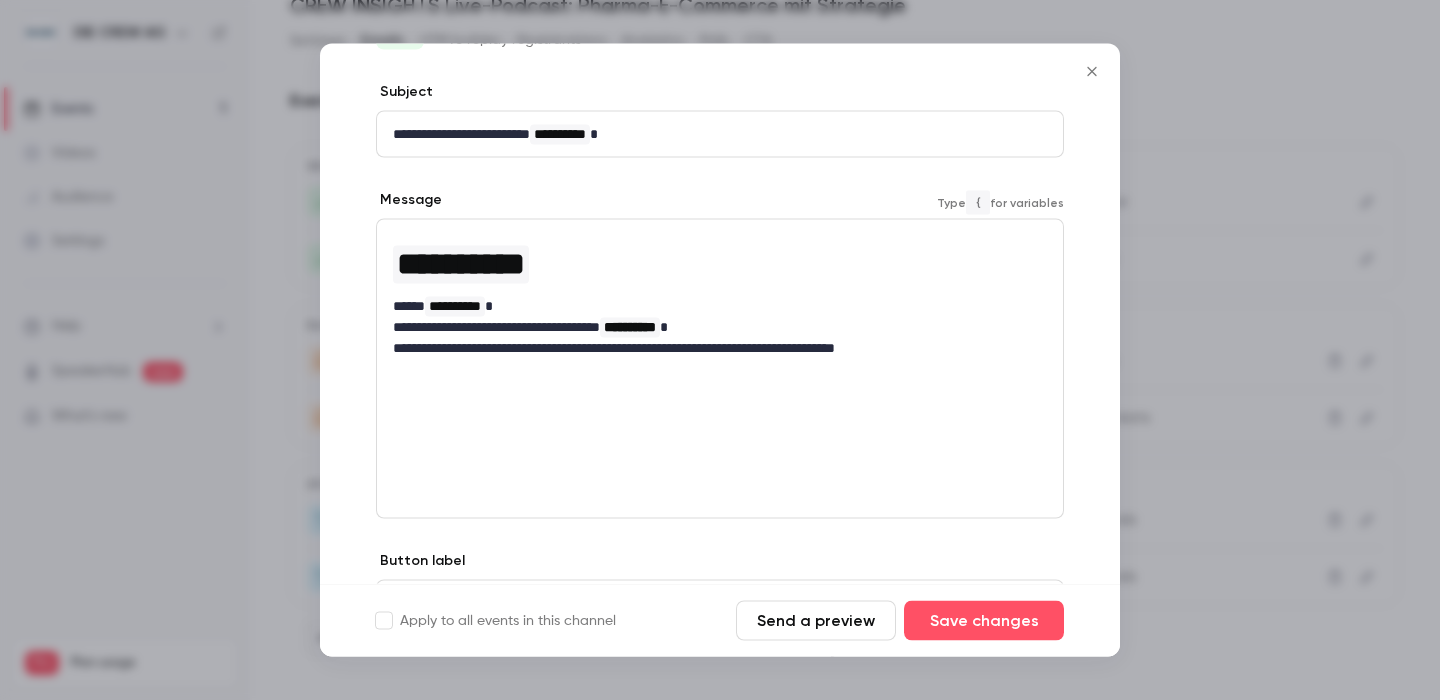 scroll, scrollTop: 72, scrollLeft: 0, axis: vertical 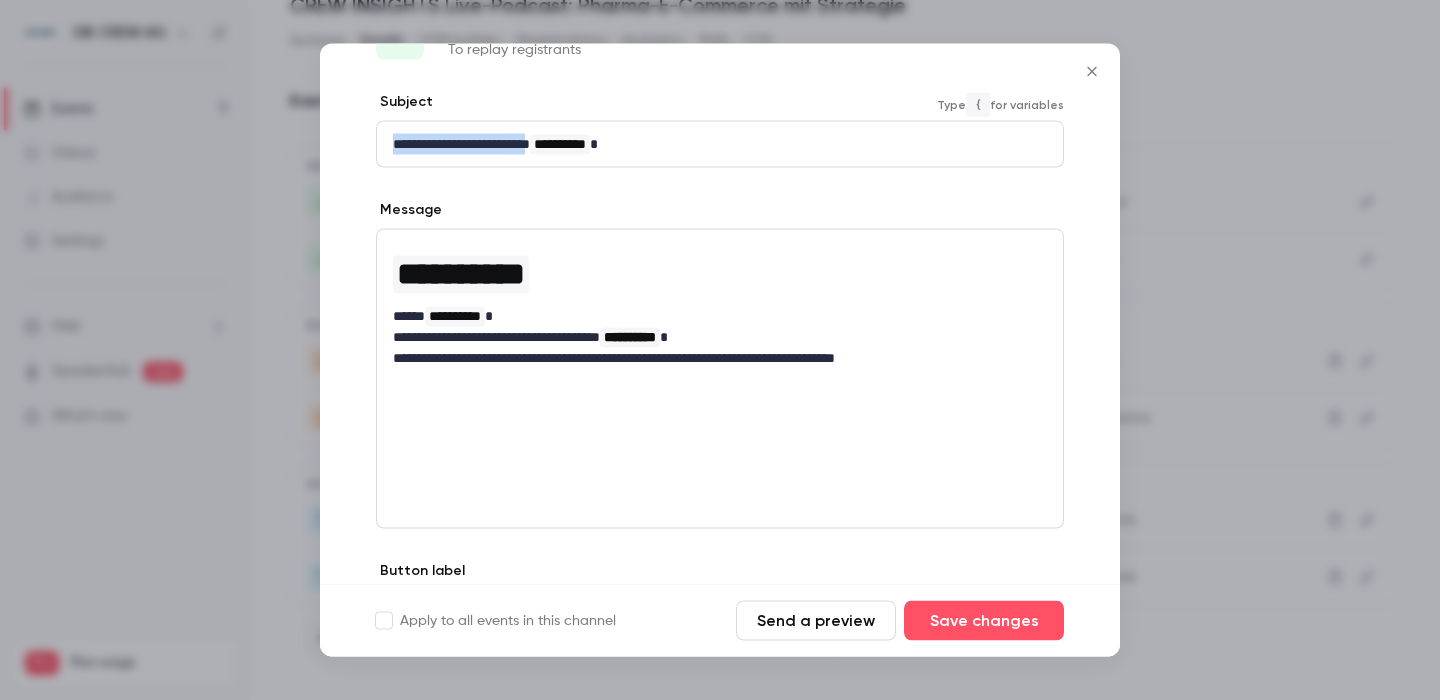 drag, startPoint x: 386, startPoint y: 141, endPoint x: 549, endPoint y: 141, distance: 163 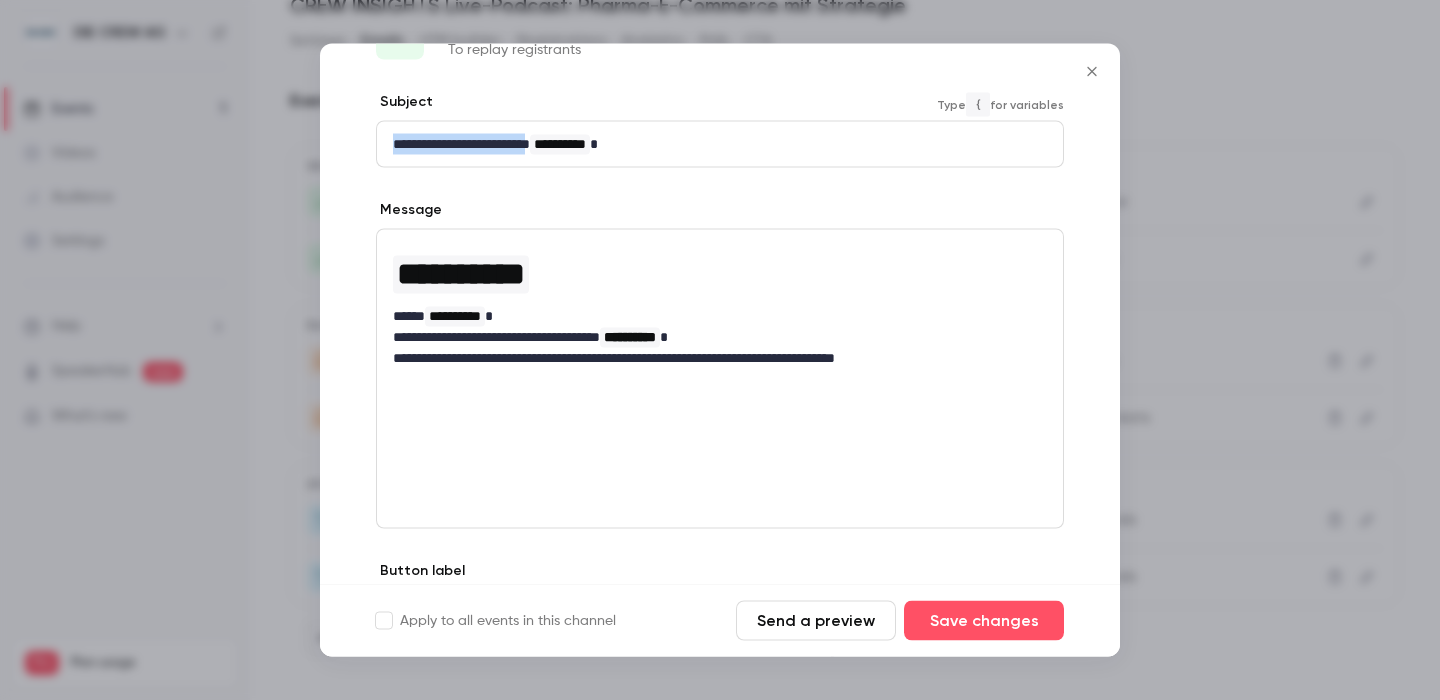 click on "**********" at bounding box center (720, 144) 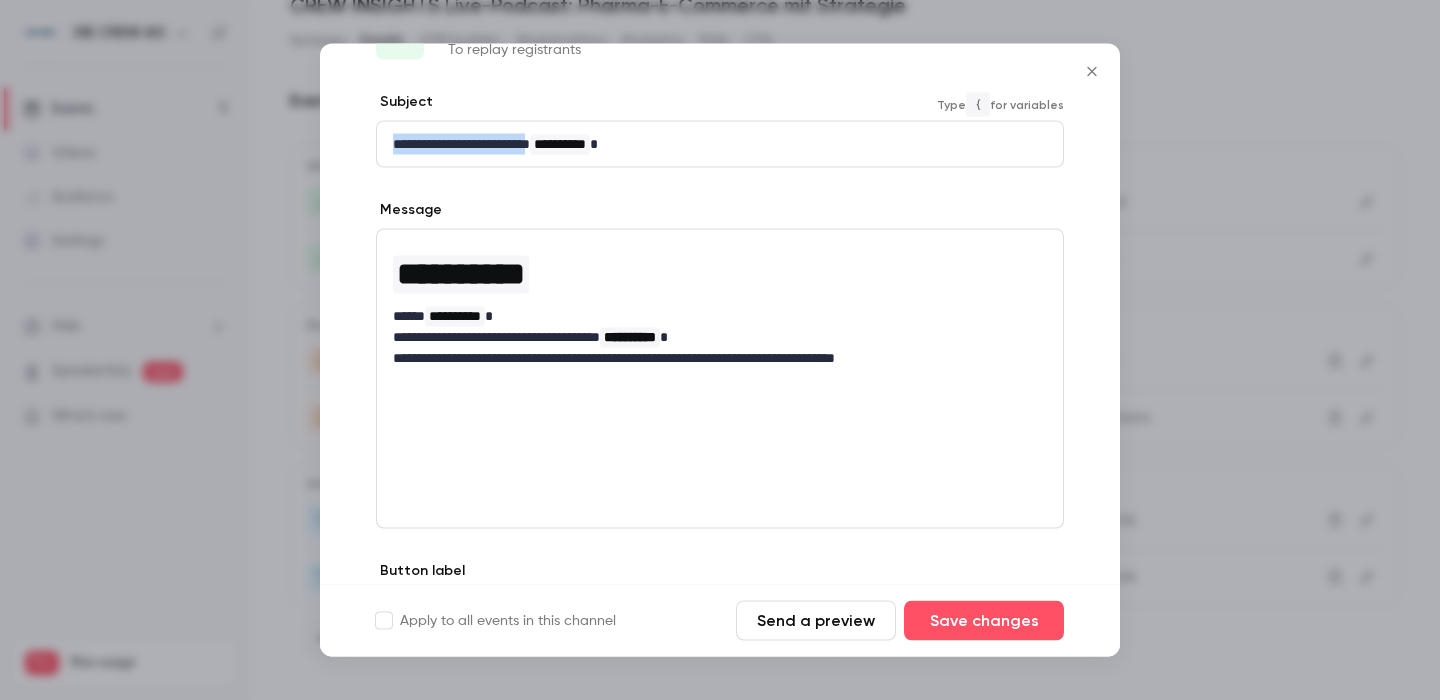 click on "**********" at bounding box center (720, 144) 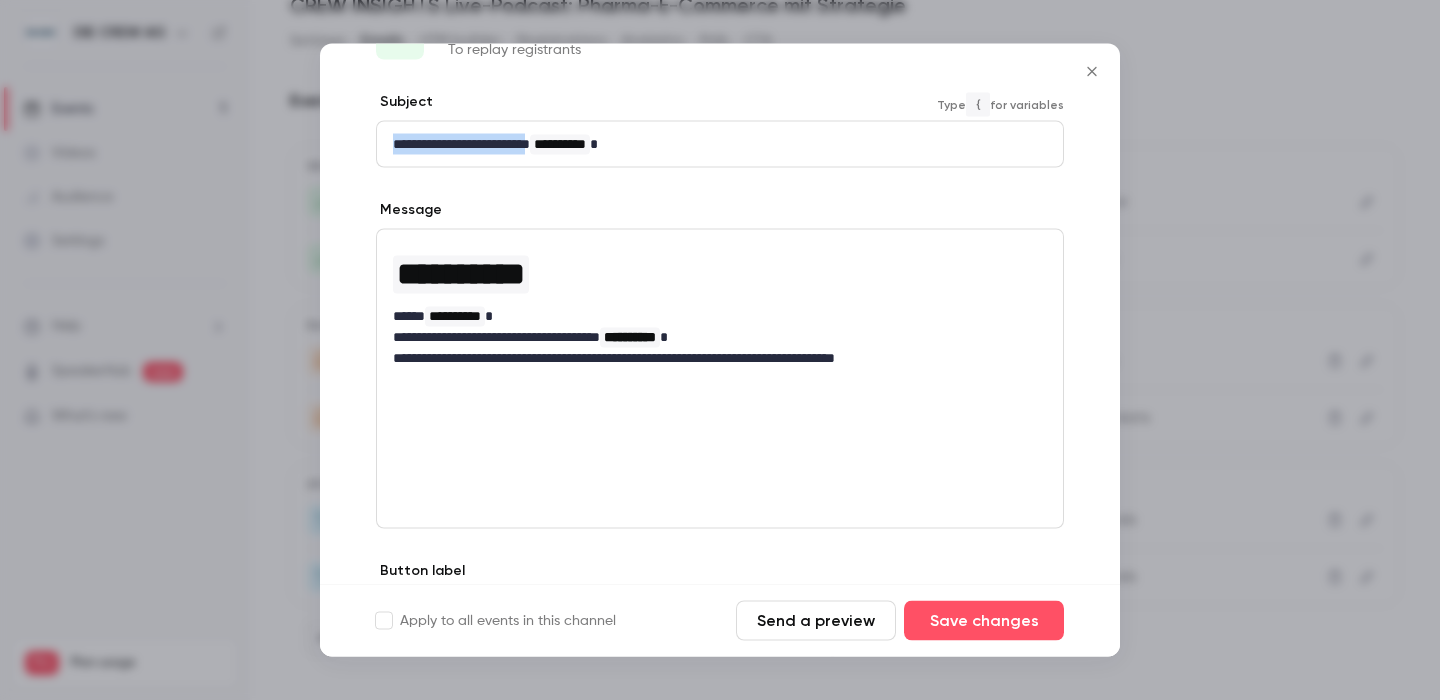 drag, startPoint x: 392, startPoint y: 136, endPoint x: 550, endPoint y: 141, distance: 158.0791 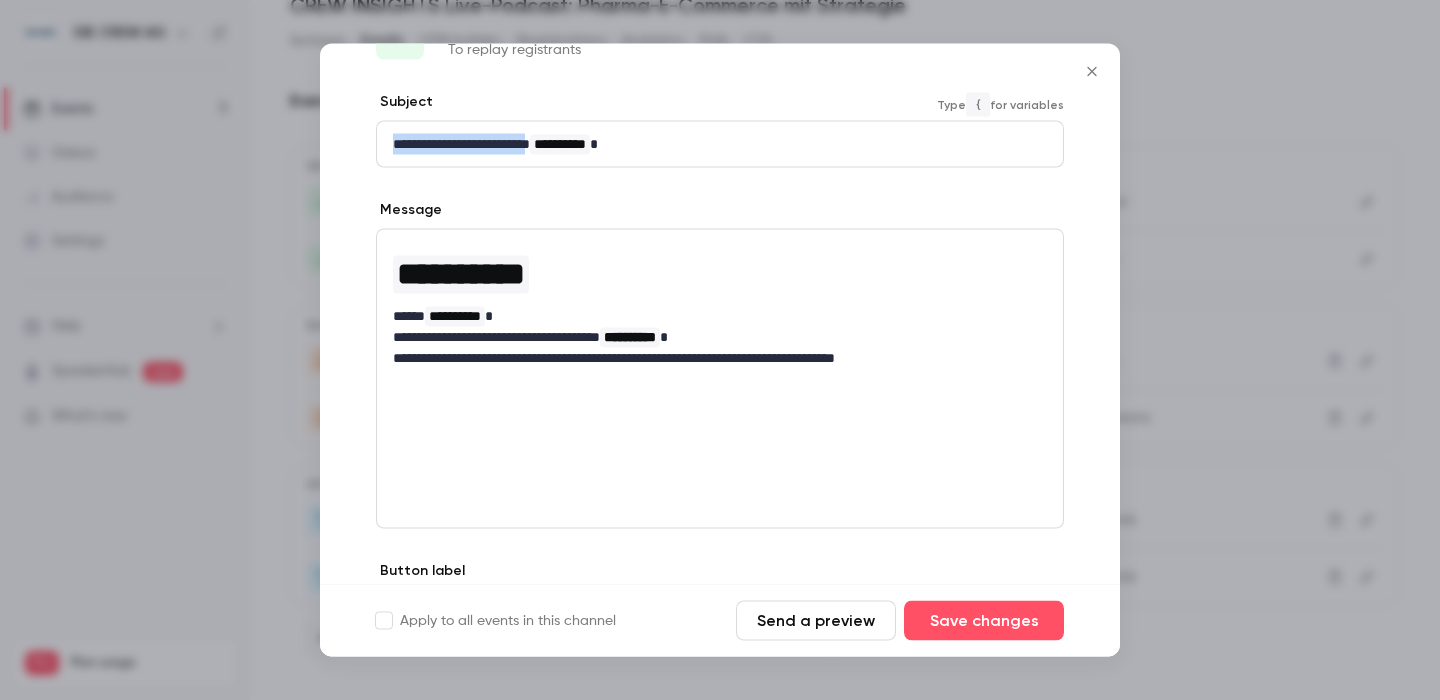 click on "**********" at bounding box center [720, 144] 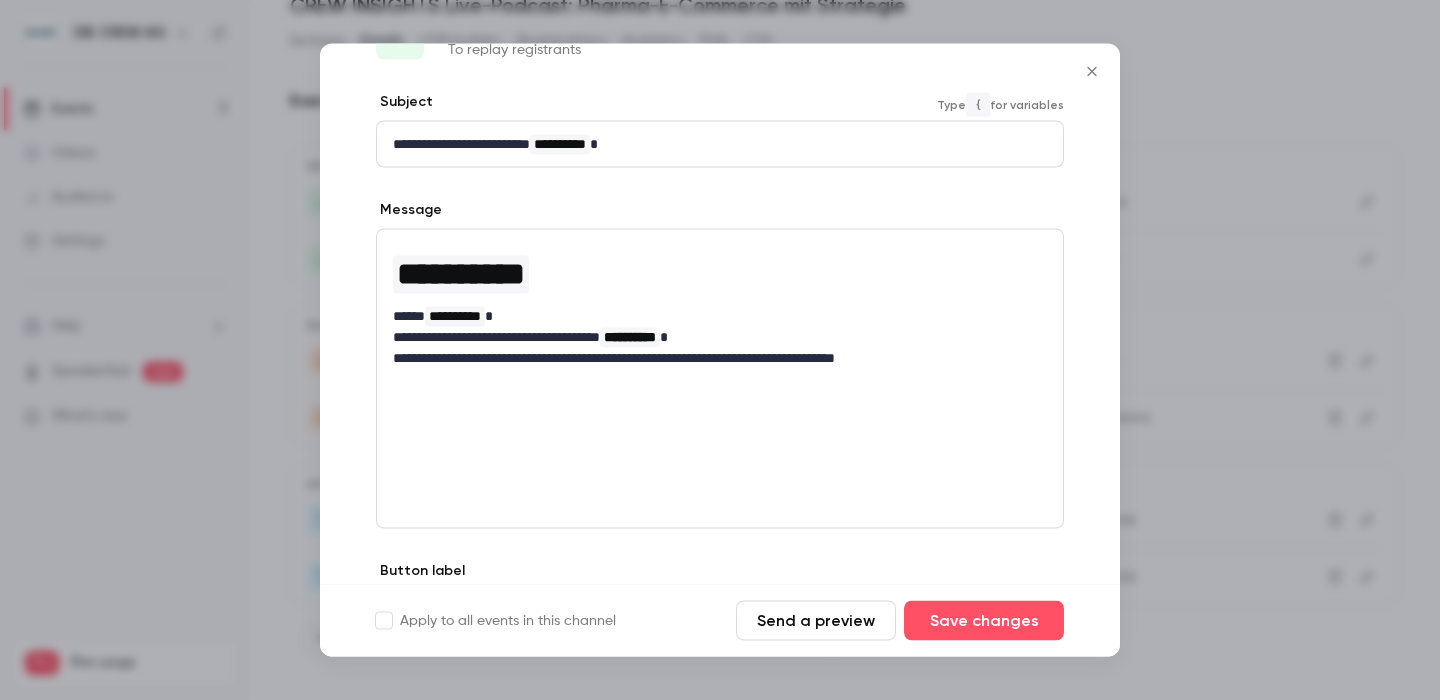 scroll, scrollTop: 0, scrollLeft: 0, axis: both 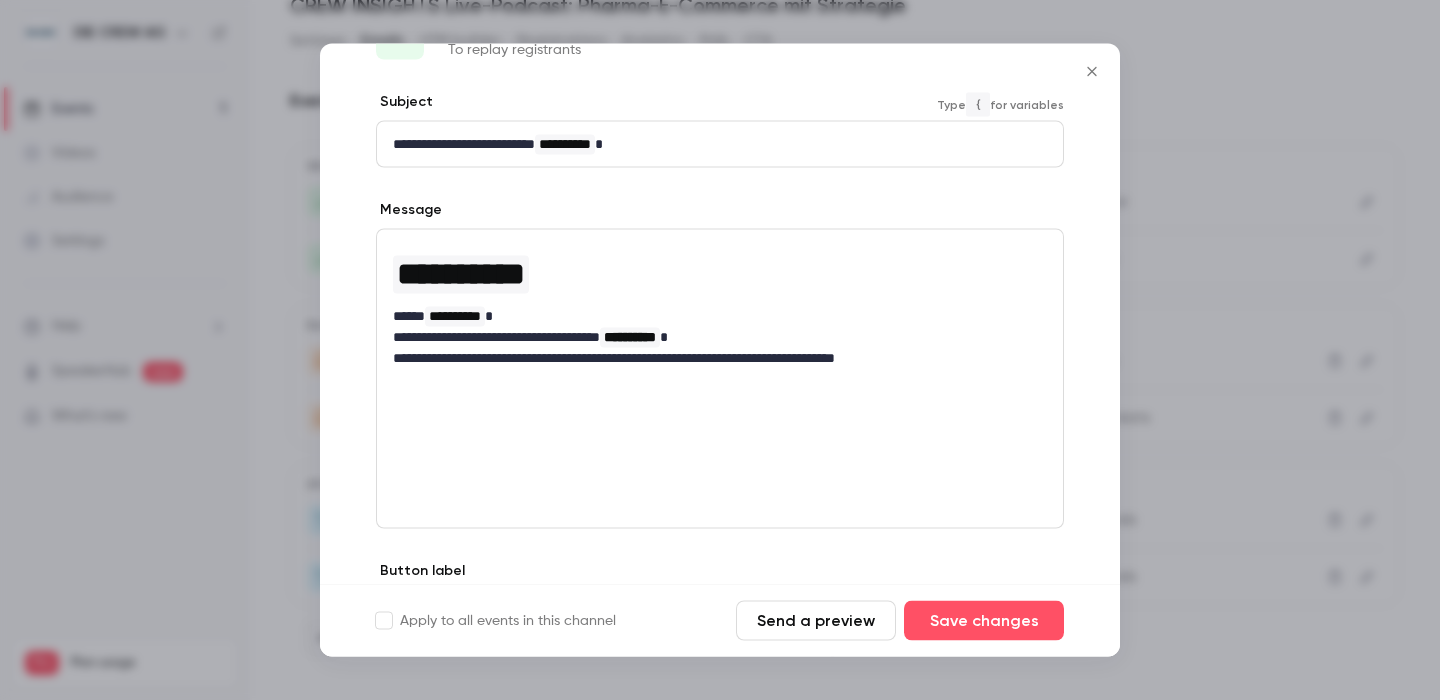 click on "**********" at bounding box center (720, 144) 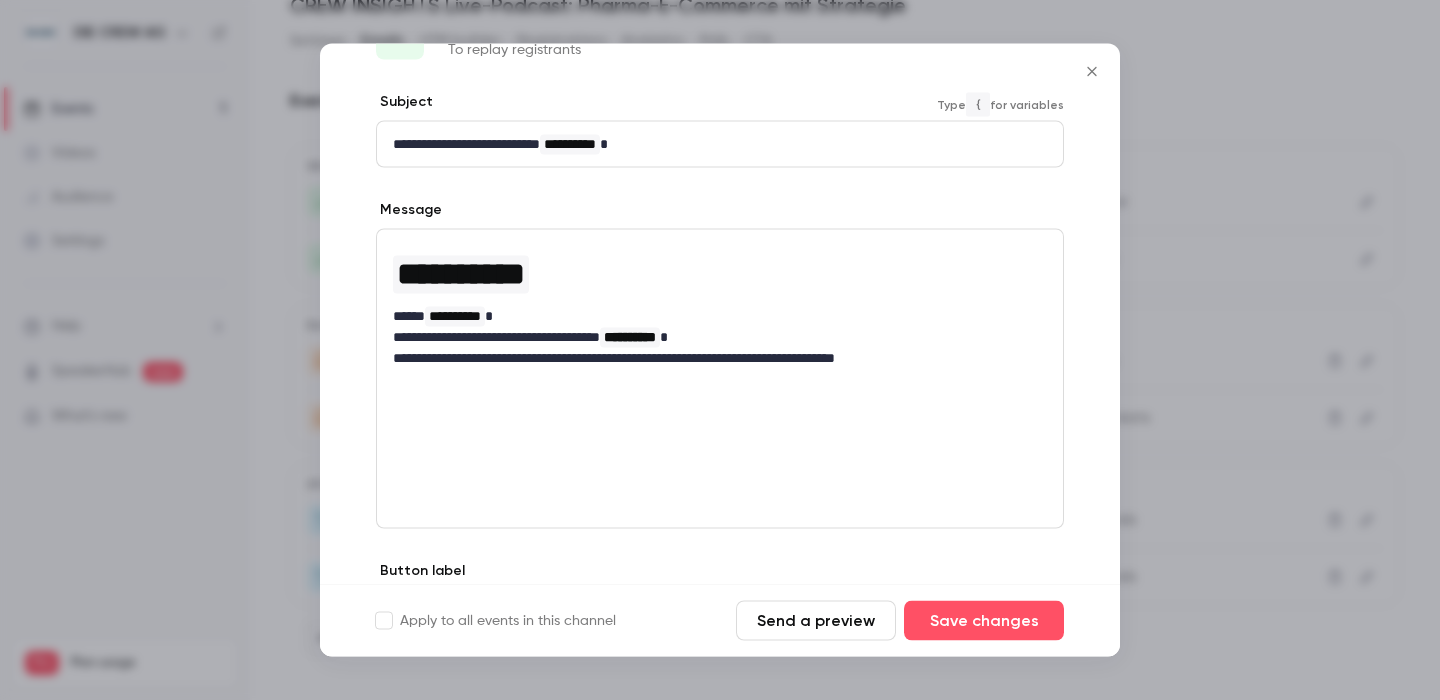 scroll, scrollTop: 73, scrollLeft: 0, axis: vertical 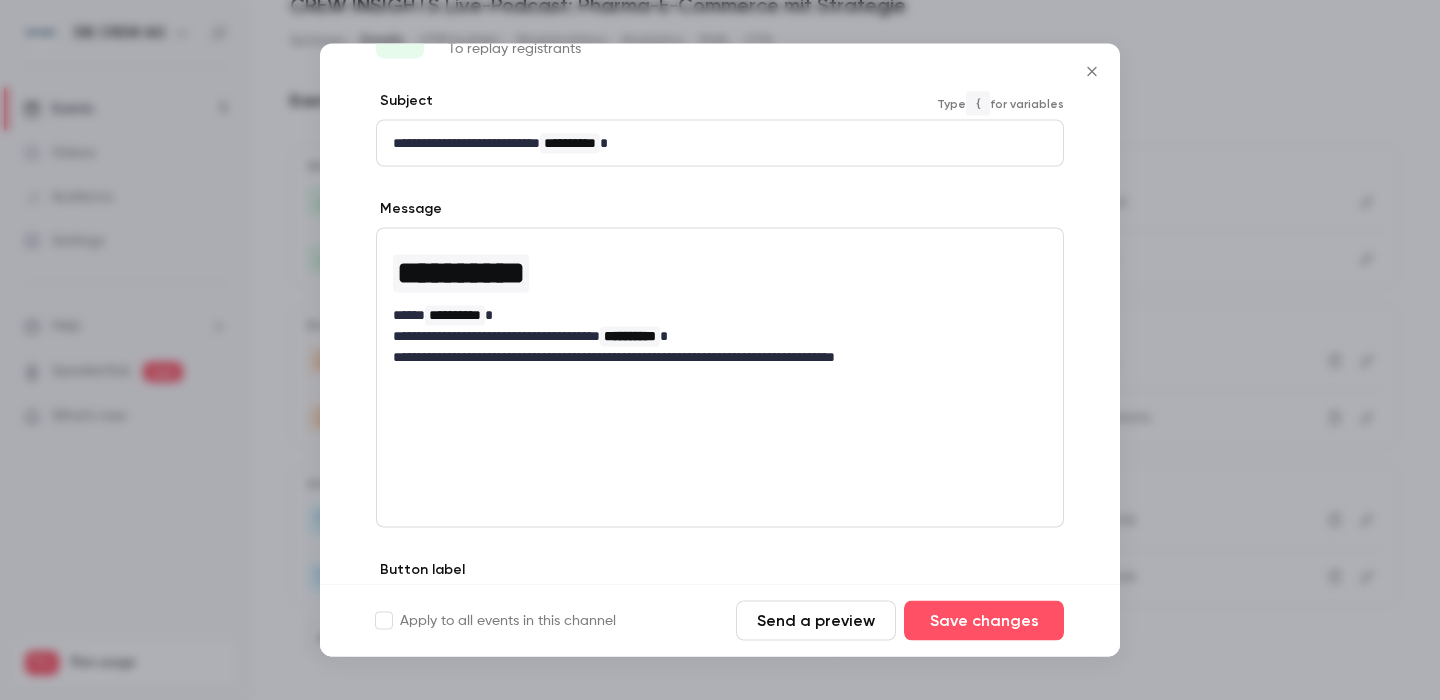 click on "Send a preview" at bounding box center (816, 621) 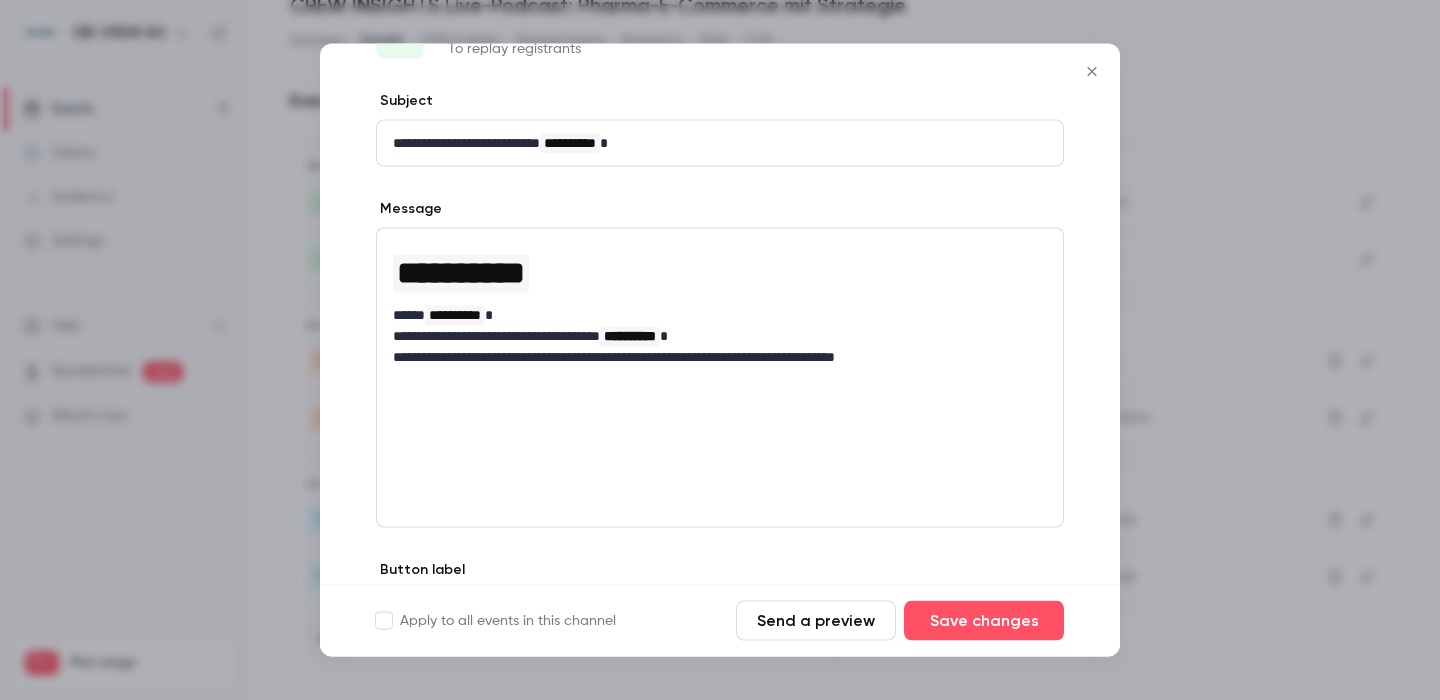 click on "**********" at bounding box center (720, 315) 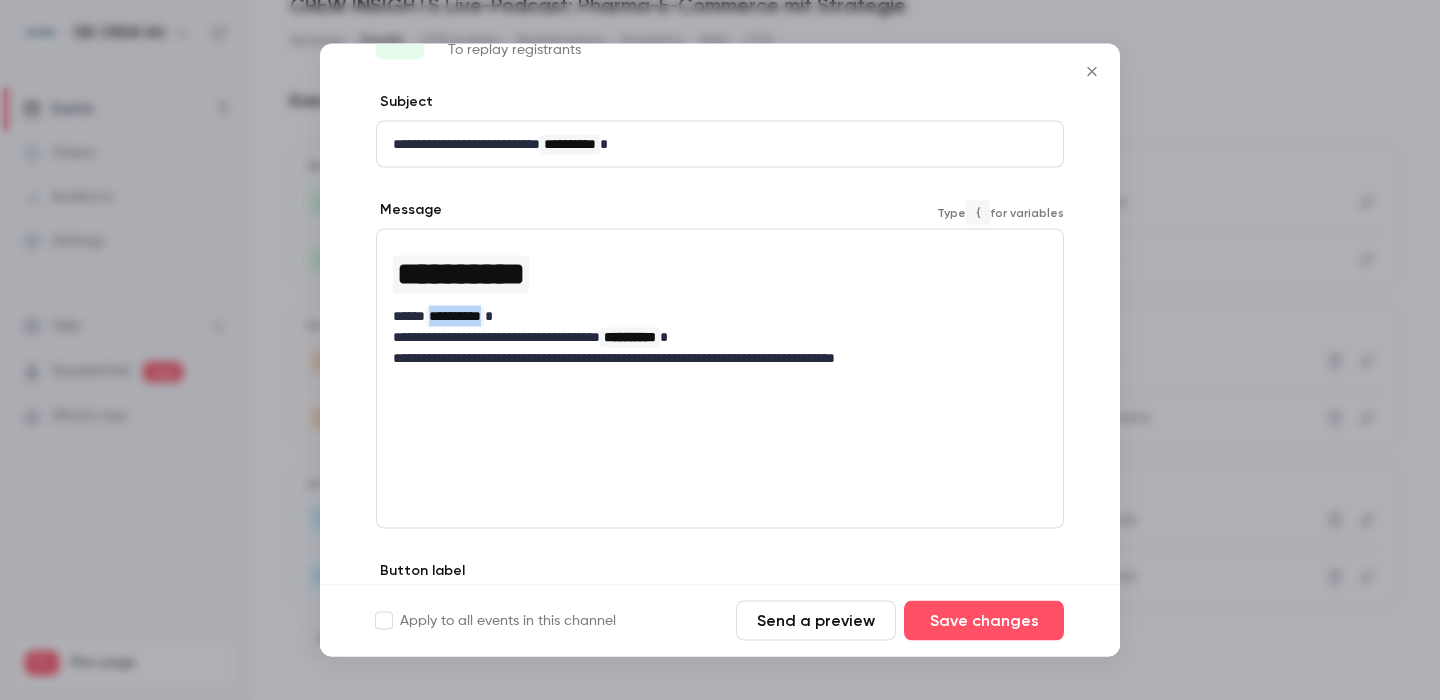 drag, startPoint x: 505, startPoint y: 314, endPoint x: 450, endPoint y: 313, distance: 55.00909 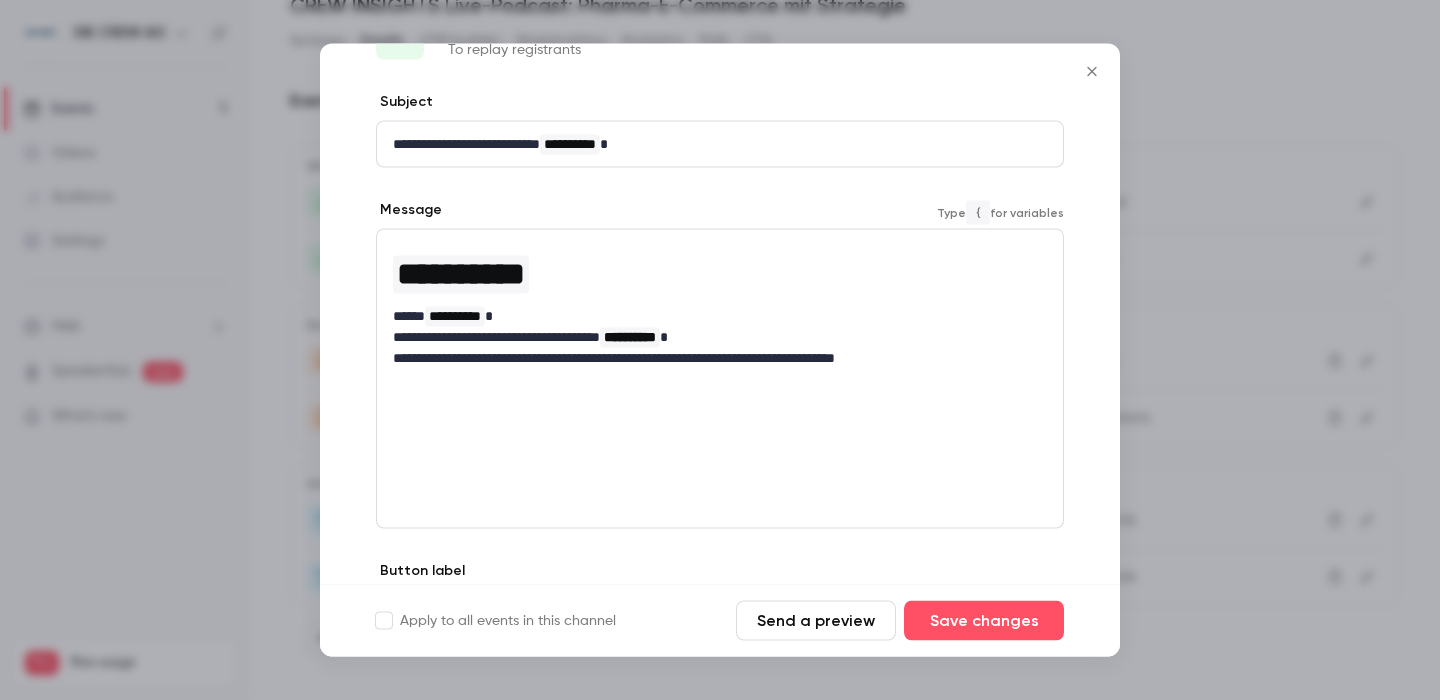 drag, startPoint x: 977, startPoint y: 315, endPoint x: 985, endPoint y: 255, distance: 60.530983 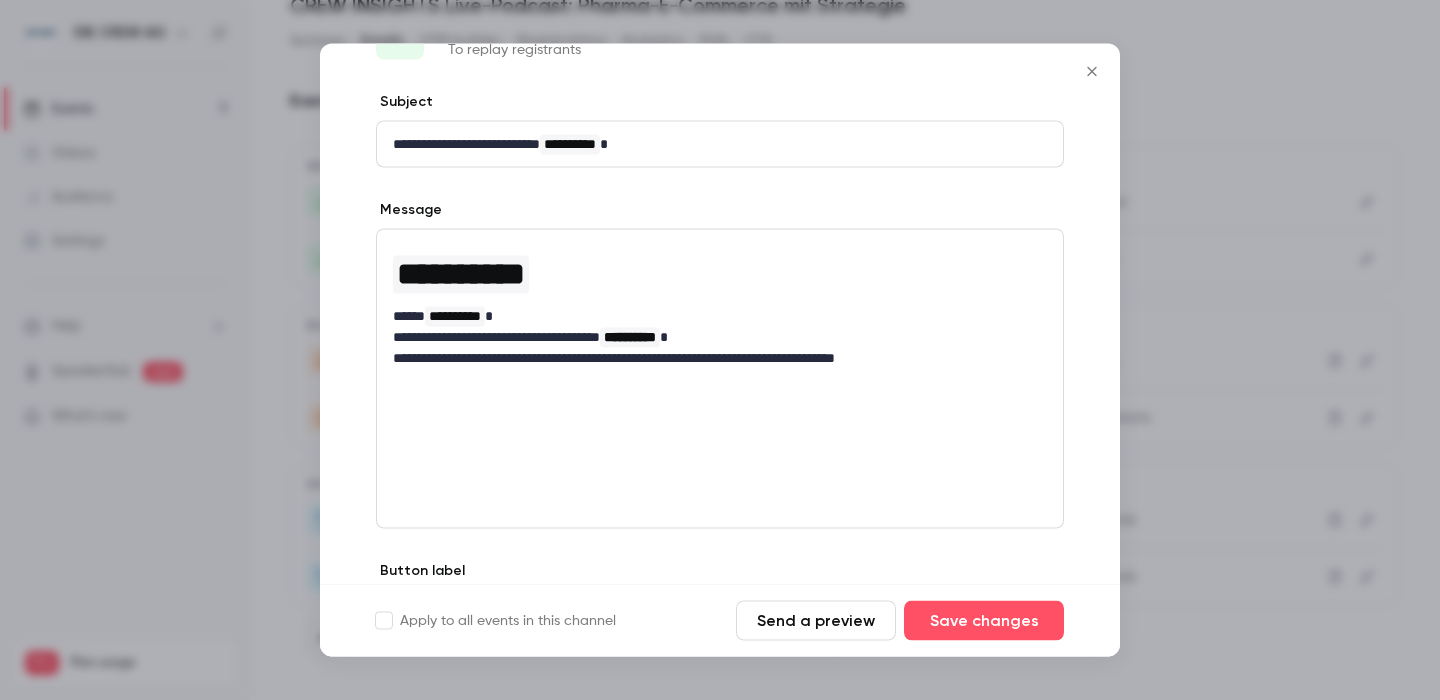 click on "Message" at bounding box center [720, 212] 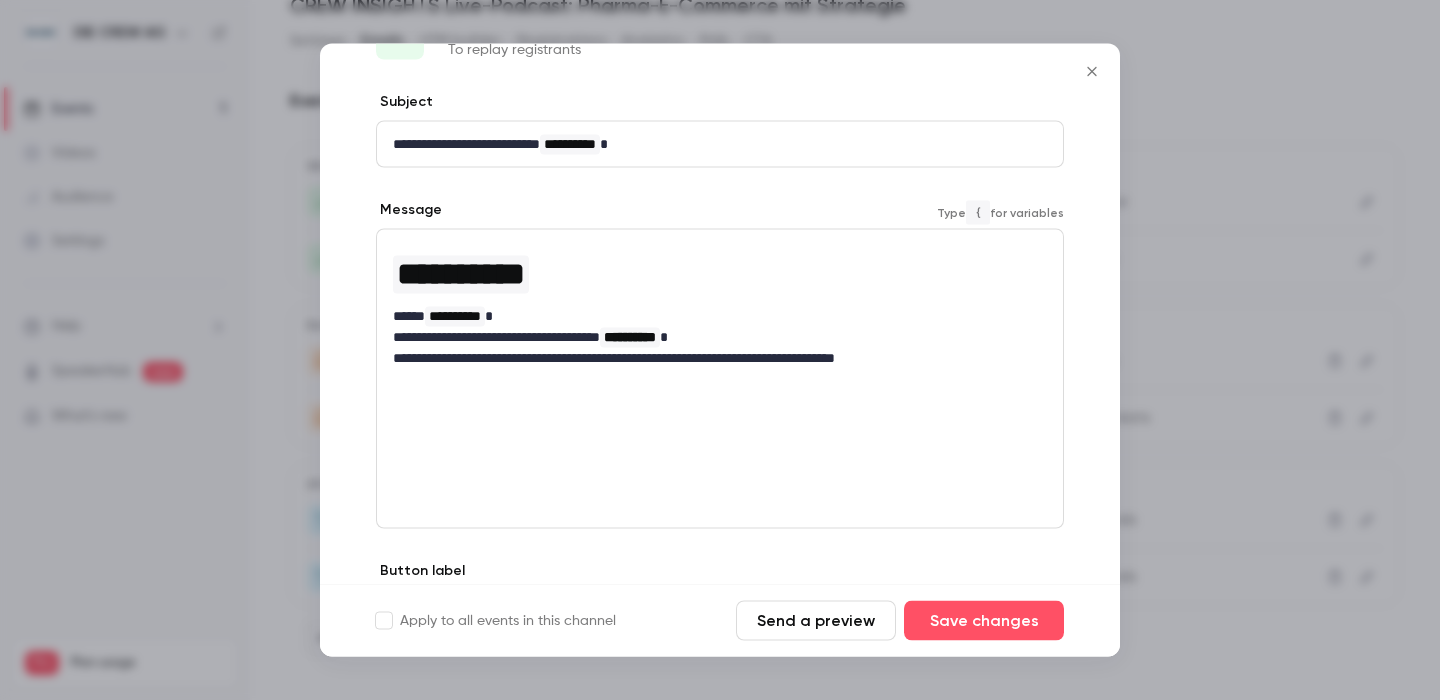 click on "**********" at bounding box center (720, 316) 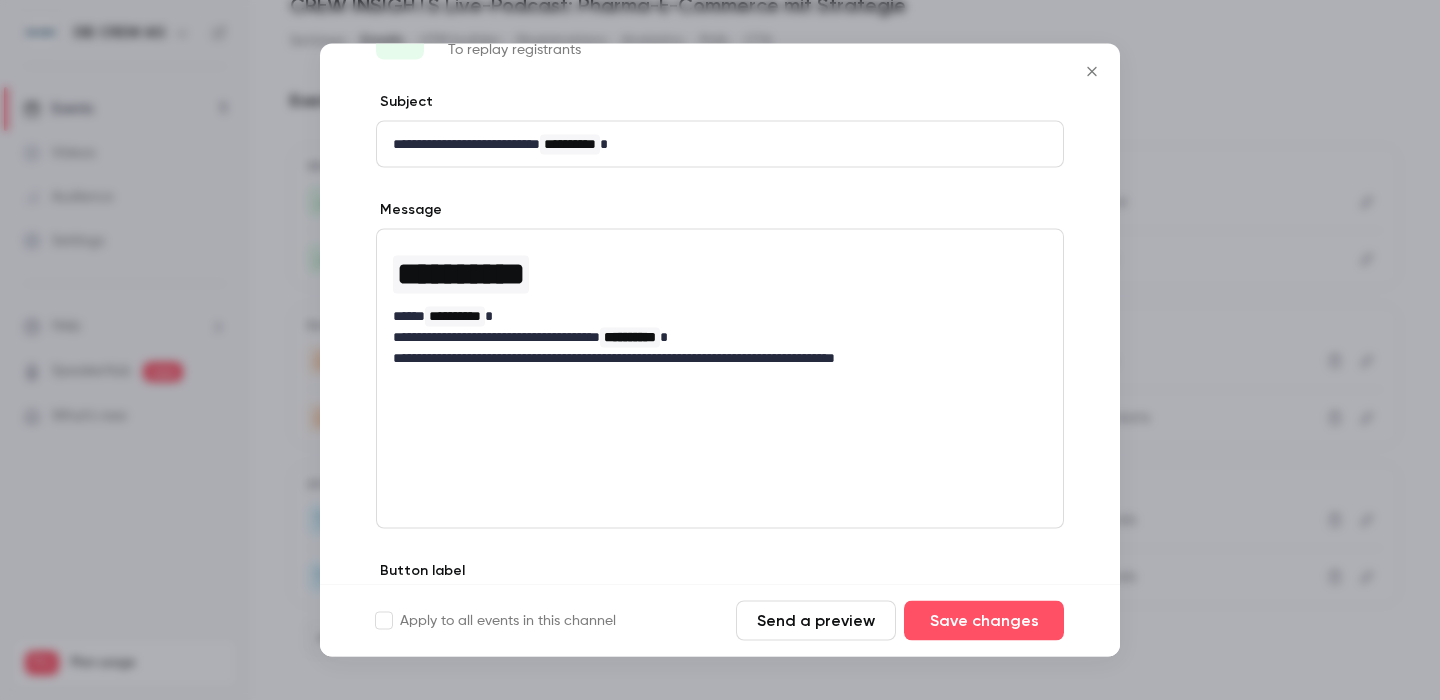 click on "**********" at bounding box center (720, 316) 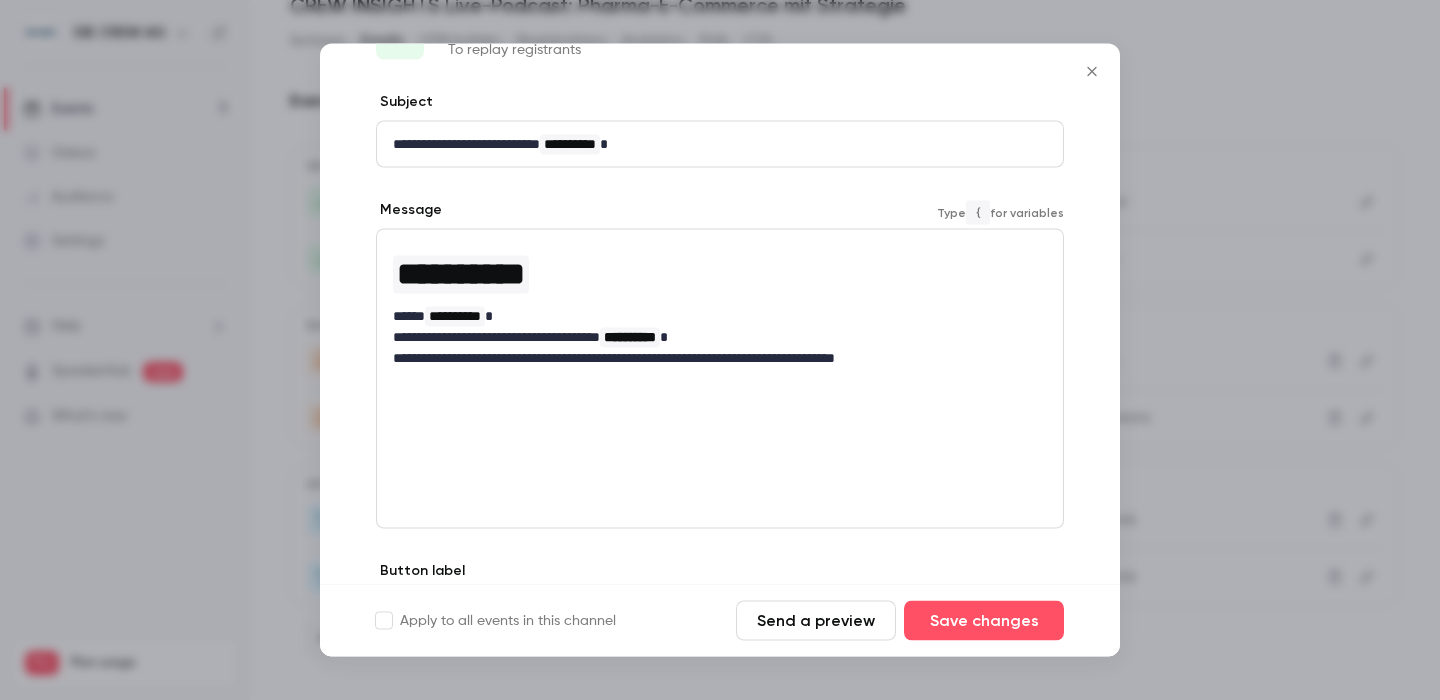 scroll, scrollTop: 0, scrollLeft: 0, axis: both 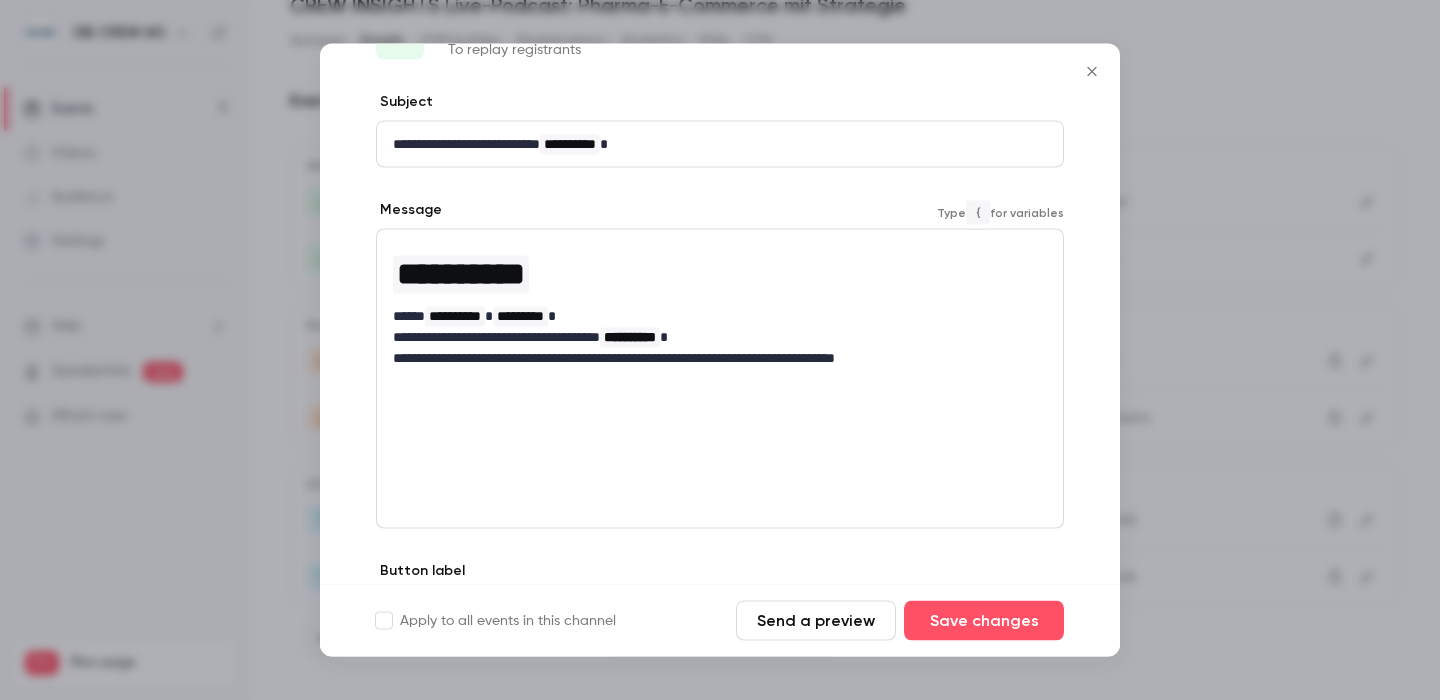 click on "**********" at bounding box center (720, 337) 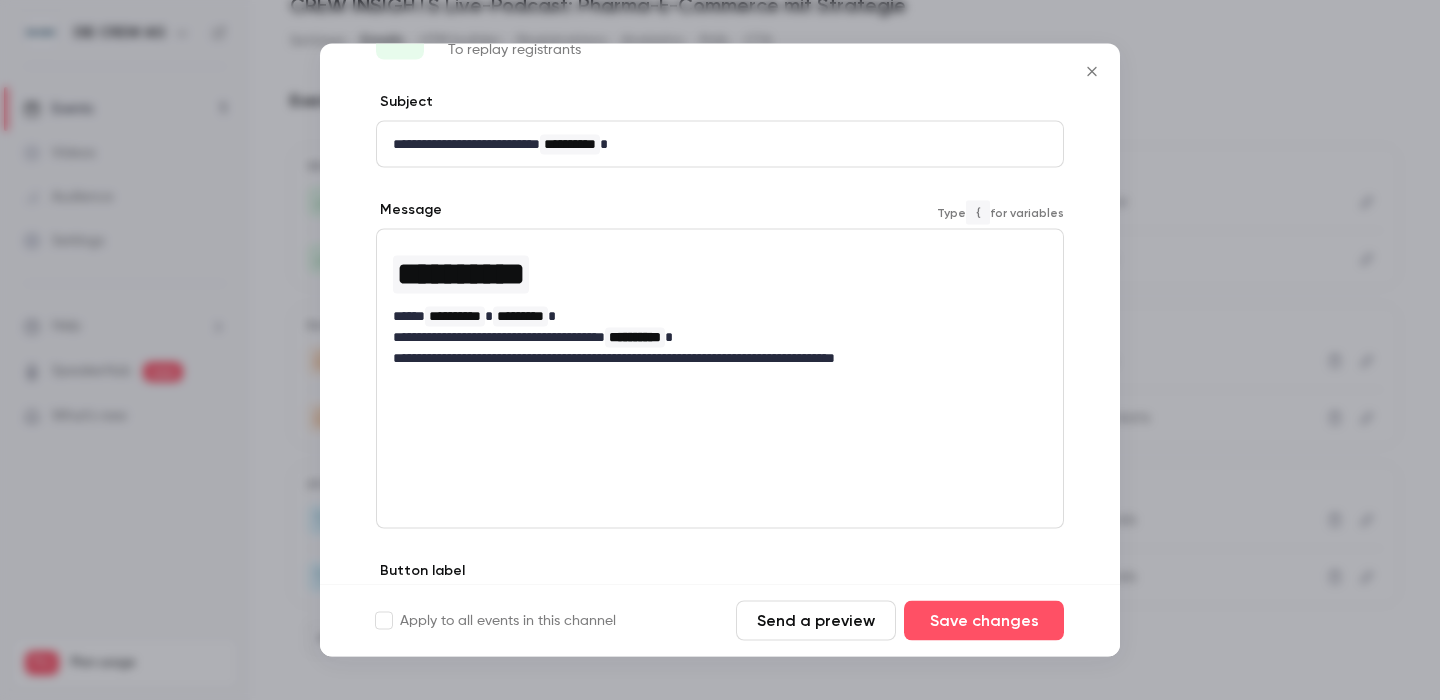 click on "Send a preview" at bounding box center [816, 621] 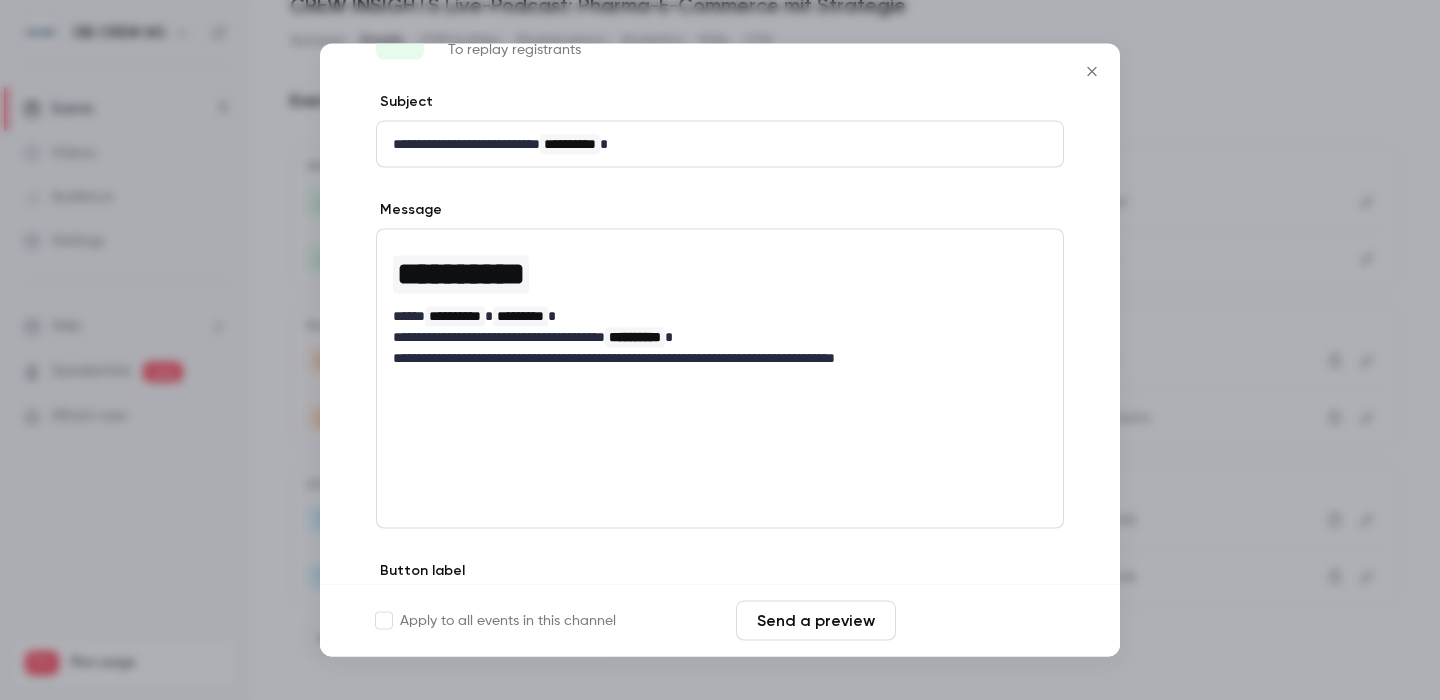 click on "Save changes" at bounding box center [984, 621] 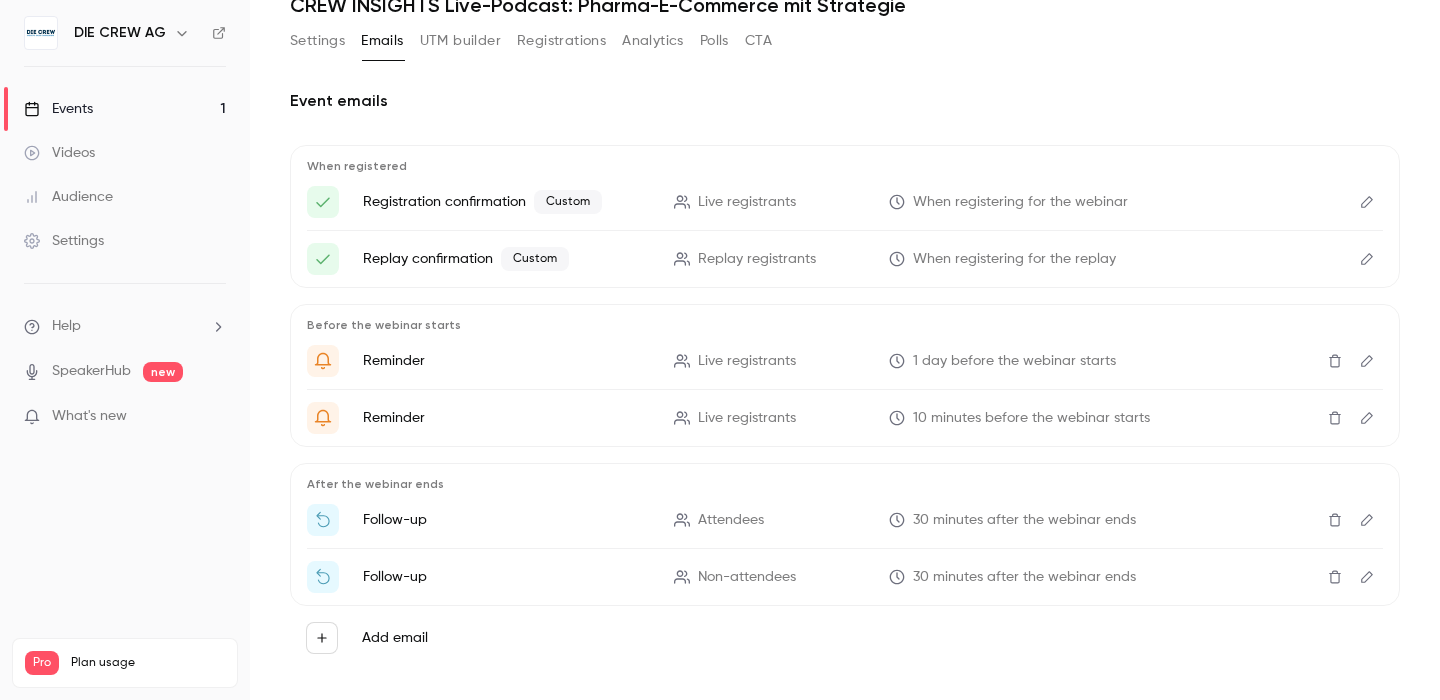 click 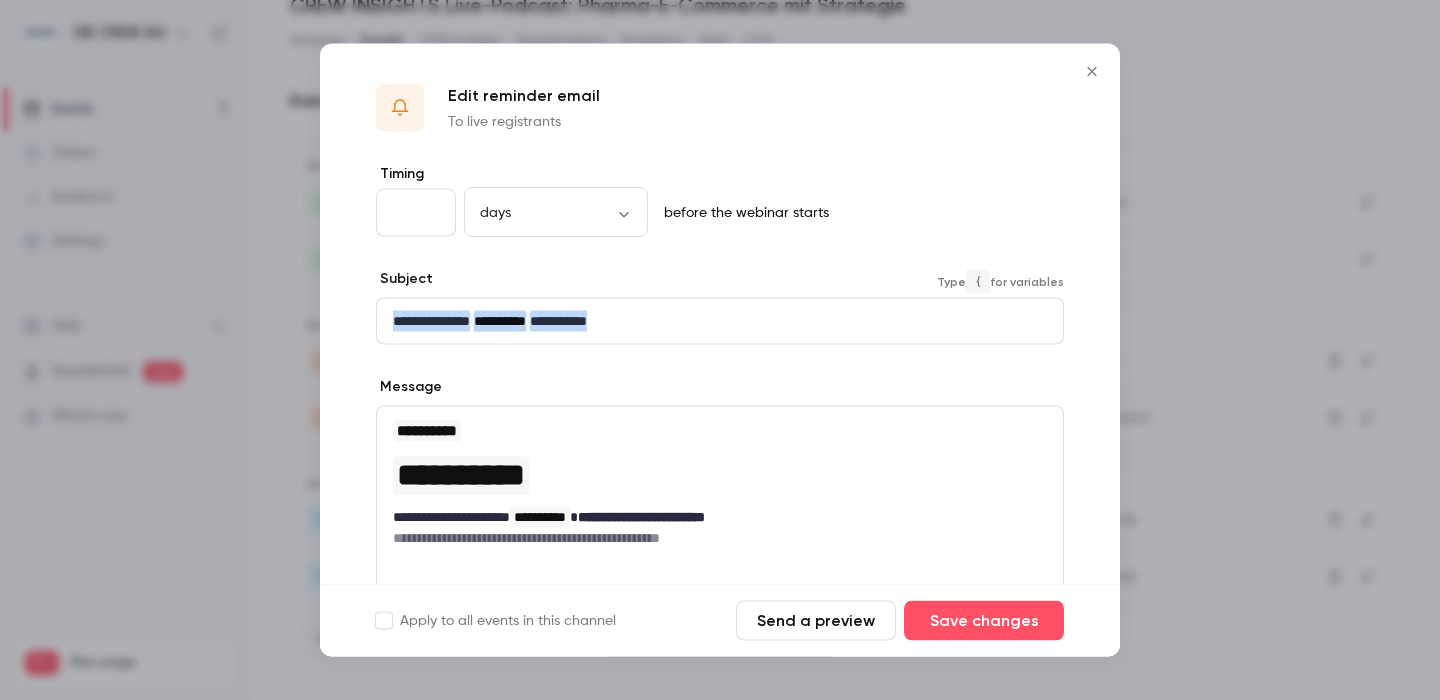 drag, startPoint x: 765, startPoint y: 326, endPoint x: 254, endPoint y: 310, distance: 511.25043 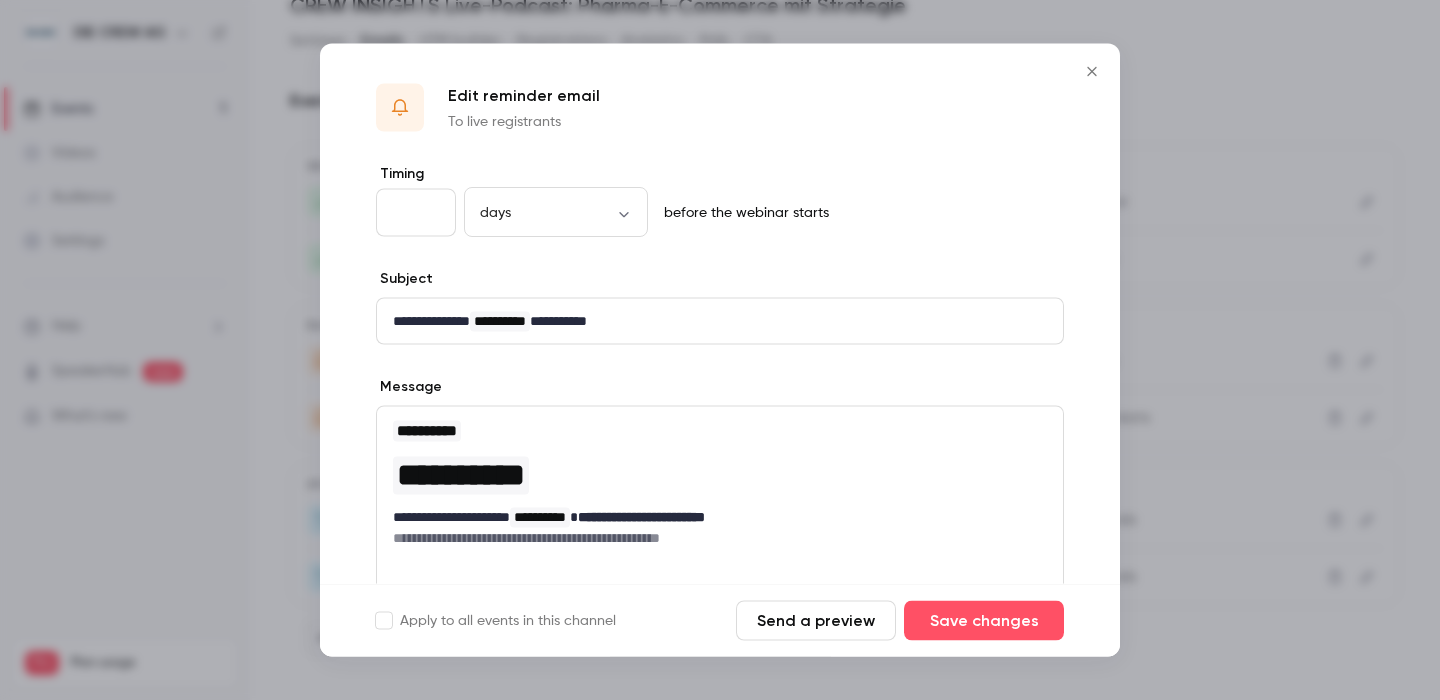 click on "**********" at bounding box center (720, 525) 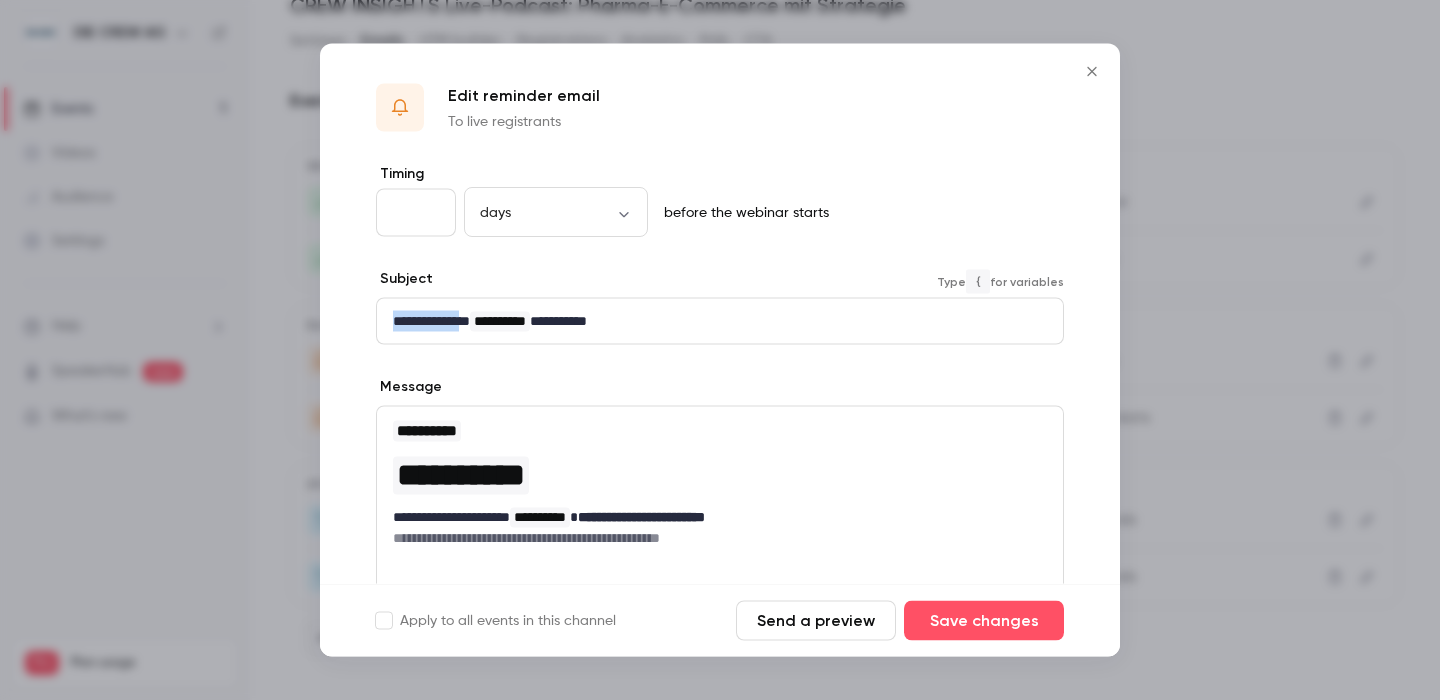 drag, startPoint x: 482, startPoint y: 320, endPoint x: 364, endPoint y: 320, distance: 118 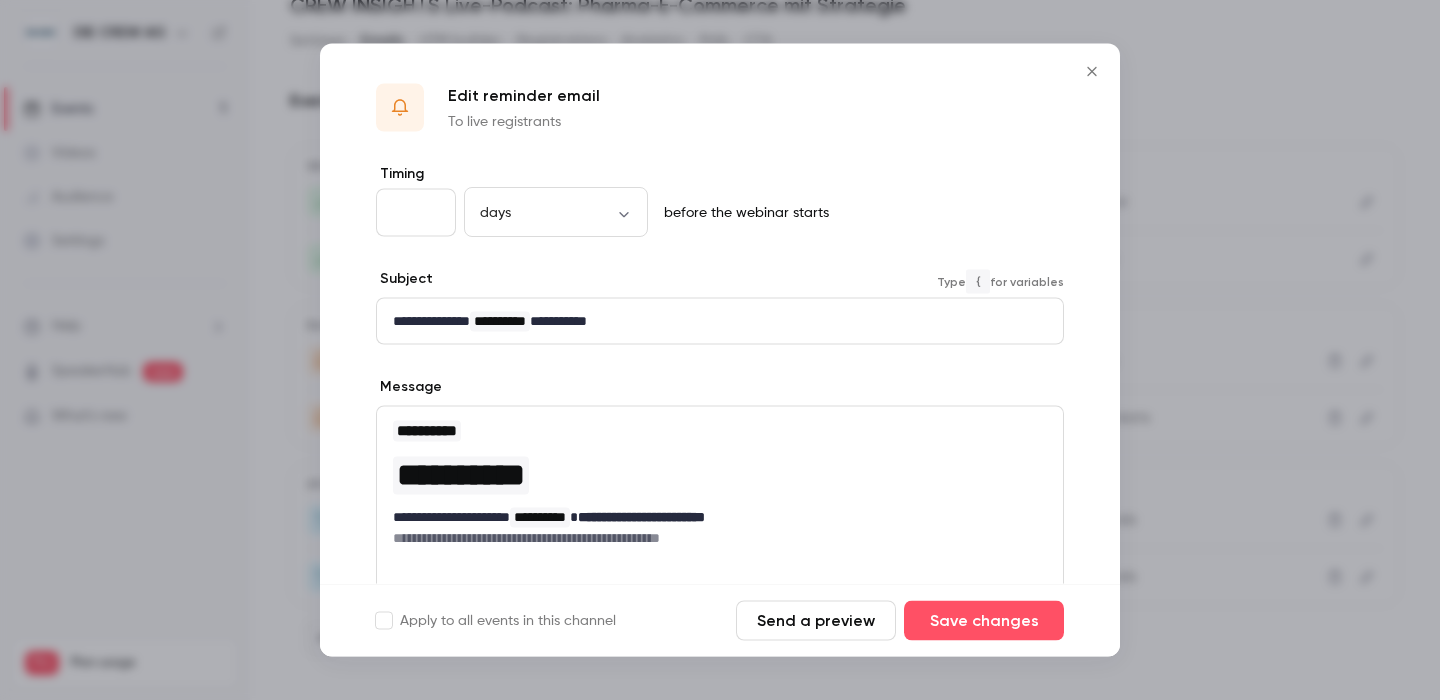scroll, scrollTop: 0, scrollLeft: 0, axis: both 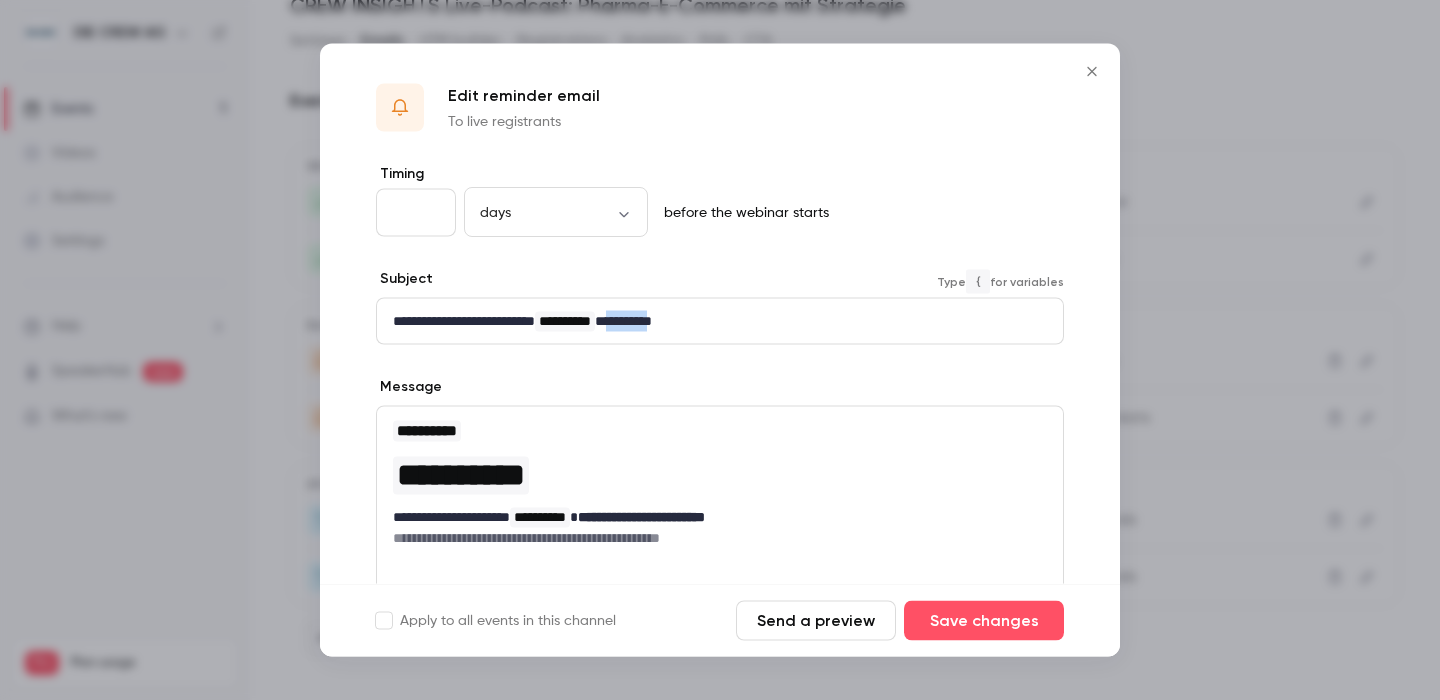 drag, startPoint x: 714, startPoint y: 321, endPoint x: 656, endPoint y: 323, distance: 58.034473 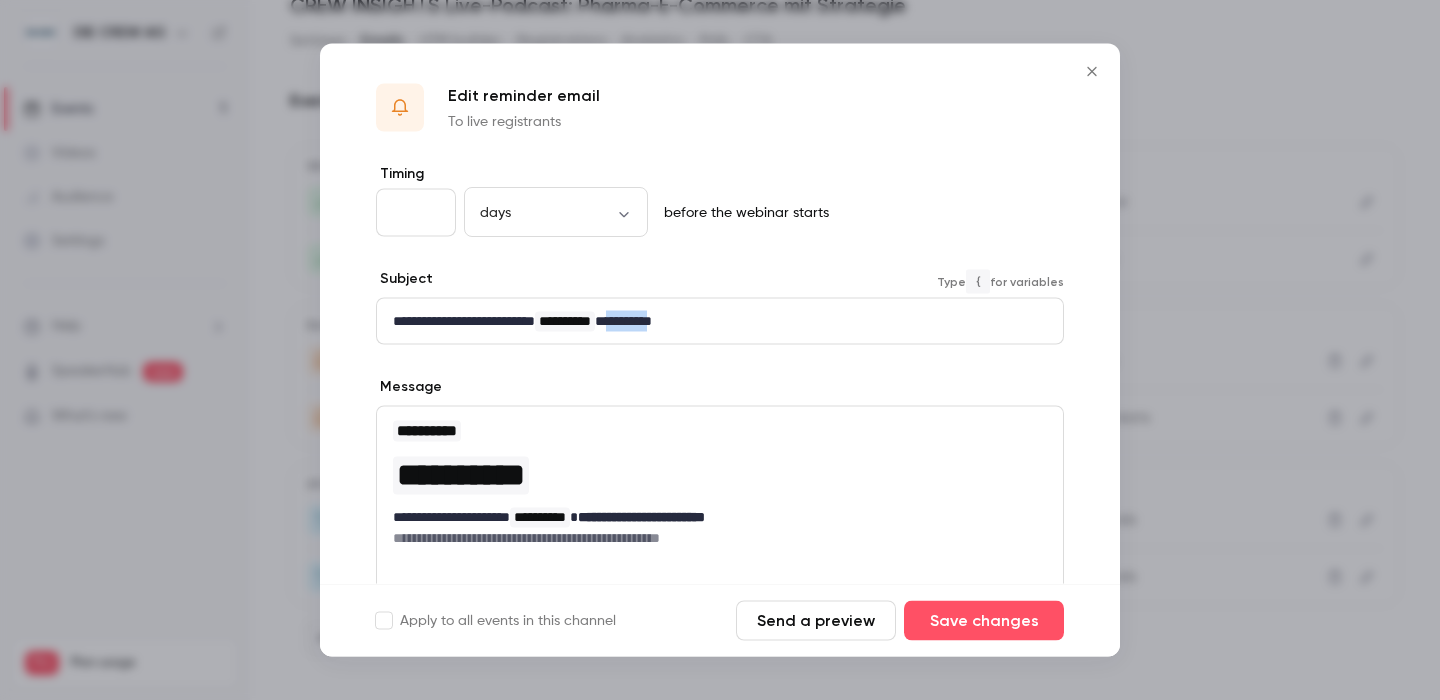 click on "**********" at bounding box center [720, 321] 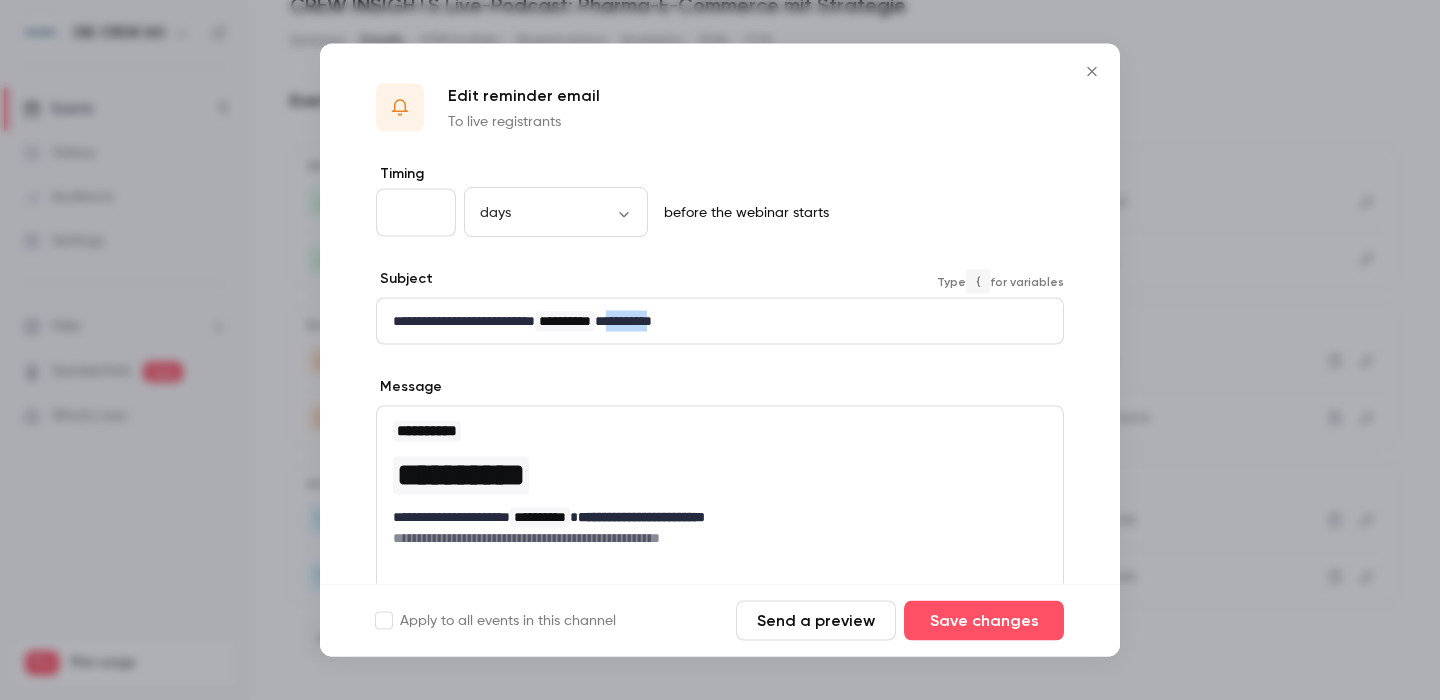 type 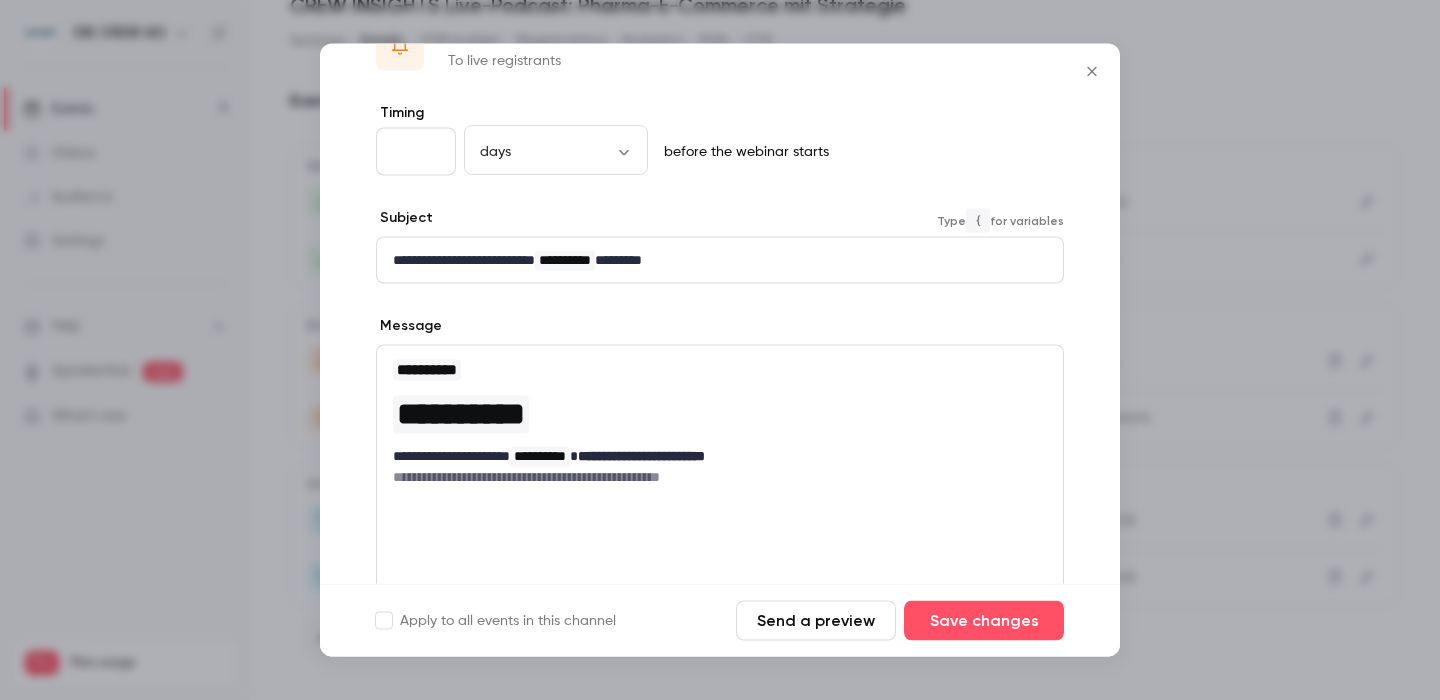 scroll, scrollTop: 60, scrollLeft: 0, axis: vertical 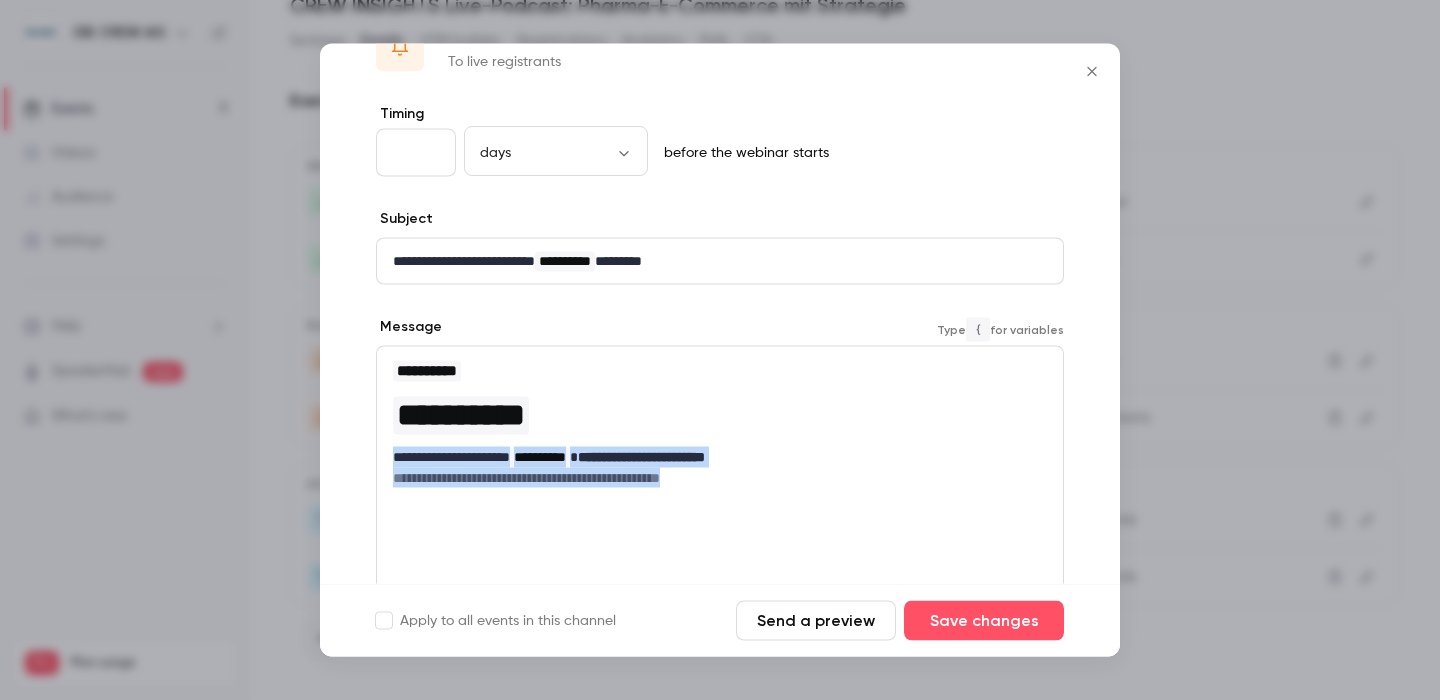 drag, startPoint x: 391, startPoint y: 456, endPoint x: 751, endPoint y: 496, distance: 362.2154 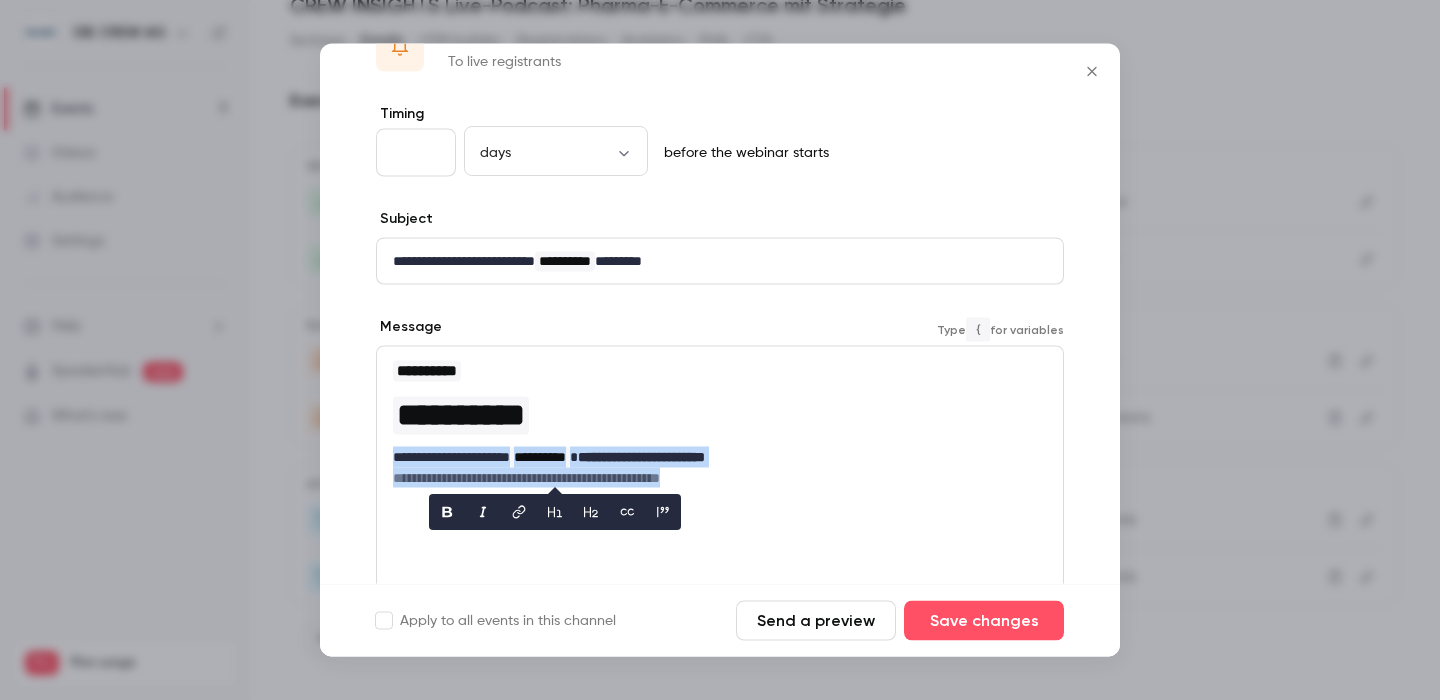 copy on "**********" 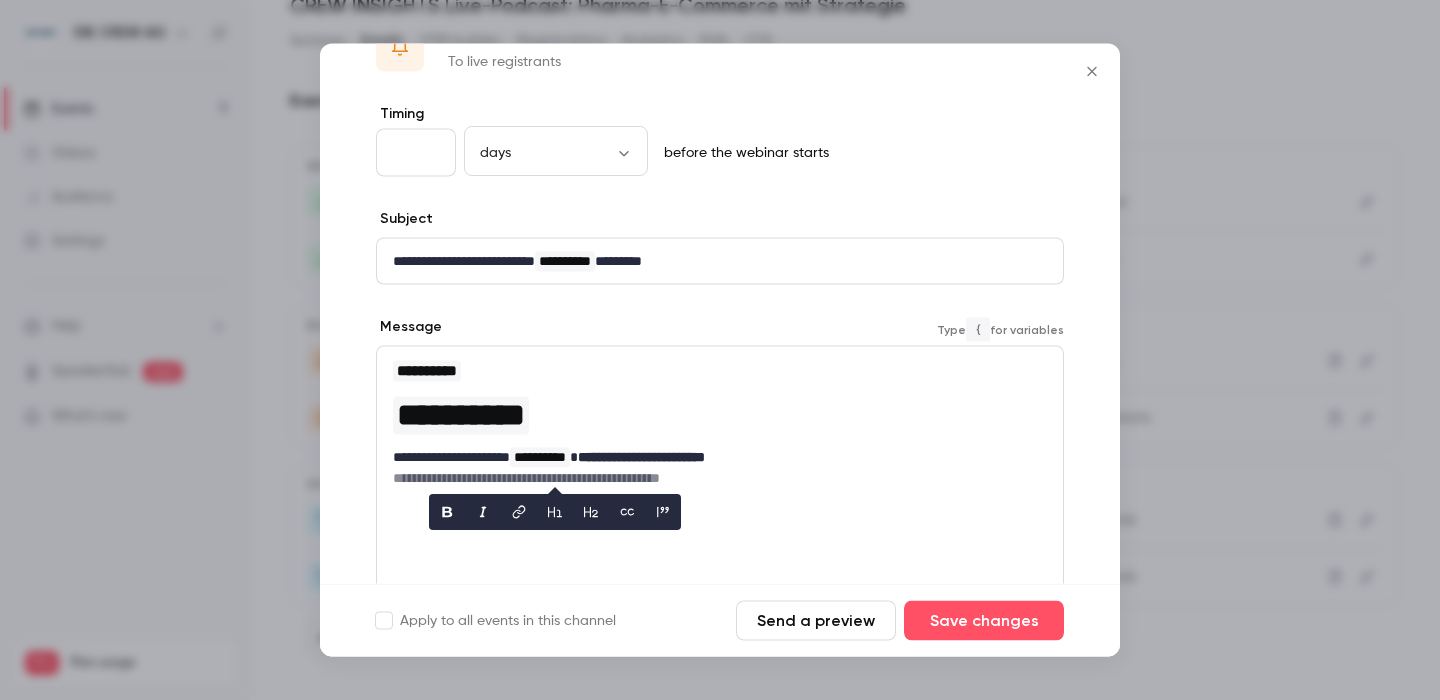 click on "**********" at bounding box center (720, 371) 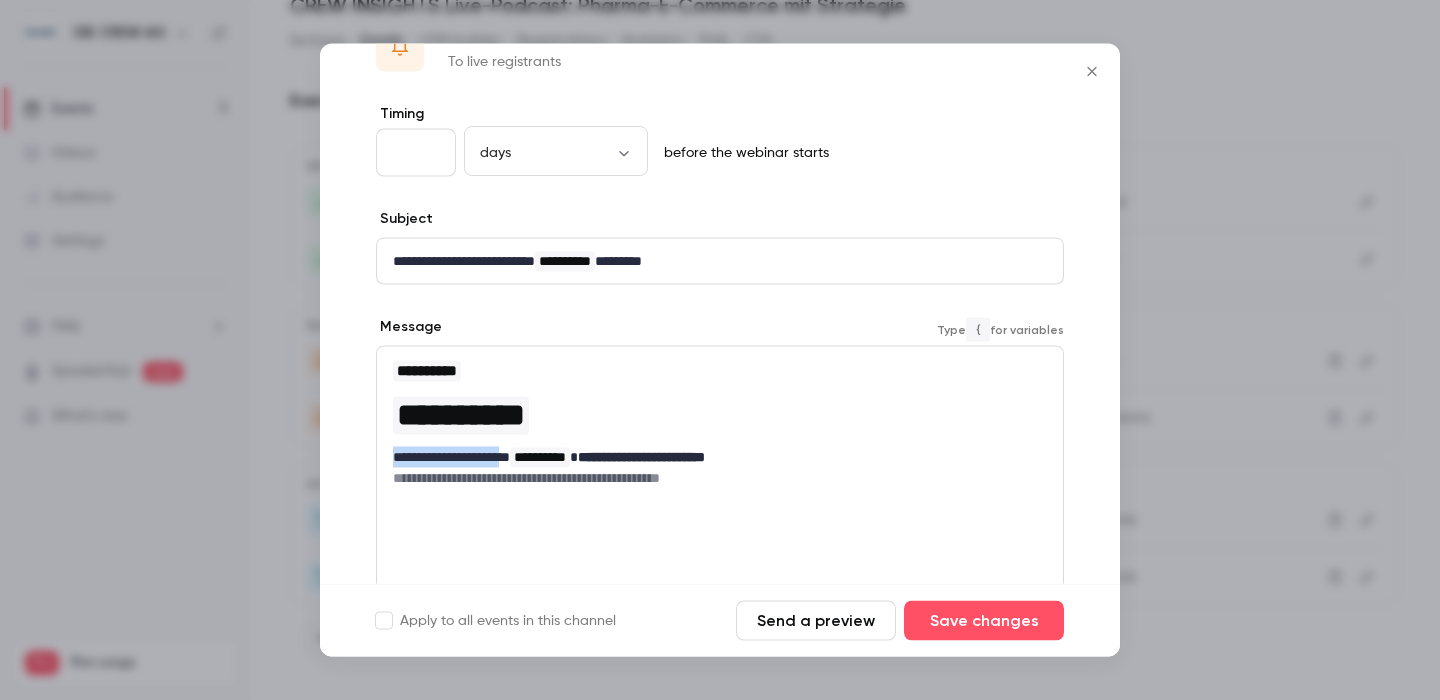 drag, startPoint x: 394, startPoint y: 452, endPoint x: 530, endPoint y: 454, distance: 136.01471 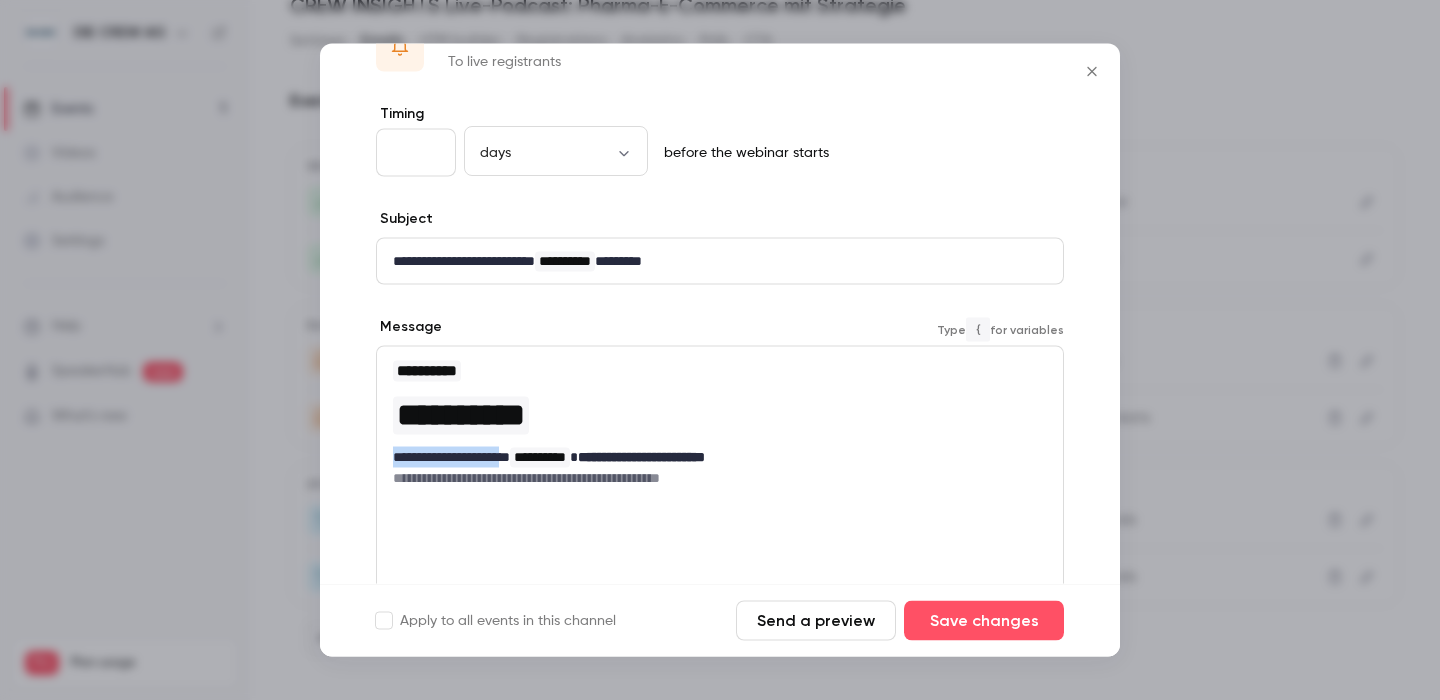 click on "**********" at bounding box center [720, 457] 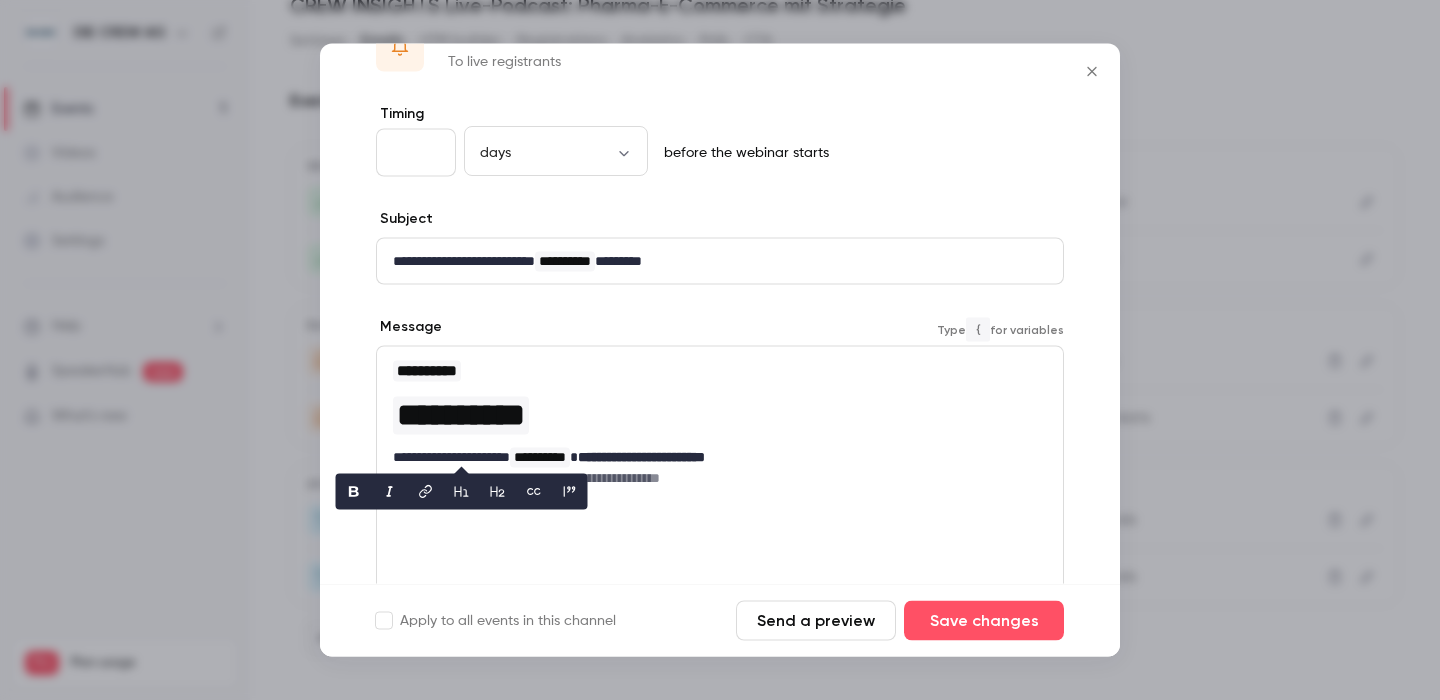 scroll, scrollTop: 0, scrollLeft: 0, axis: both 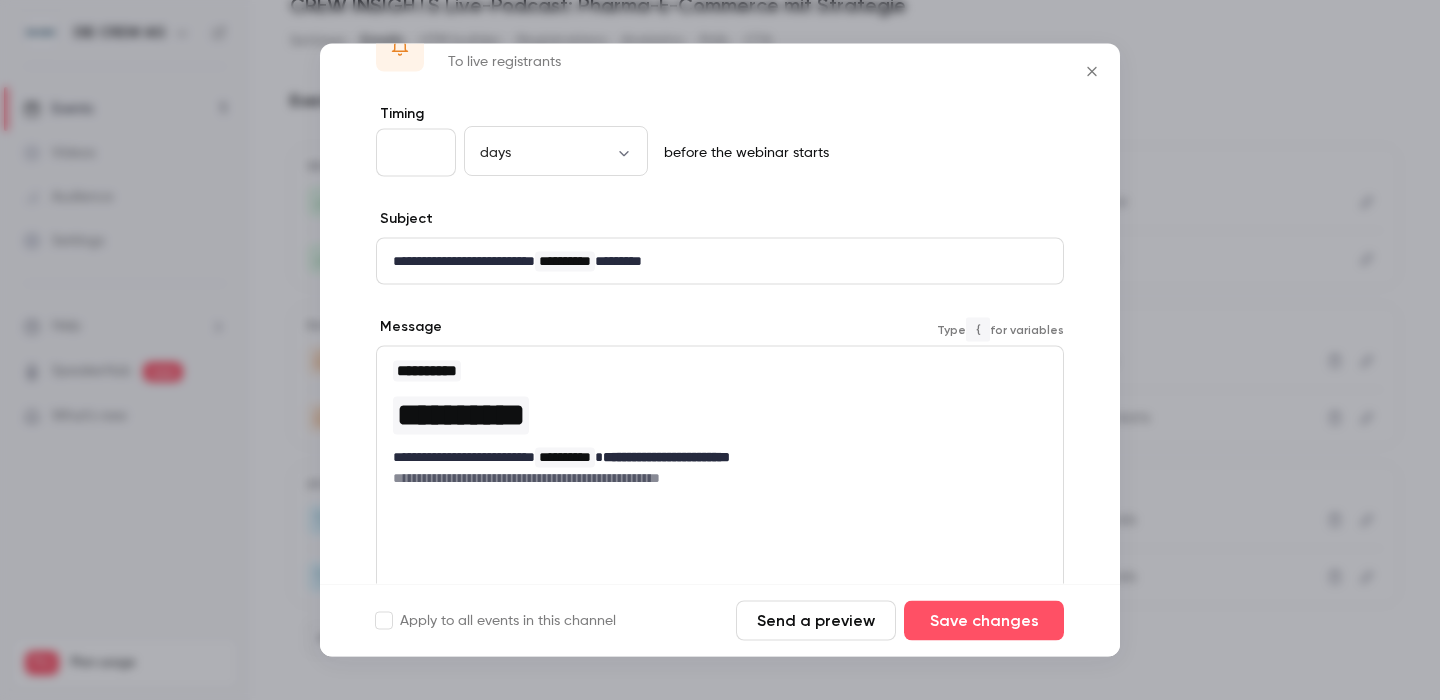 type 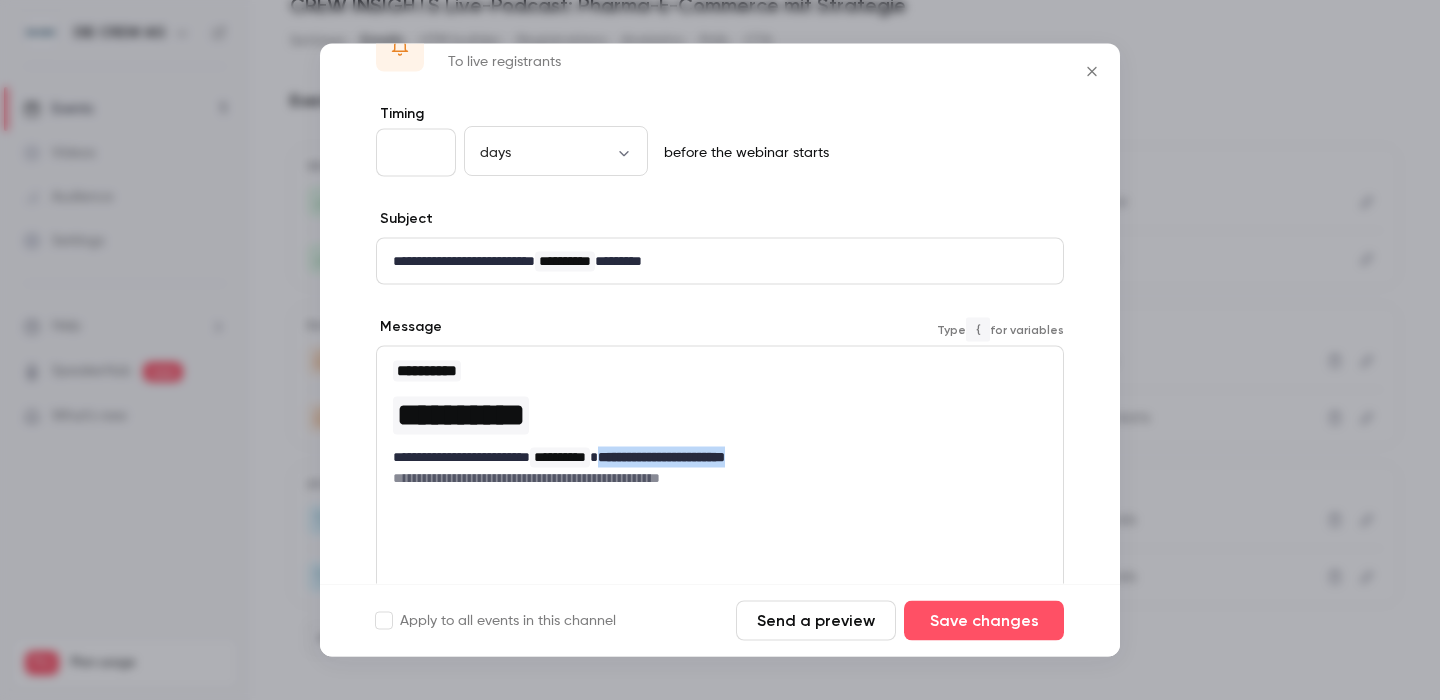 drag, startPoint x: 652, startPoint y: 459, endPoint x: 834, endPoint y: 459, distance: 182 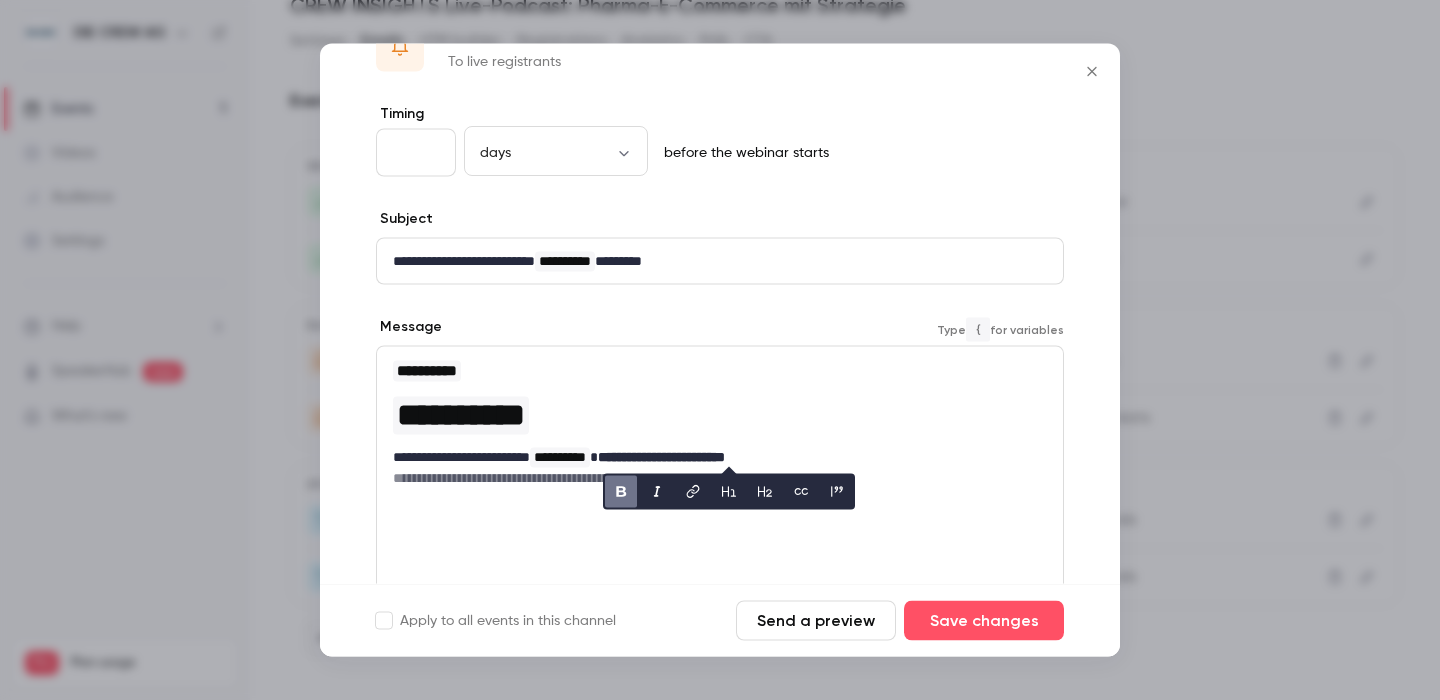 scroll, scrollTop: 0, scrollLeft: 0, axis: both 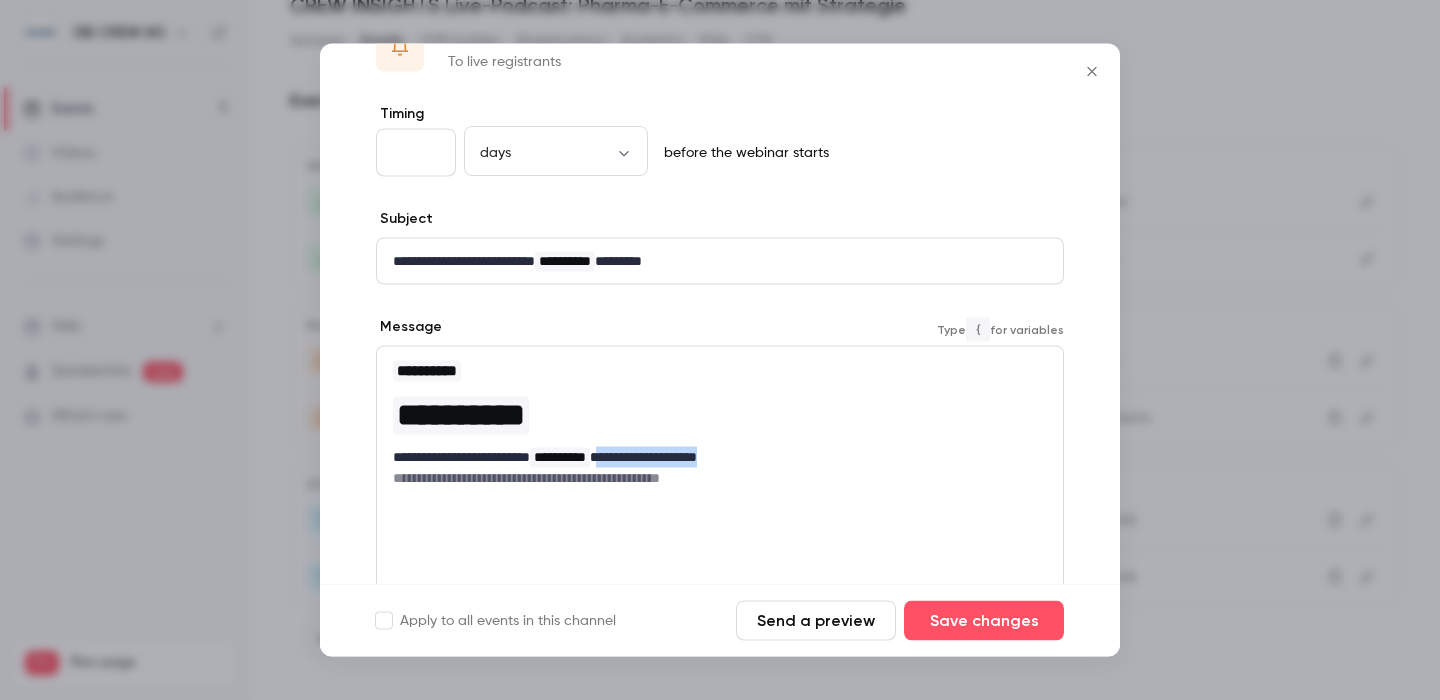 drag, startPoint x: 649, startPoint y: 458, endPoint x: 791, endPoint y: 465, distance: 142.17242 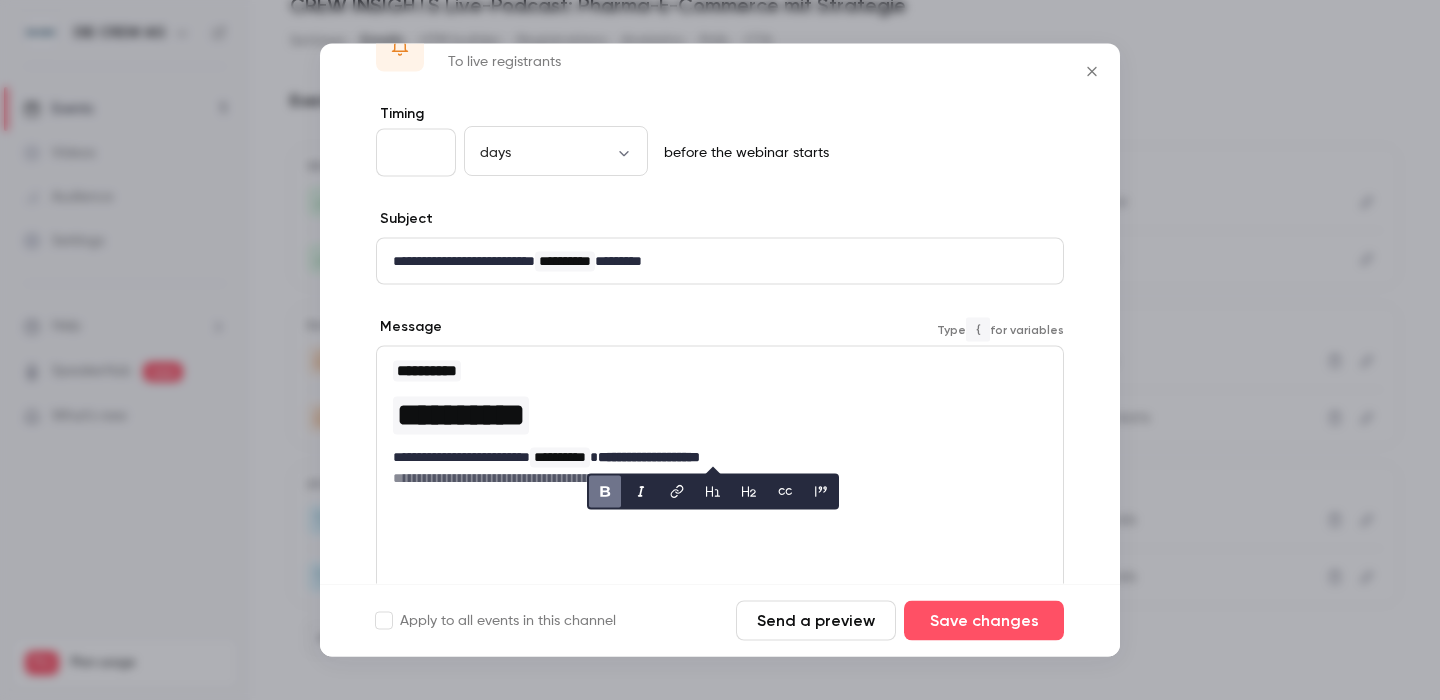 click on "**********" at bounding box center [720, 415] 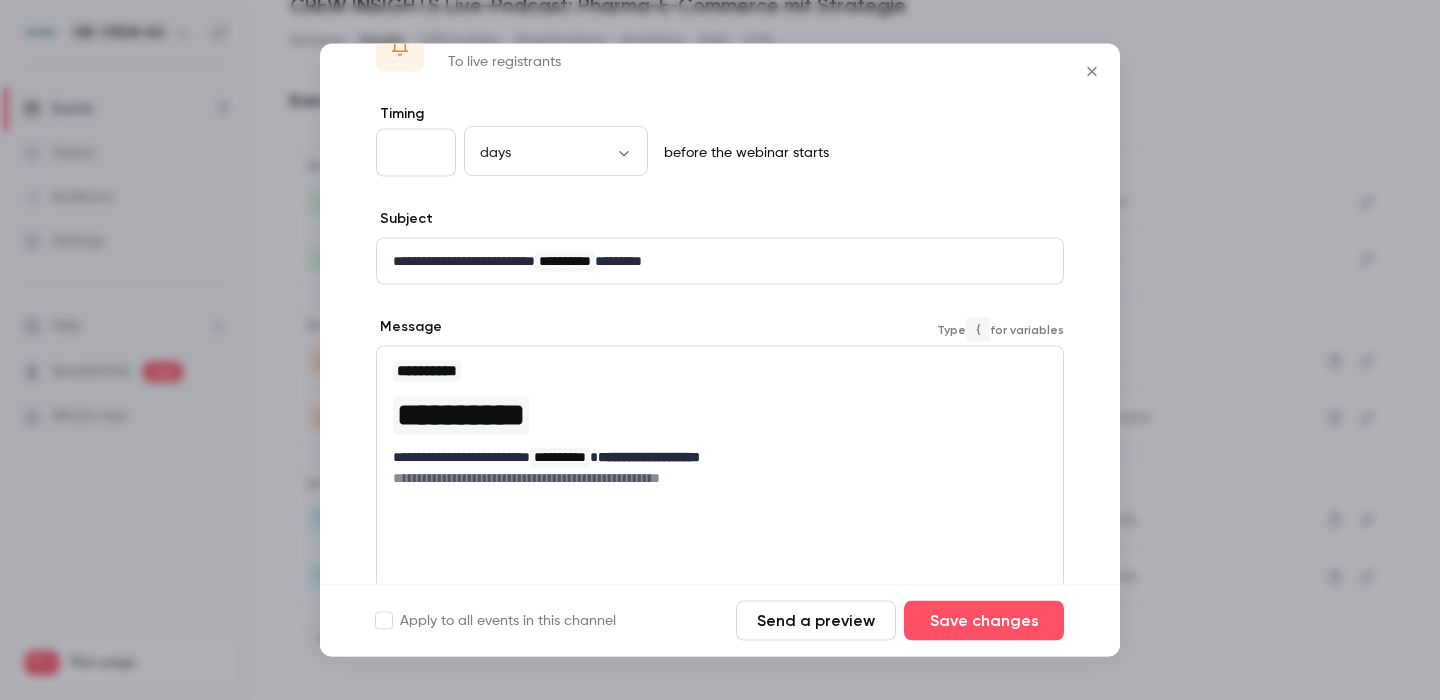 drag, startPoint x: 593, startPoint y: 534, endPoint x: 565, endPoint y: 525, distance: 29.410883 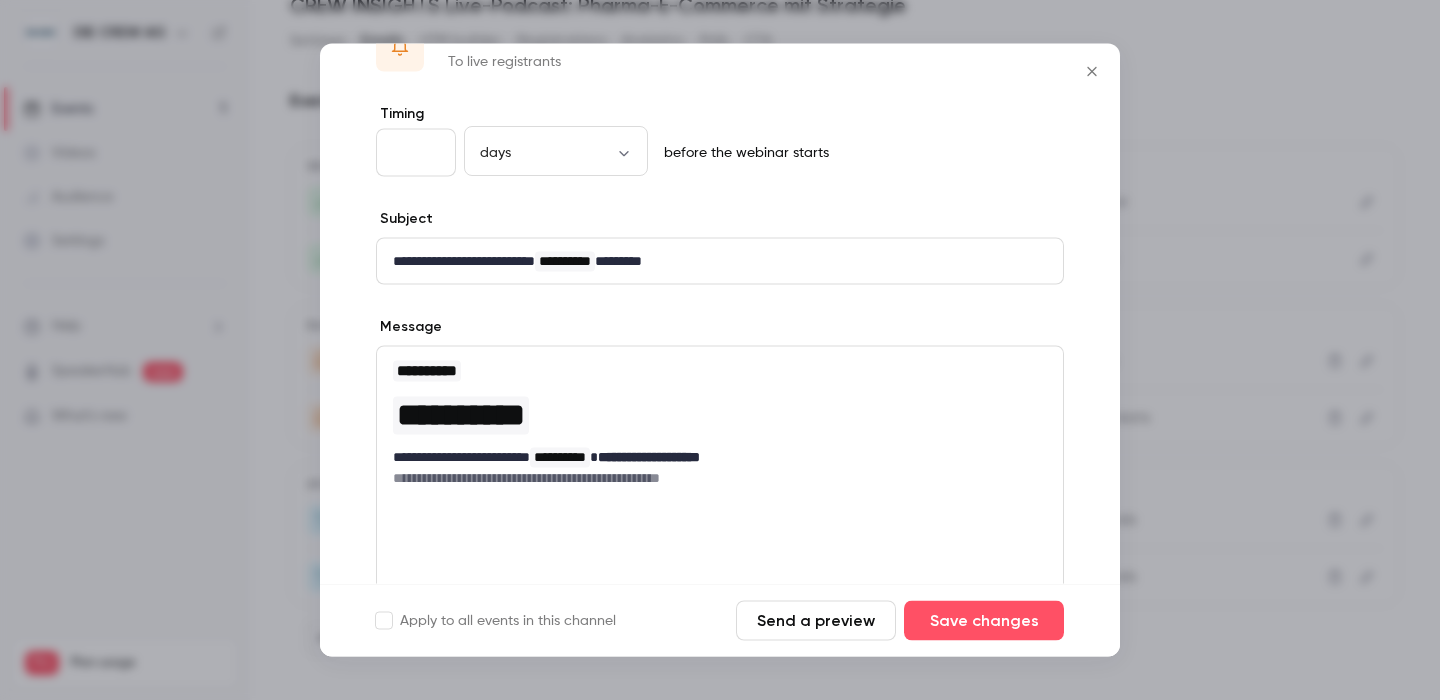 click on "**********" at bounding box center (720, 478) 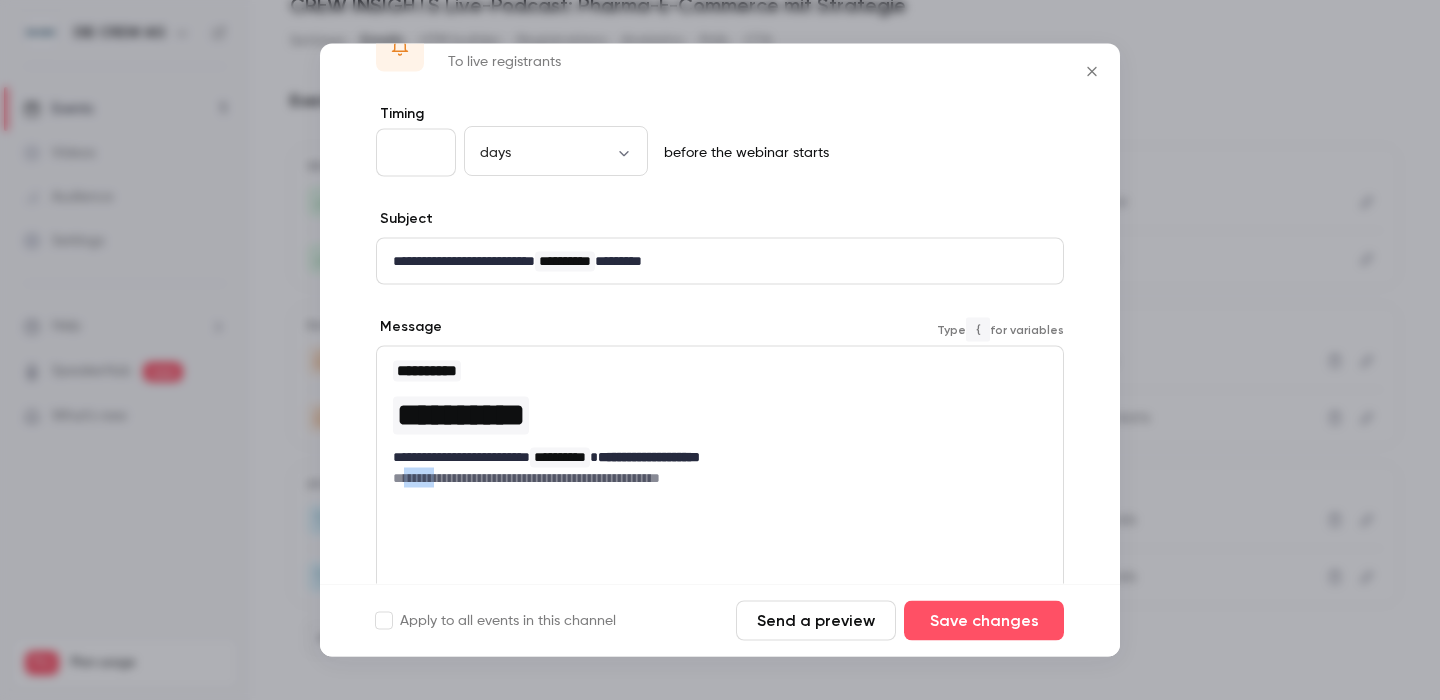 click on "**********" at bounding box center (720, 478) 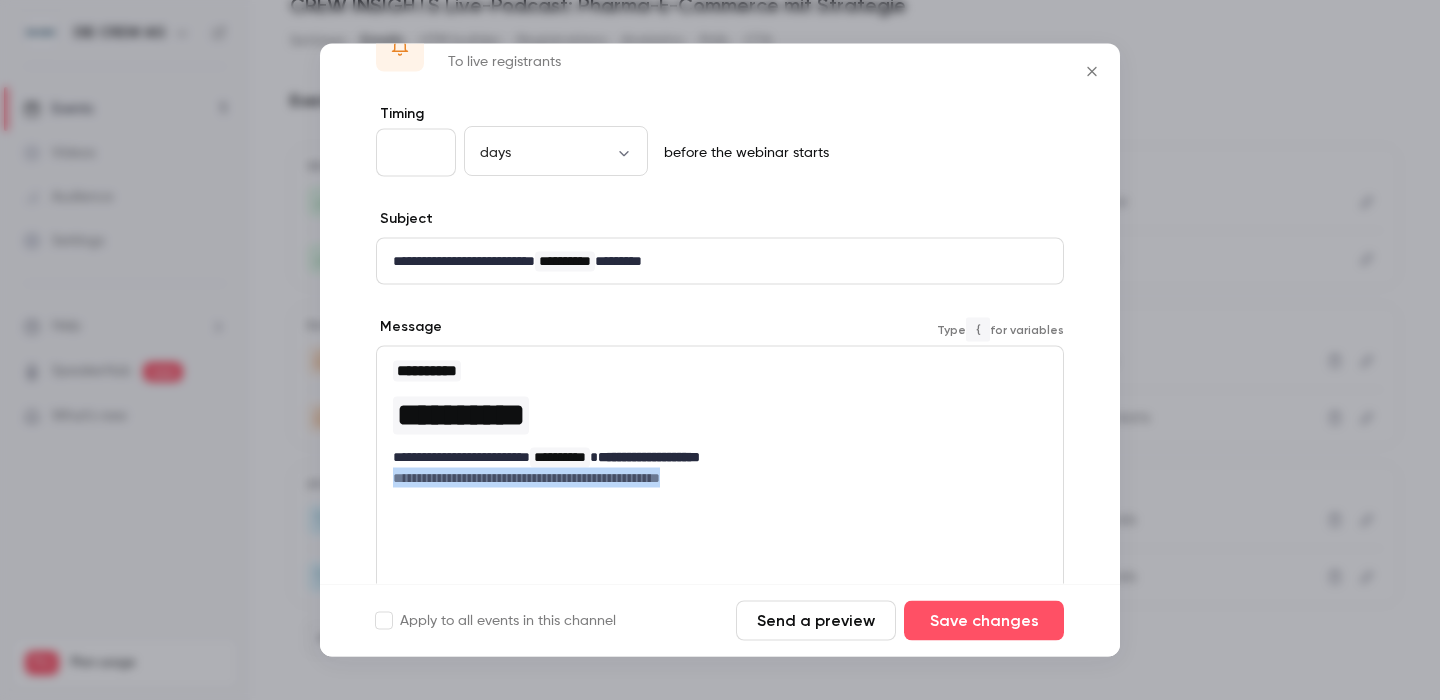 click on "**********" at bounding box center (720, 478) 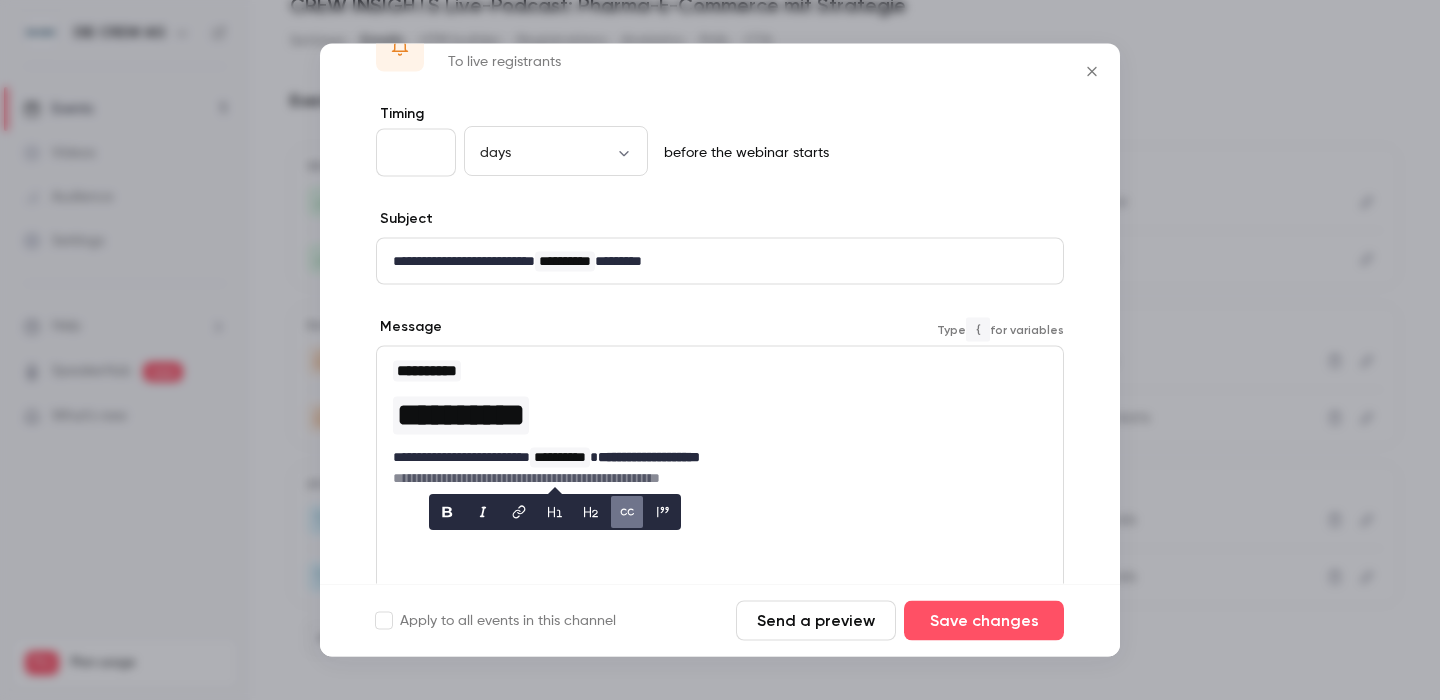 scroll, scrollTop: 0, scrollLeft: 0, axis: both 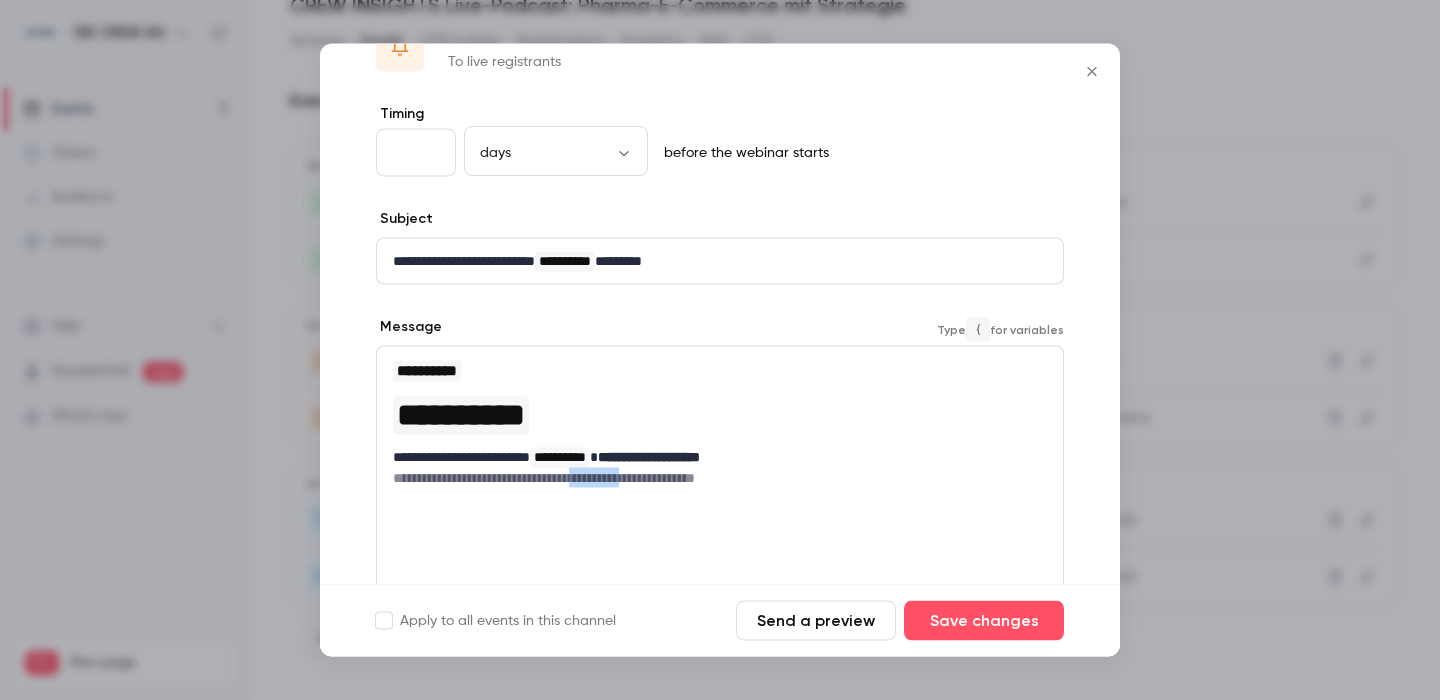 drag, startPoint x: 694, startPoint y: 476, endPoint x: 631, endPoint y: 477, distance: 63.007935 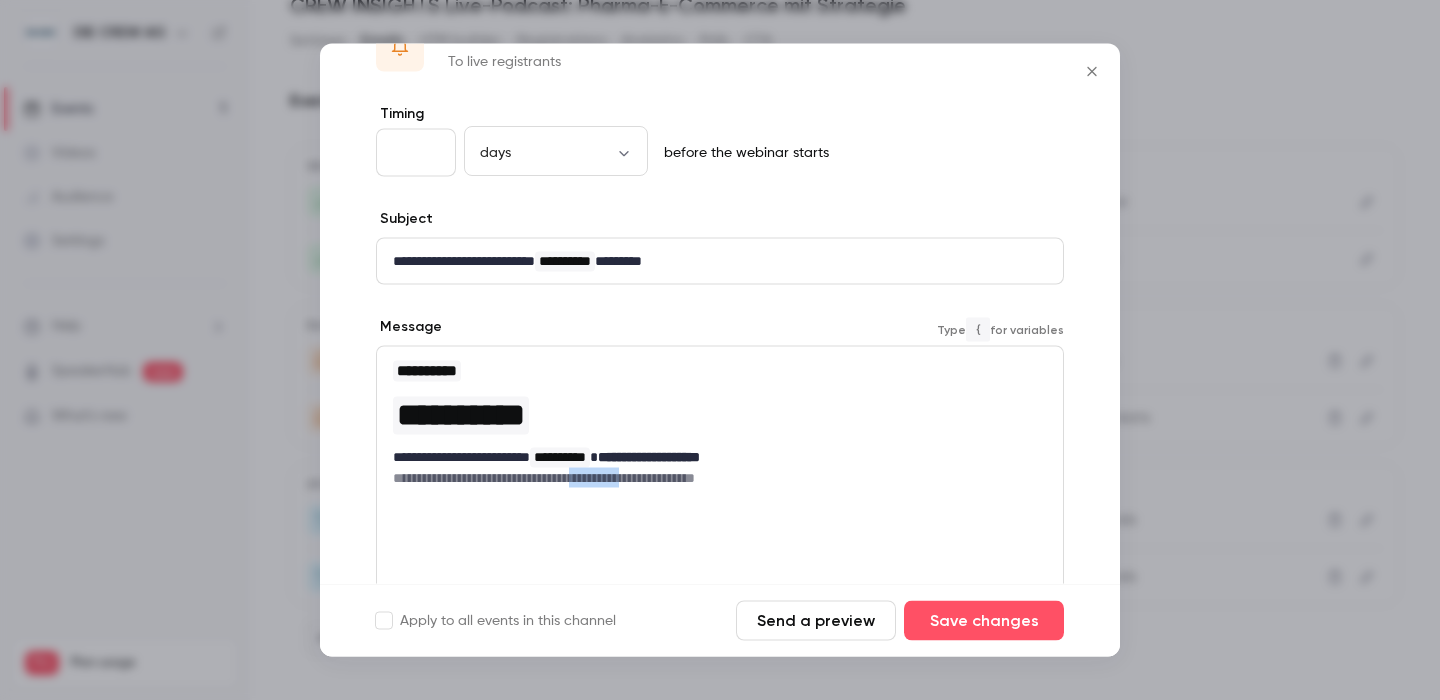 click on "**********" at bounding box center (720, 478) 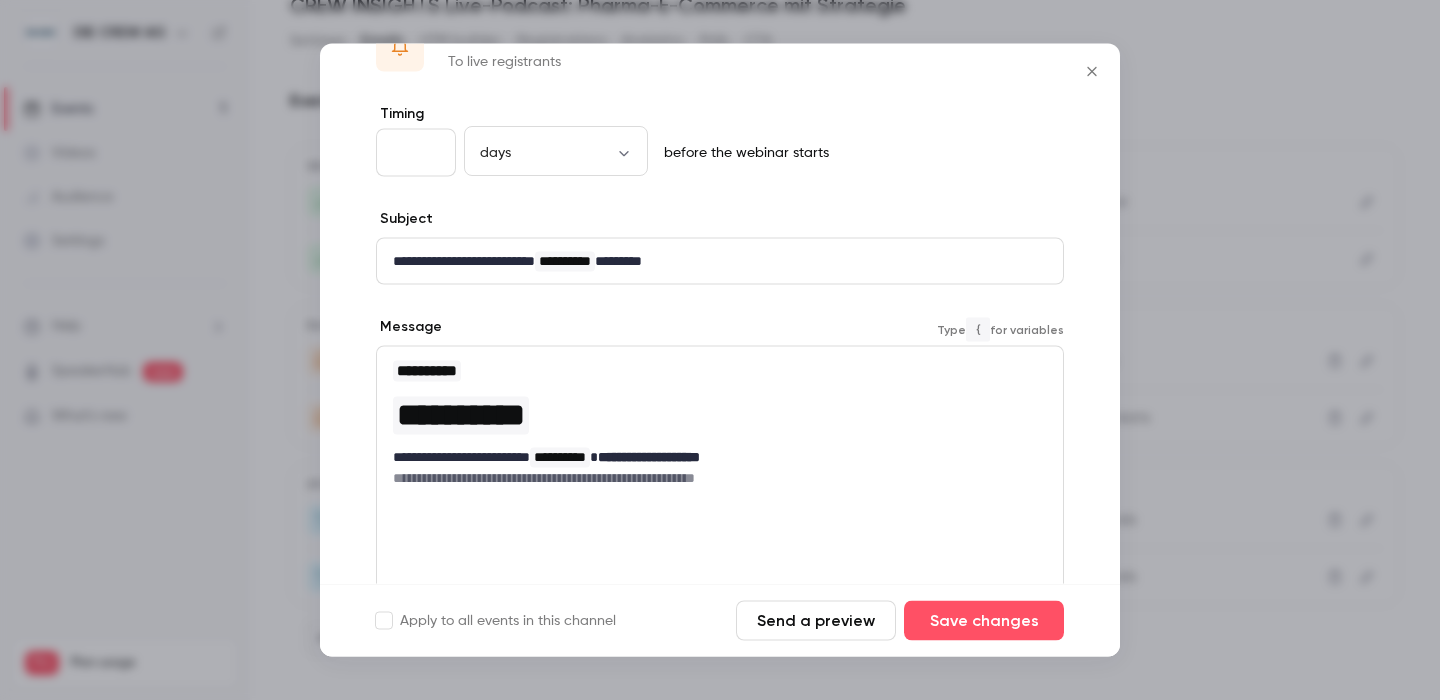 click on "**********" at bounding box center (720, 457) 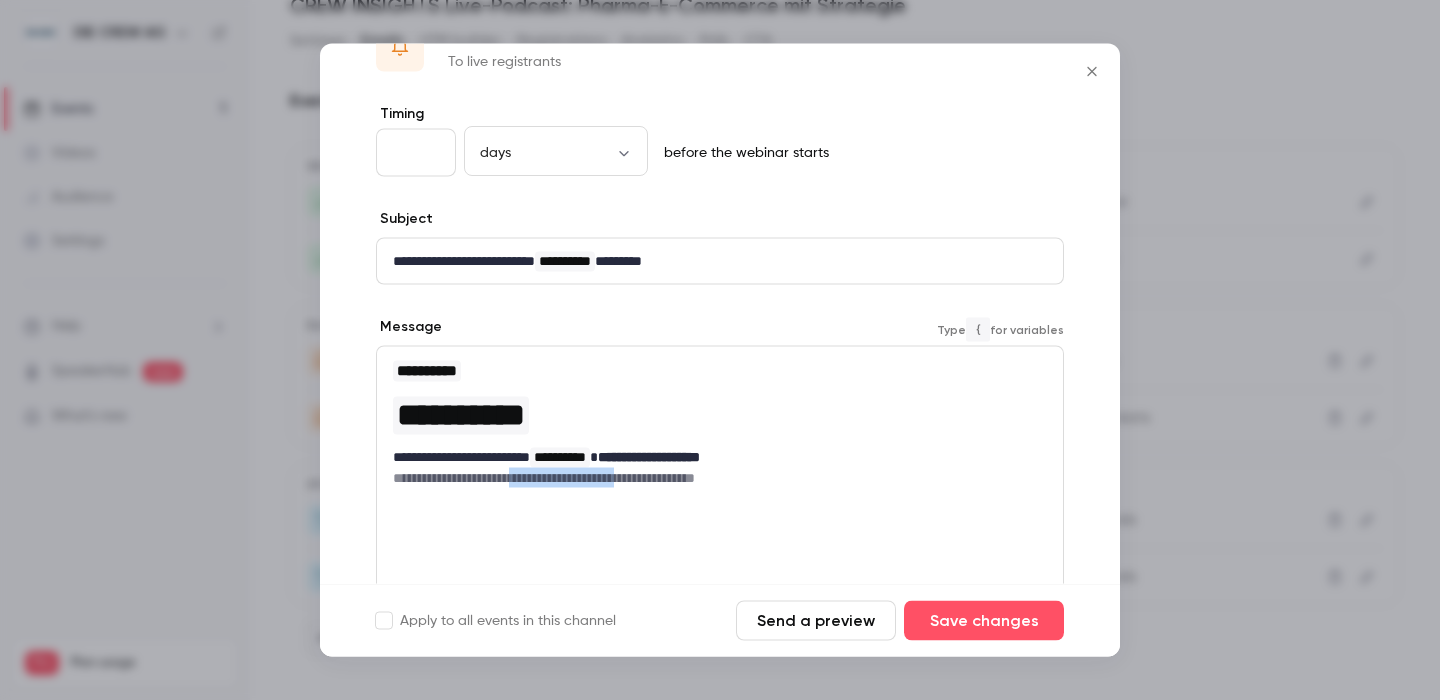 drag, startPoint x: 545, startPoint y: 477, endPoint x: 694, endPoint y: 480, distance: 149.0302 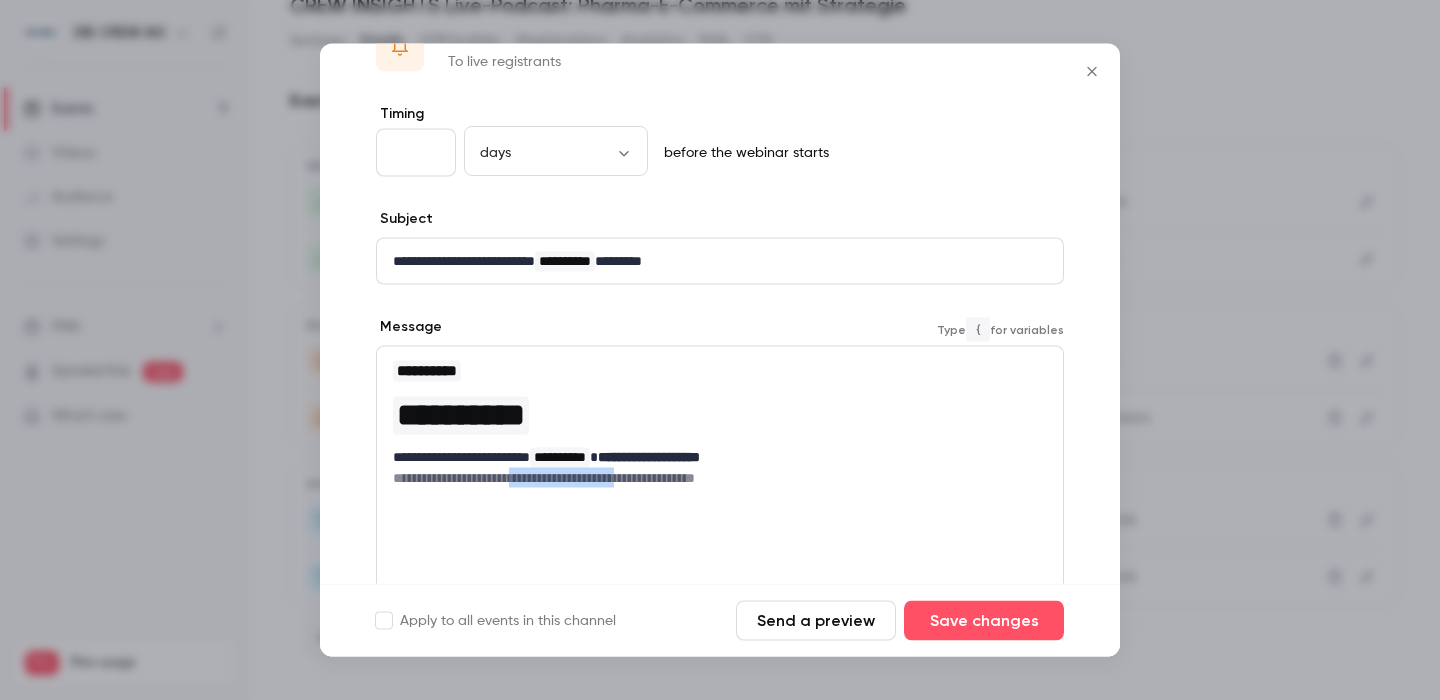 click on "**********" at bounding box center (720, 478) 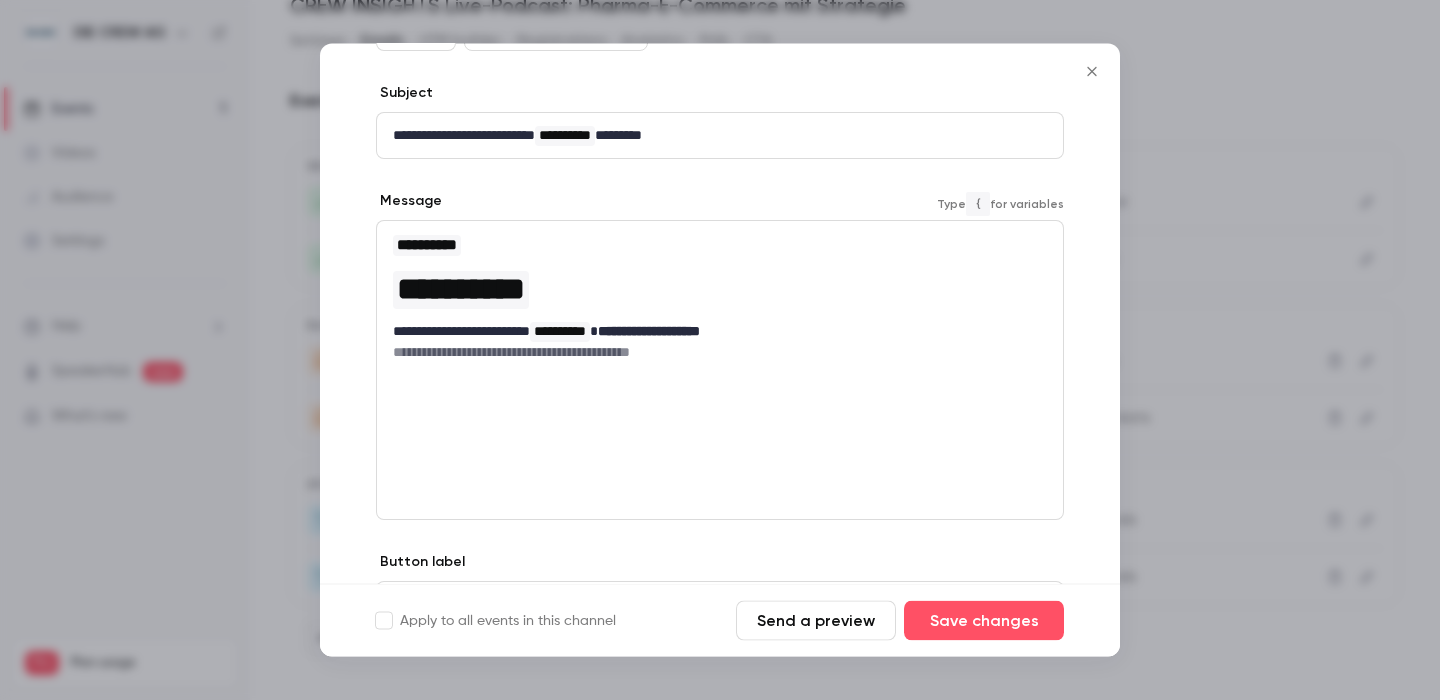 scroll, scrollTop: 186, scrollLeft: 0, axis: vertical 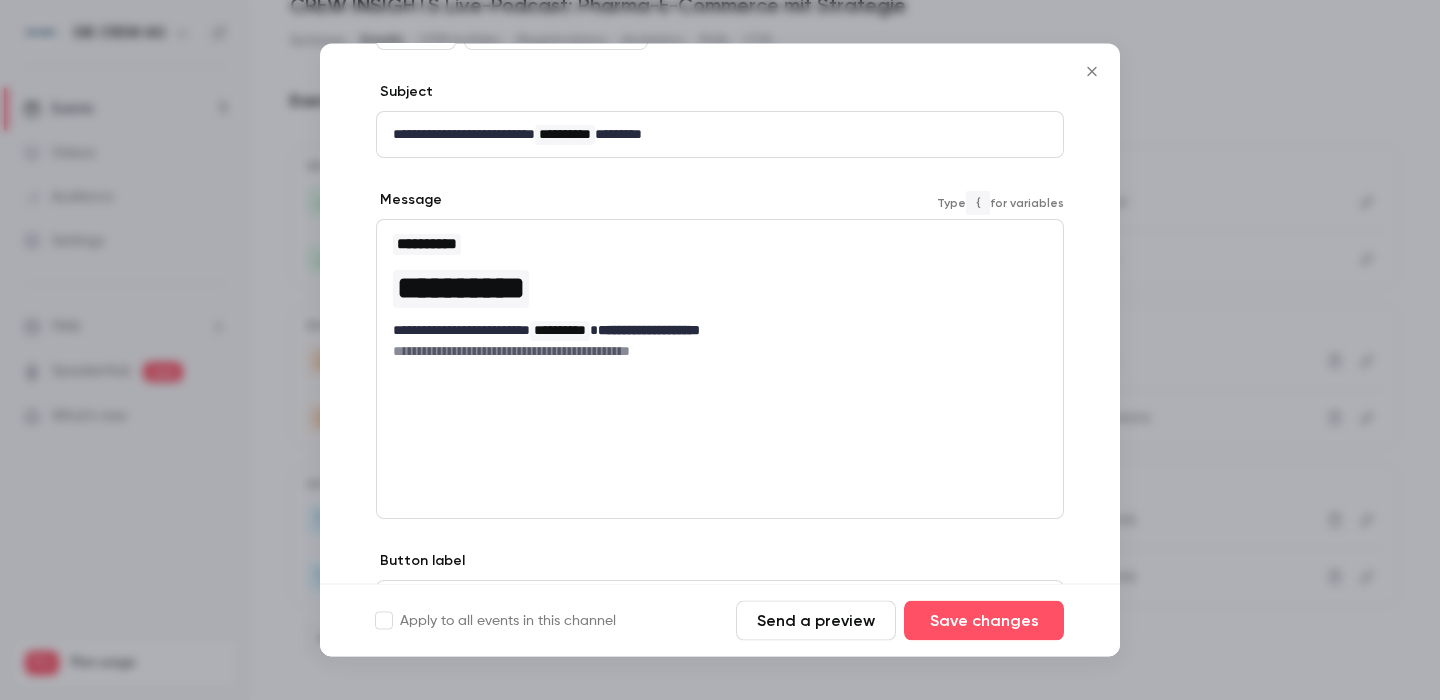 drag, startPoint x: 559, startPoint y: 345, endPoint x: 627, endPoint y: 474, distance: 145.82524 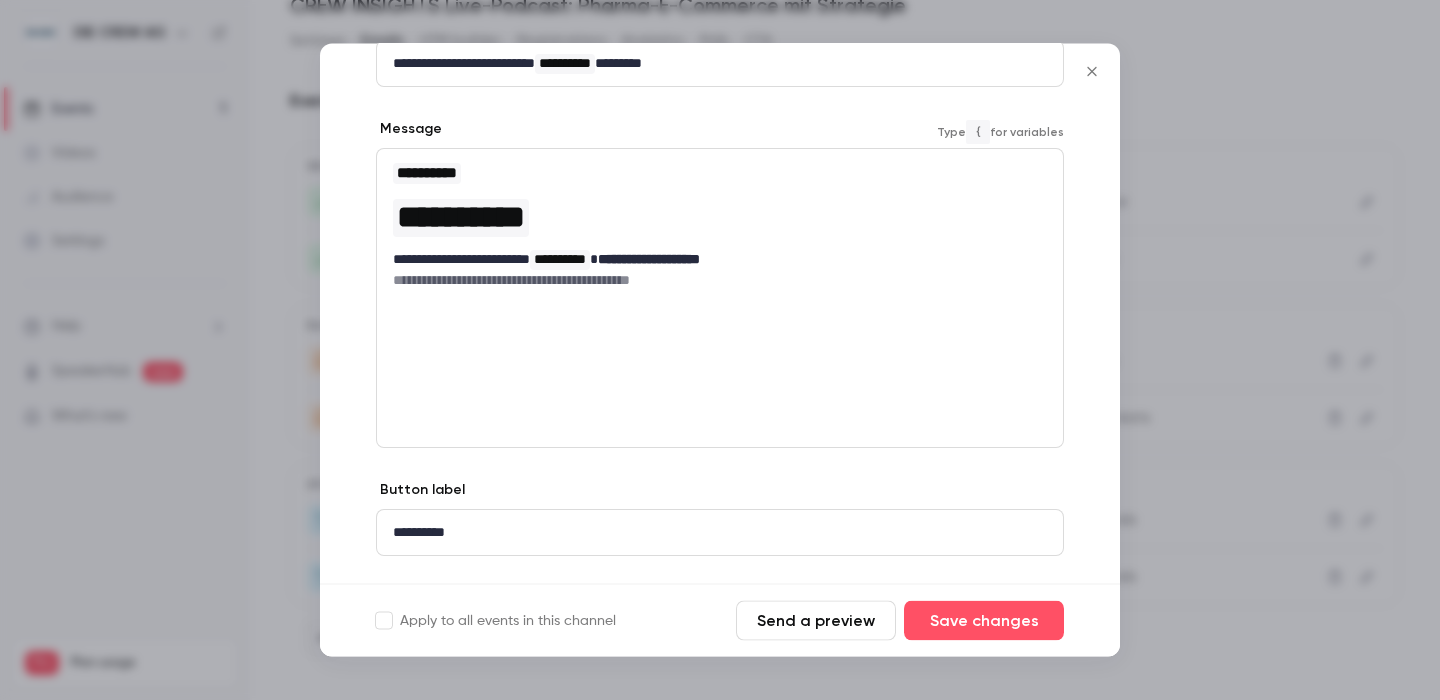 scroll, scrollTop: 283, scrollLeft: 0, axis: vertical 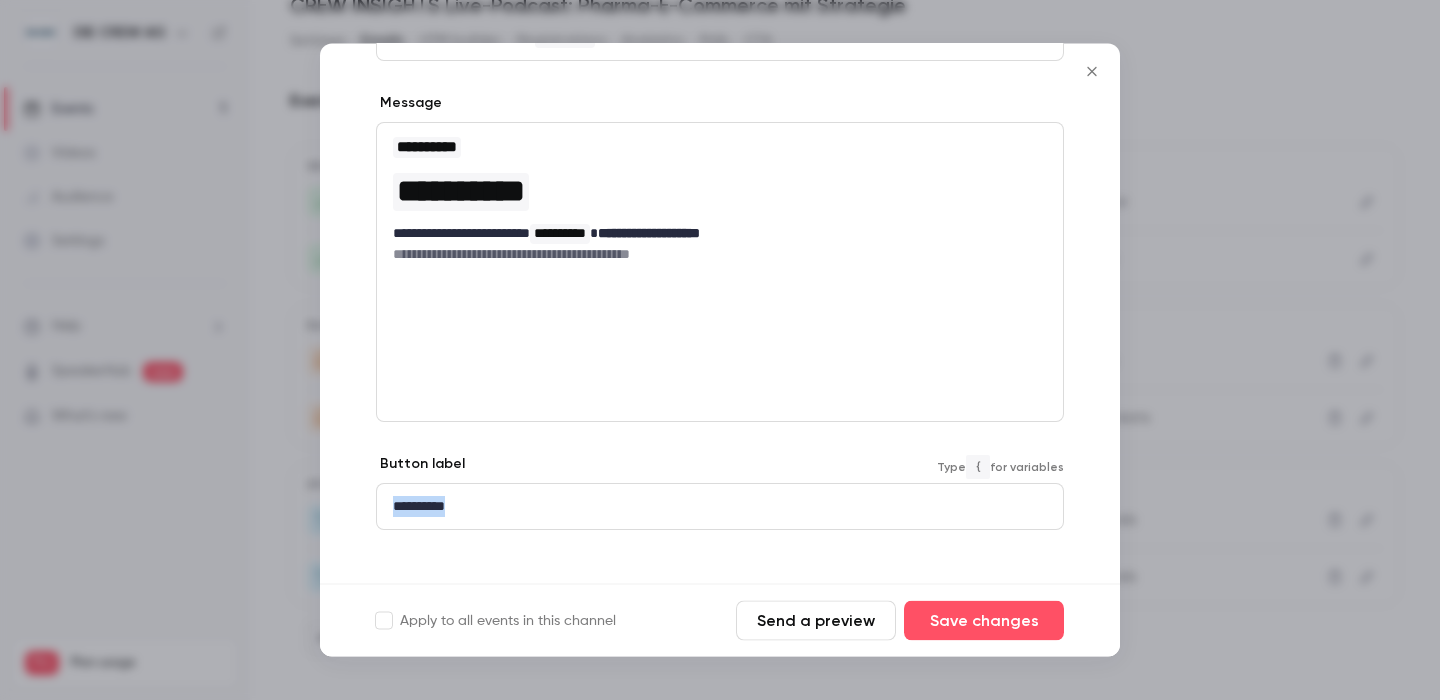 drag, startPoint x: 541, startPoint y: 507, endPoint x: 236, endPoint y: 491, distance: 305.41937 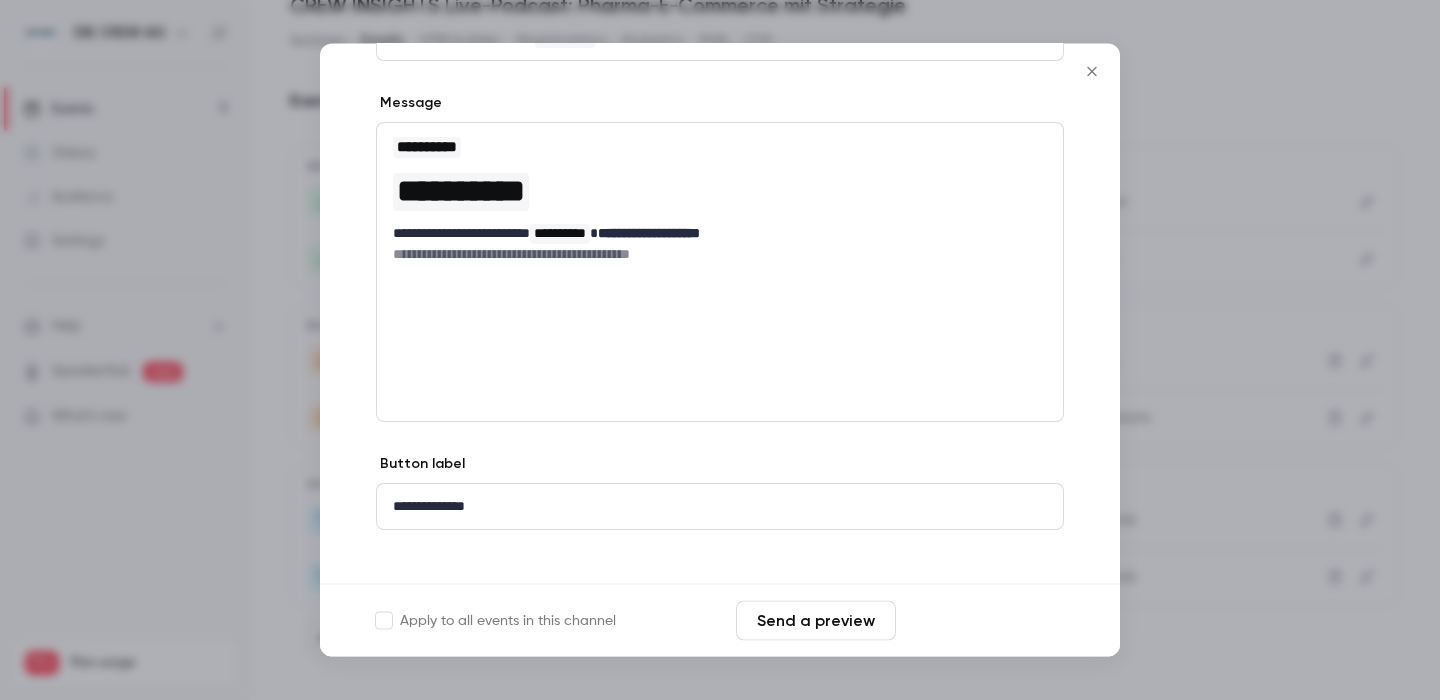 click on "Save changes" at bounding box center (984, 621) 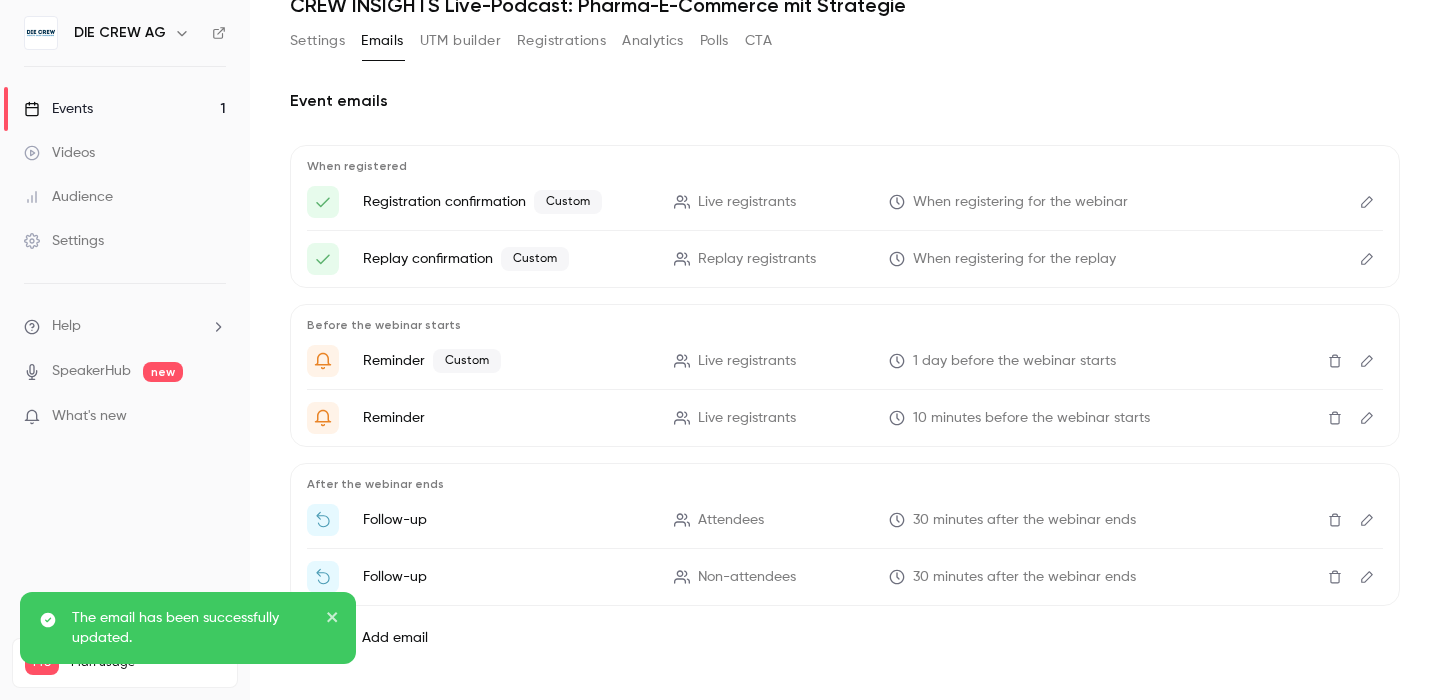 scroll, scrollTop: 272, scrollLeft: 0, axis: vertical 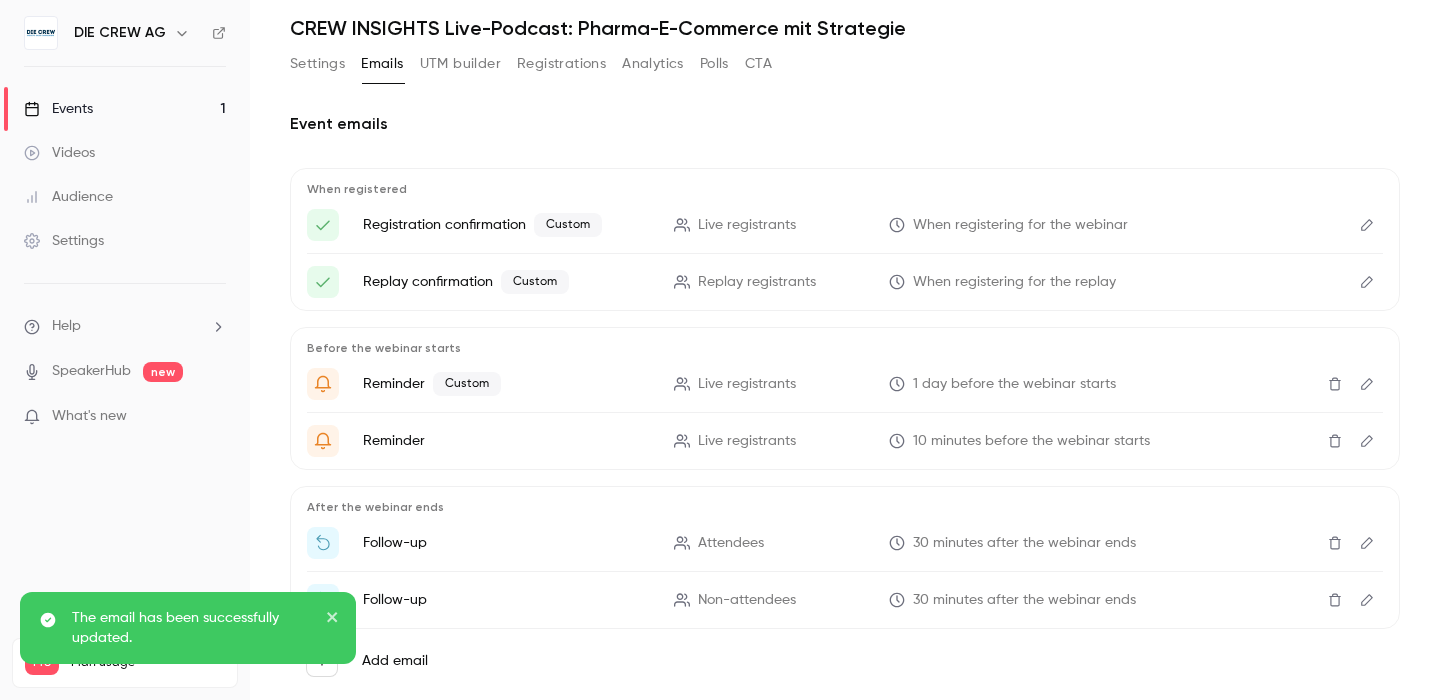 click 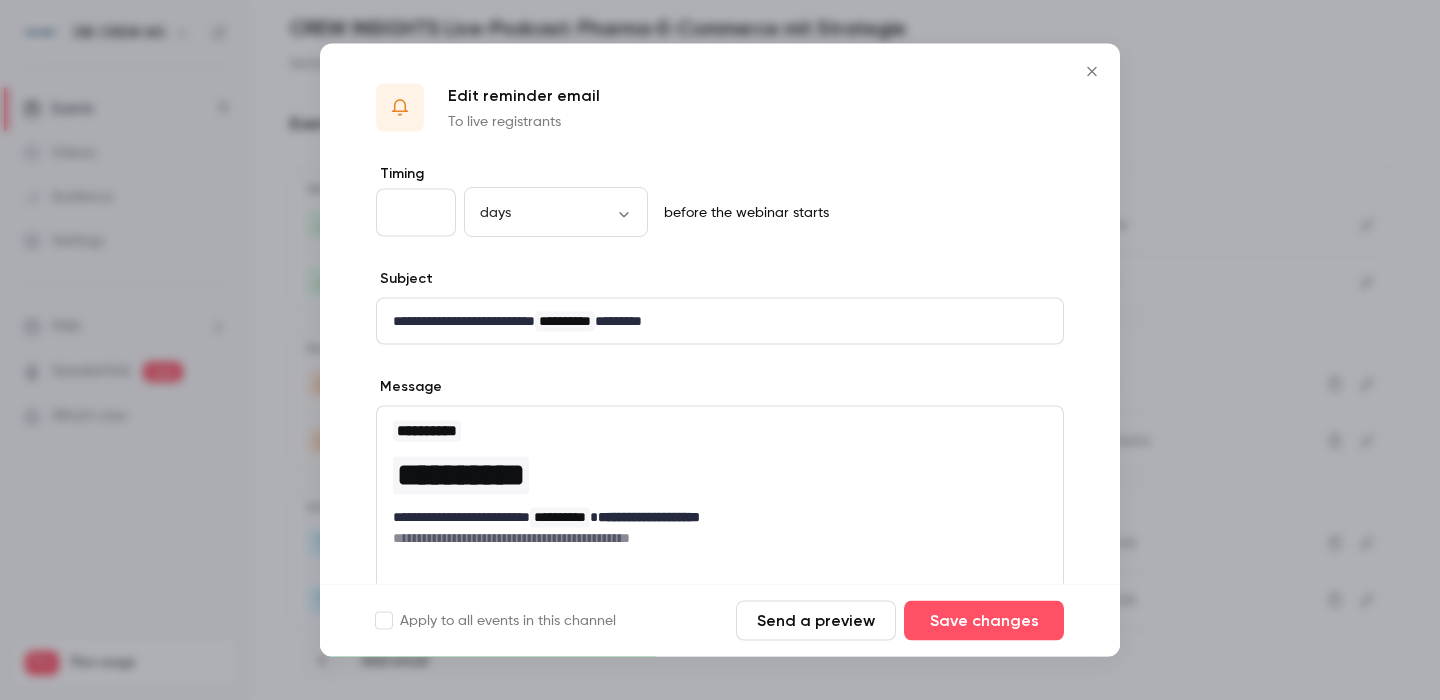 click on "Send a preview" at bounding box center (816, 621) 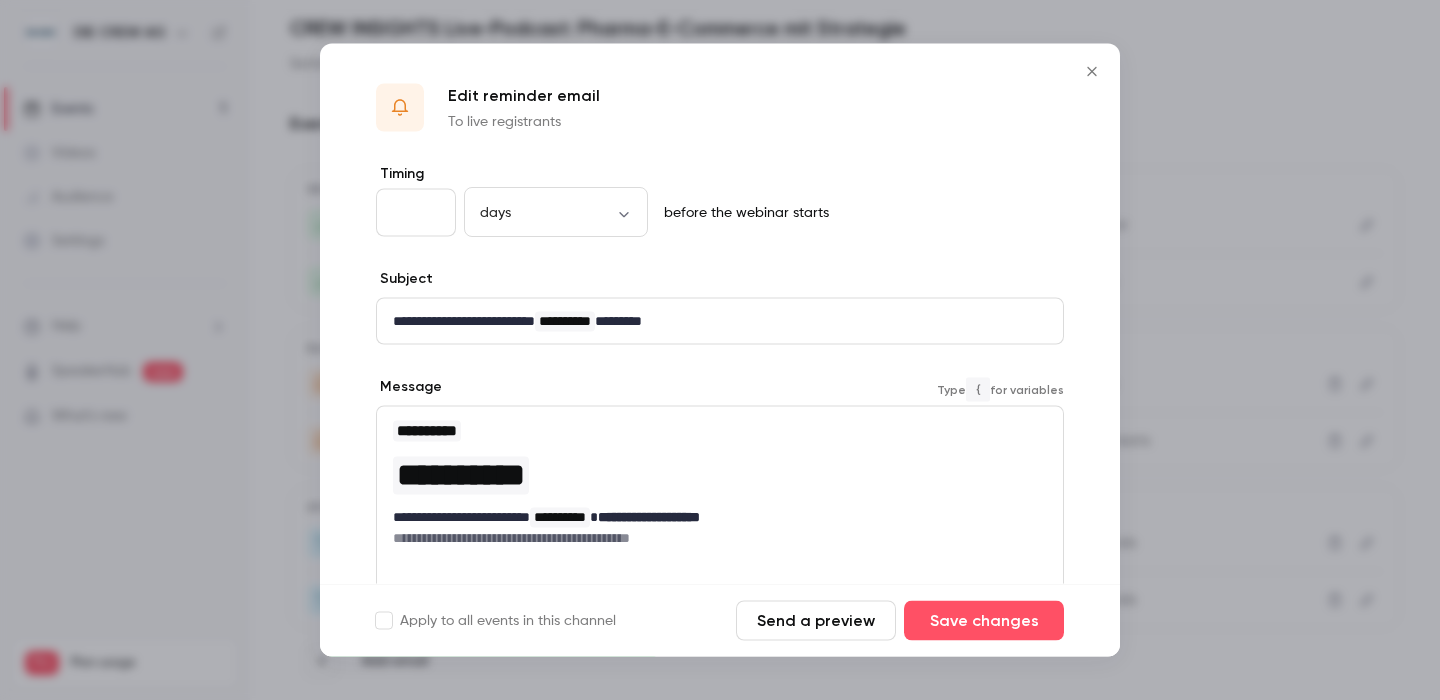 click on "**********" at bounding box center (720, 483) 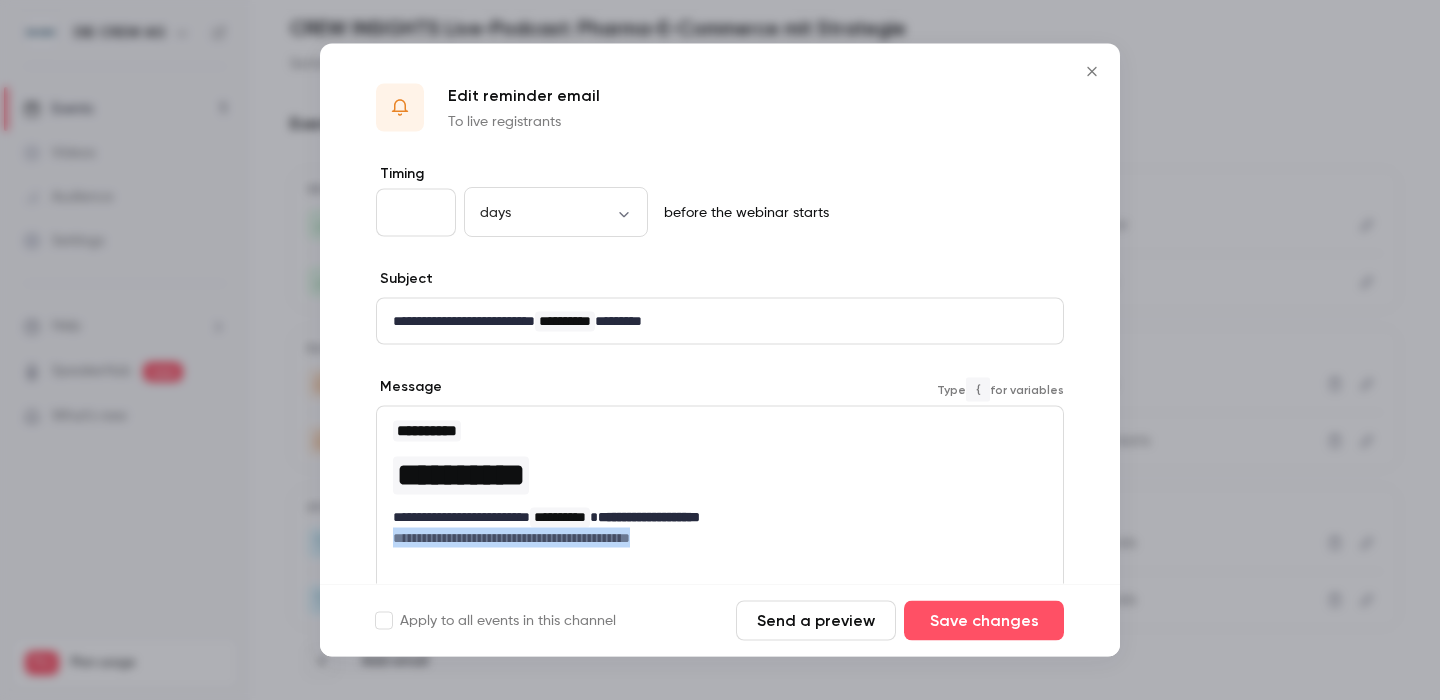 drag, startPoint x: 741, startPoint y: 540, endPoint x: 356, endPoint y: 539, distance: 385.0013 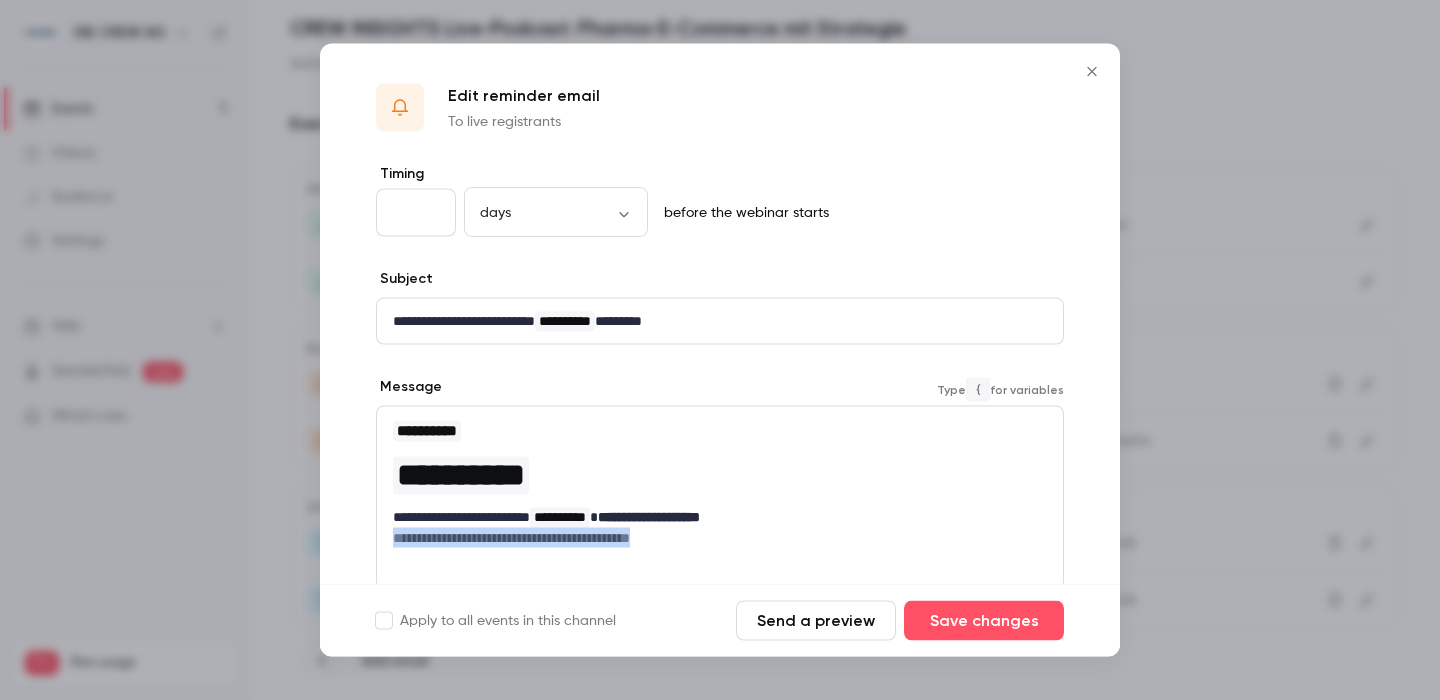 click on "**********" at bounding box center (720, 525) 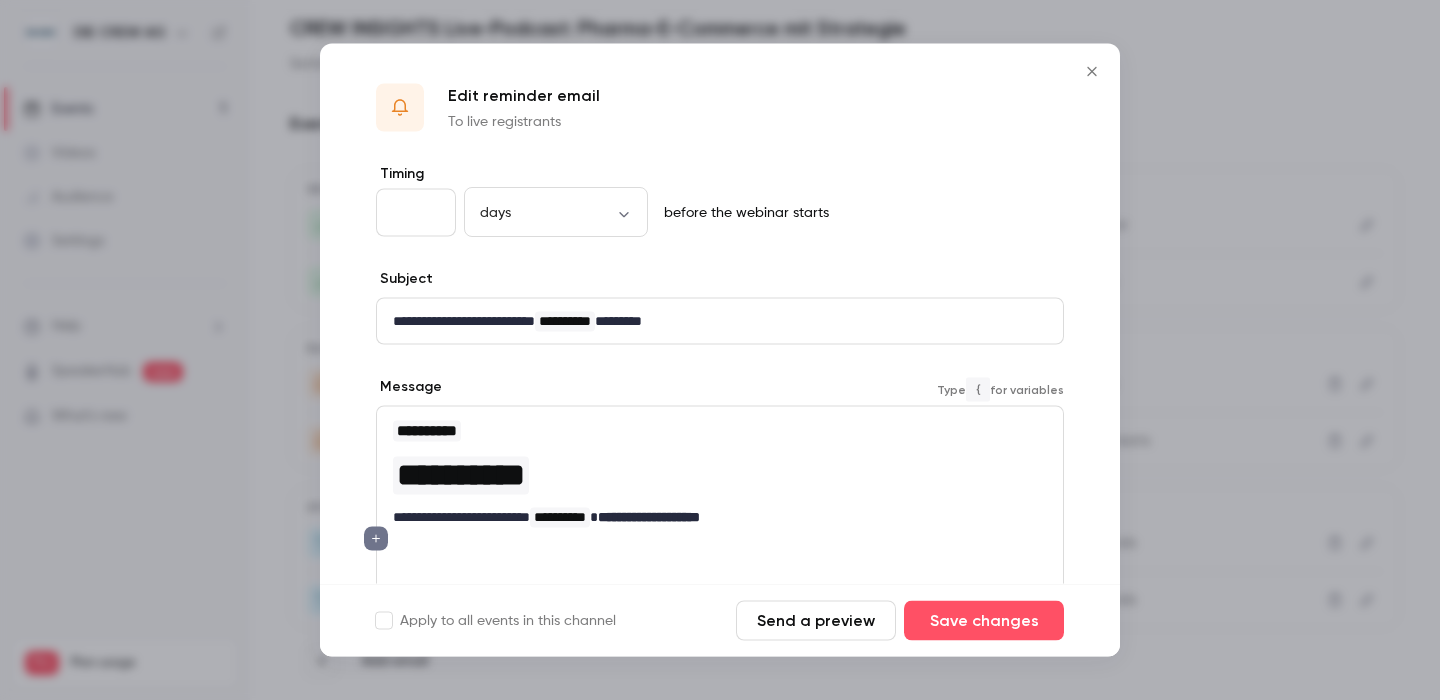 click on "**********" at bounding box center [720, 321] 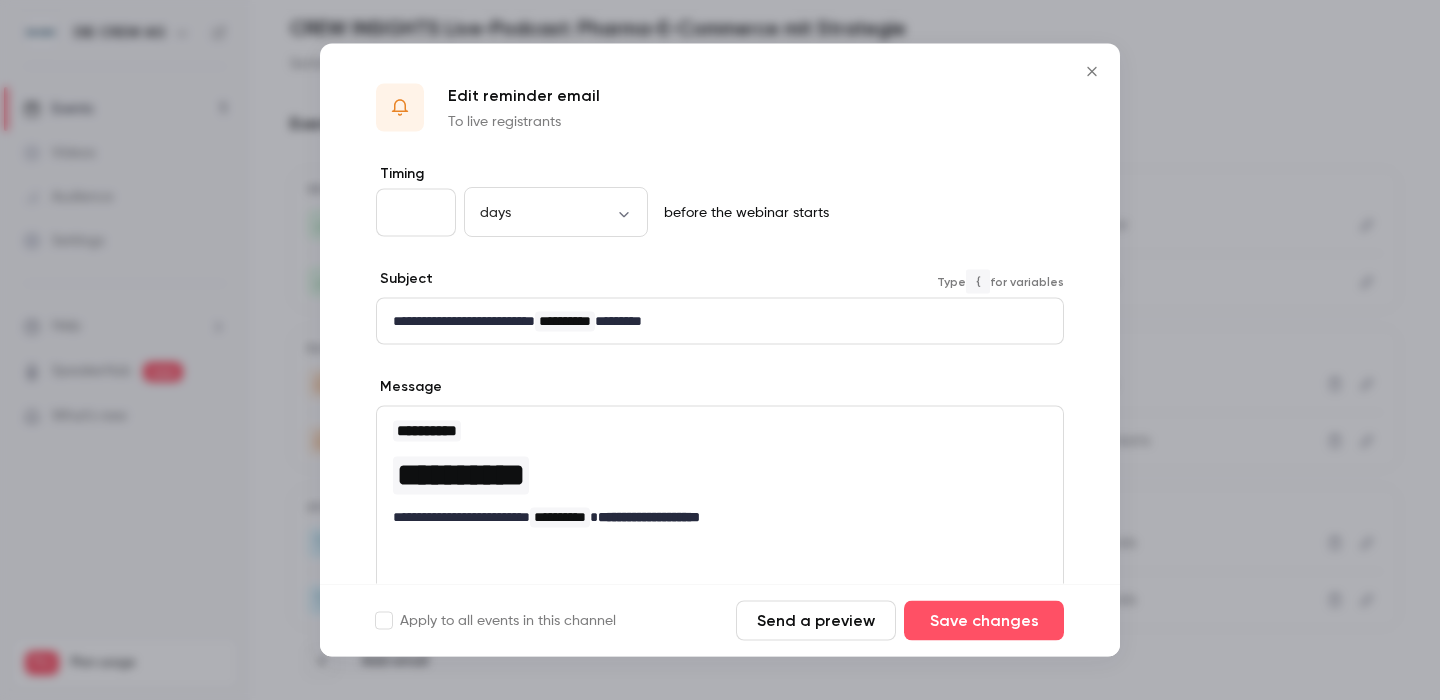 type 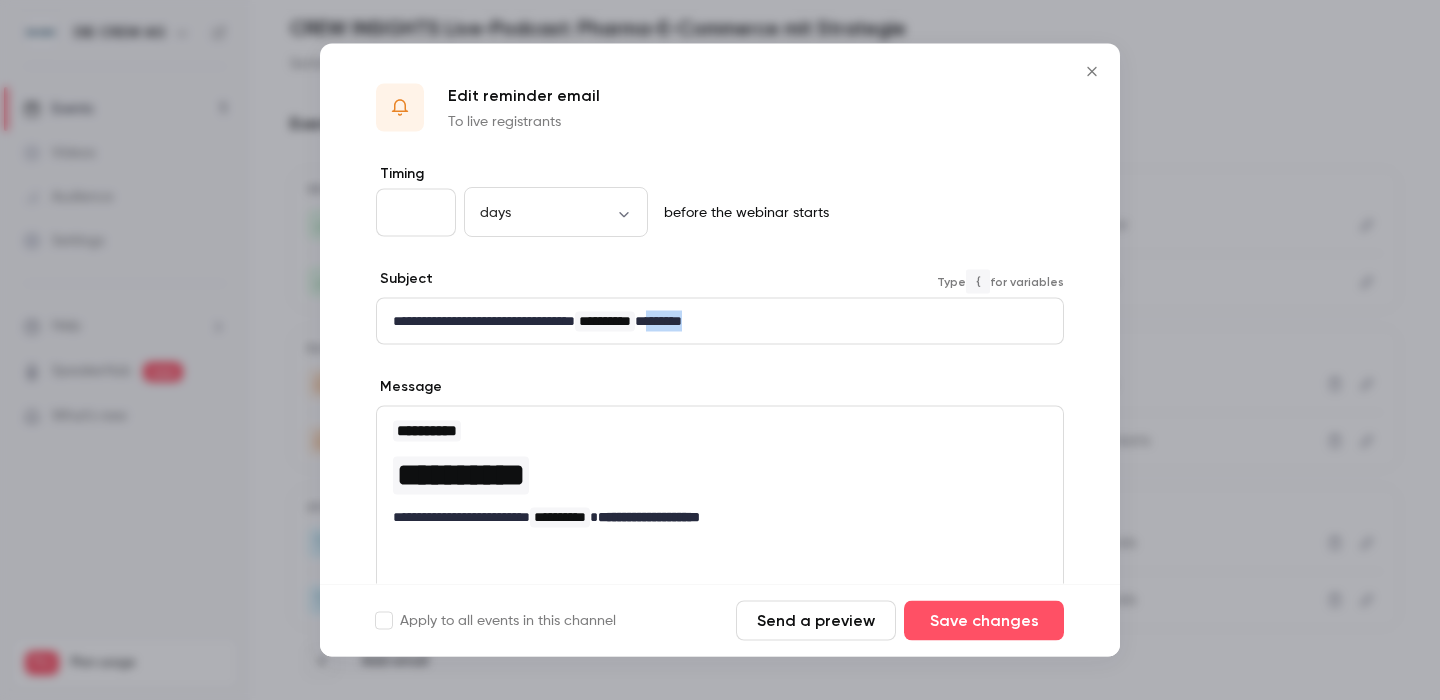 drag, startPoint x: 810, startPoint y: 324, endPoint x: 710, endPoint y: 327, distance: 100.04499 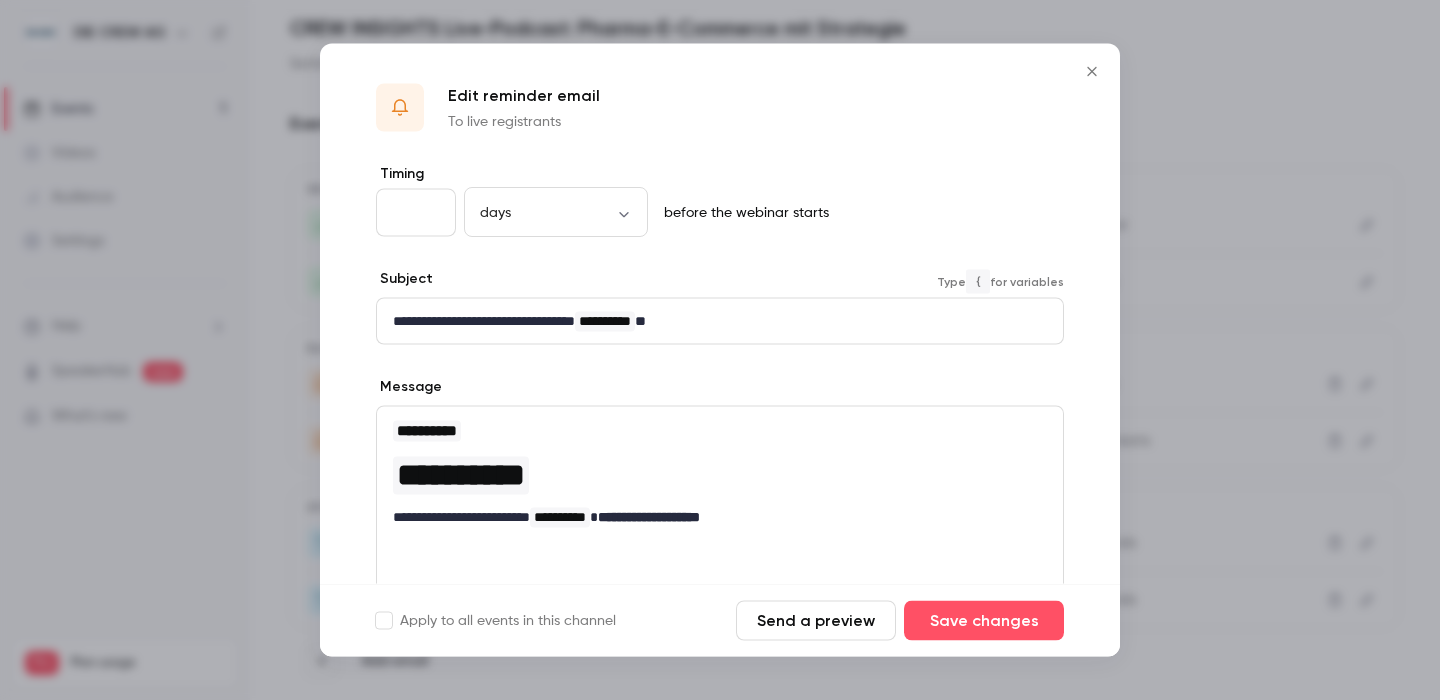 click on "Send a preview" at bounding box center [816, 621] 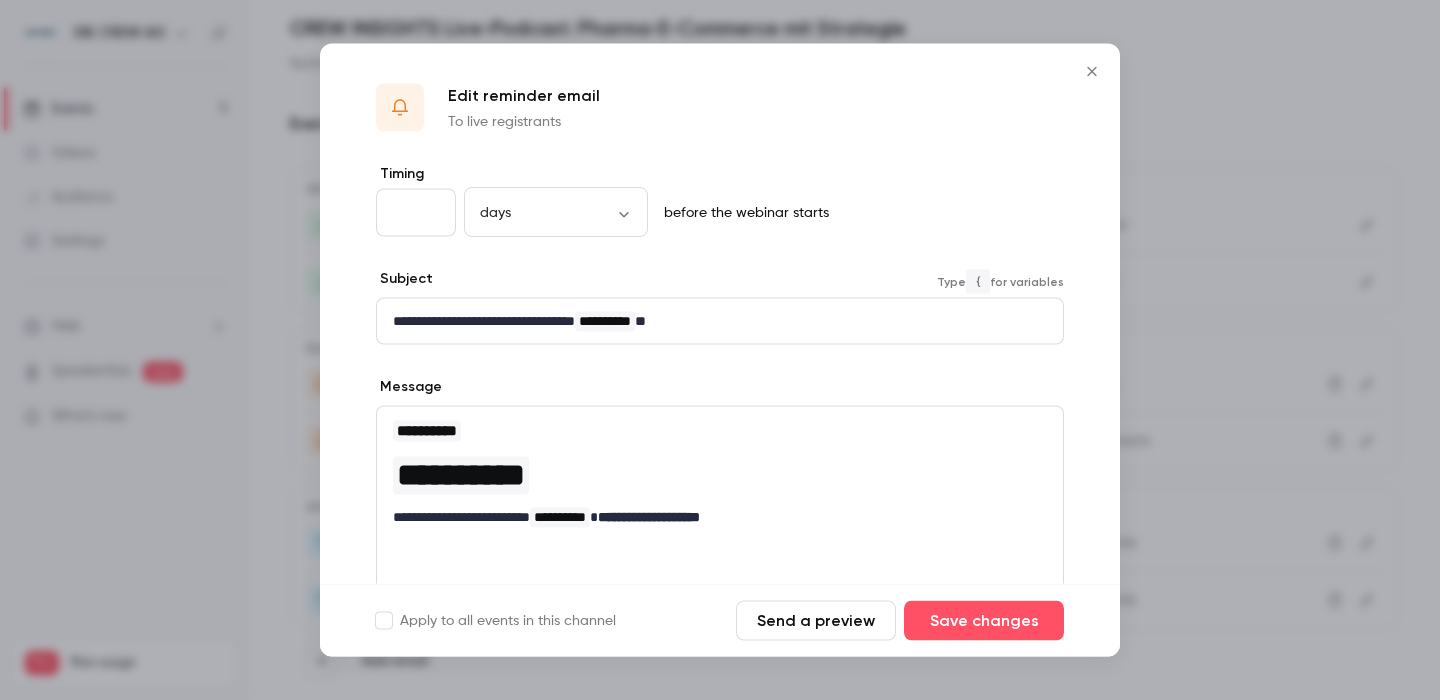 click on "**********" at bounding box center (720, 321) 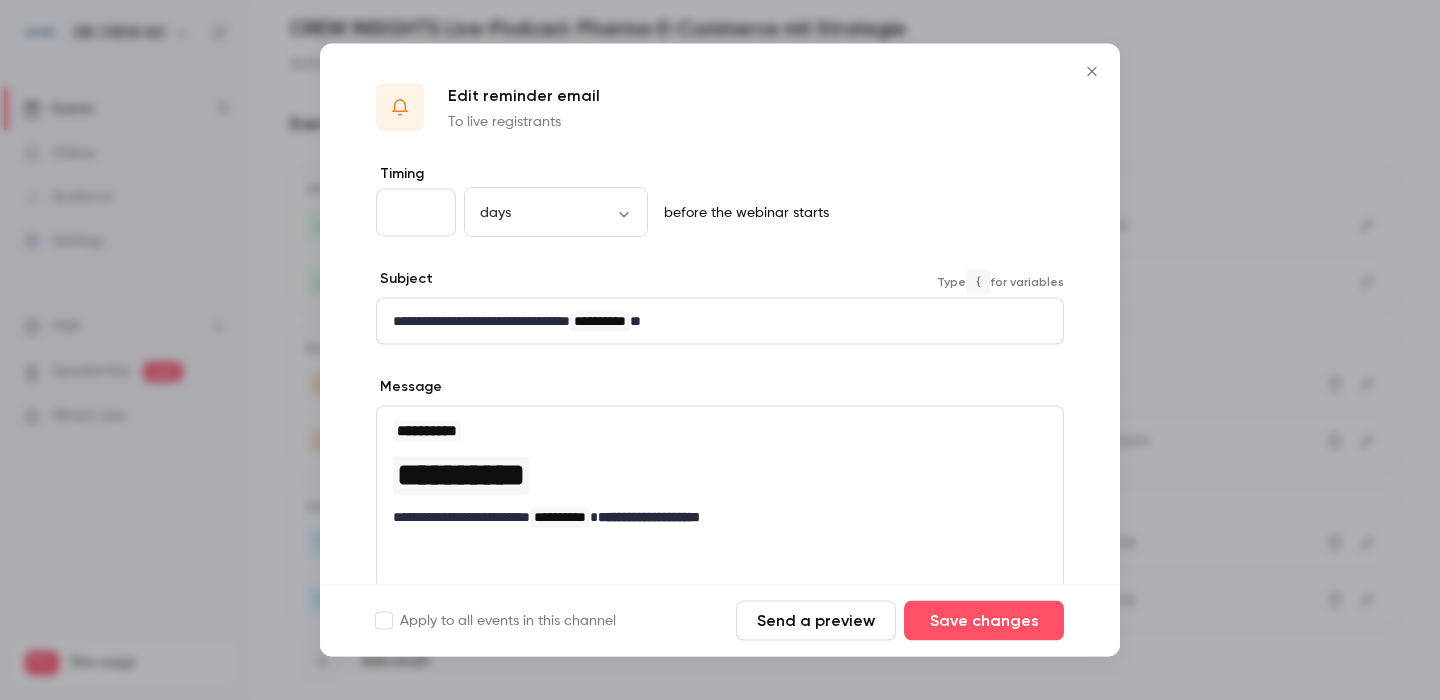 click on "**********" at bounding box center [720, 321] 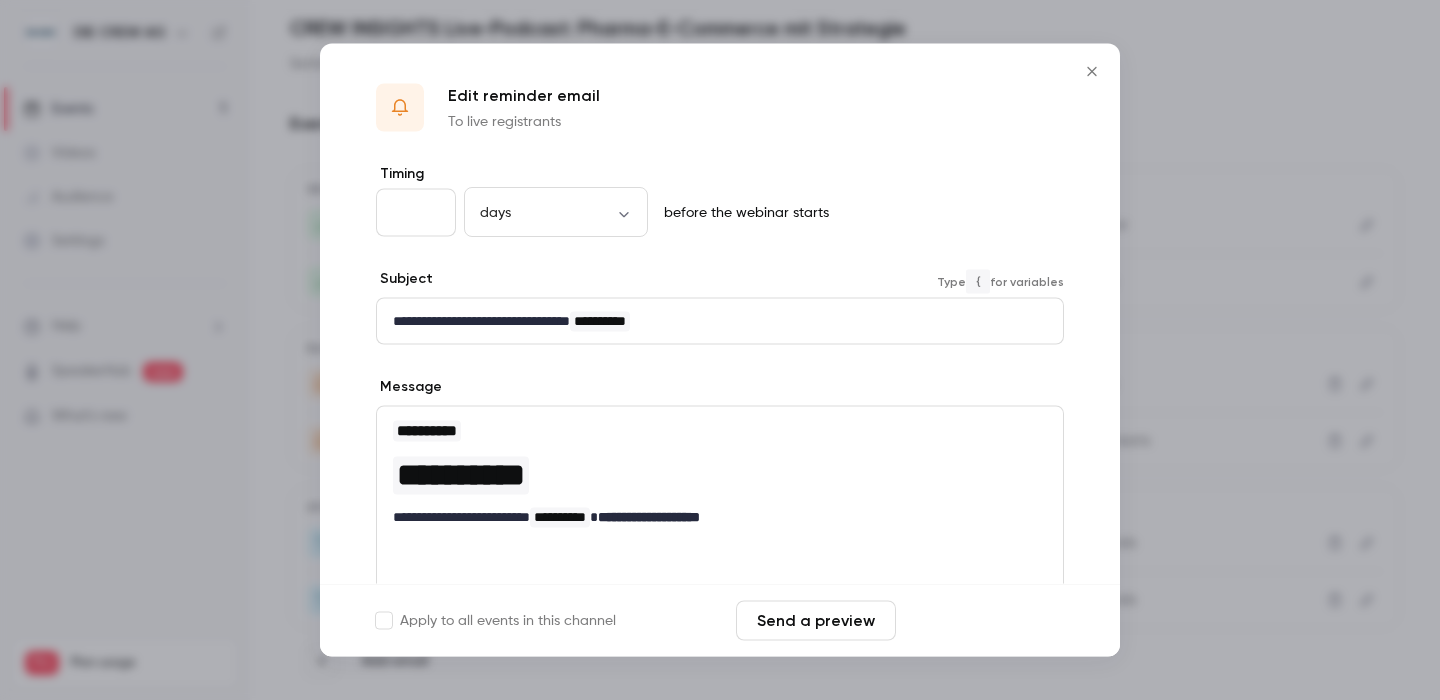 click on "Save changes" at bounding box center (984, 621) 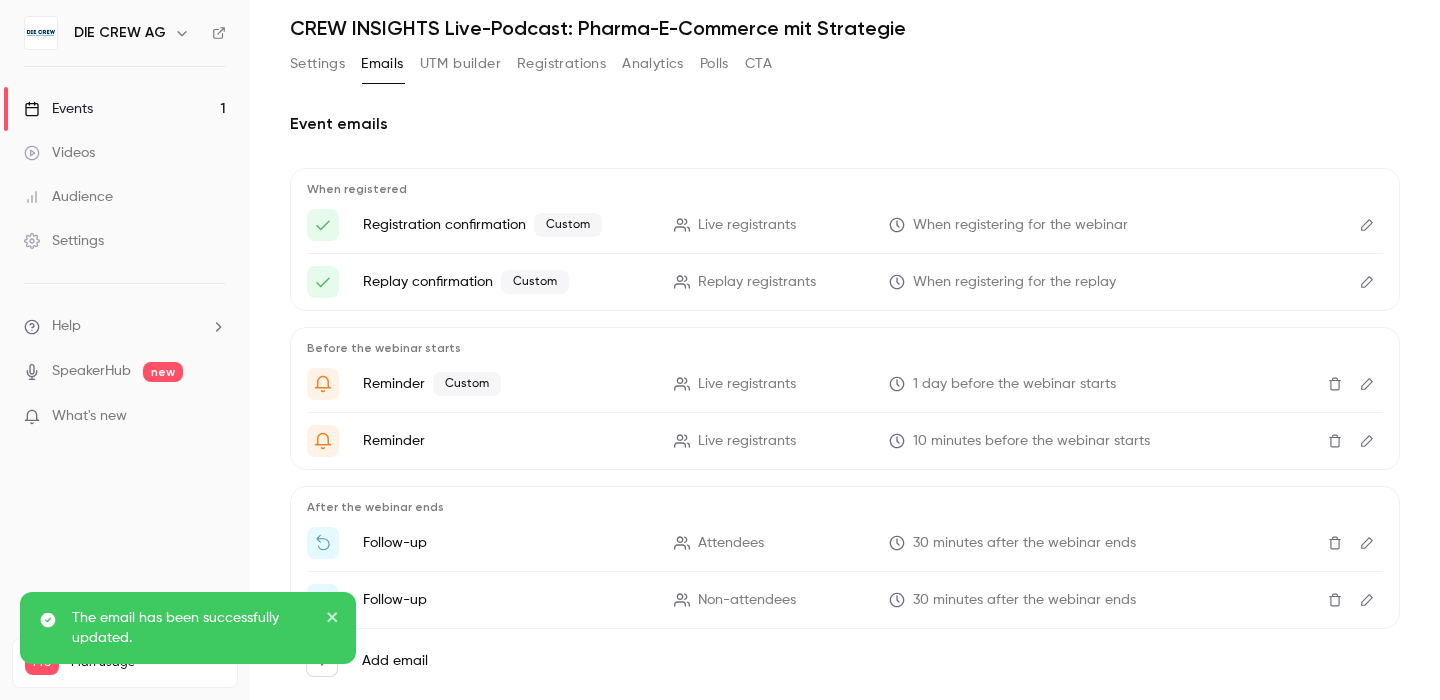 click 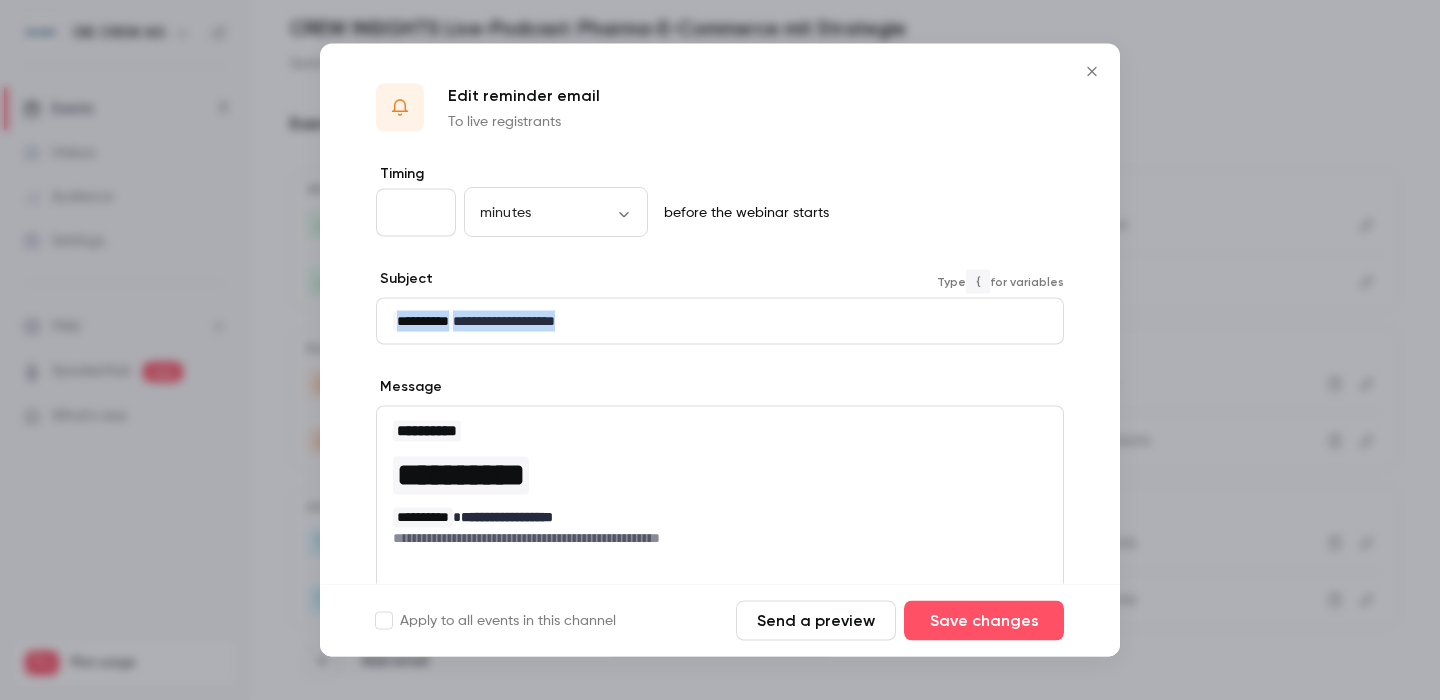 drag, startPoint x: 725, startPoint y: 319, endPoint x: 127, endPoint y: 280, distance: 599.2704 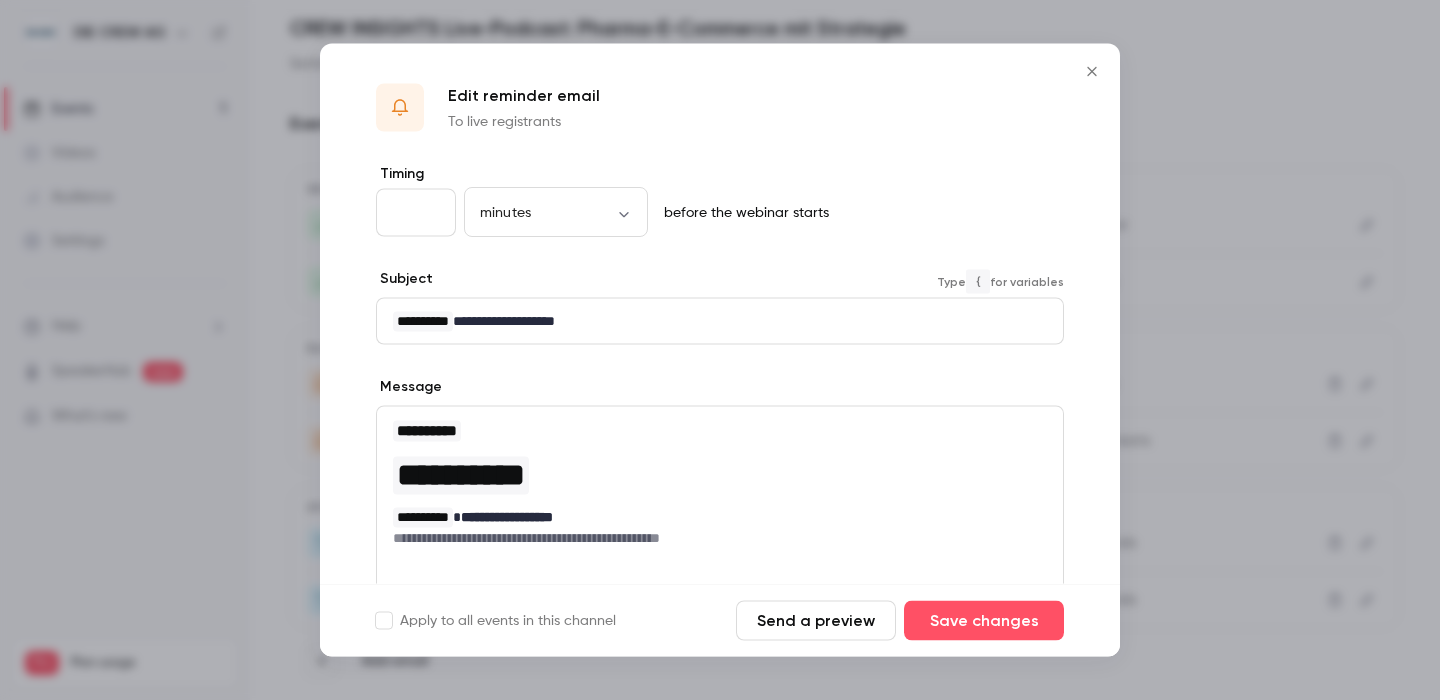 click on "**********" at bounding box center [720, 525] 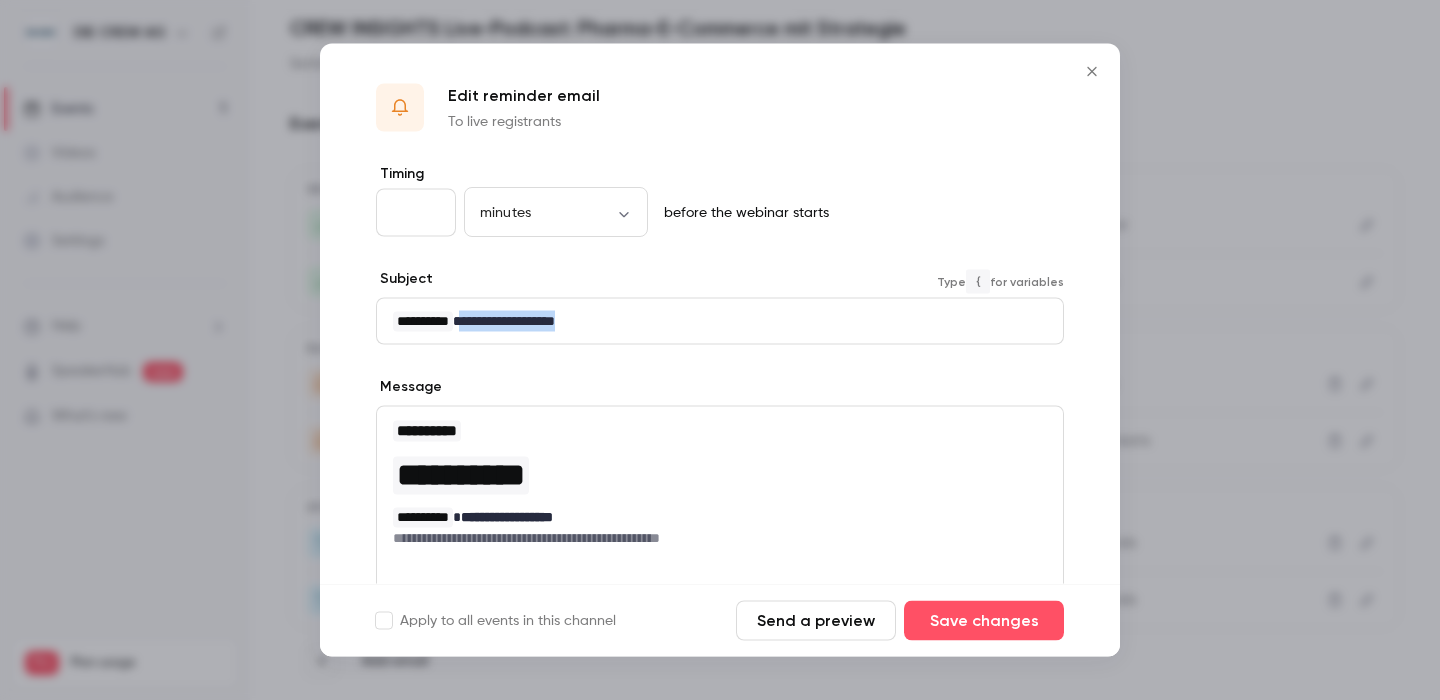 drag, startPoint x: 653, startPoint y: 321, endPoint x: 479, endPoint y: 326, distance: 174.07182 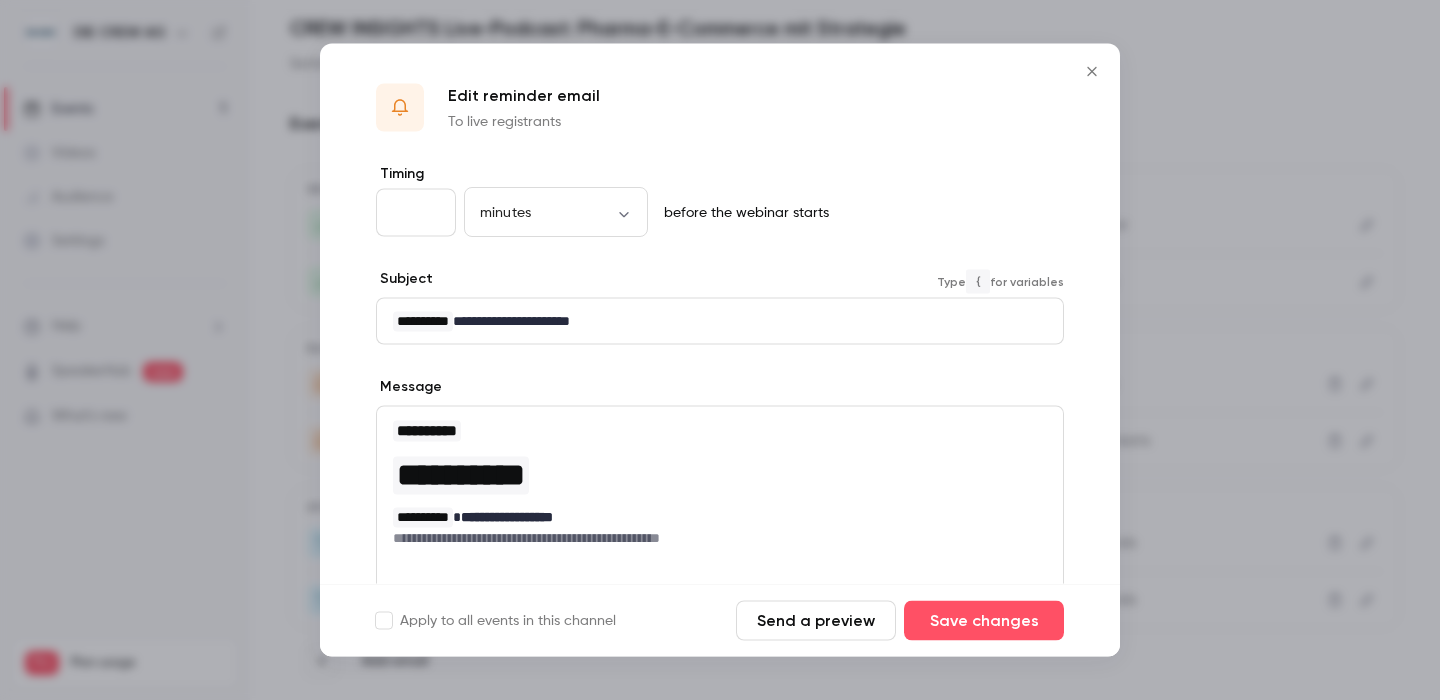 scroll, scrollTop: 0, scrollLeft: 0, axis: both 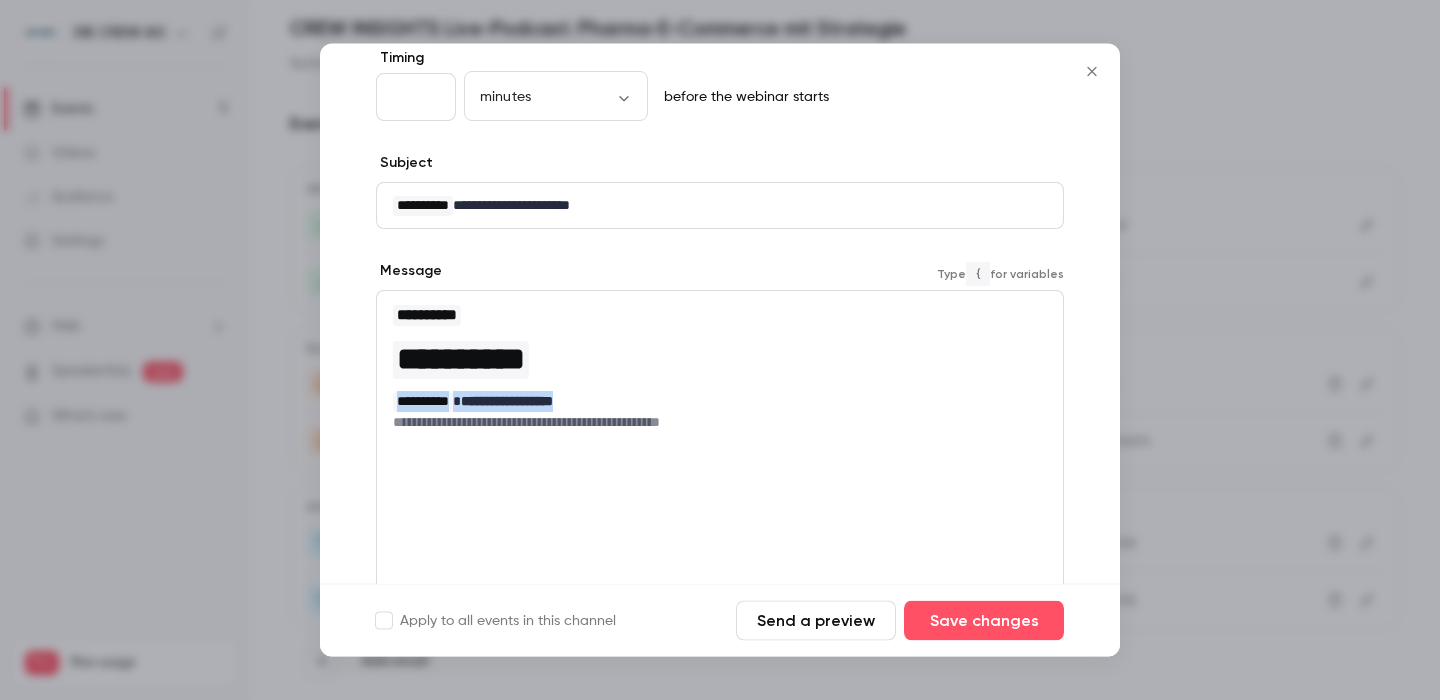 drag, startPoint x: 612, startPoint y: 402, endPoint x: 356, endPoint y: 404, distance: 256.0078 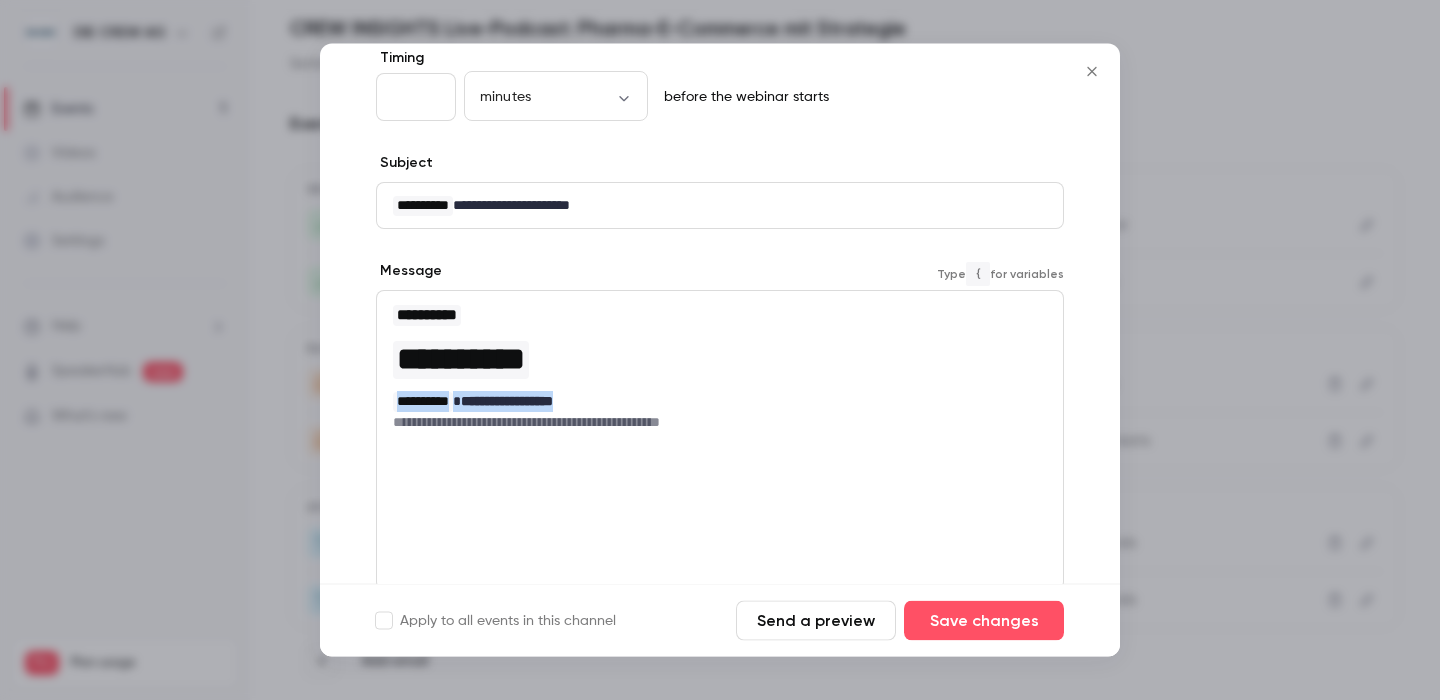 click on "**********" at bounding box center [720, 410] 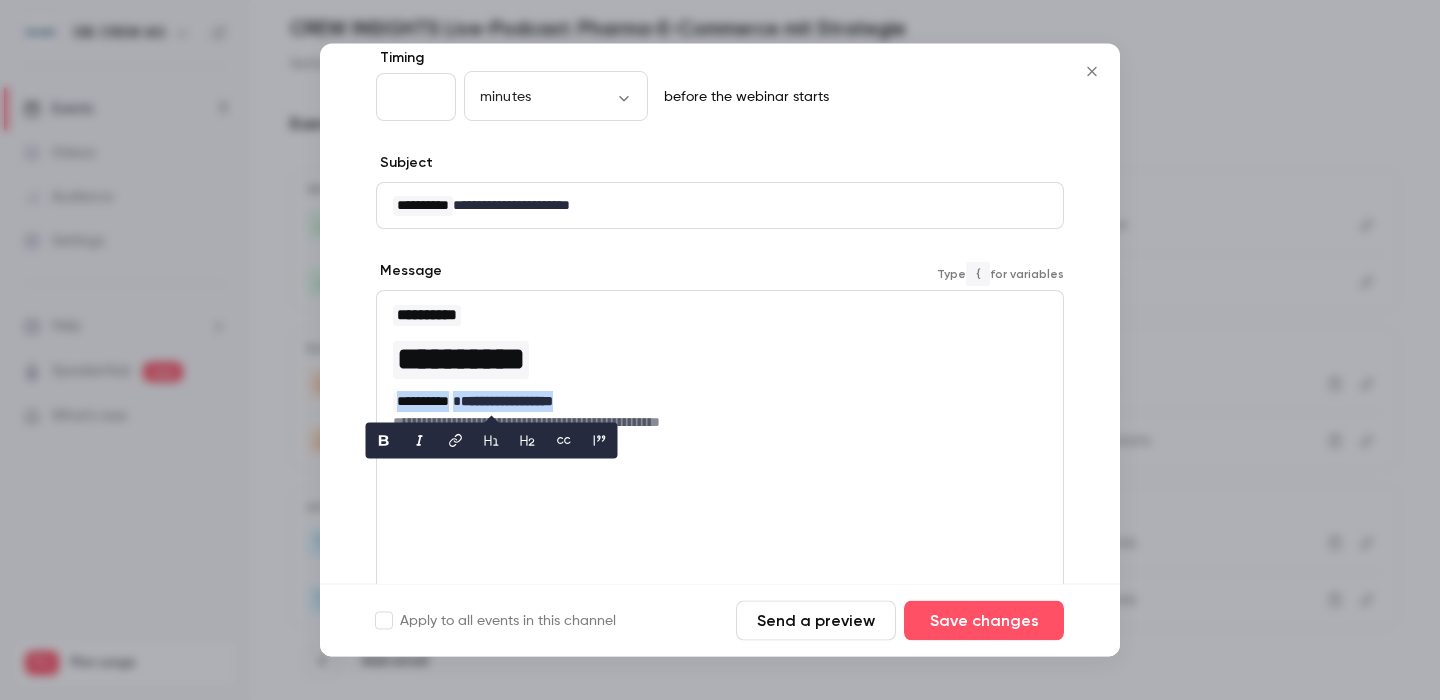 copy on "**********" 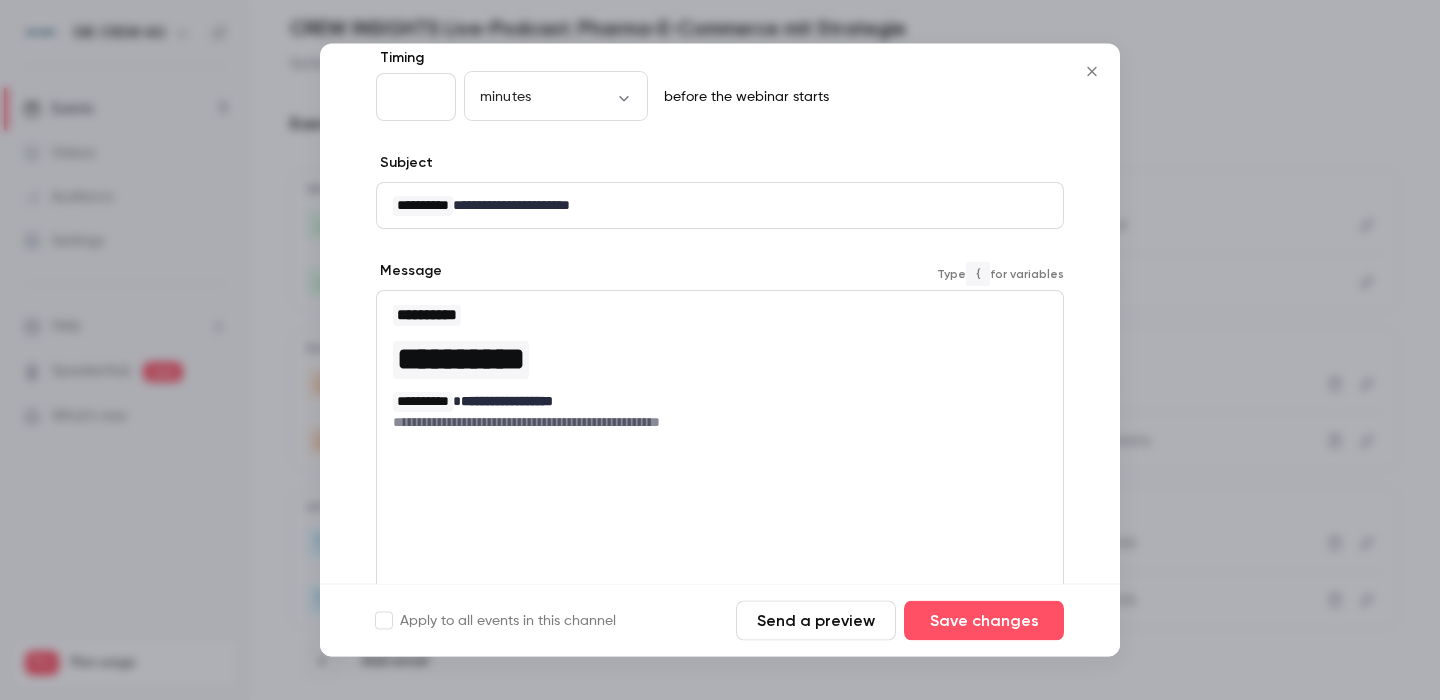 click on "**********" at bounding box center (720, 423) 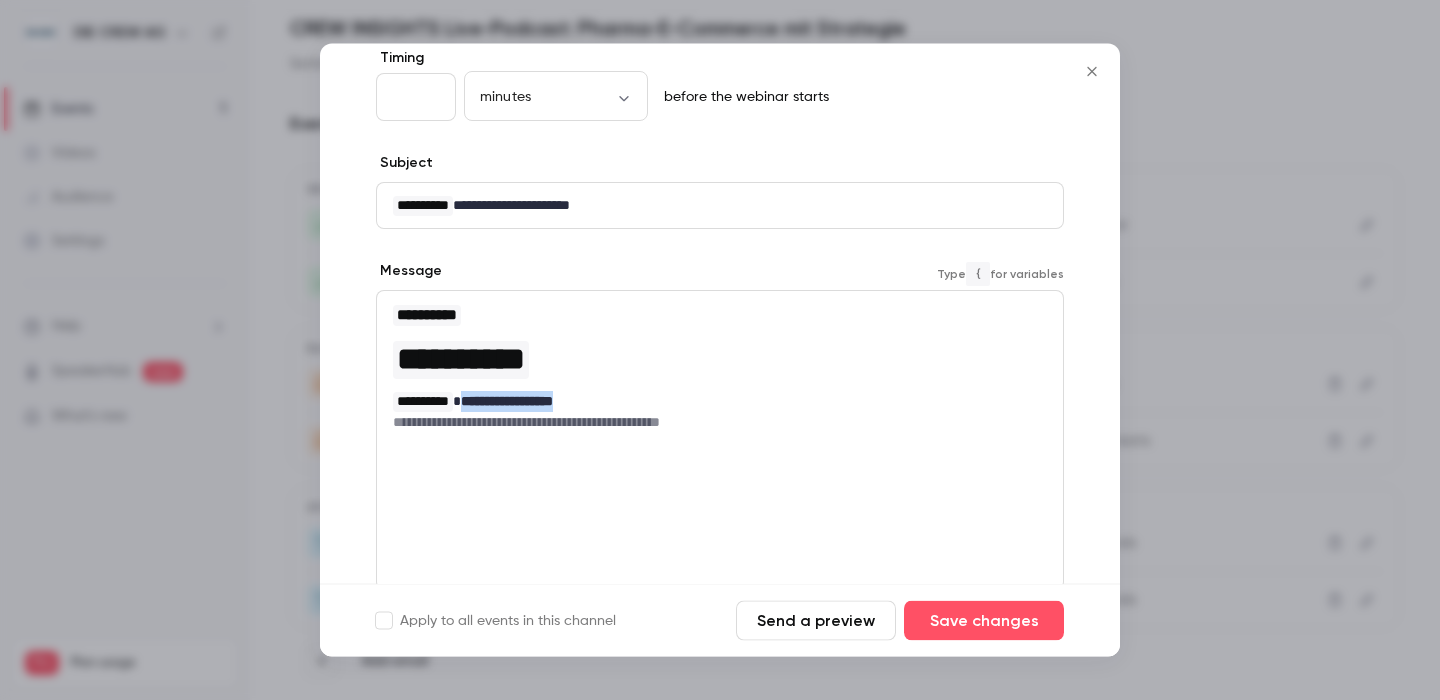drag, startPoint x: 594, startPoint y: 397, endPoint x: 482, endPoint y: 402, distance: 112.11155 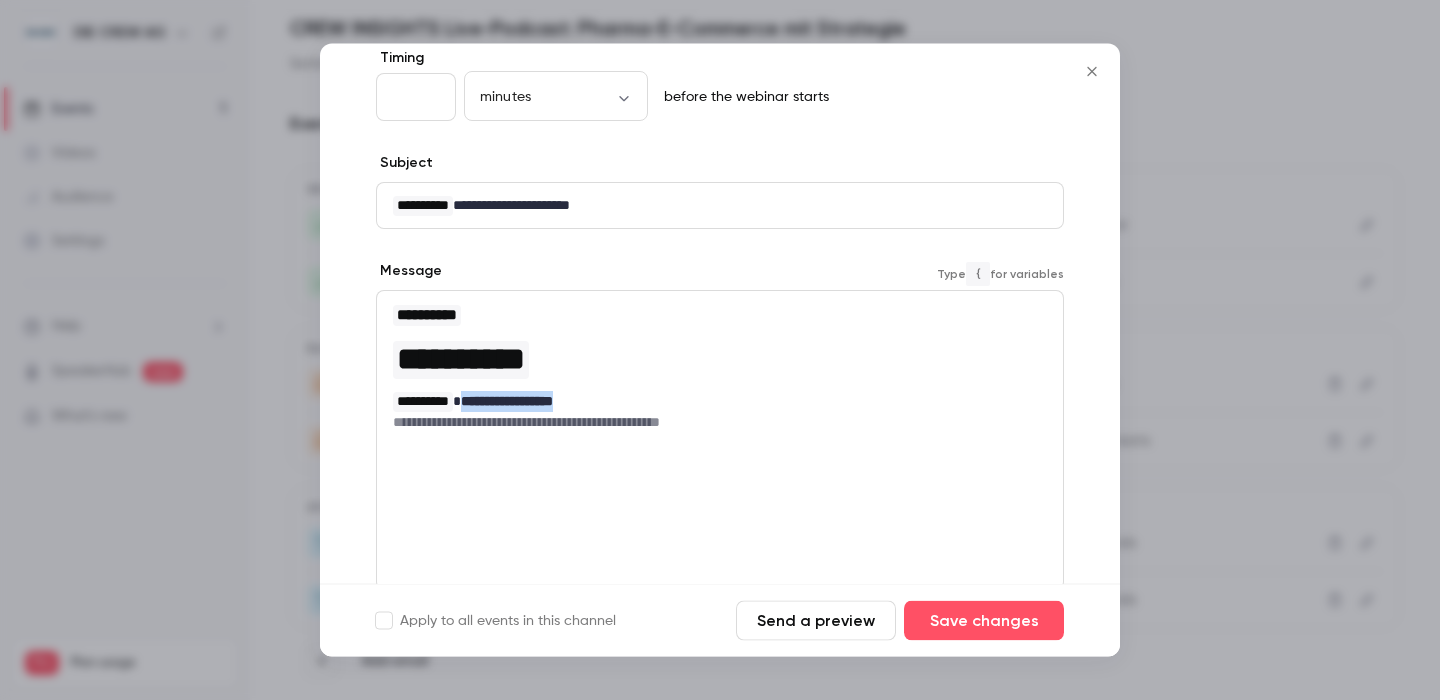 click on "**********" at bounding box center (720, 402) 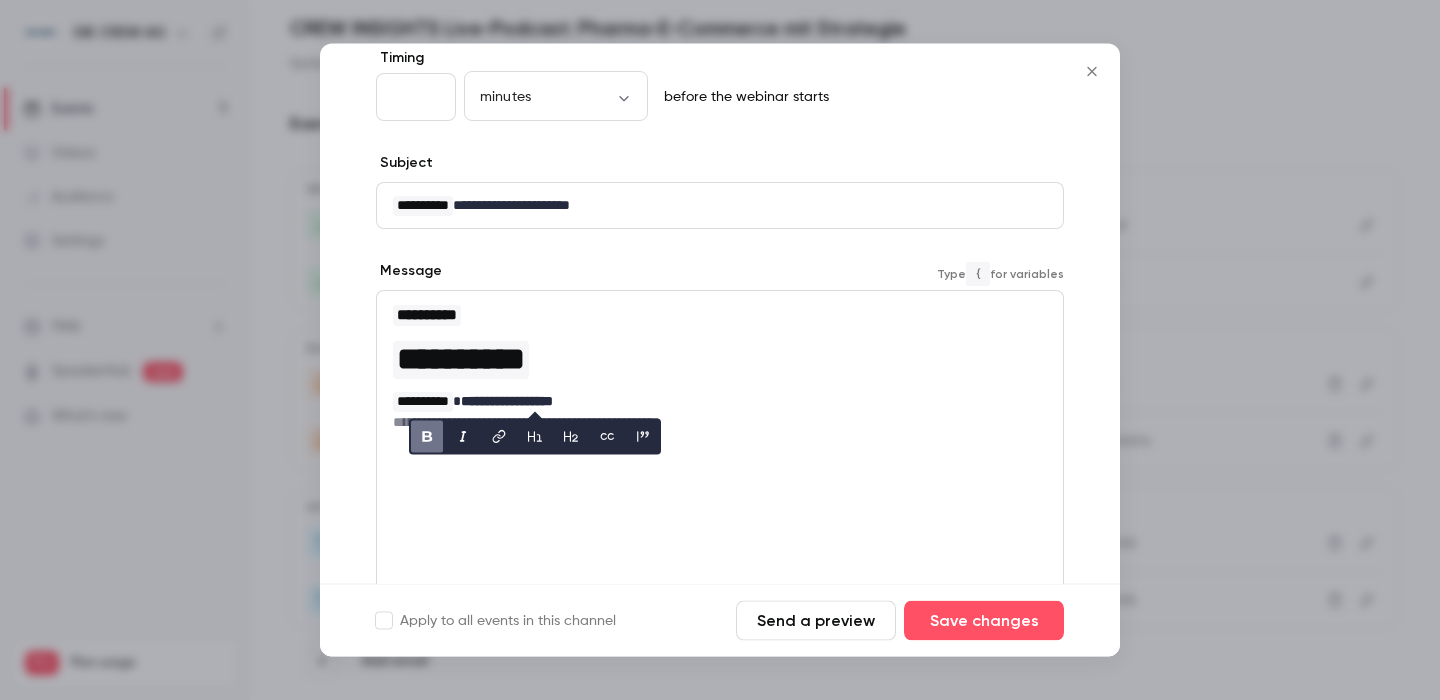 scroll, scrollTop: 0, scrollLeft: 0, axis: both 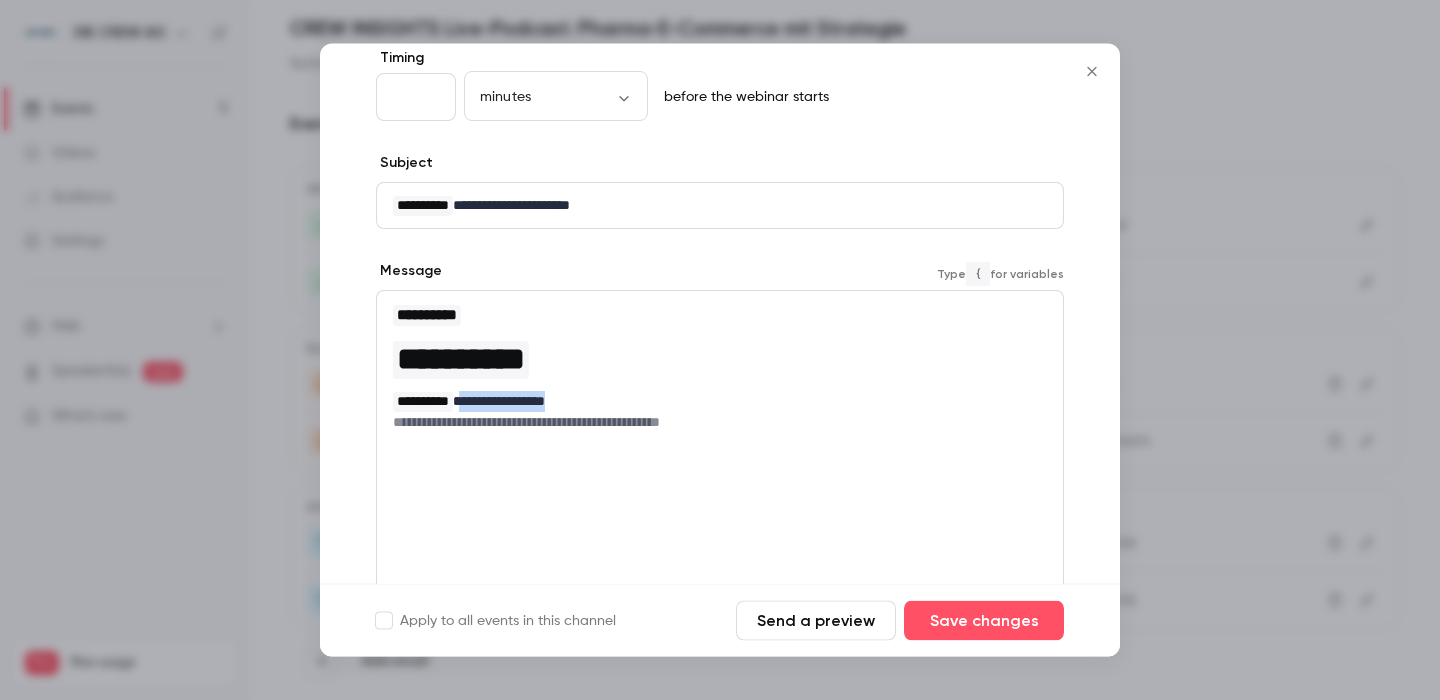 drag, startPoint x: 609, startPoint y: 398, endPoint x: 483, endPoint y: 398, distance: 126 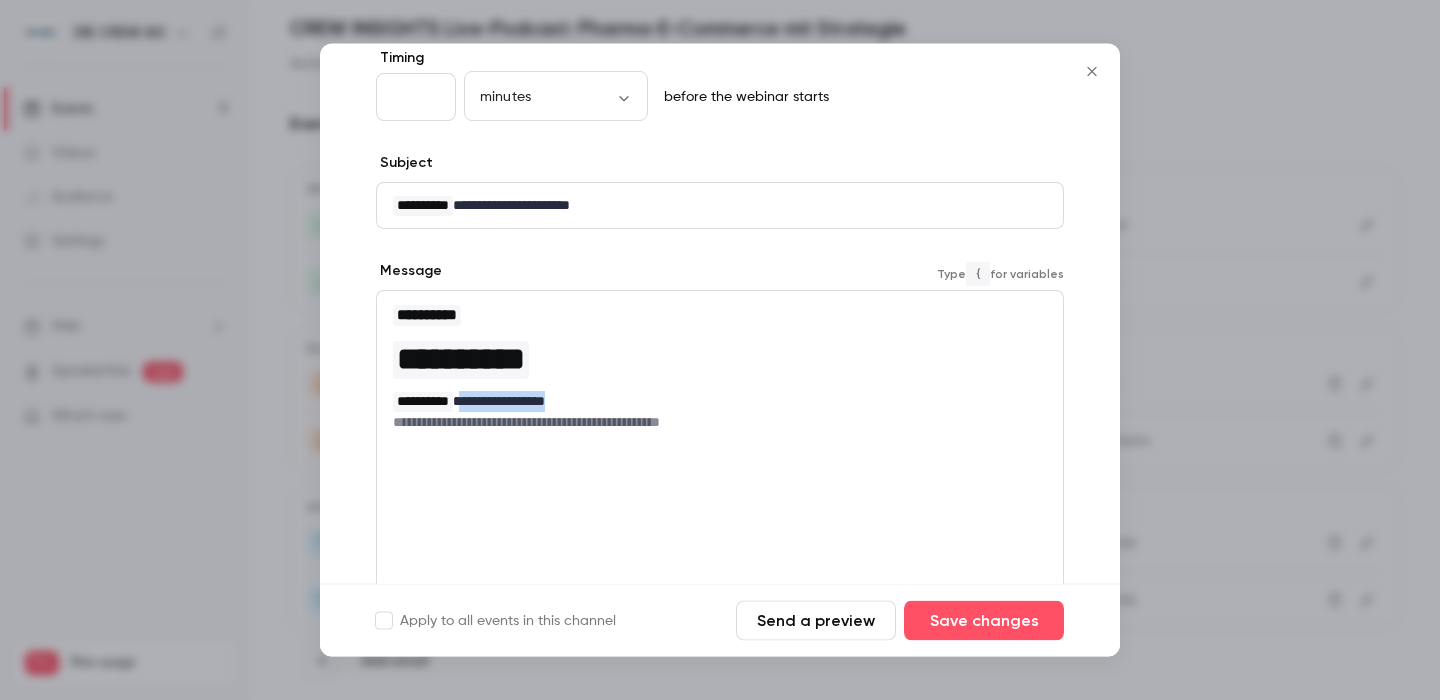 click on "**********" at bounding box center (720, 402) 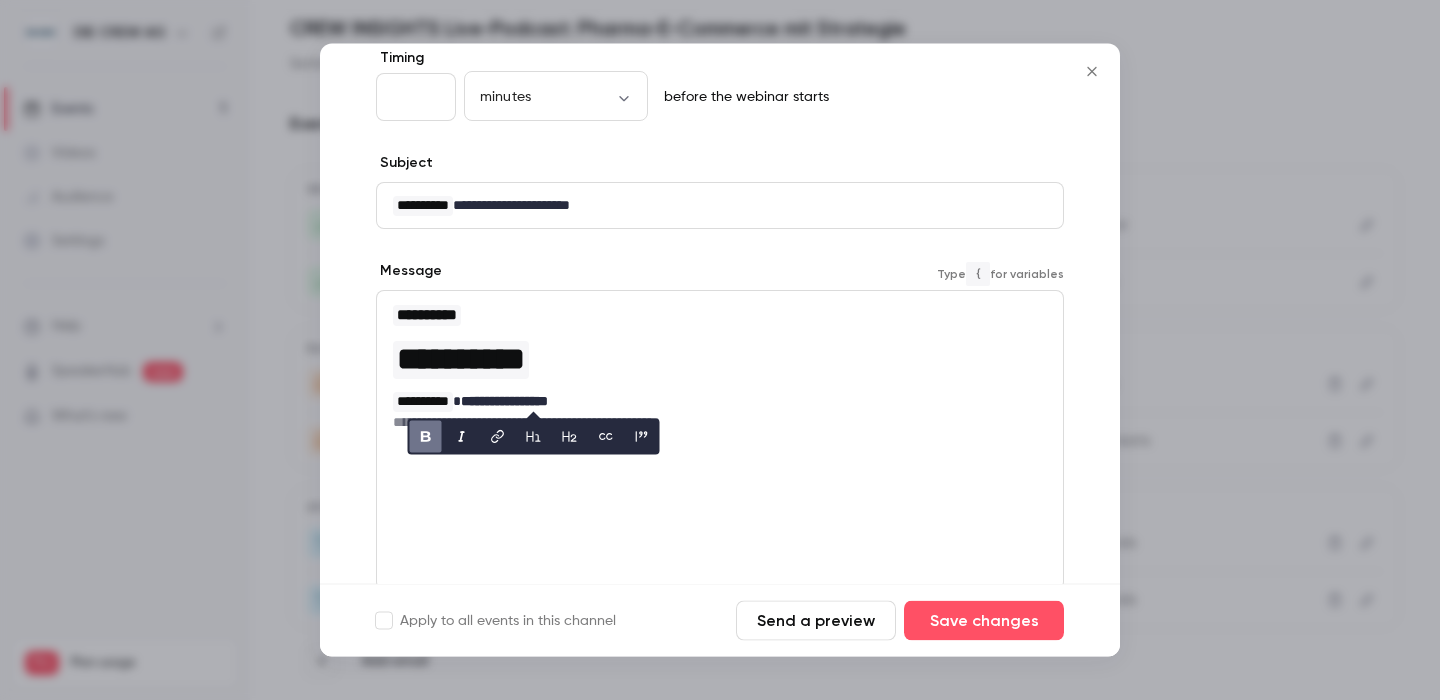click on "**********" at bounding box center [720, 360] 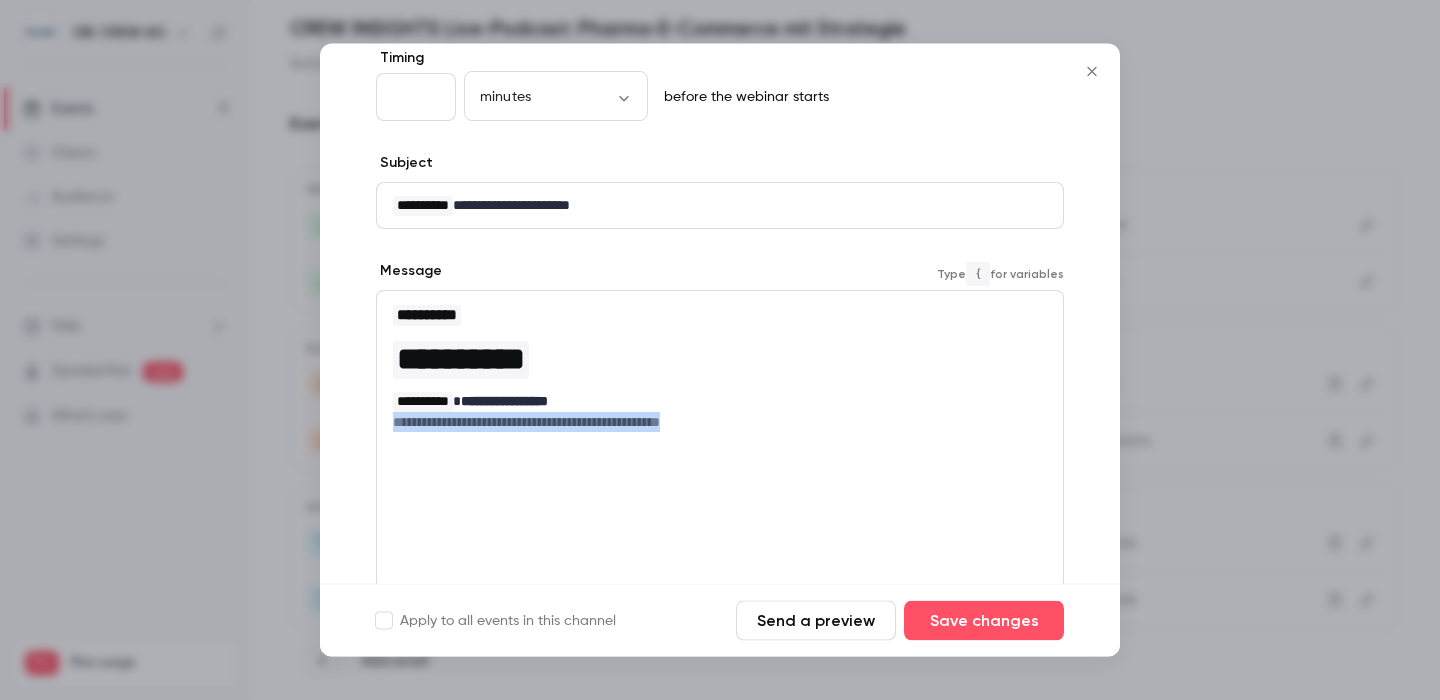 drag, startPoint x: 730, startPoint y: 424, endPoint x: 356, endPoint y: 418, distance: 374.04813 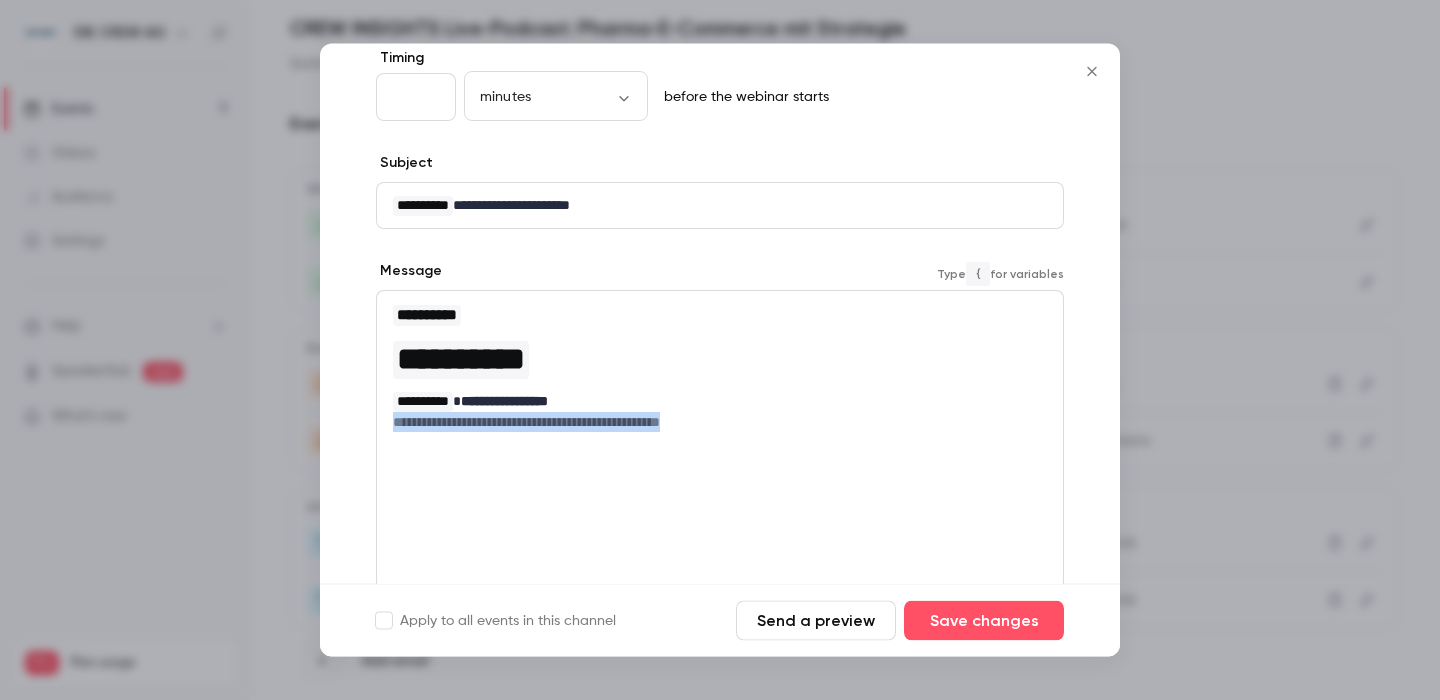 click on "**********" at bounding box center (720, 410) 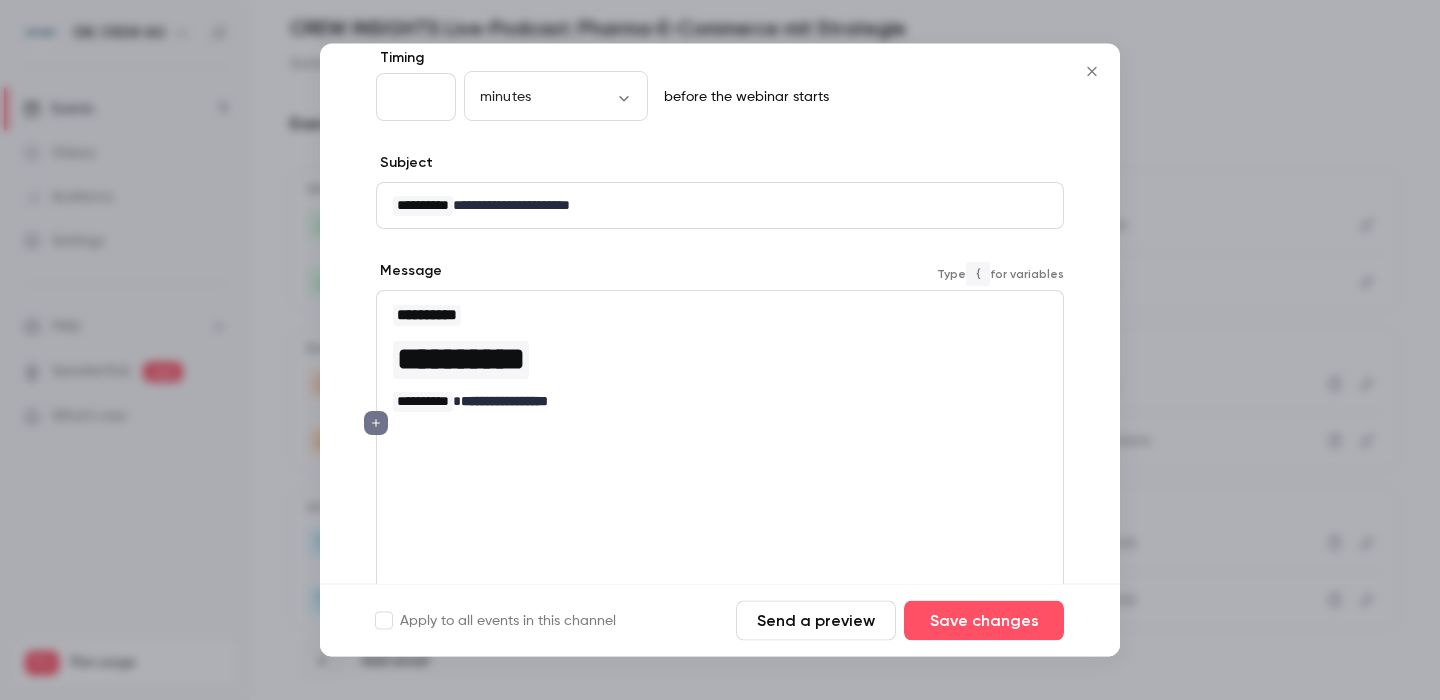 scroll, scrollTop: 302, scrollLeft: 0, axis: vertical 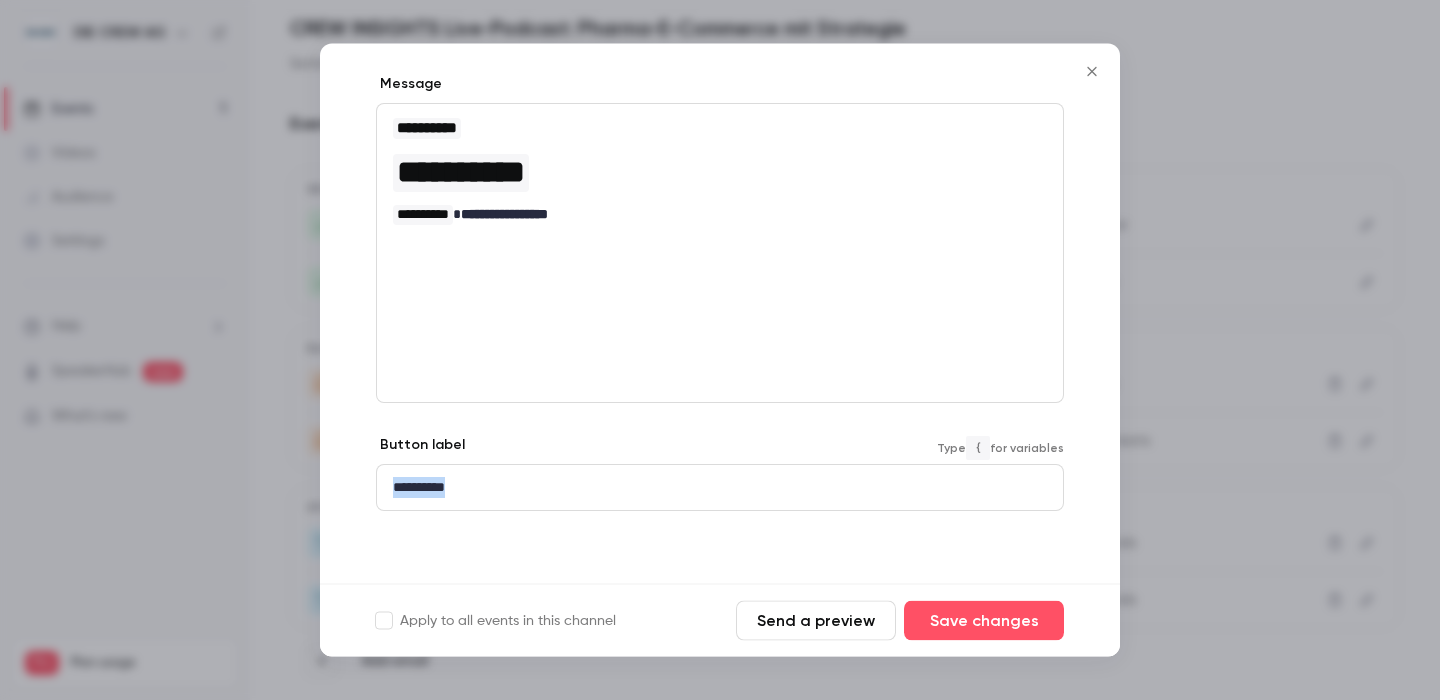 drag, startPoint x: 552, startPoint y: 483, endPoint x: 297, endPoint y: 472, distance: 255.23715 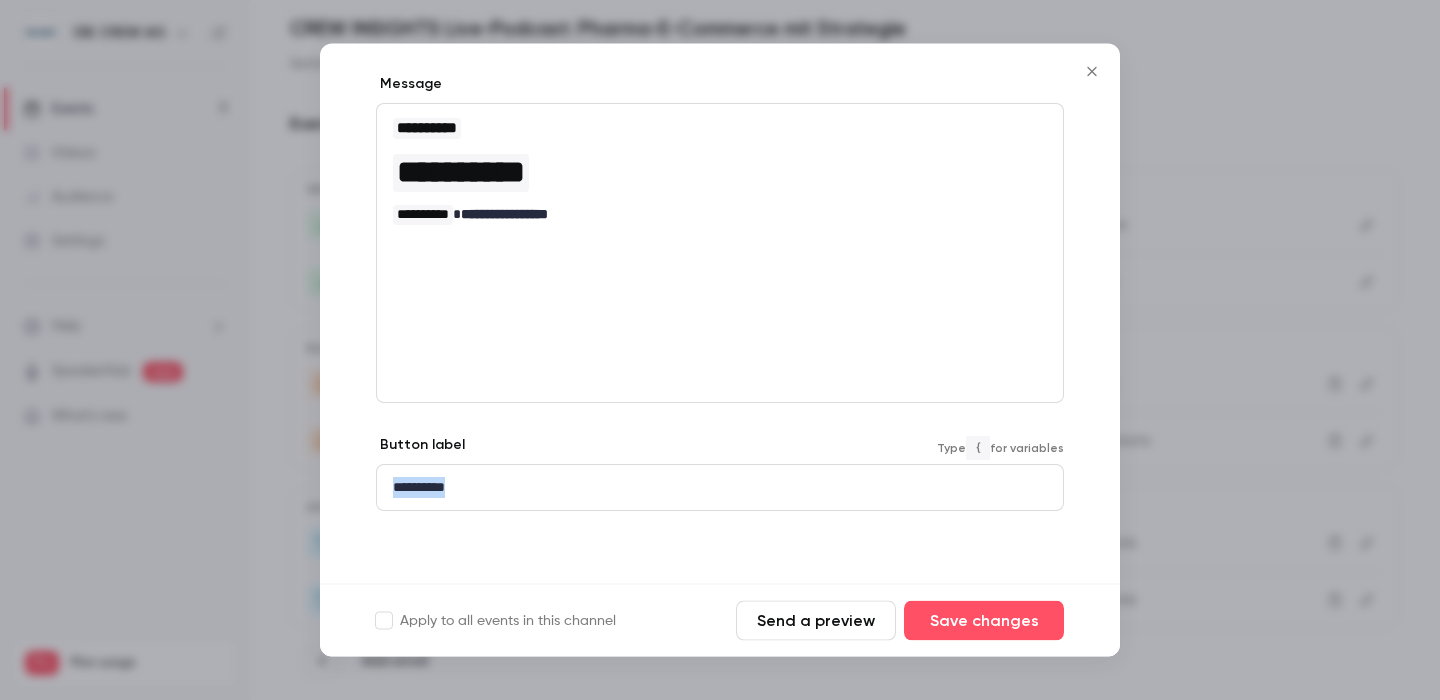 click on "**********" at bounding box center [720, 350] 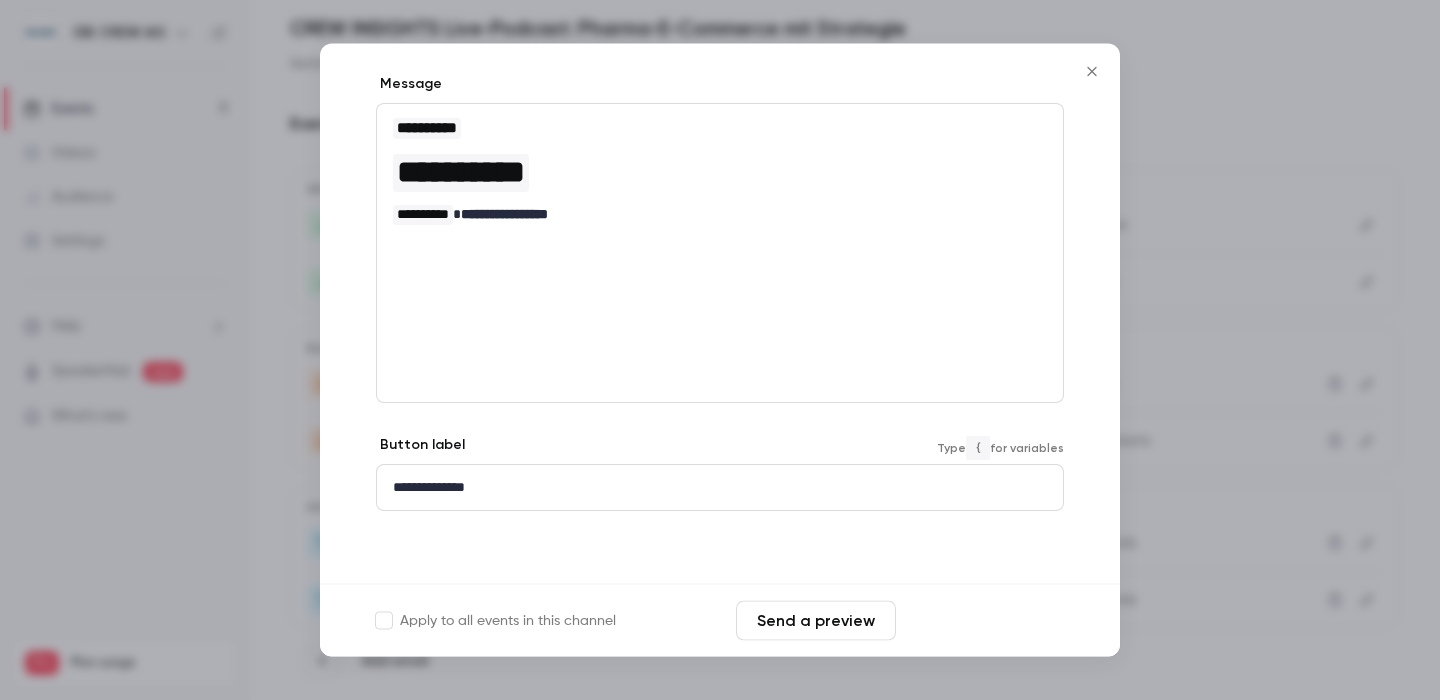 click on "Save changes" at bounding box center [984, 621] 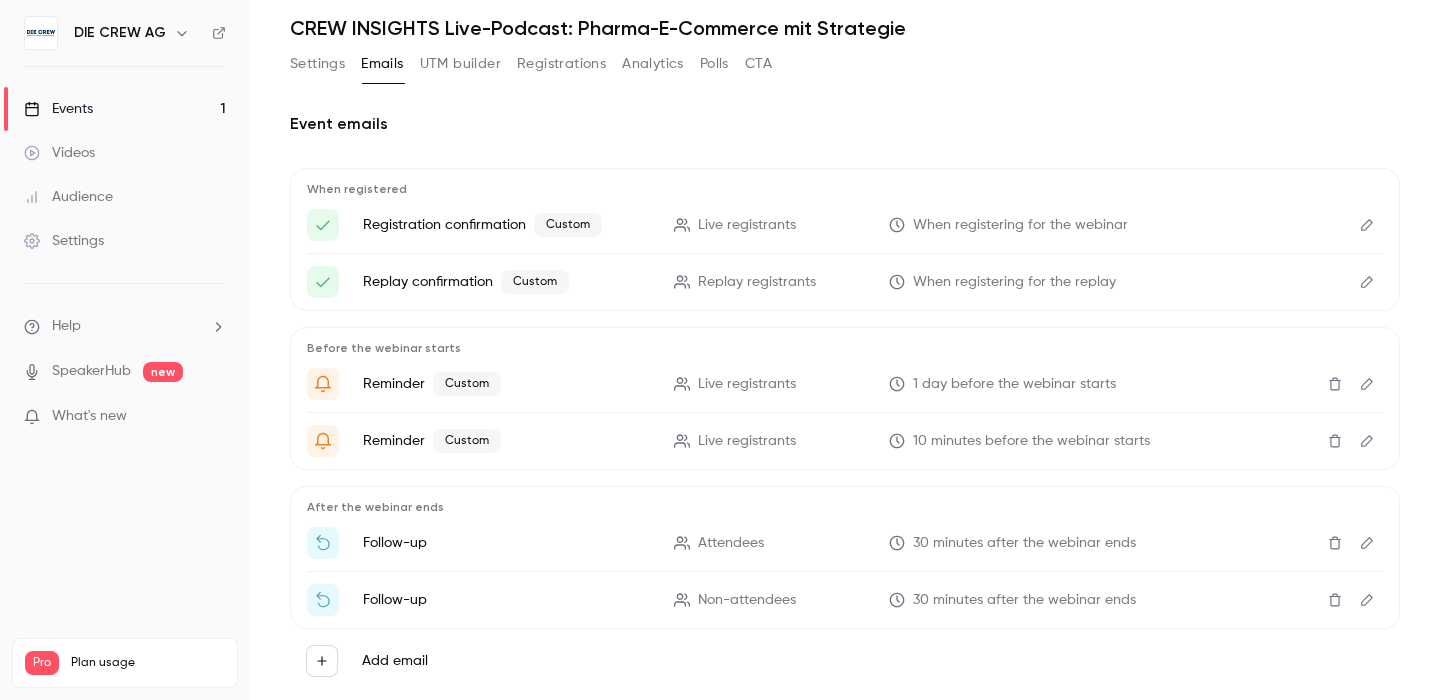 click 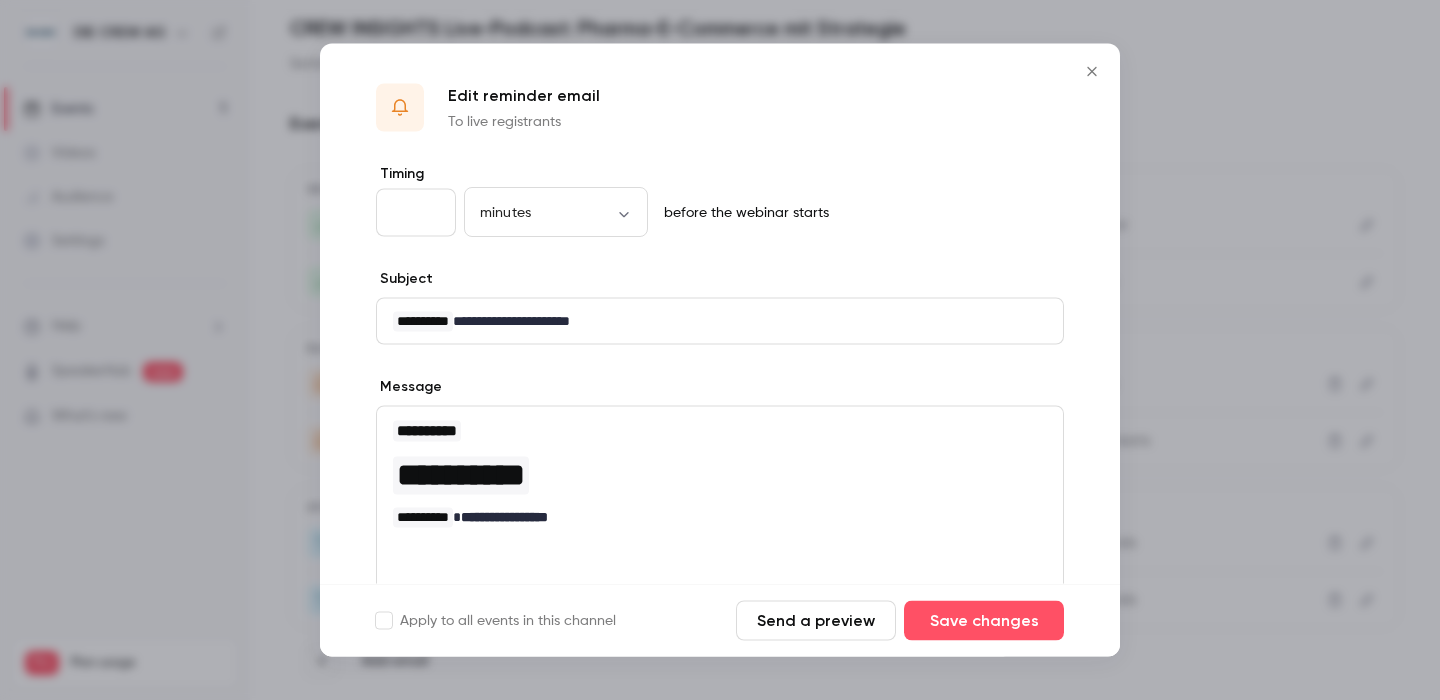 click on "Send a preview" at bounding box center [816, 621] 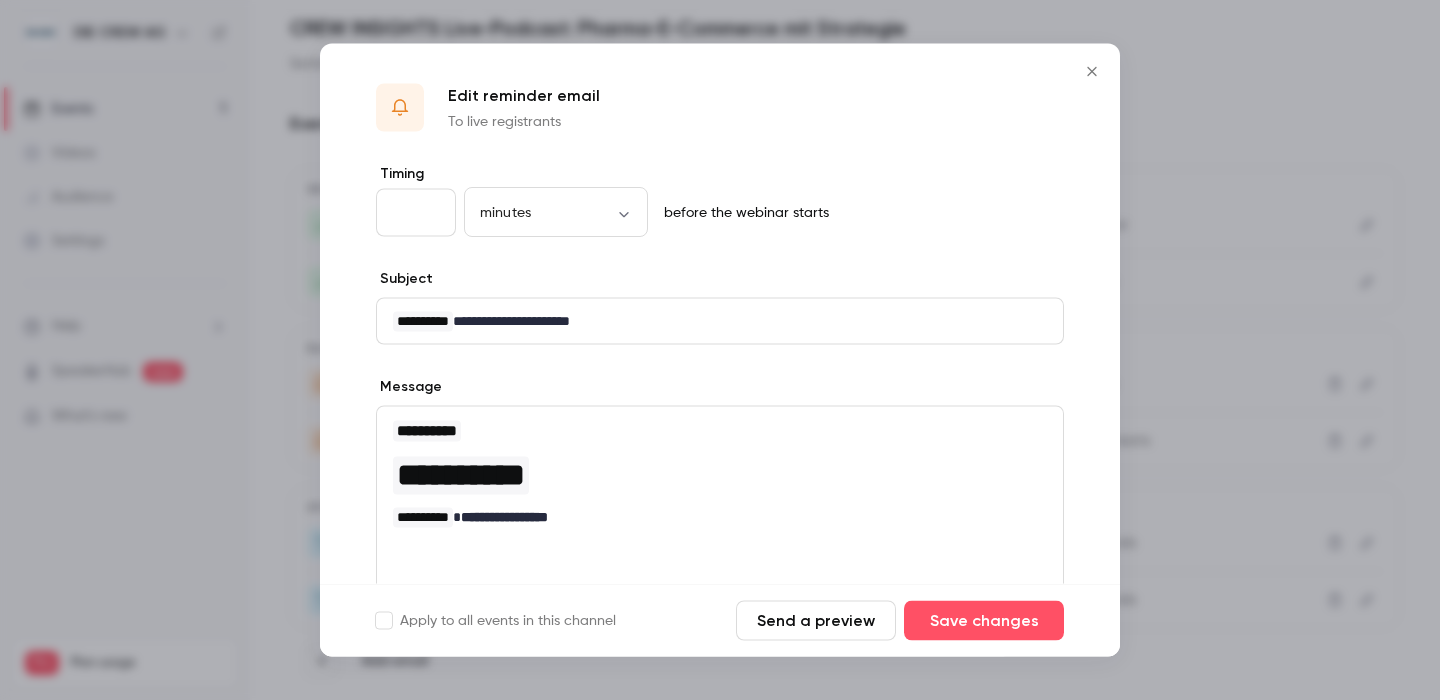 drag, startPoint x: 417, startPoint y: 218, endPoint x: 367, endPoint y: 215, distance: 50.08992 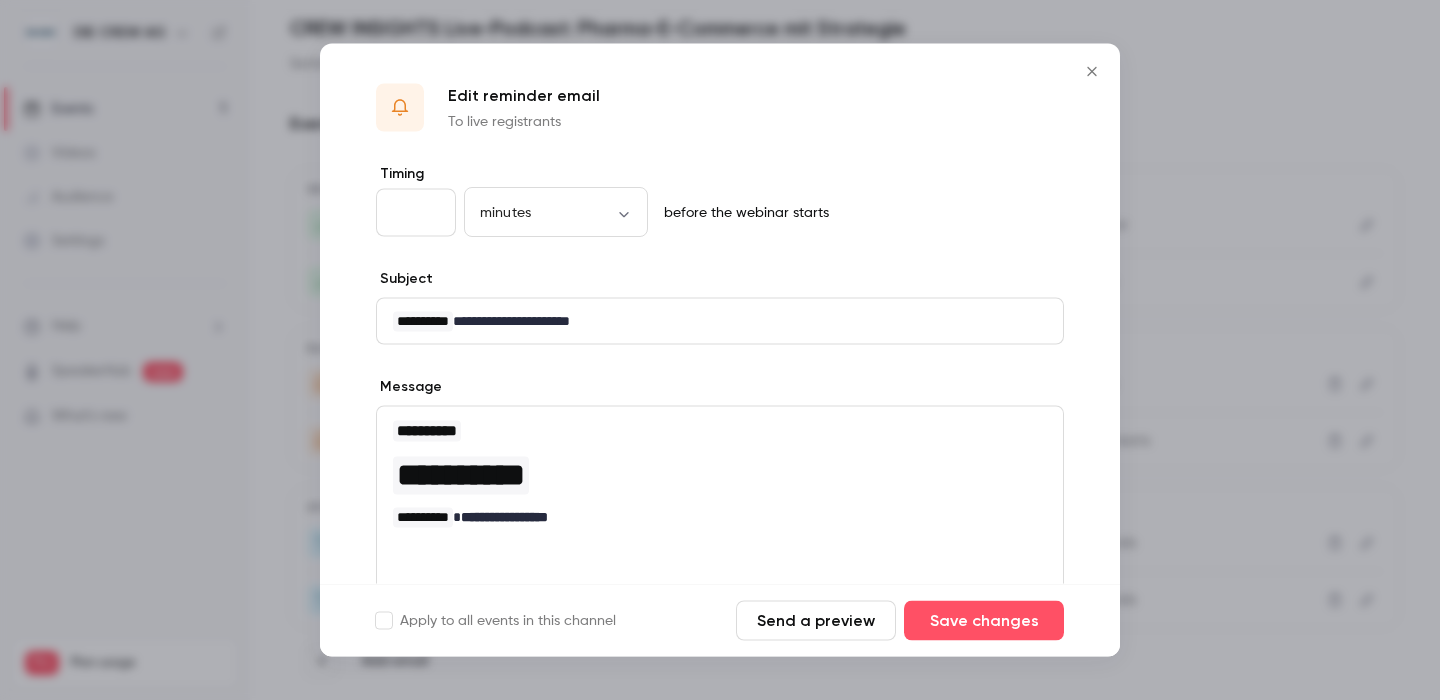type on "**" 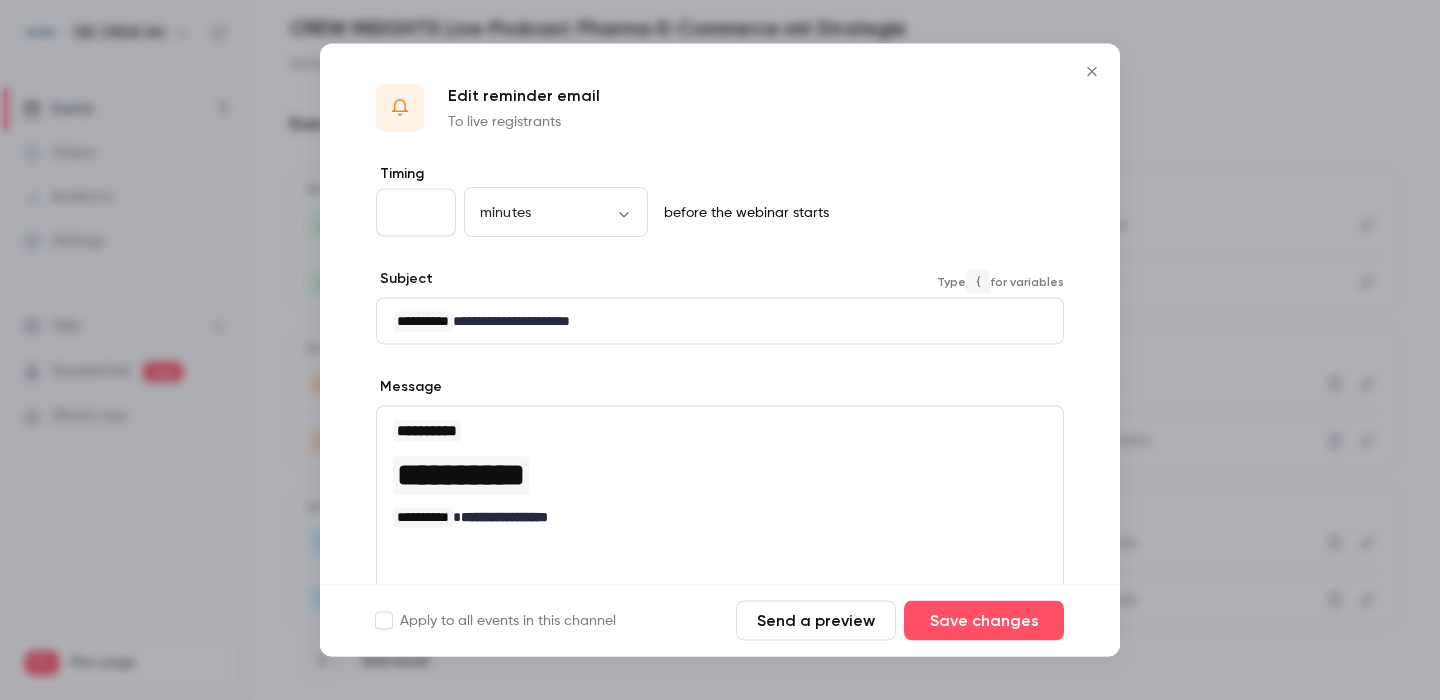 click on "**********" at bounding box center [720, 321] 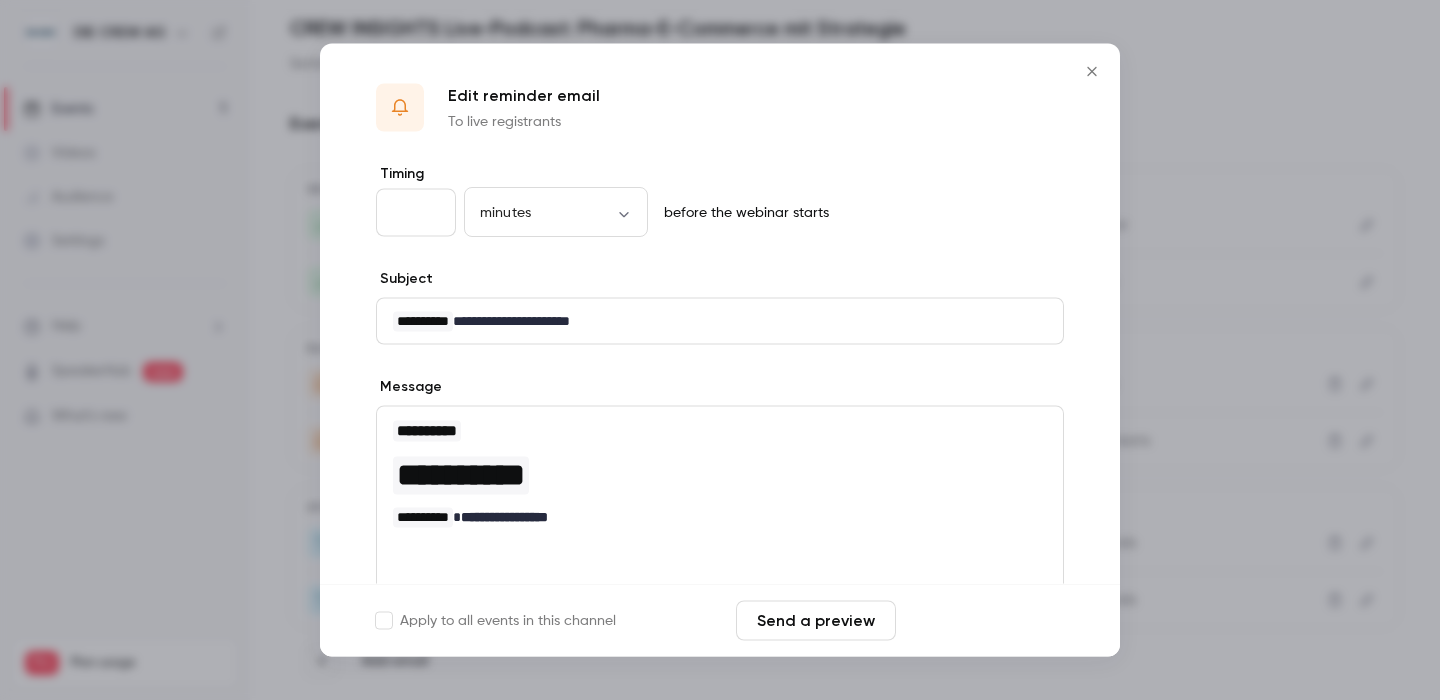 click on "Save changes" at bounding box center (984, 621) 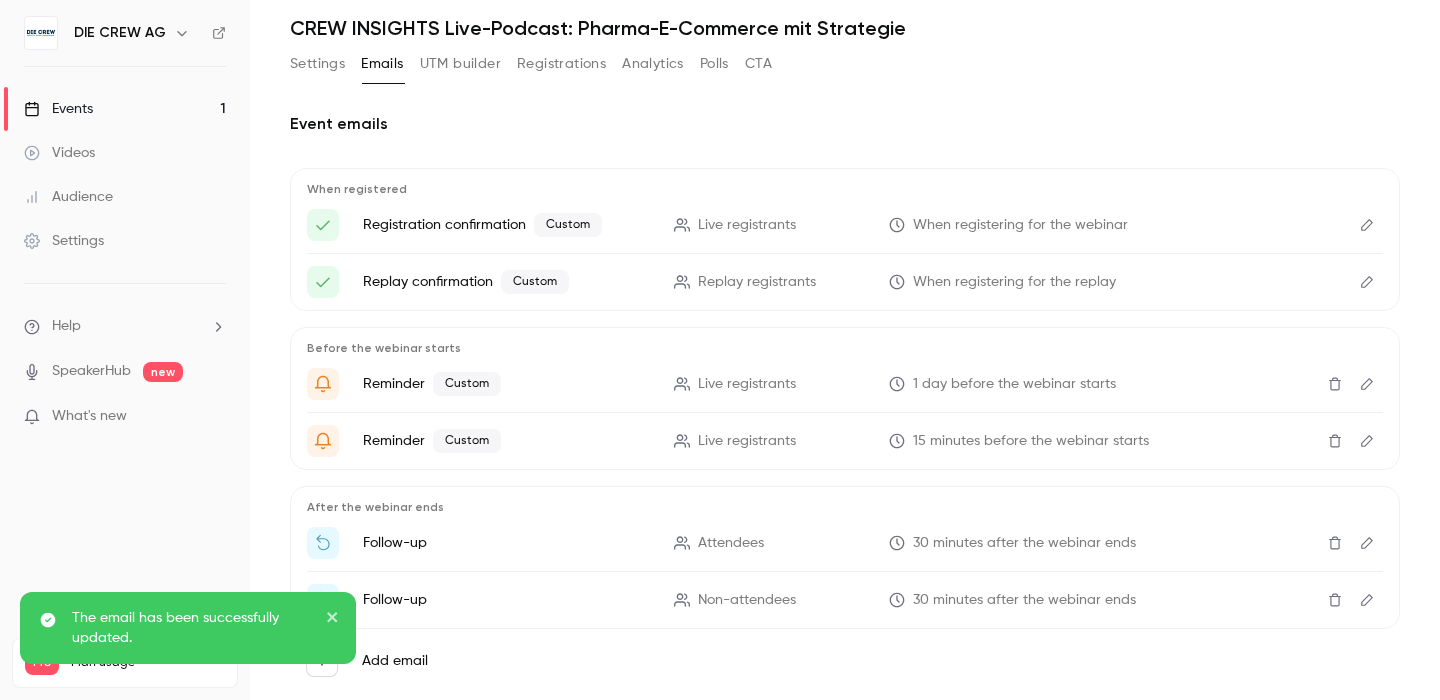 scroll, scrollTop: 317, scrollLeft: 0, axis: vertical 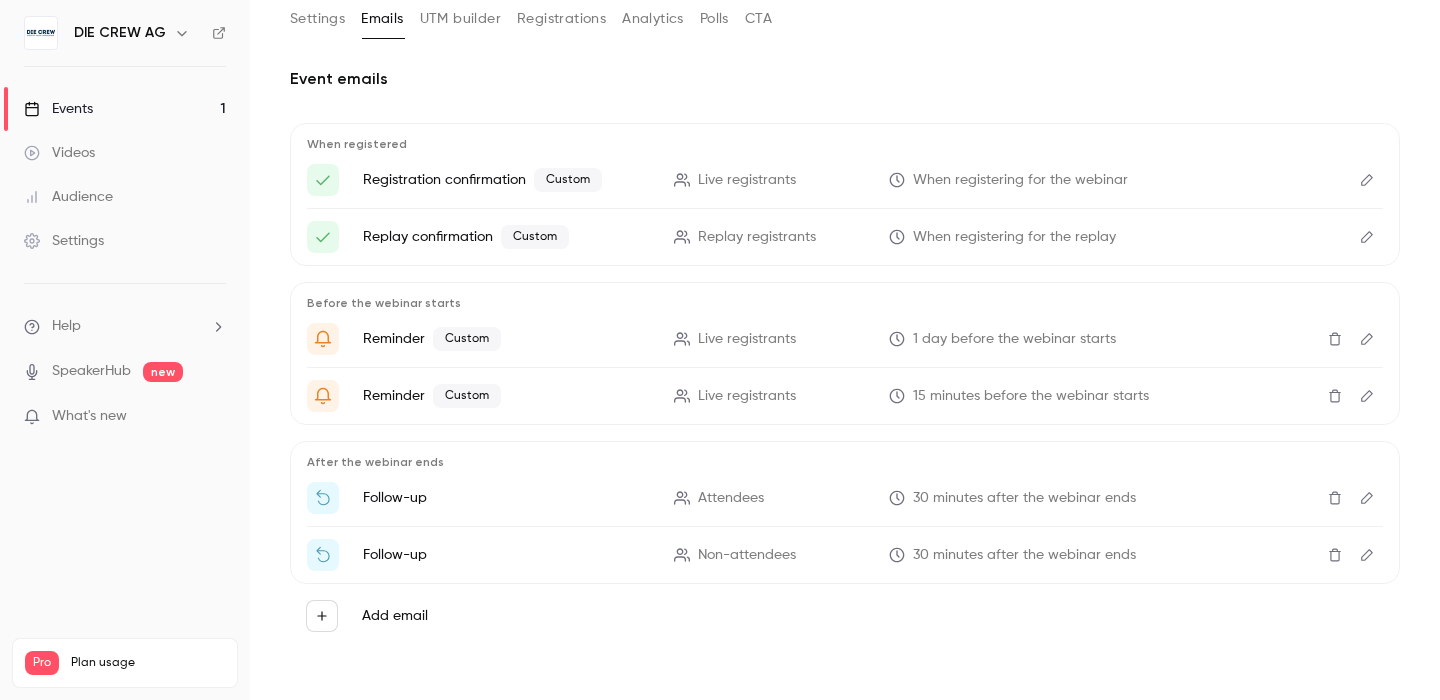 click 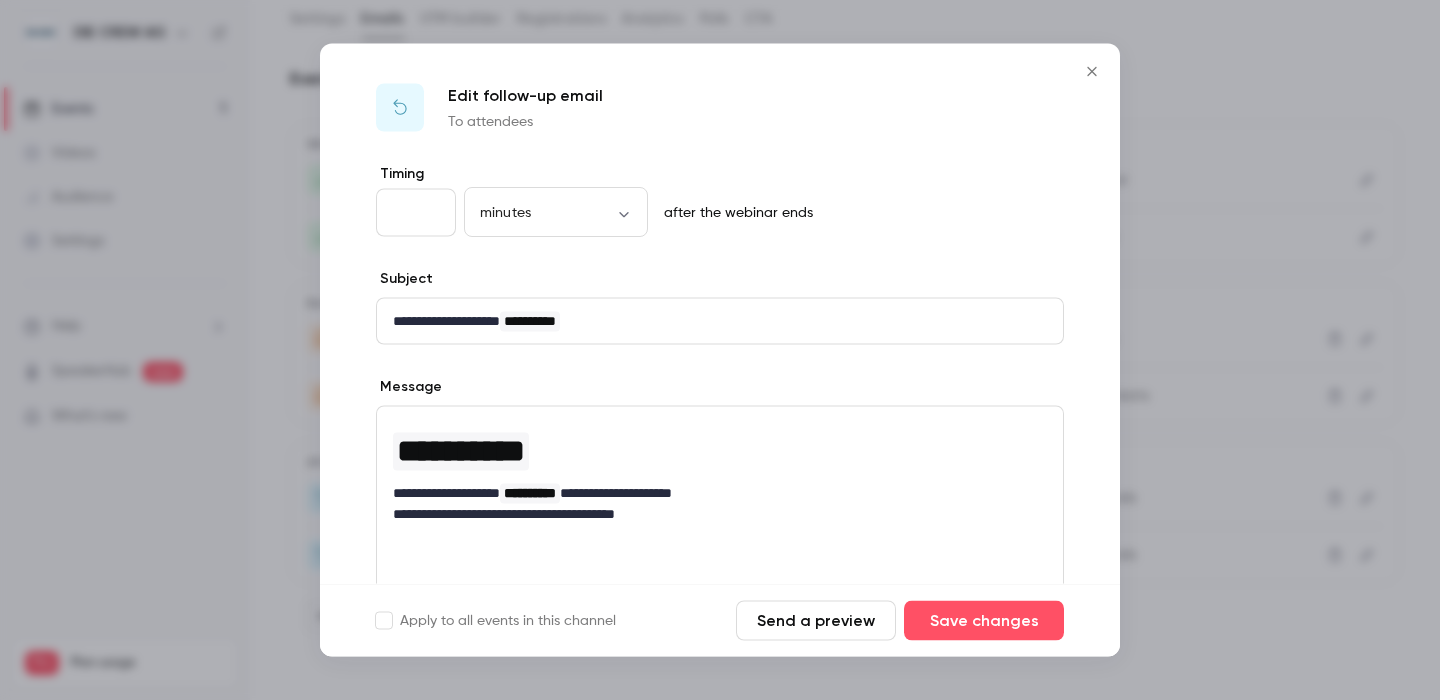 click 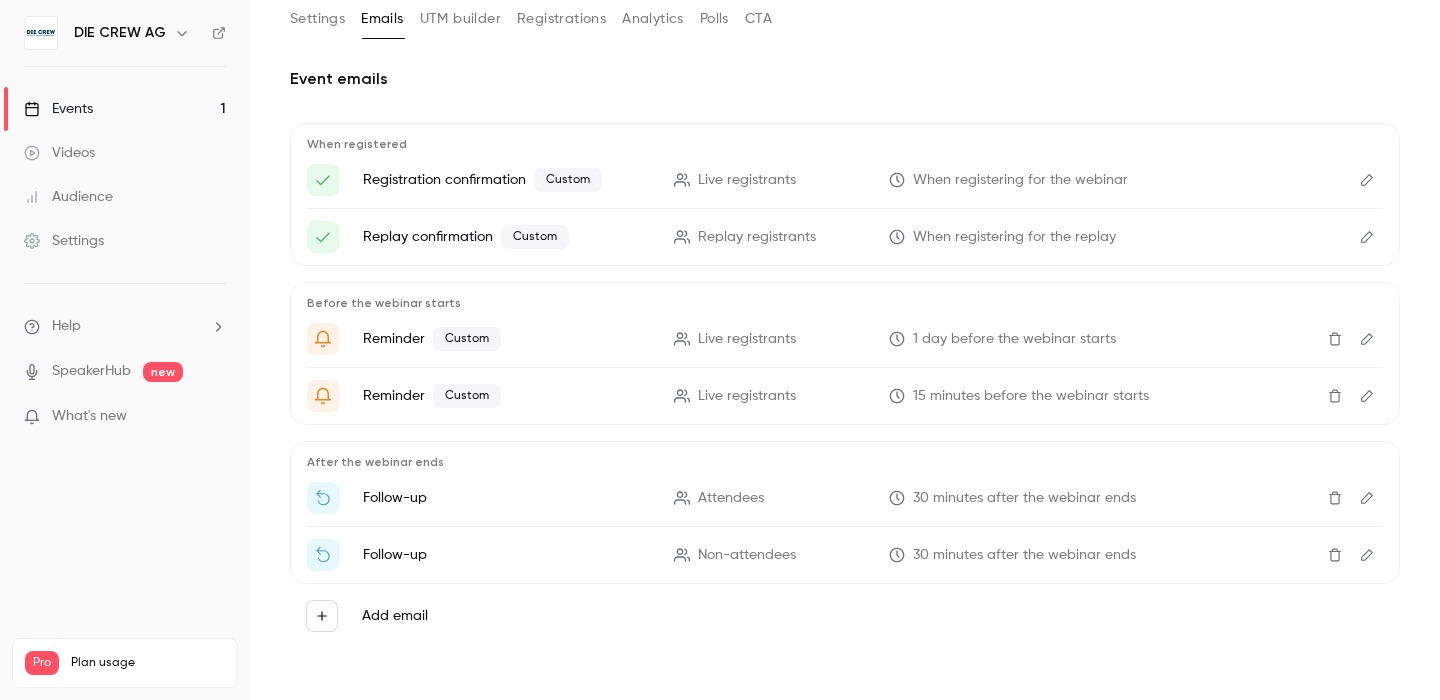 click 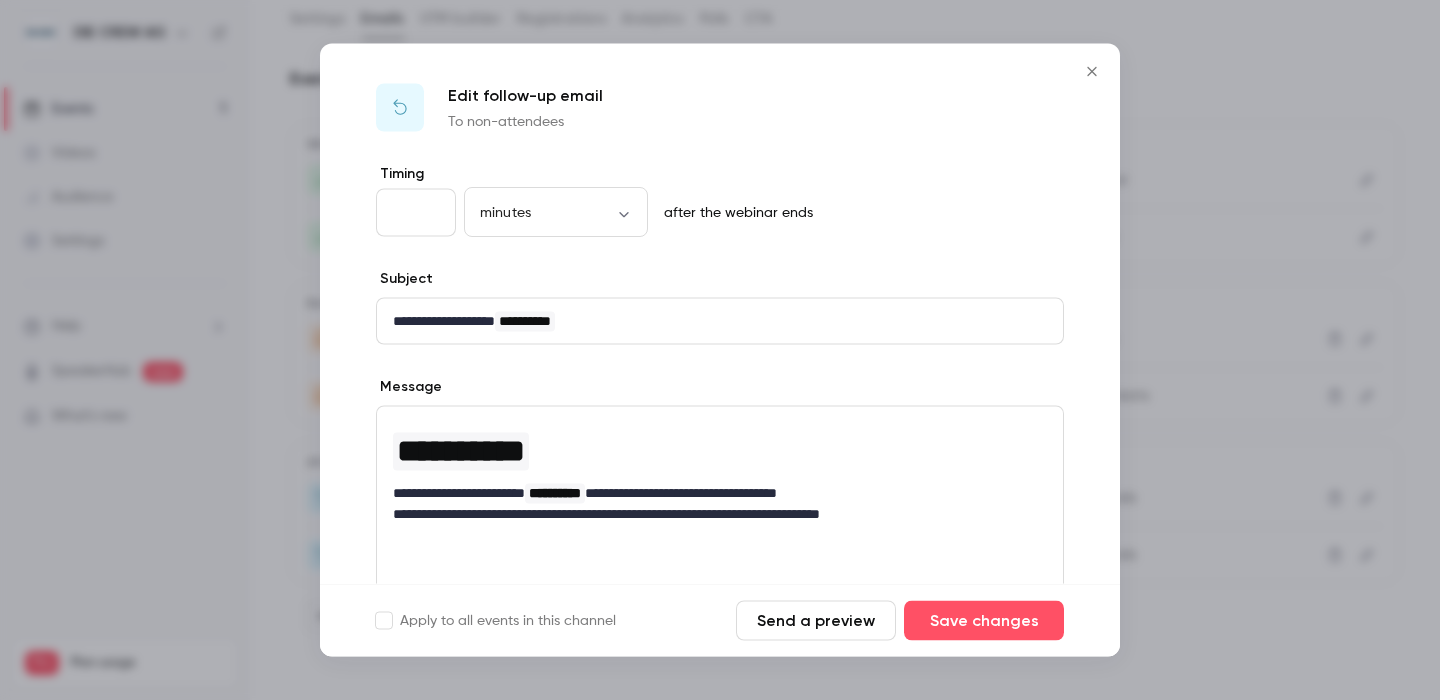 click 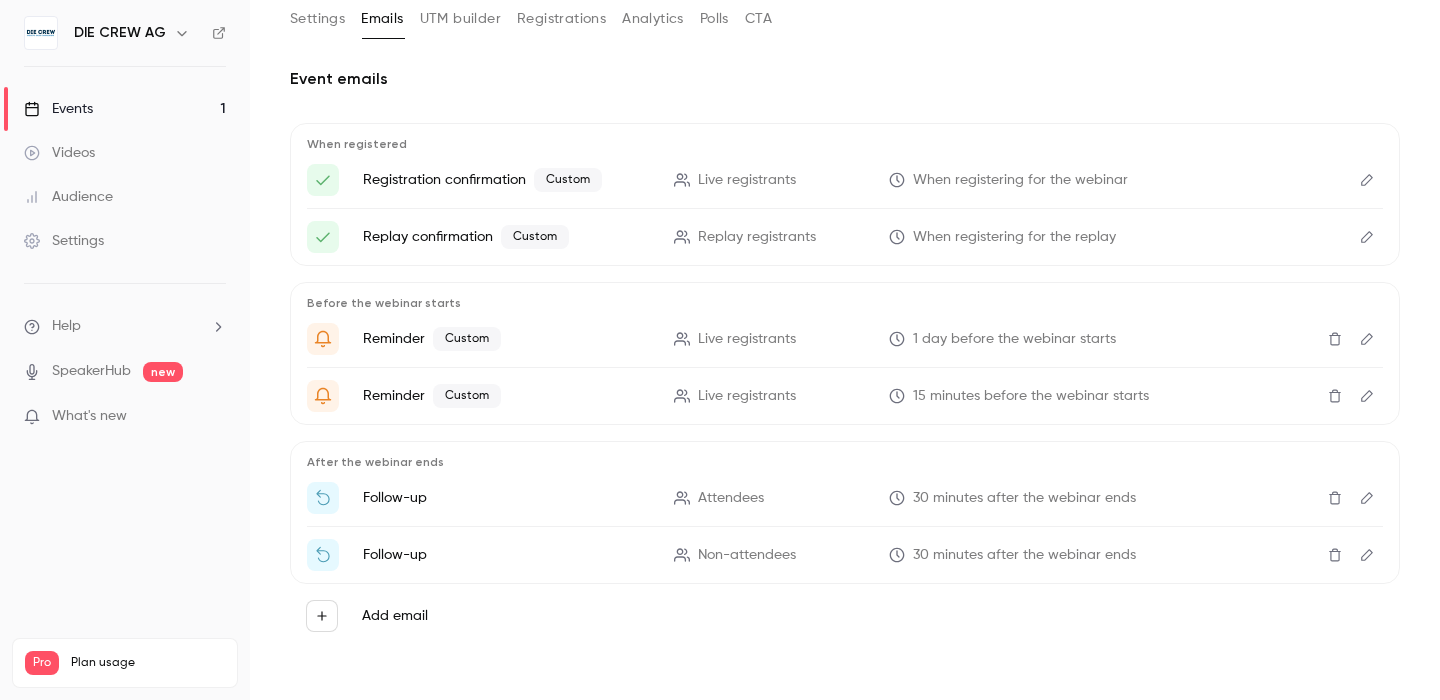 click 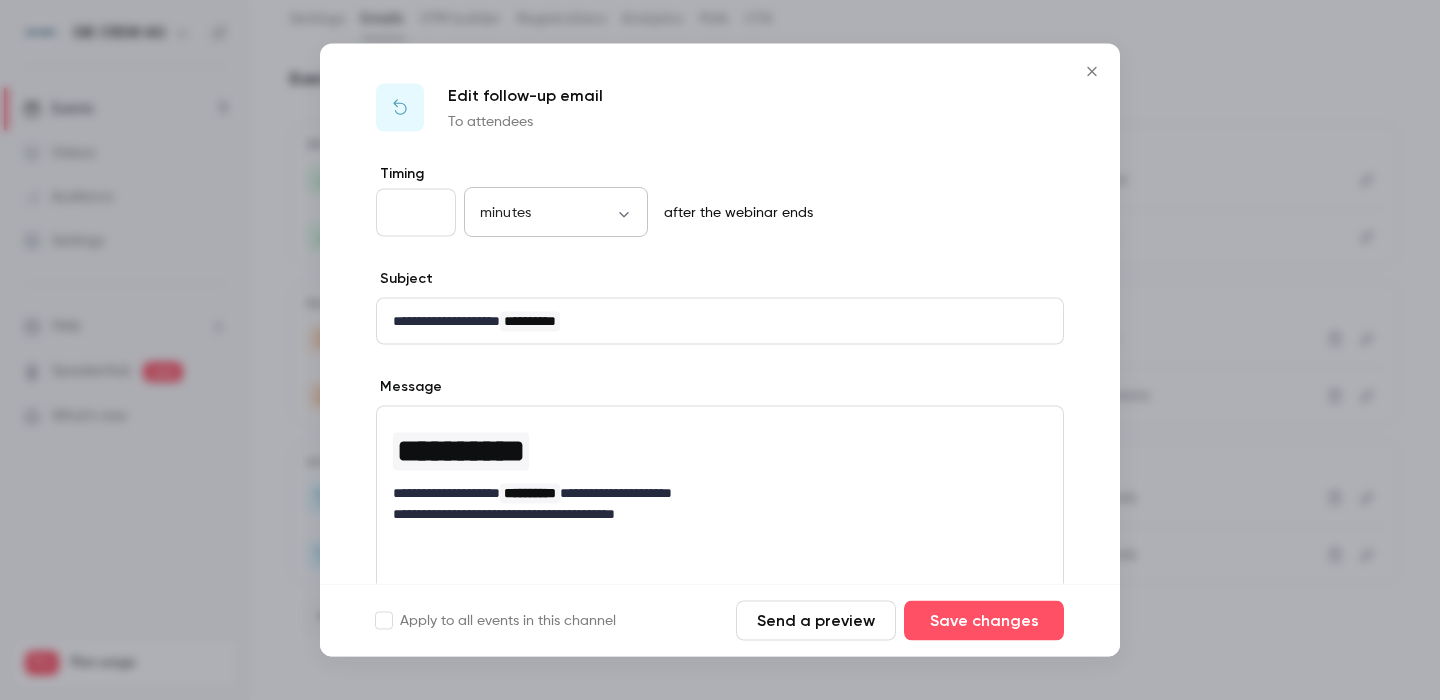 click on "DIE CREW AG Events 1 Videos Audience Settings Help SpeakerHub new What's new Pro Plan usage Videos 0  / 90 Monthly registrants 1  / 100 Search for videos or events Share Set up Studio ✨ Go live with up to 8 other speakers. Brand your webinar with colors, fonts and background. Engage with chat, Q&A and polls on-stream. Enter Studio CREW INSIGHTS Live-Podcast: Pharma-E-Commerce mit Strategie Settings Emails UTM builder Registrations Analytics Polls CTA Event emails When registered Registration confirmation Custom Live registrants When registering for the webinar Replay confirmation Custom Replay registrants When registering for the replay Before the webinar starts Reminder Custom Live registrants 1 day before the webinar starts Reminder Custom Live registrants 15 minutes before the webinar starts After the webinar ends Follow-up Attendees 30 minutes after the webinar ends Follow-up Non-attendees 30 minutes after the webinar ends Add email 3 Edit follow-up email To attendees Timing ** minutes ******* ​ Type" at bounding box center [720, 350] 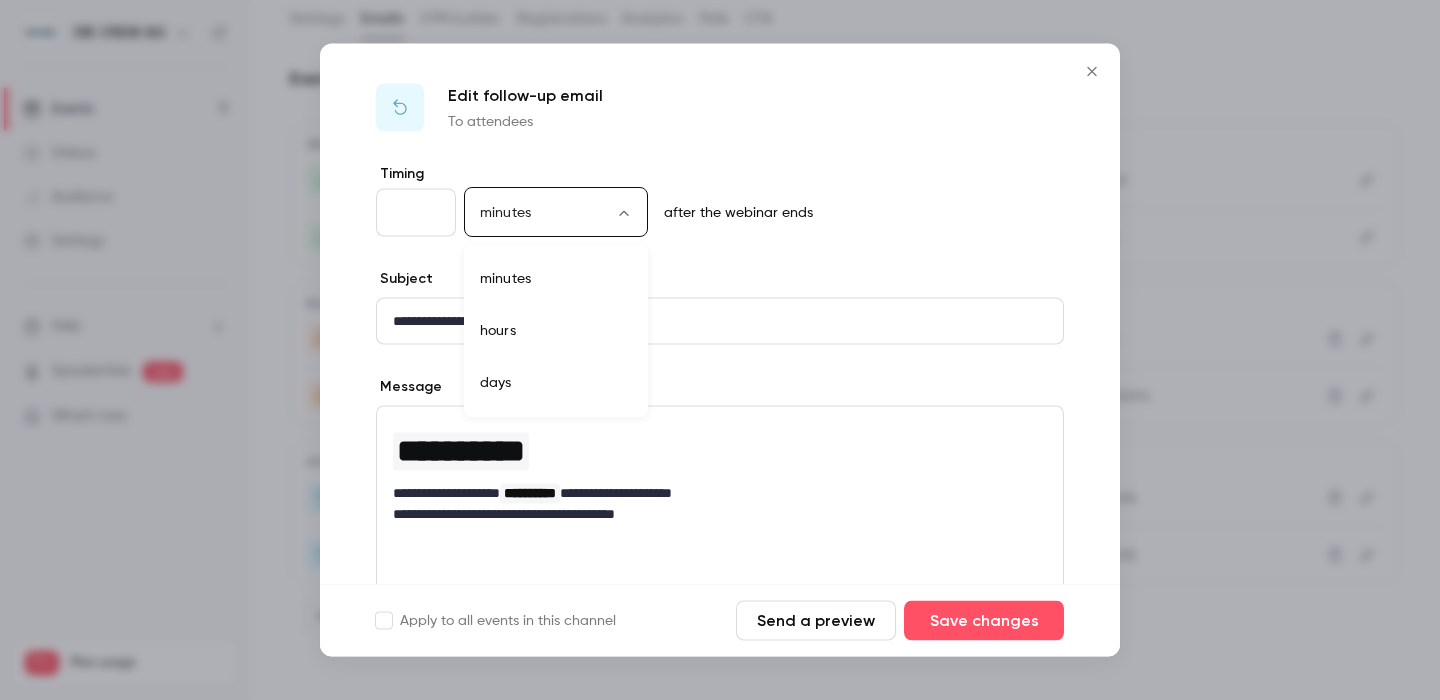 click on "days" at bounding box center (556, 383) 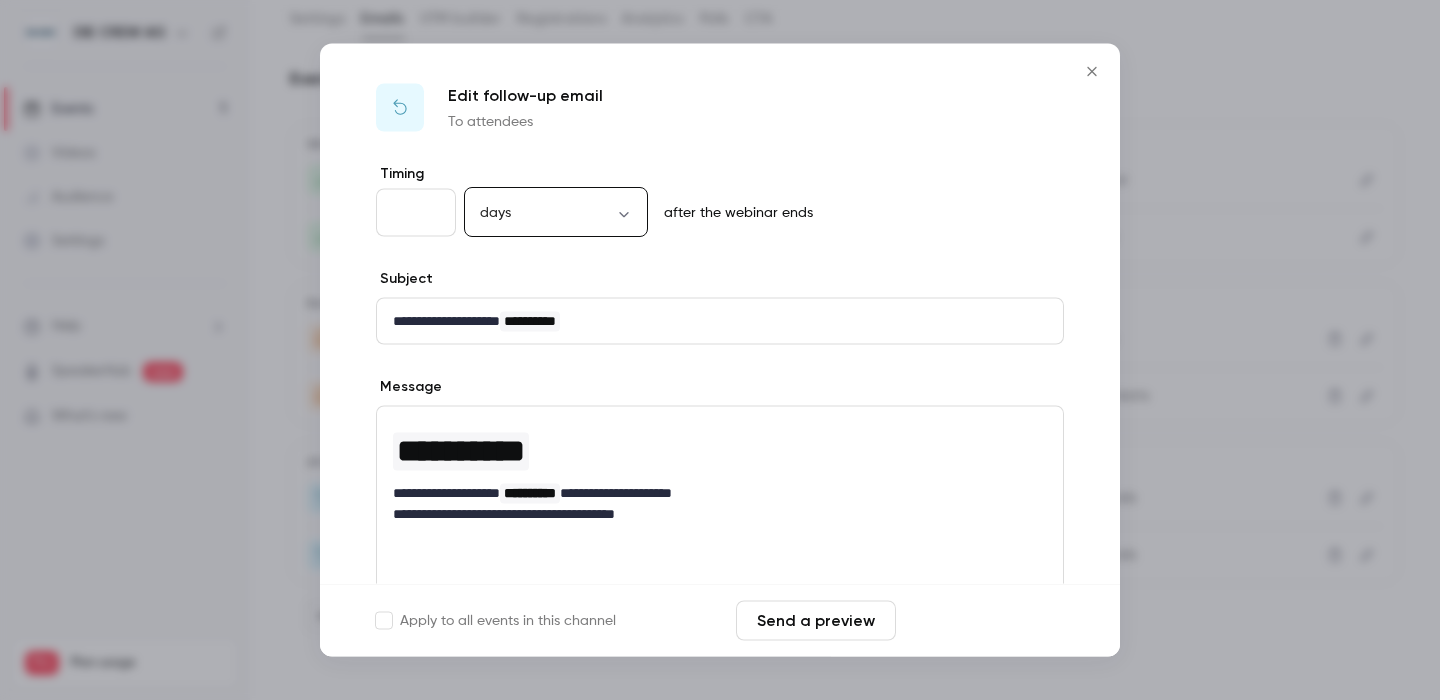 click on "Save changes" at bounding box center [984, 621] 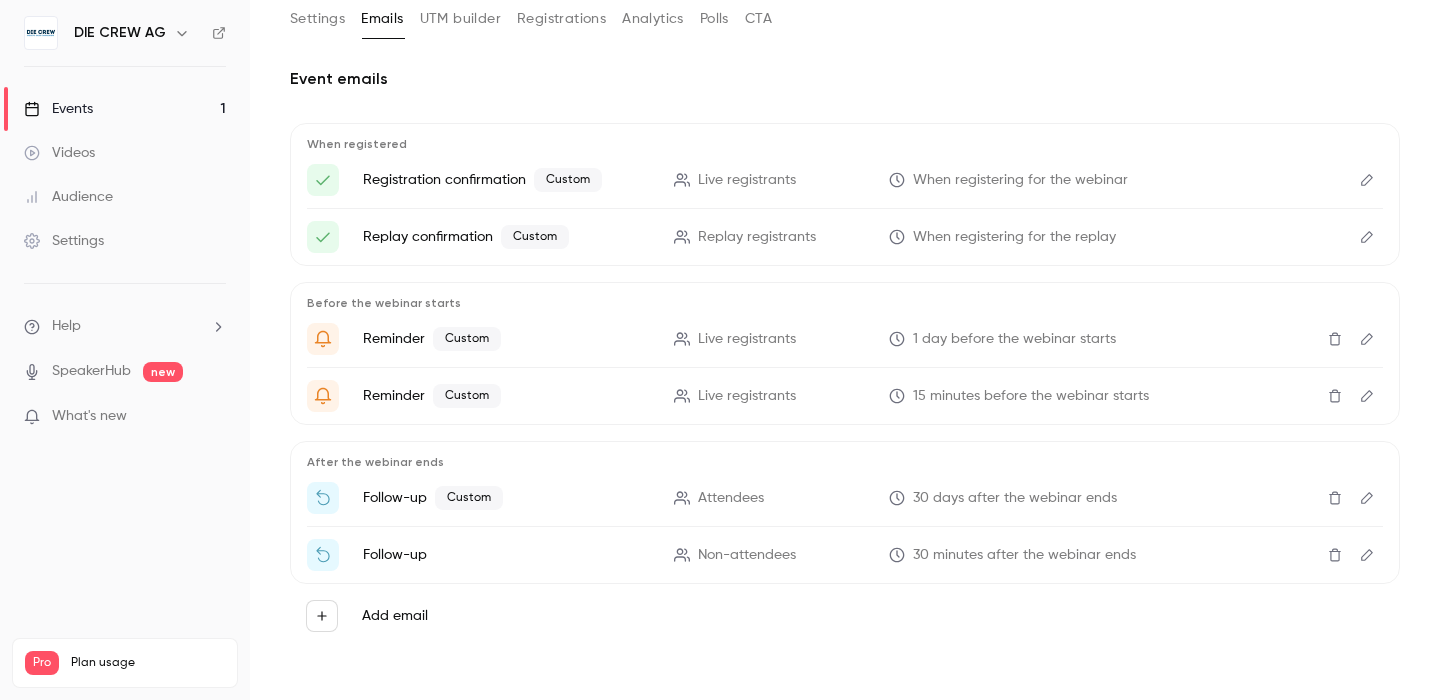 click 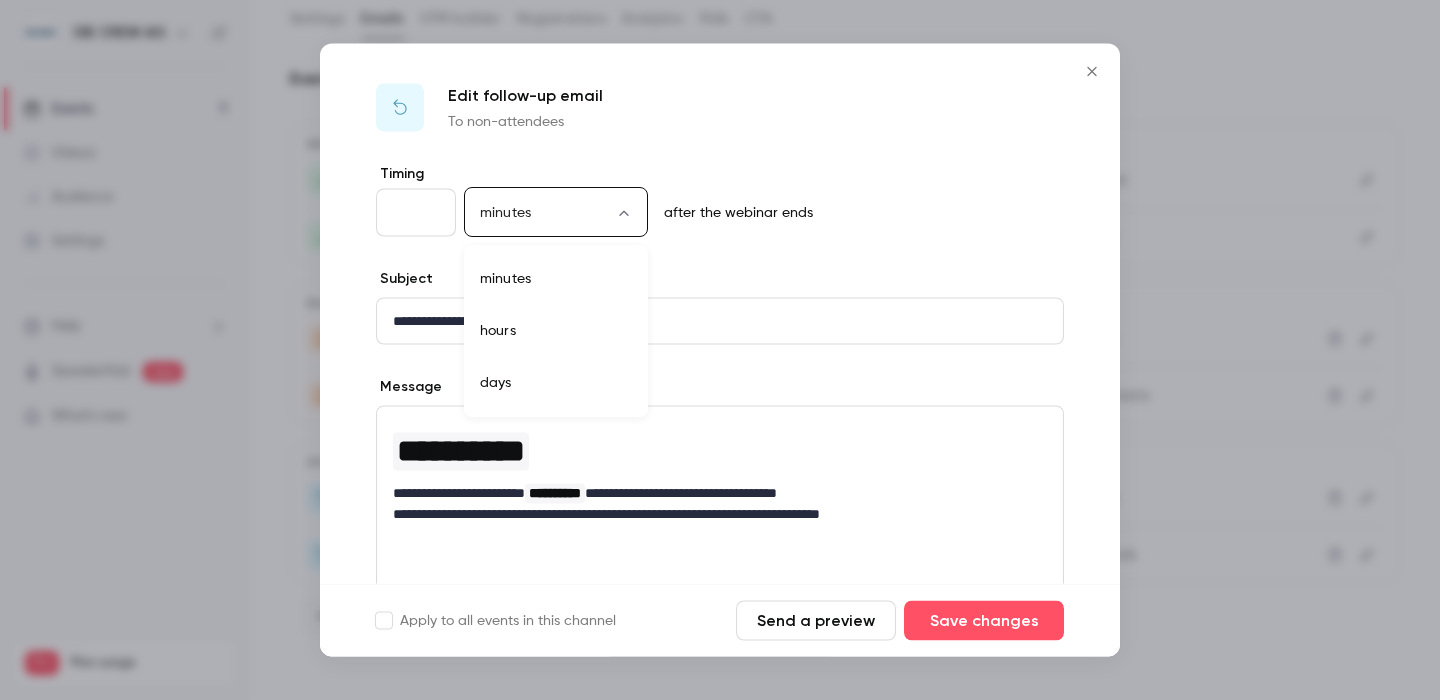 click on "DIE CREW AG Events 1 Videos Audience Settings Help SpeakerHub new What's new Pro Plan usage Videos 0  / 90 Monthly registrants 1  / 100 Search for videos or events Share Set up Studio ✨ Go live with up to 8 other speakers. Brand your webinar with colors, fonts and background. Engage with chat, Q&A and polls on-stream. Enter Studio CREW INSIGHTS Live-Podcast: Pharma-E-Commerce mit Strategie Settings Emails UTM builder Registrations Analytics Polls CTA Event emails When registered Registration confirmation Custom Live registrants When registering for the webinar Replay confirmation Custom Replay registrants When registering for the replay Before the webinar starts Reminder Custom Live registrants 1 day before the webinar starts Reminder Custom Live registrants 15 minutes before the webinar starts After the webinar ends Follow-up Custom Attendees 30 days after the webinar ends Follow-up Non-attendees 30 minutes after the webinar ends Add email 3 Edit follow-up email To non-attendees Timing ** minutes ******* {" at bounding box center [720, 350] 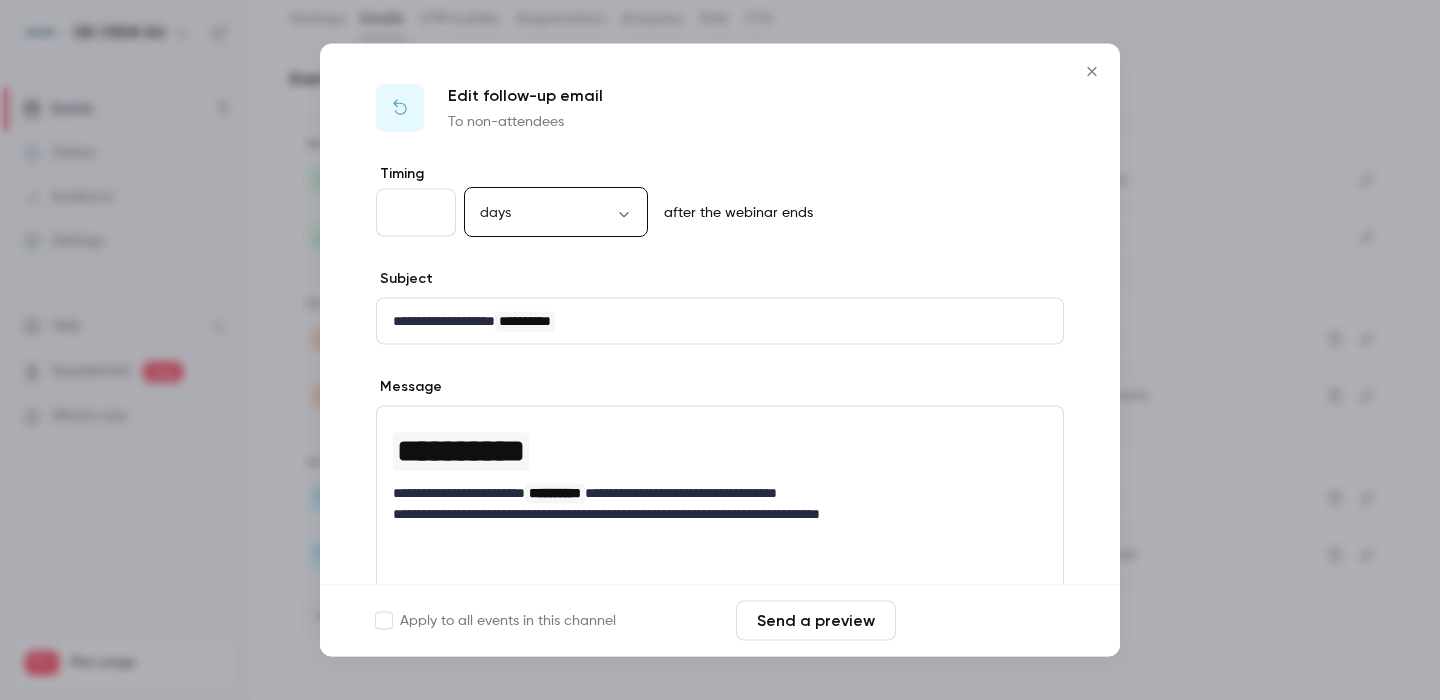 click on "Save changes" at bounding box center [984, 621] 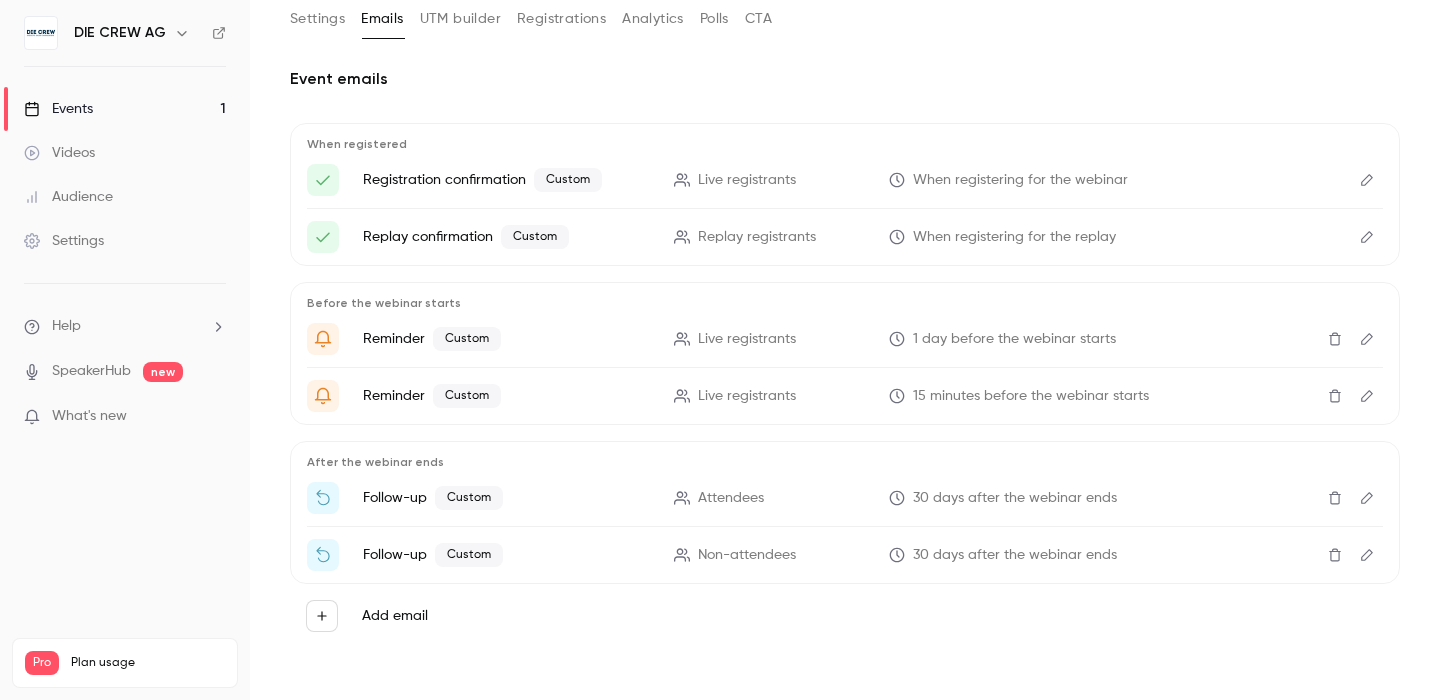 click on "Events" at bounding box center (58, 109) 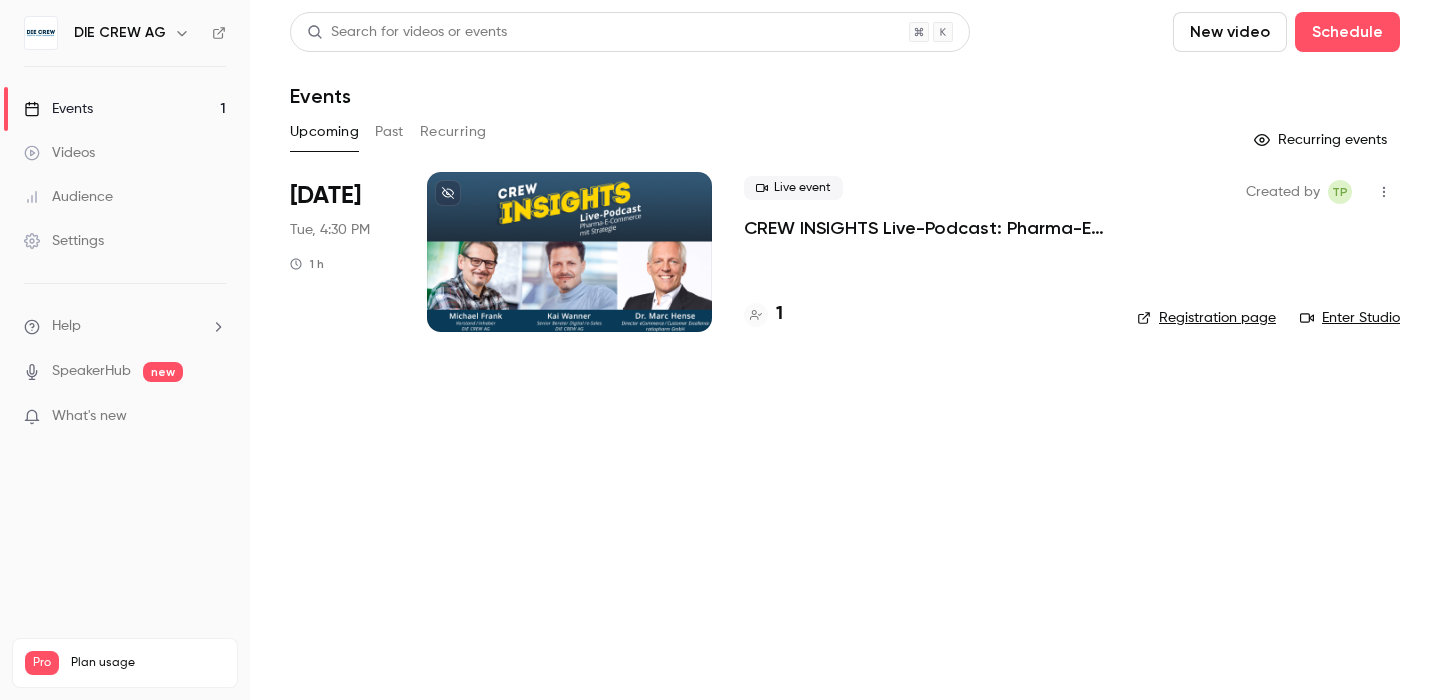 click on "Registration page" at bounding box center (1206, 318) 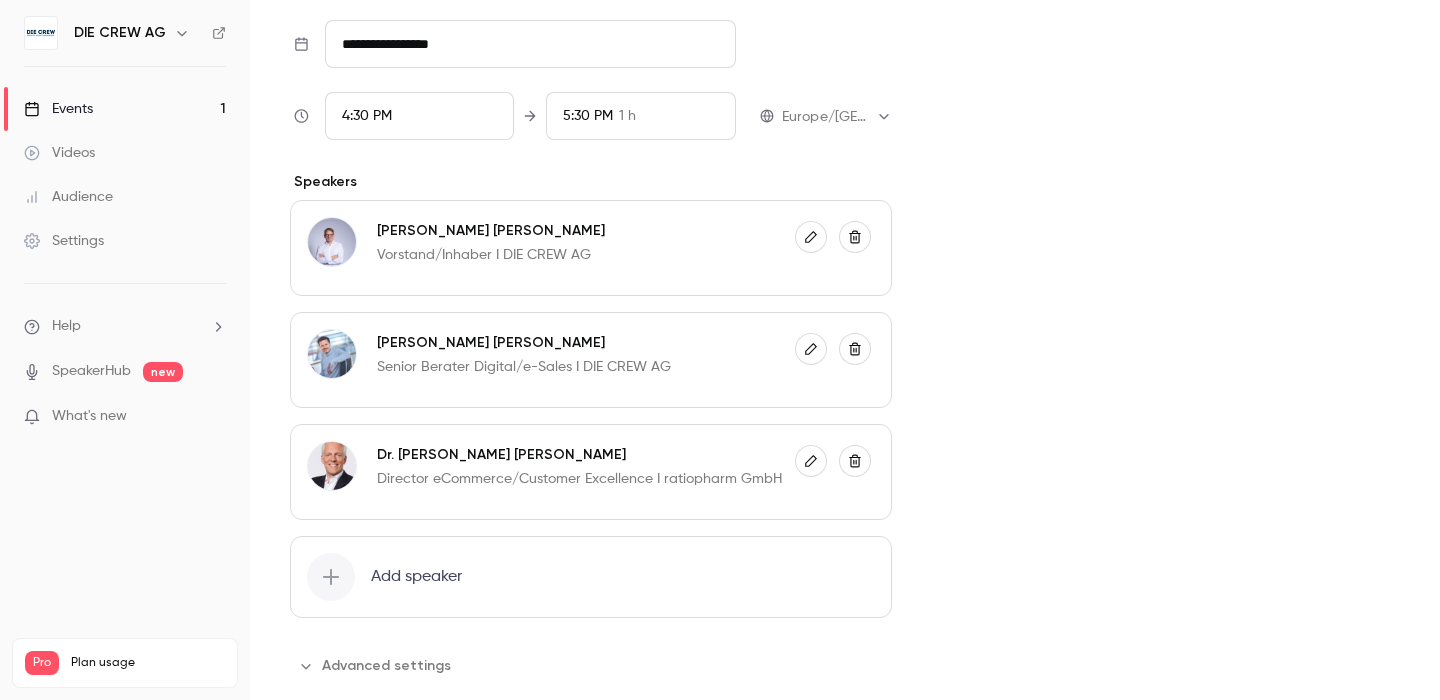 scroll, scrollTop: 1094, scrollLeft: 0, axis: vertical 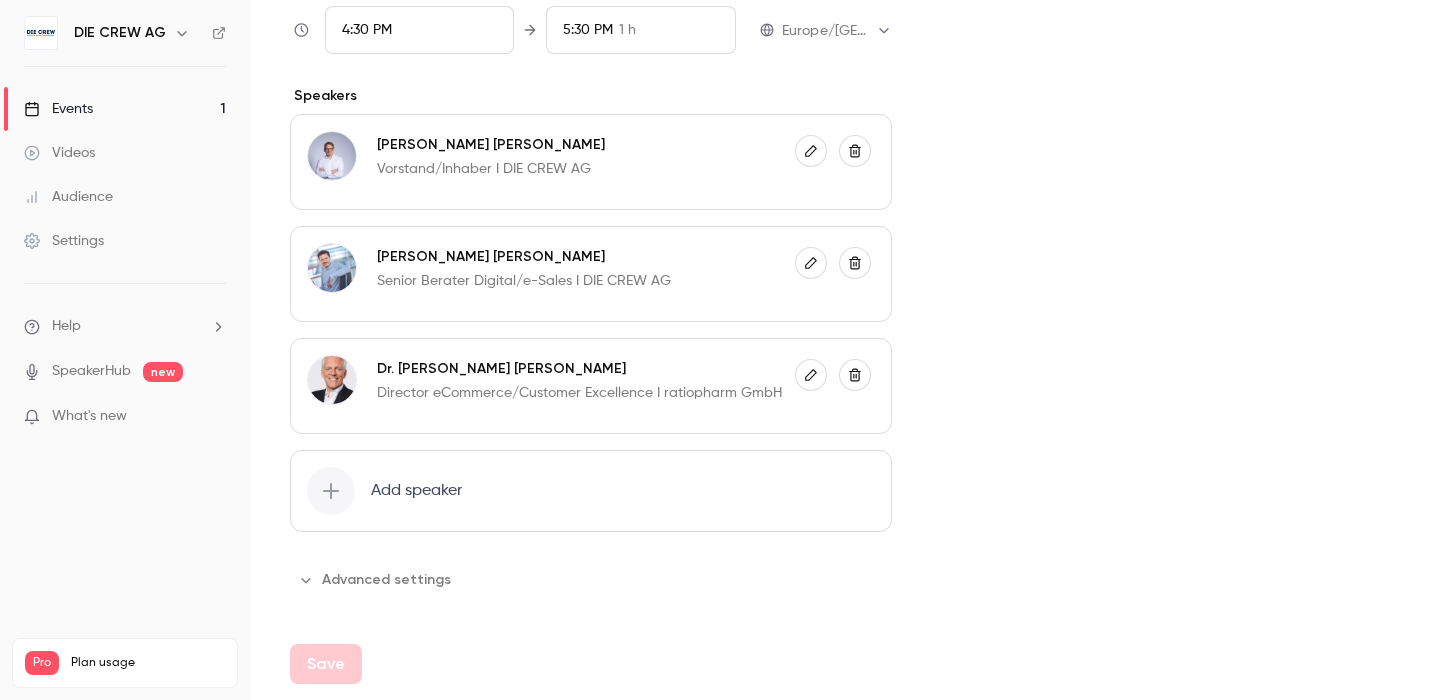 click on "Advanced settings" at bounding box center (376, 580) 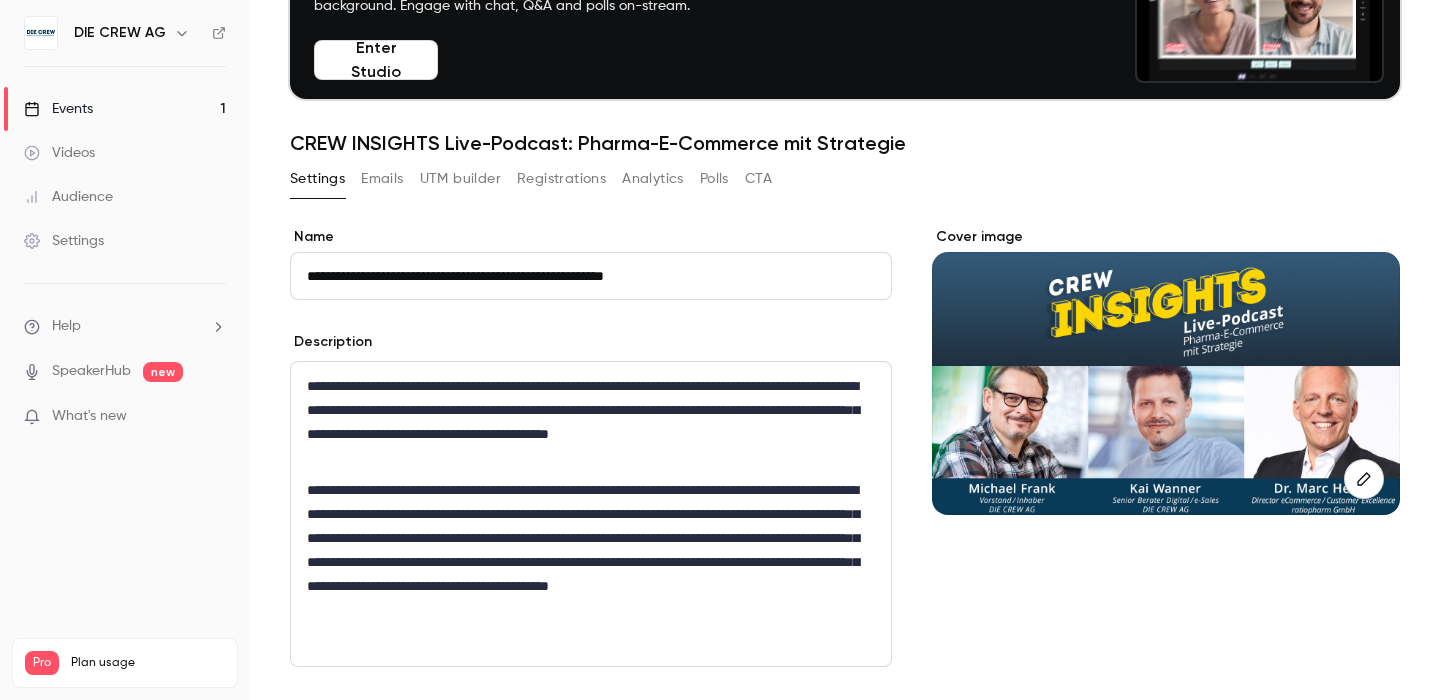 scroll, scrollTop: 155, scrollLeft: 0, axis: vertical 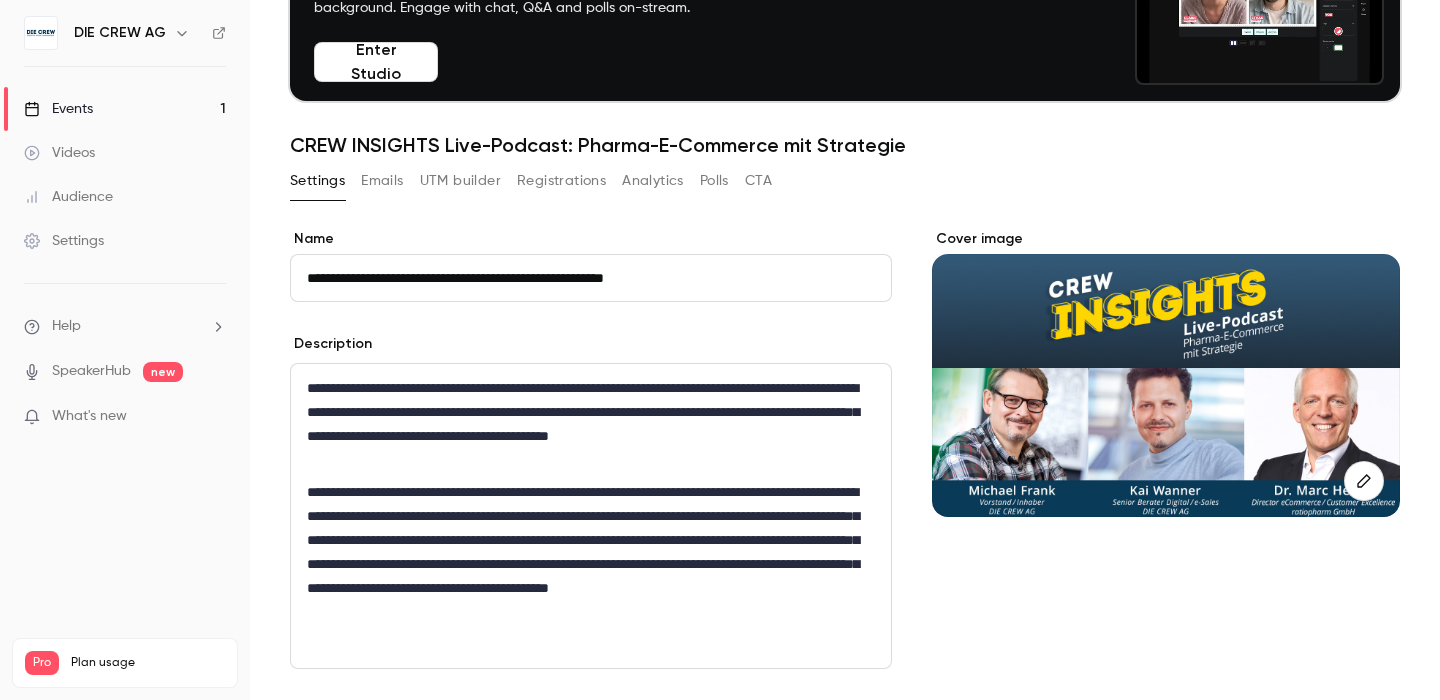 click on "Settings Emails UTM builder Registrations Analytics Polls CTA" at bounding box center (845, 185) 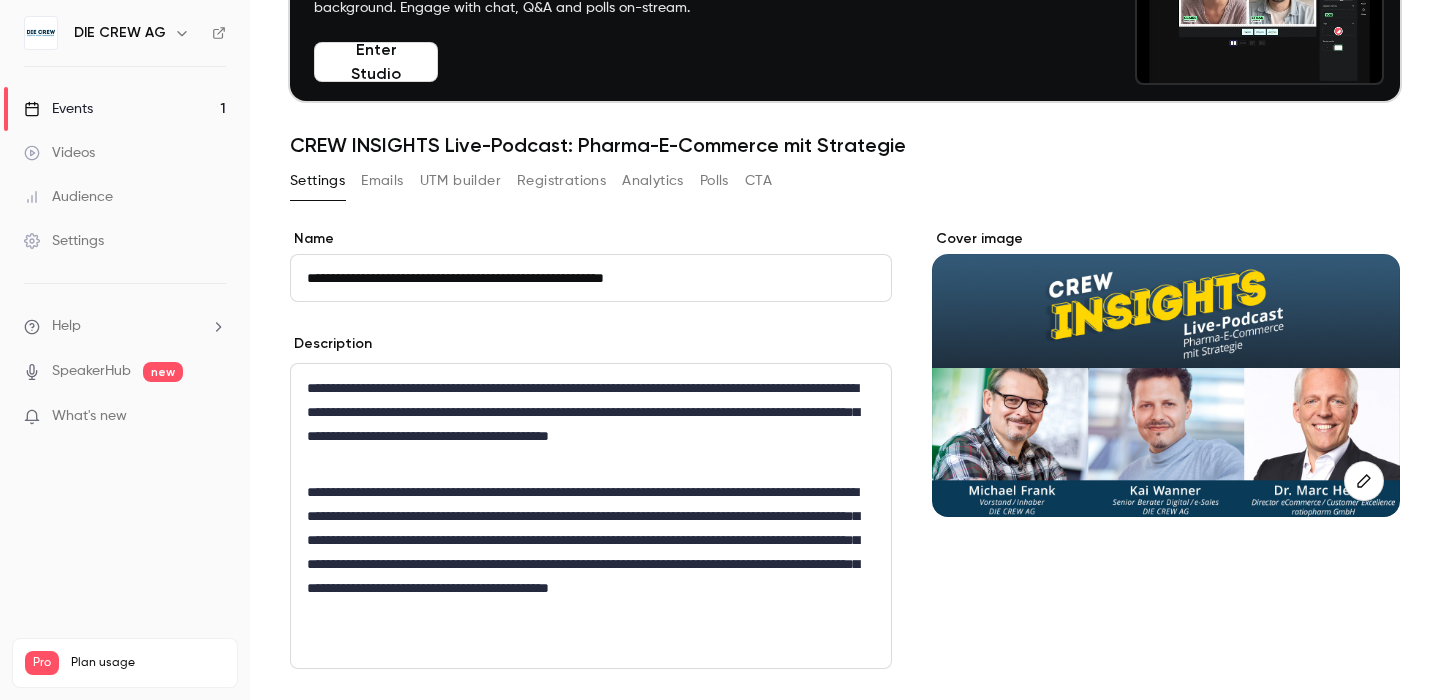 click on "CTA" at bounding box center [758, 181] 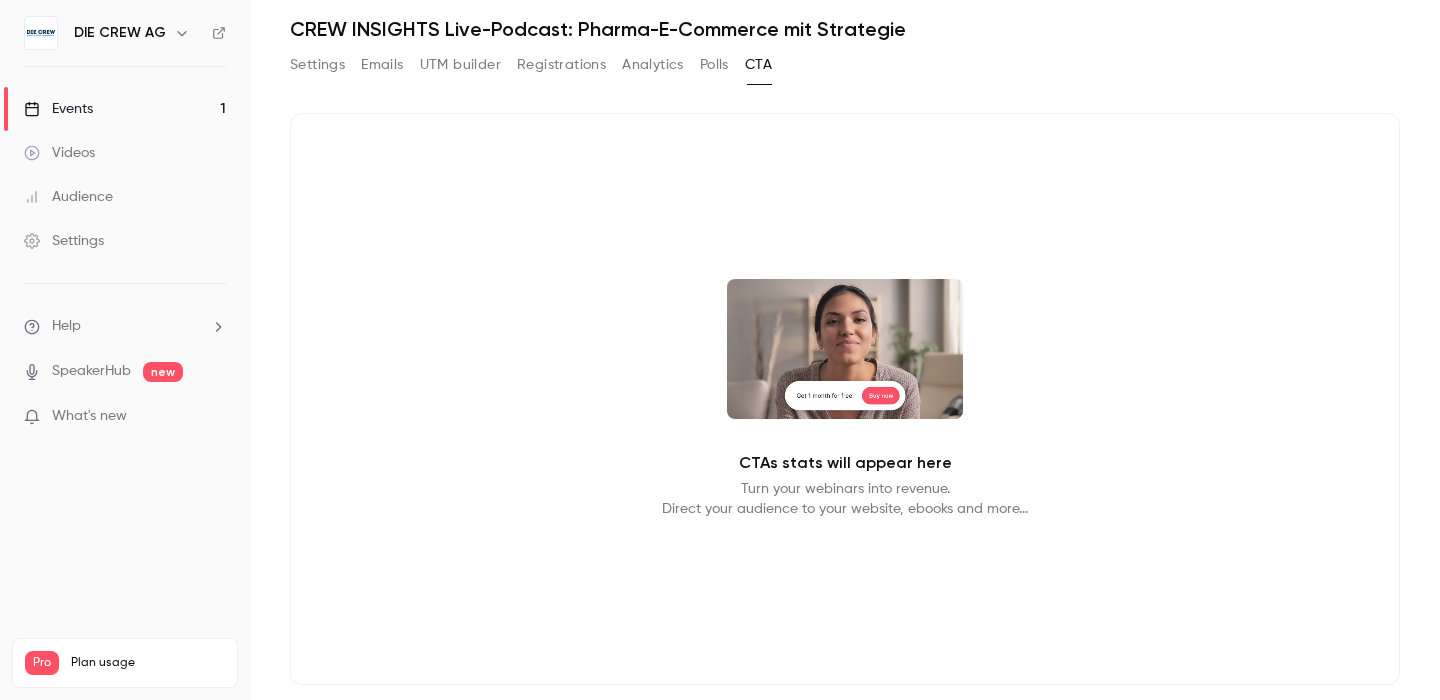 scroll, scrollTop: 273, scrollLeft: 0, axis: vertical 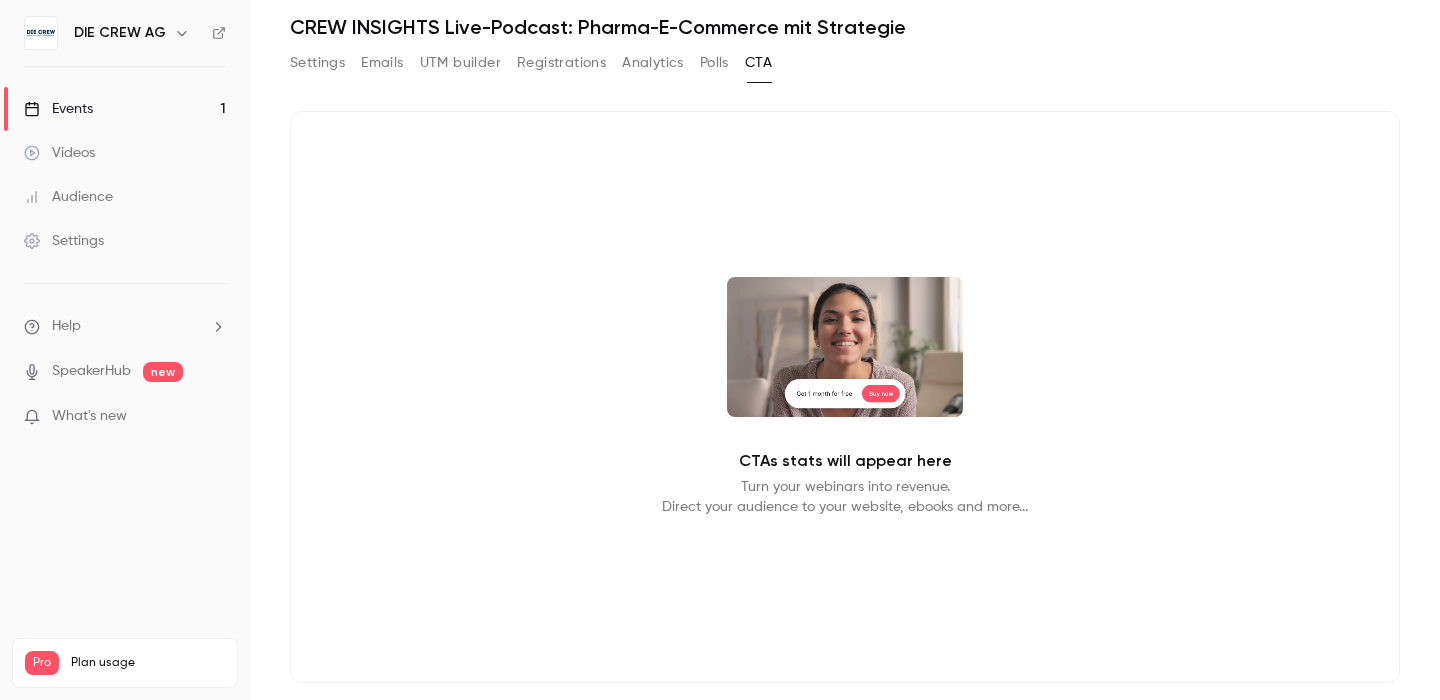 click on "Polls" at bounding box center (714, 63) 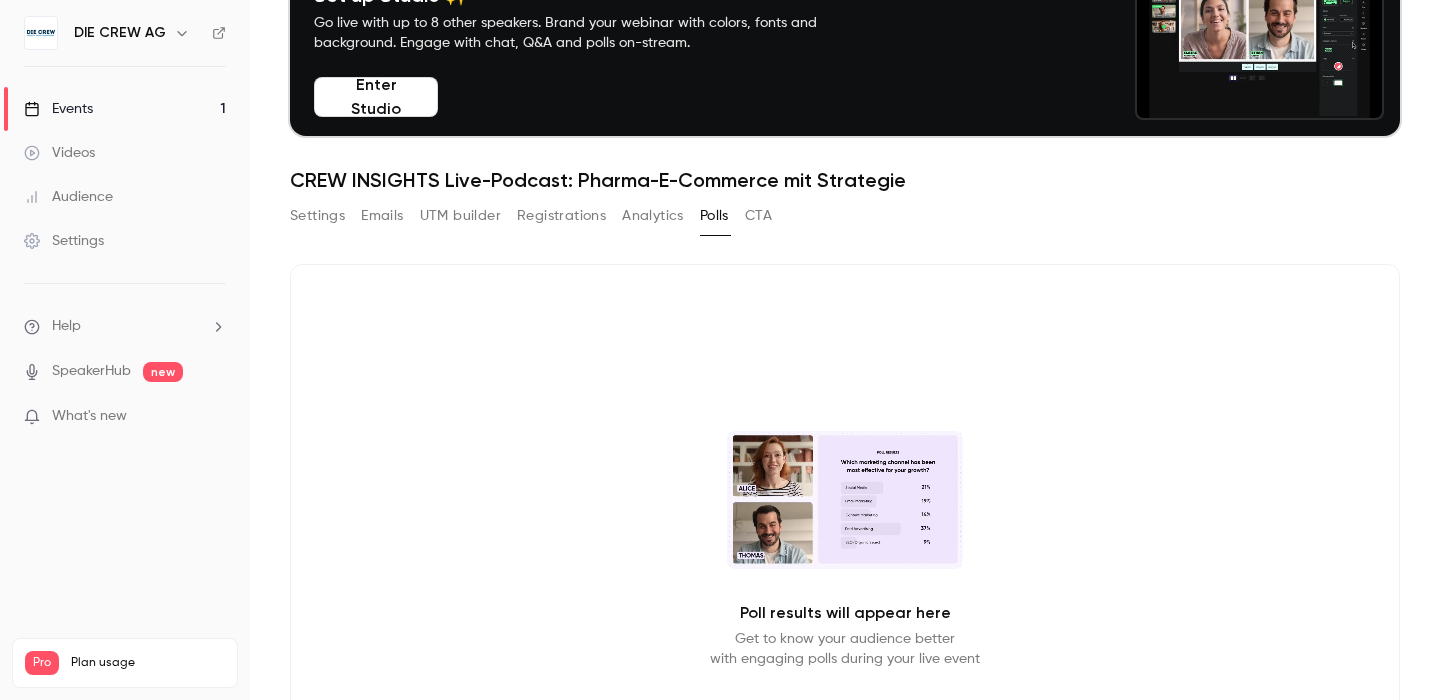 scroll, scrollTop: 121, scrollLeft: 0, axis: vertical 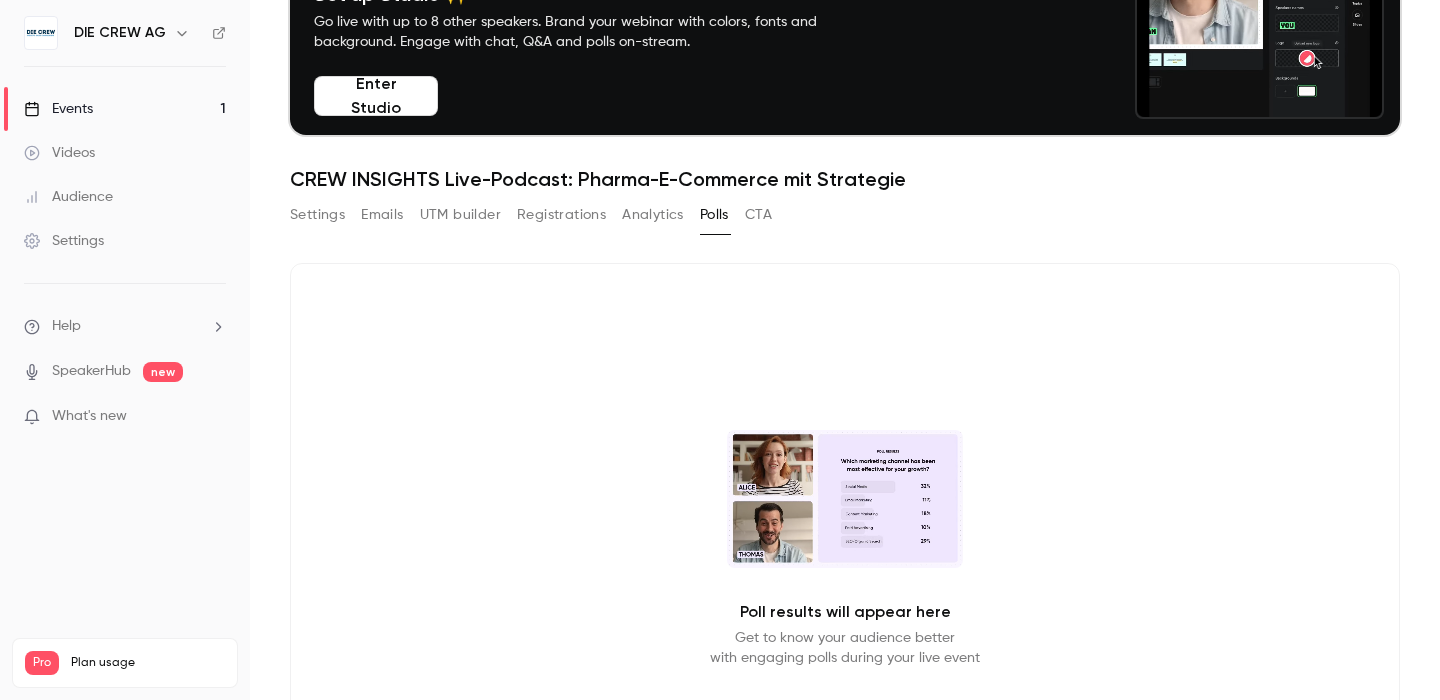click on "Registrations" at bounding box center [561, 215] 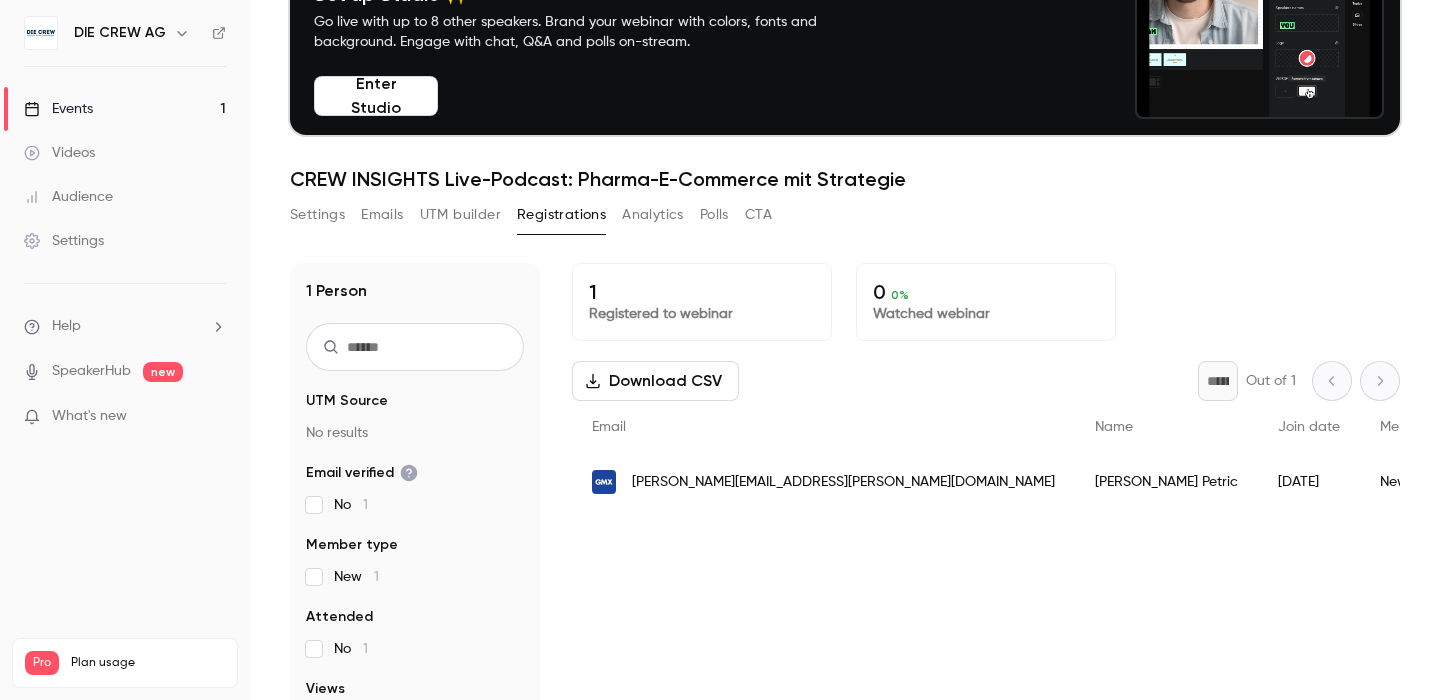 scroll, scrollTop: 196, scrollLeft: 0, axis: vertical 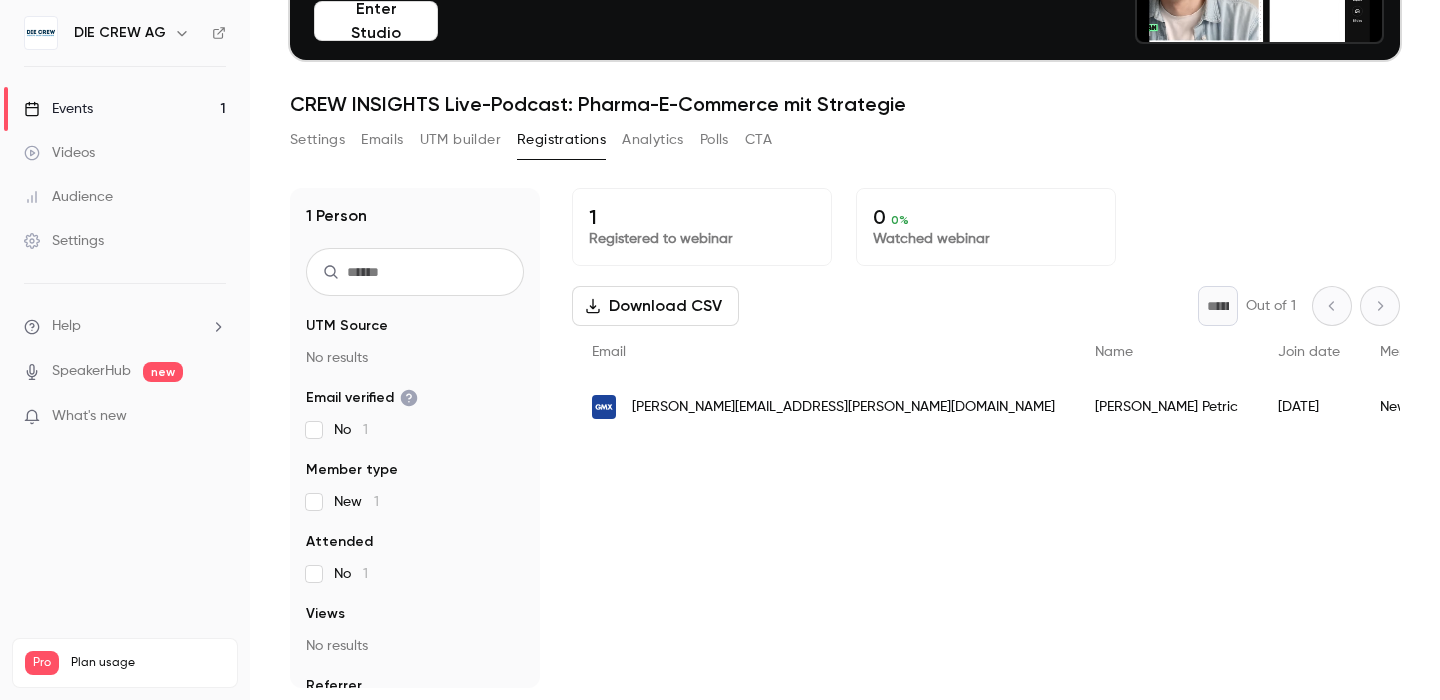 click on "Settings" at bounding box center (317, 140) 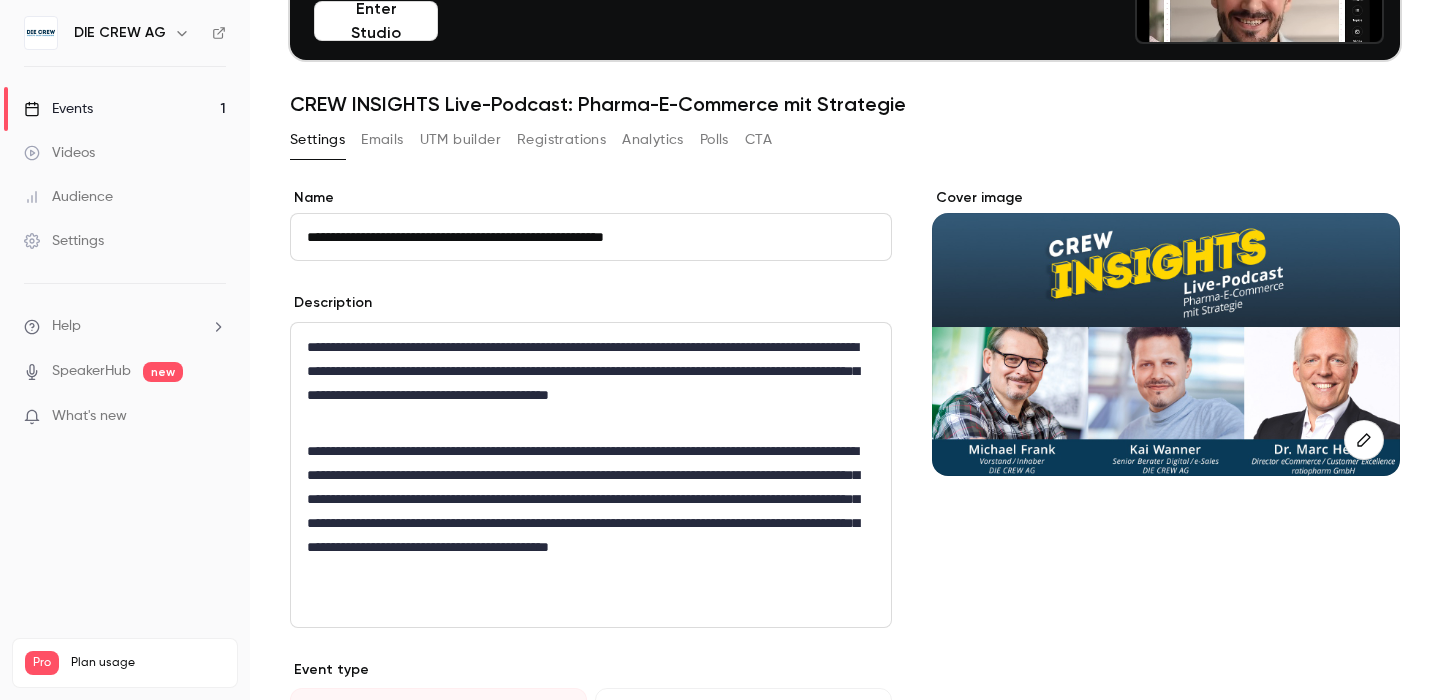 click on "Emails" at bounding box center [382, 140] 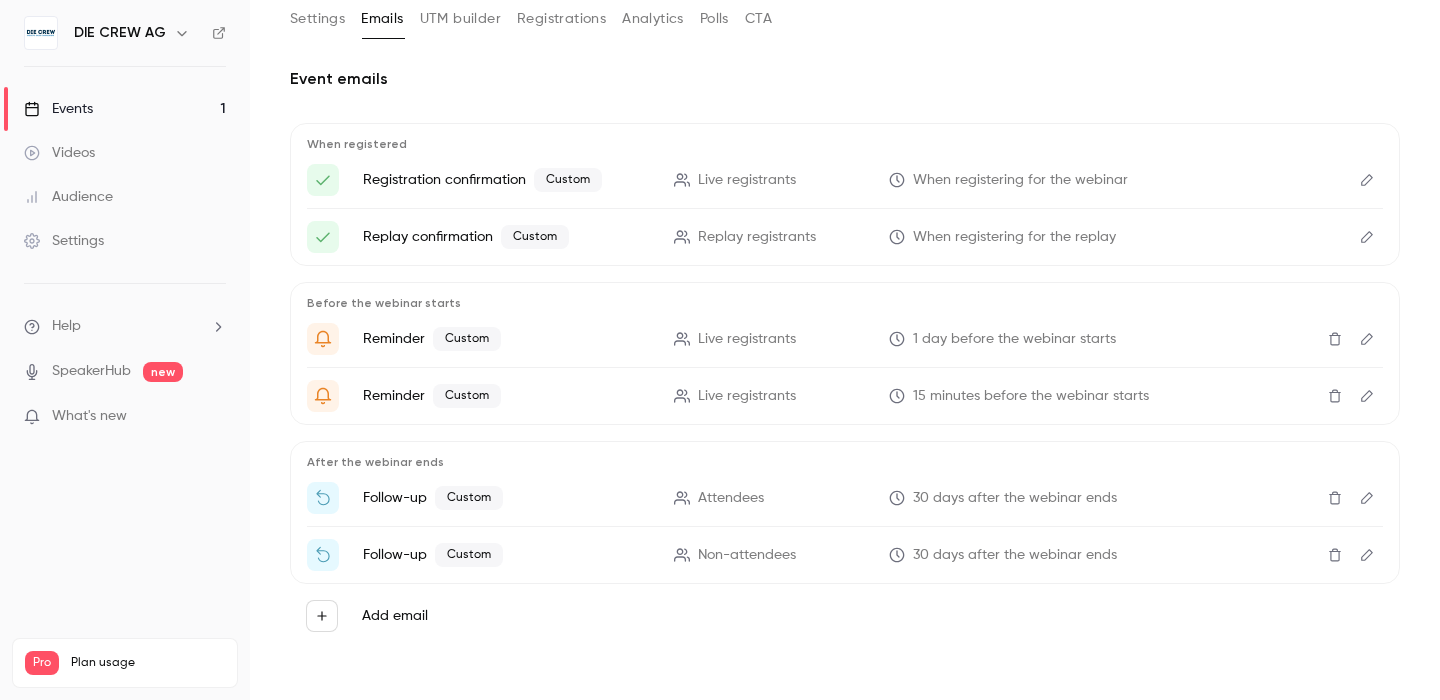 scroll, scrollTop: 315, scrollLeft: 0, axis: vertical 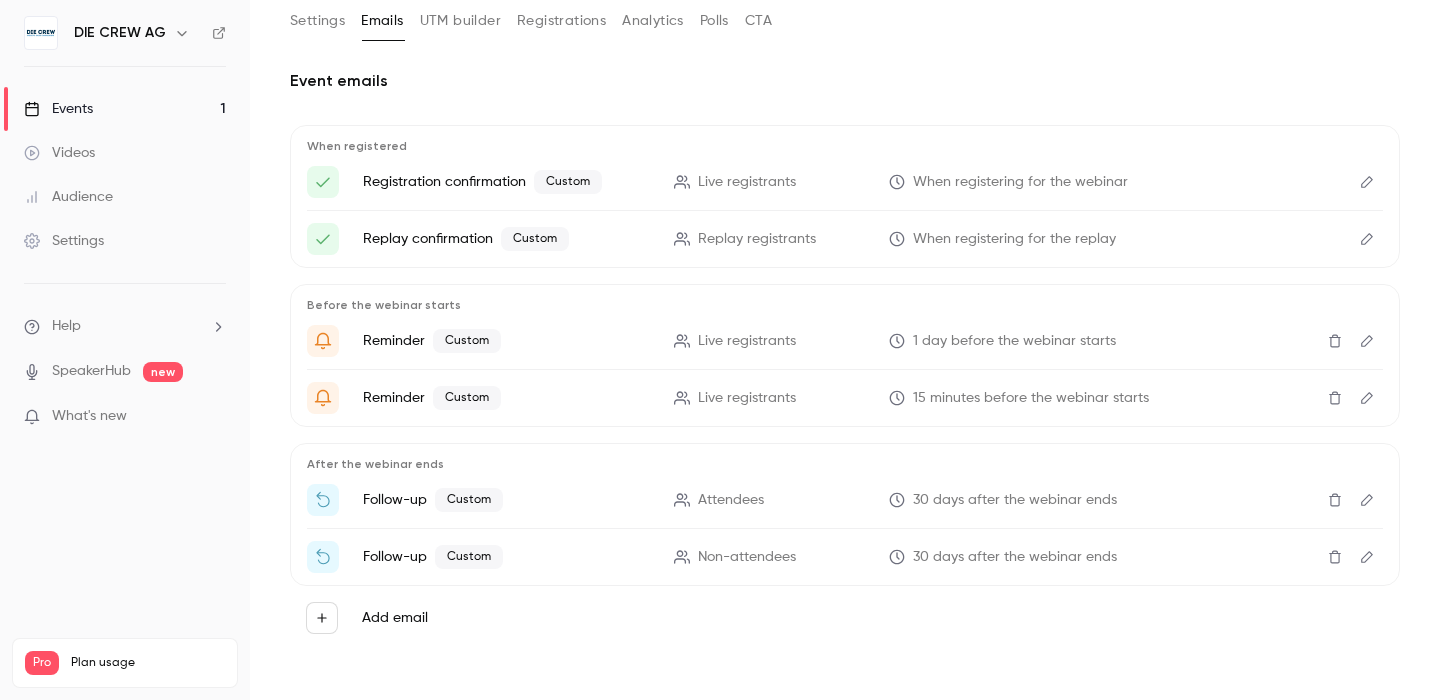click on "Events" at bounding box center [58, 109] 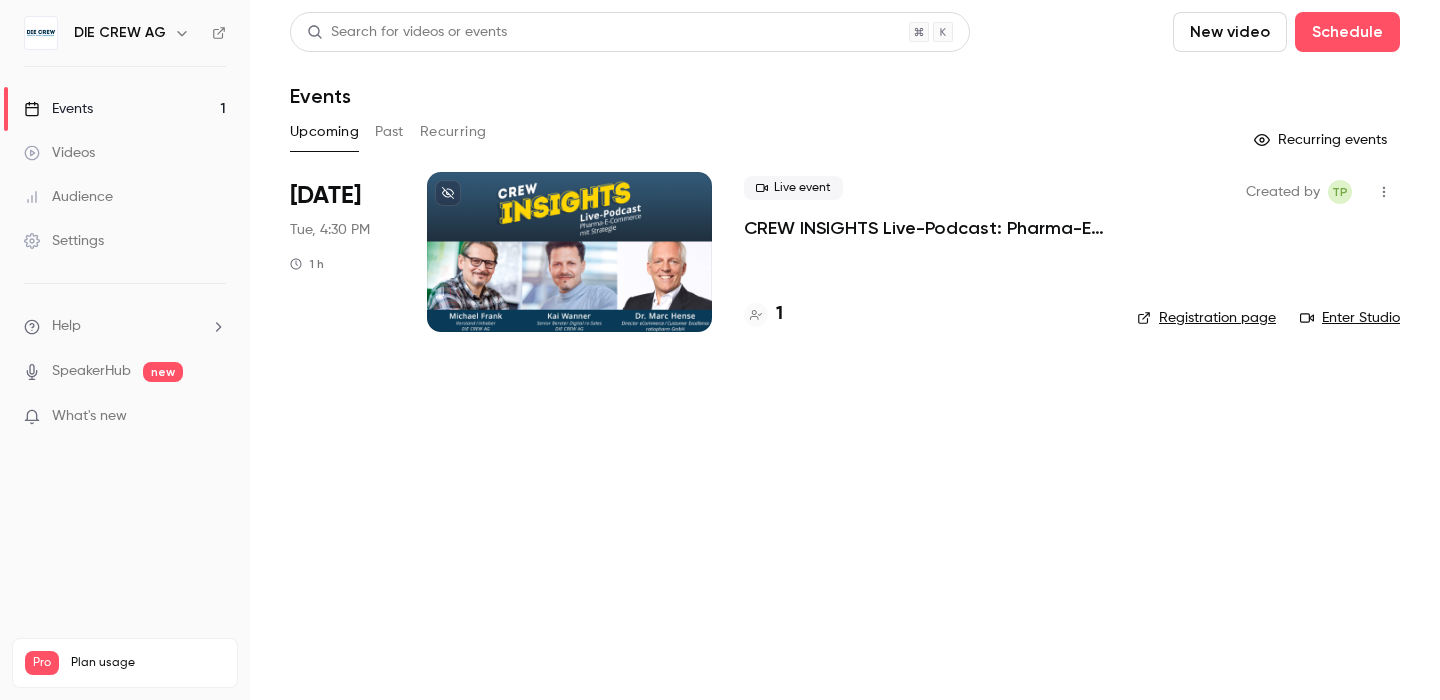 scroll, scrollTop: 0, scrollLeft: 0, axis: both 